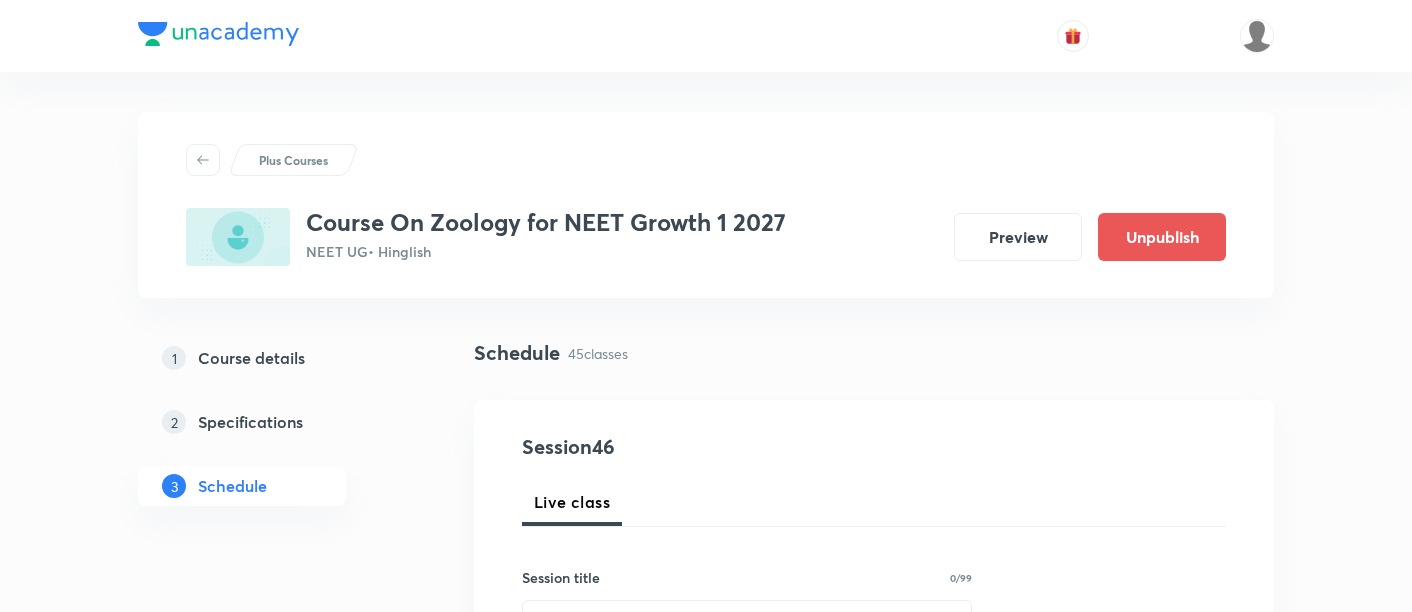 scroll, scrollTop: 1395, scrollLeft: 0, axis: vertical 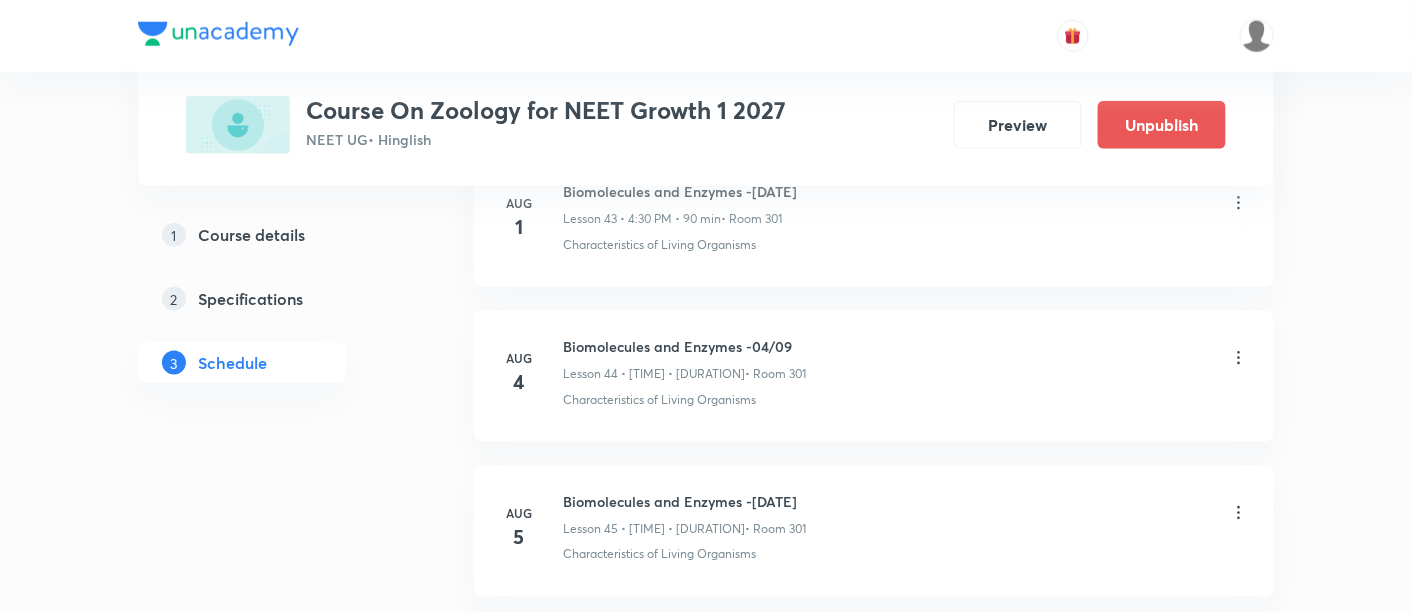 click 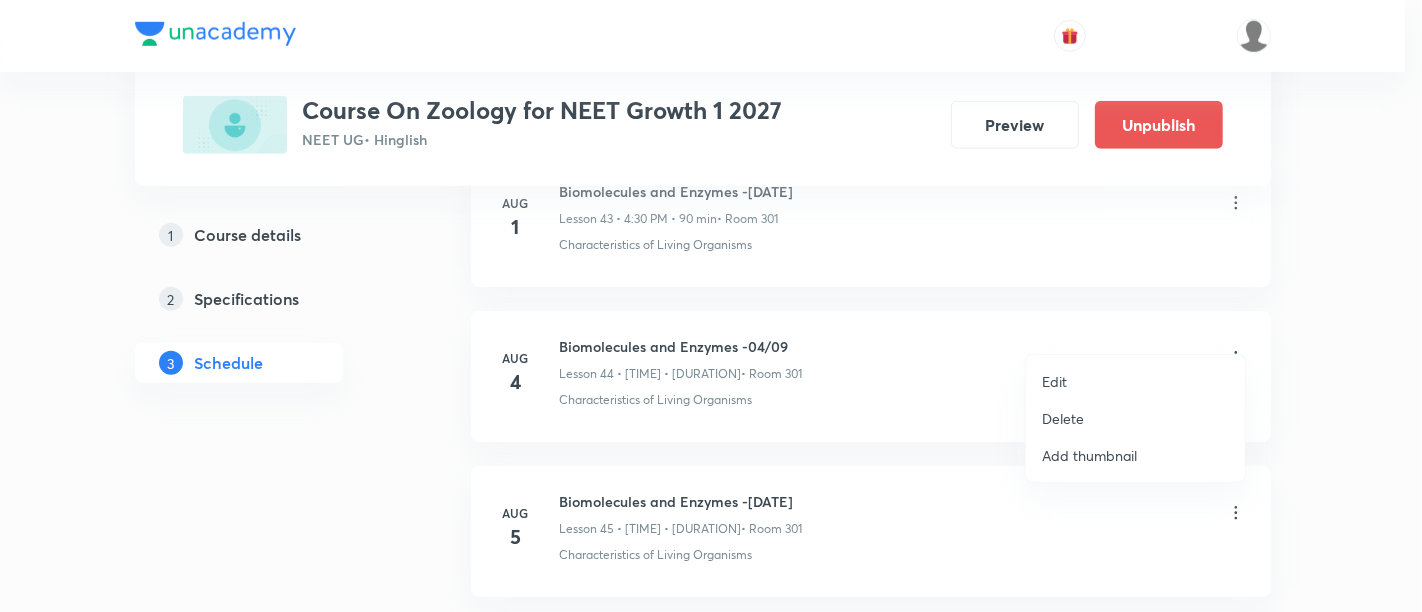 click on "Delete" at bounding box center [1063, 418] 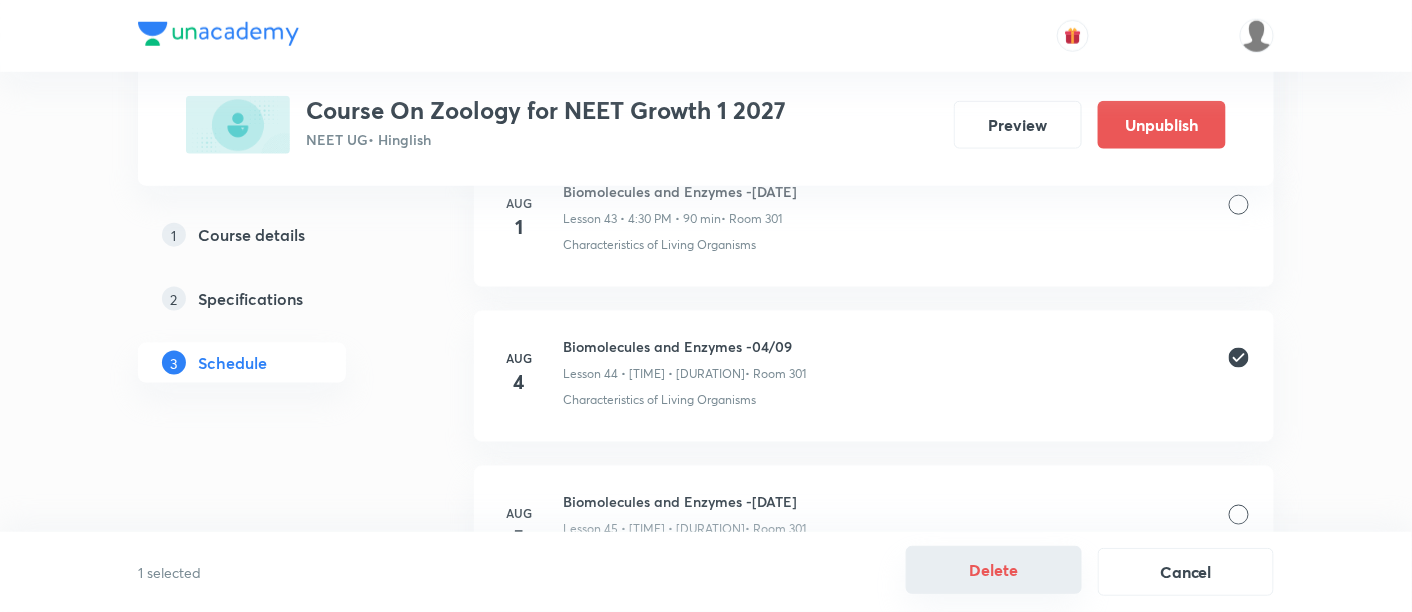 click on "Delete" at bounding box center (994, 570) 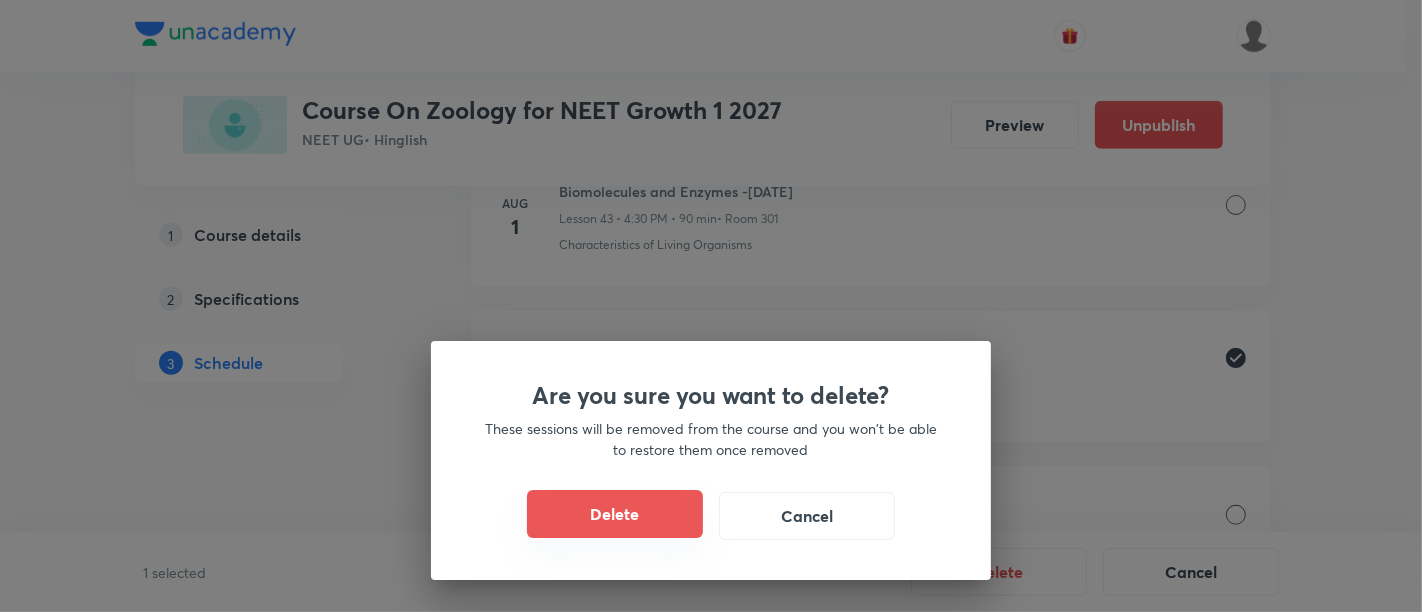 click on "Delete" at bounding box center [615, 514] 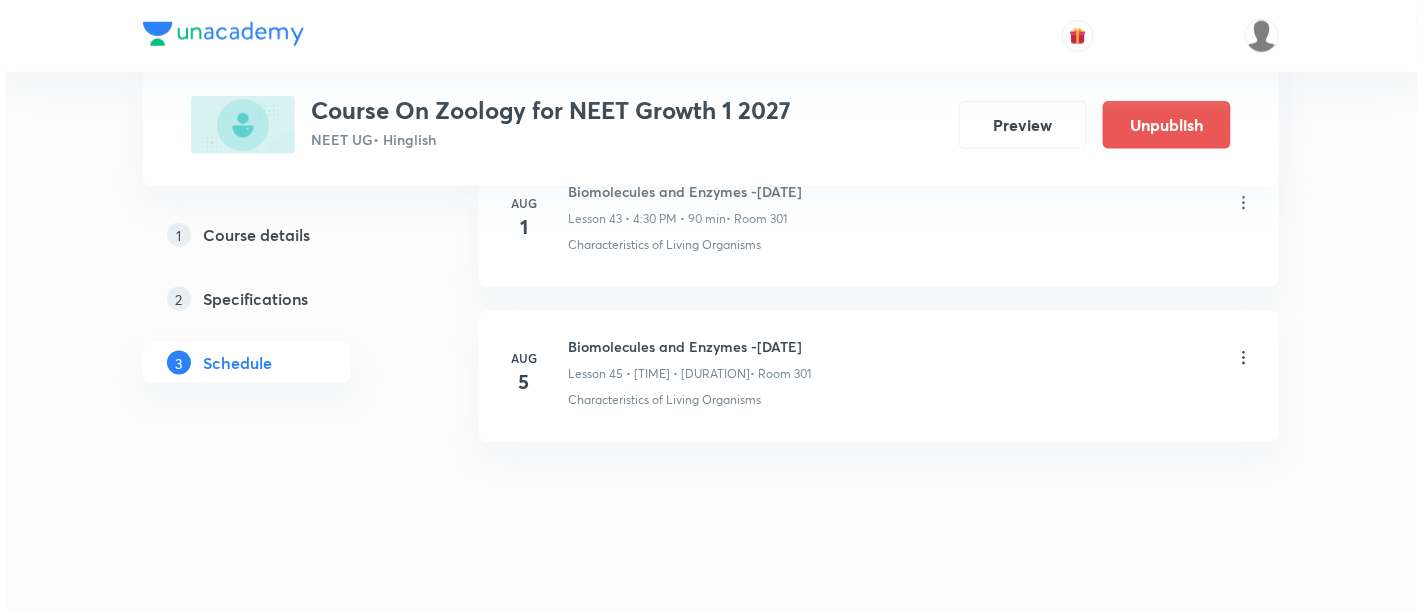 scroll, scrollTop: 7782, scrollLeft: 0, axis: vertical 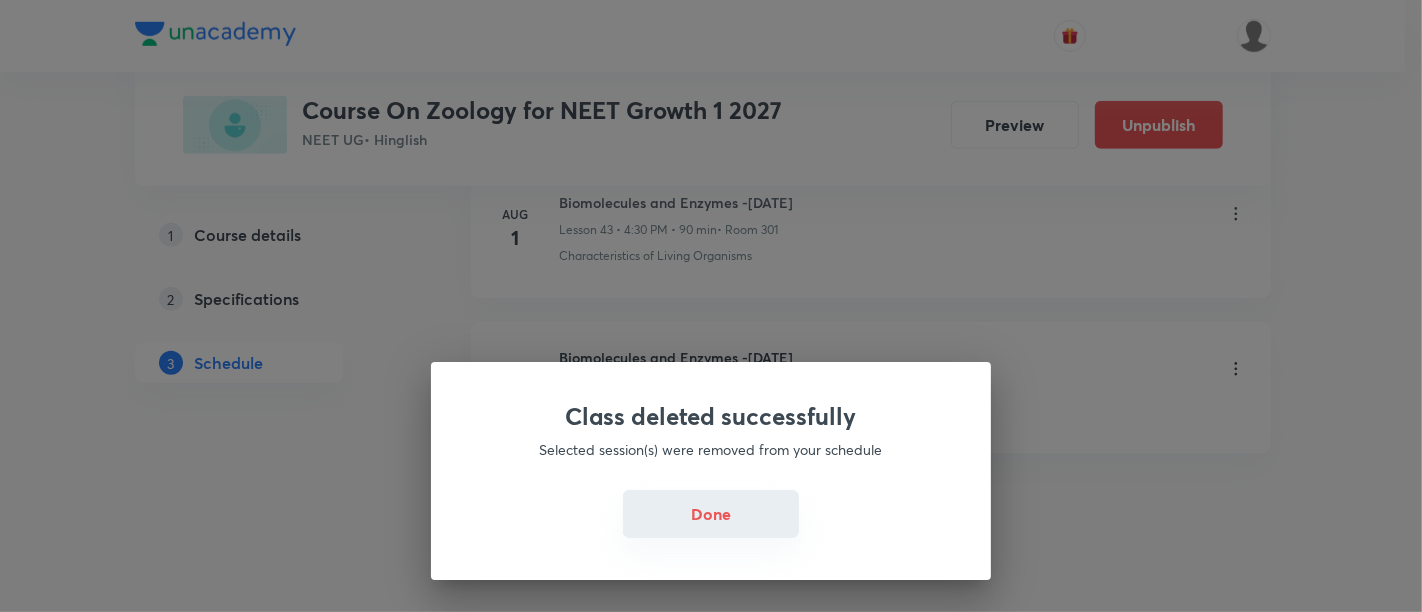 click on "Done" at bounding box center [711, 514] 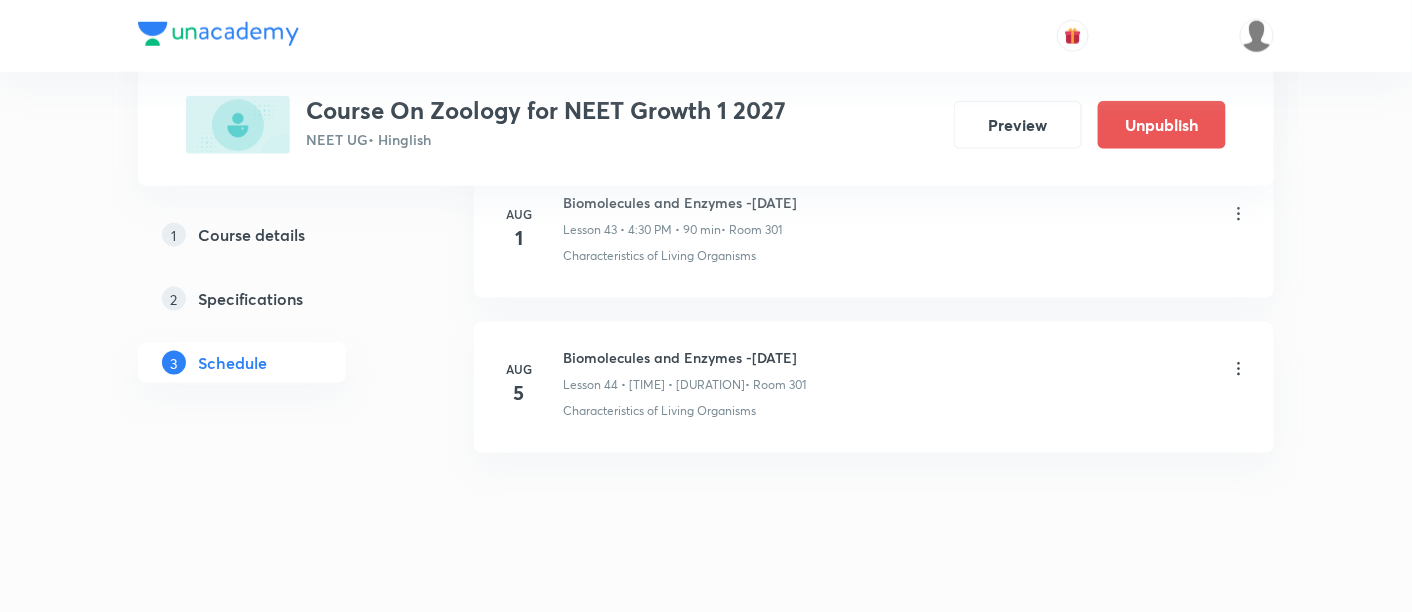 click 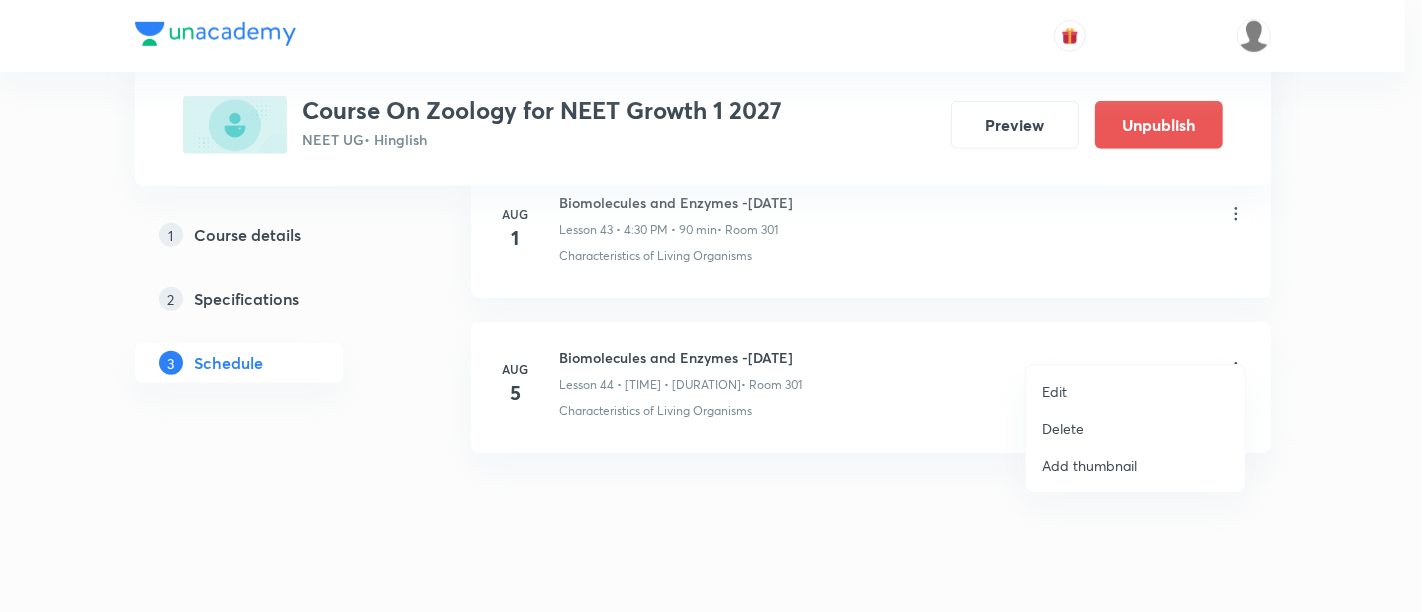click on "Edit" at bounding box center (1054, 391) 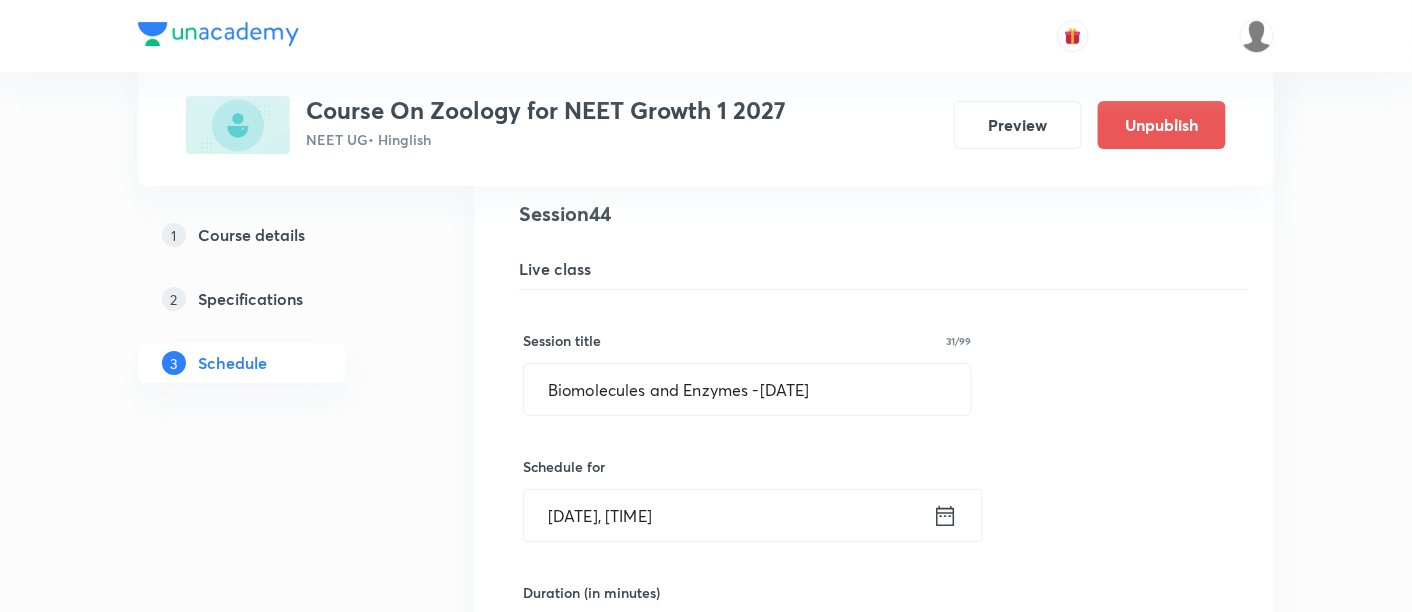 scroll, scrollTop: 6895, scrollLeft: 0, axis: vertical 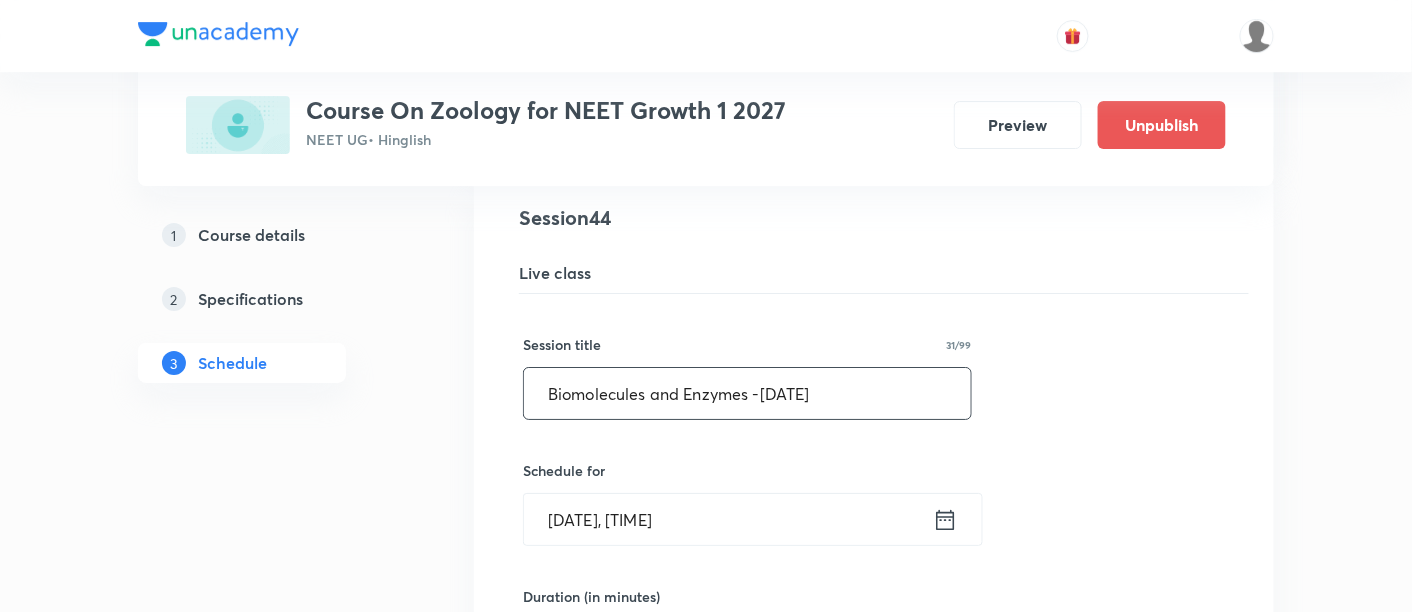 click on "Biomolecules and Enzymes -05/09" at bounding box center [747, 393] 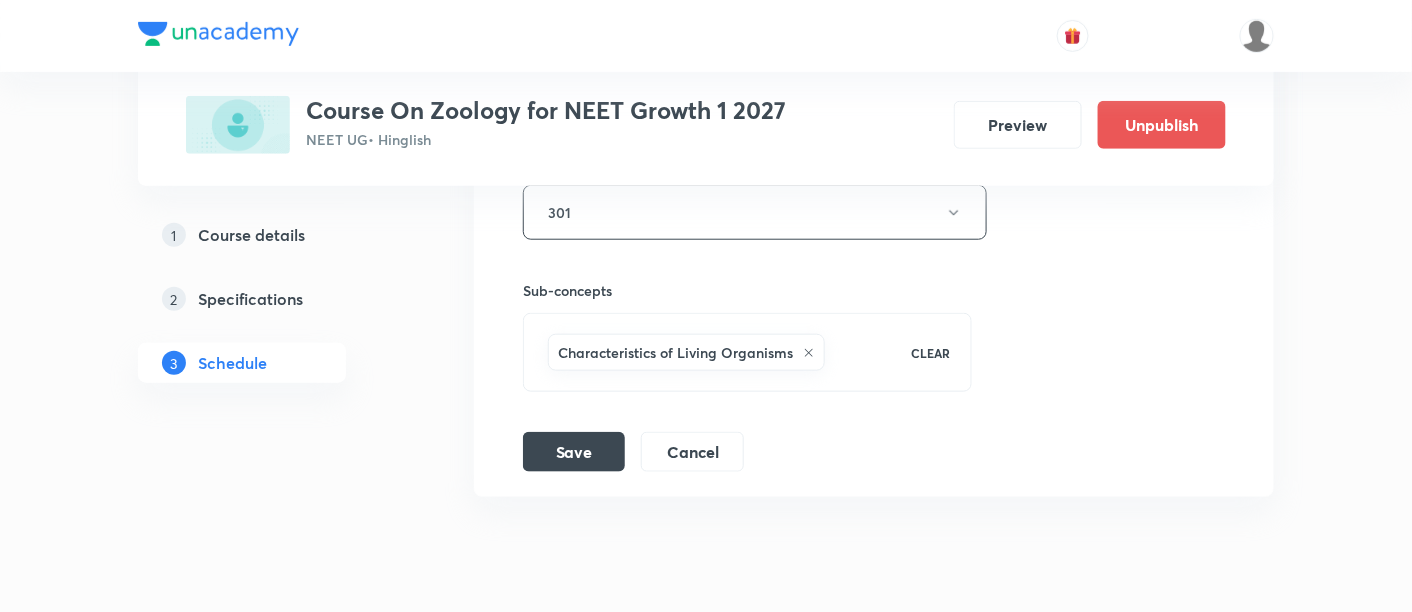scroll, scrollTop: 7606, scrollLeft: 0, axis: vertical 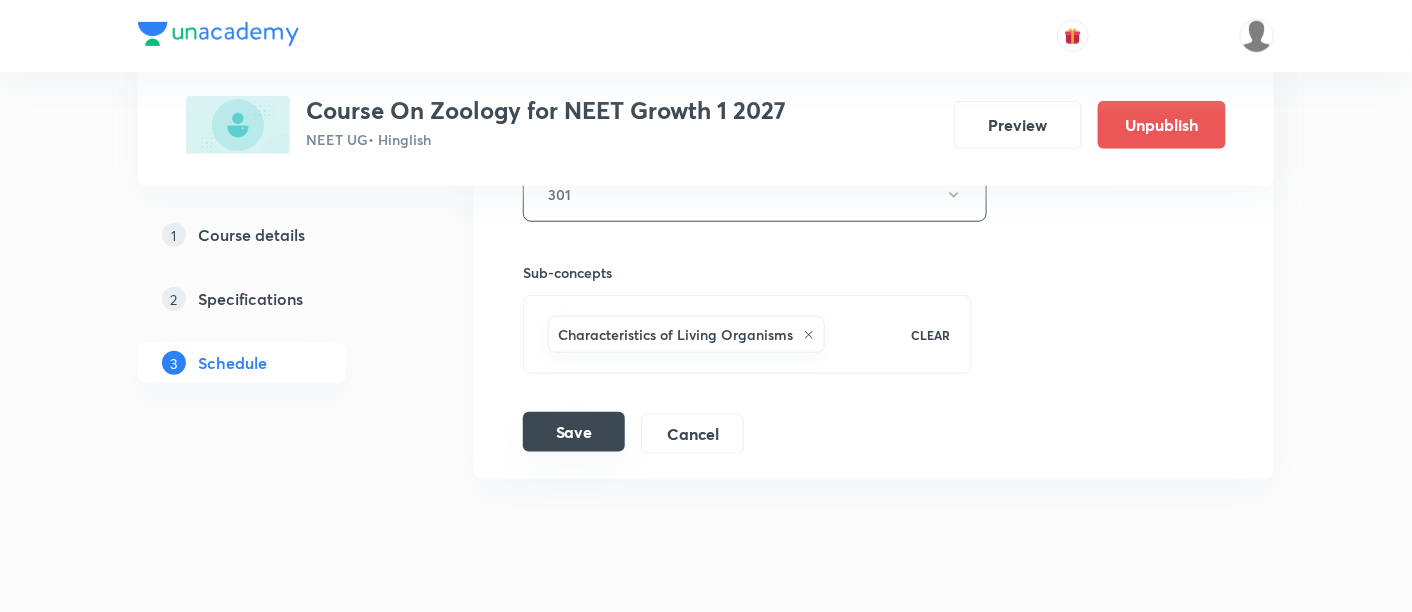 type on "Biomolecules and Enzymes -04/09" 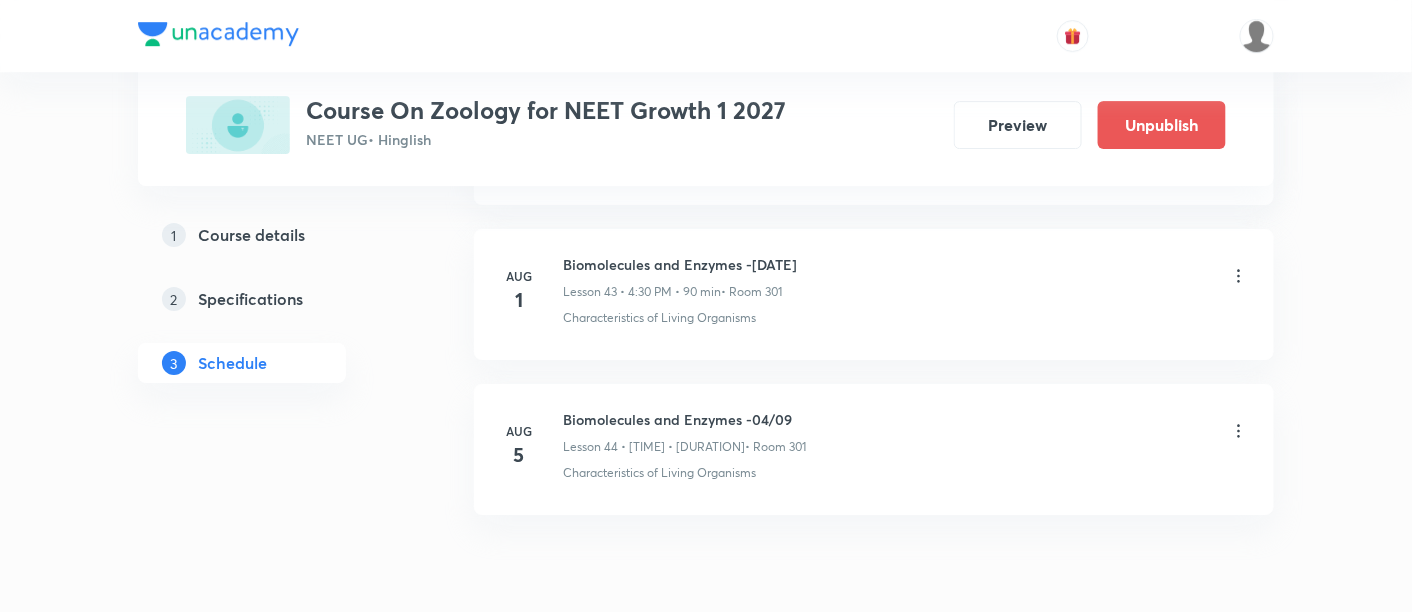 scroll, scrollTop: 6866, scrollLeft: 0, axis: vertical 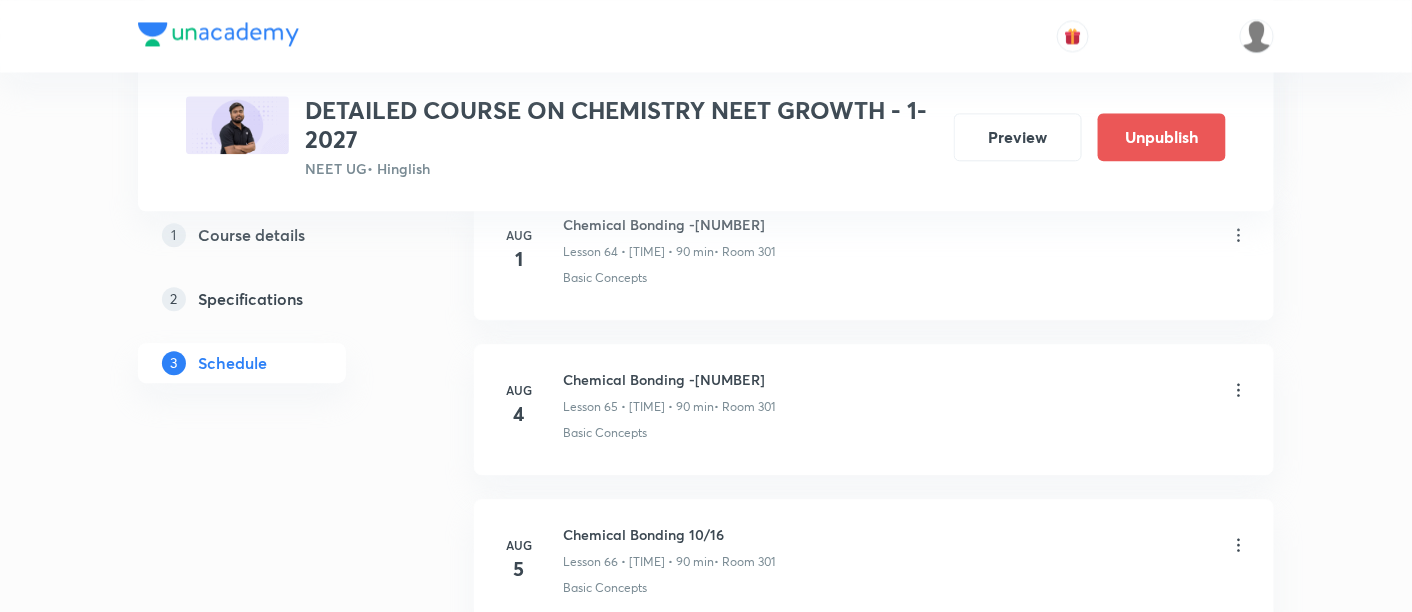 click 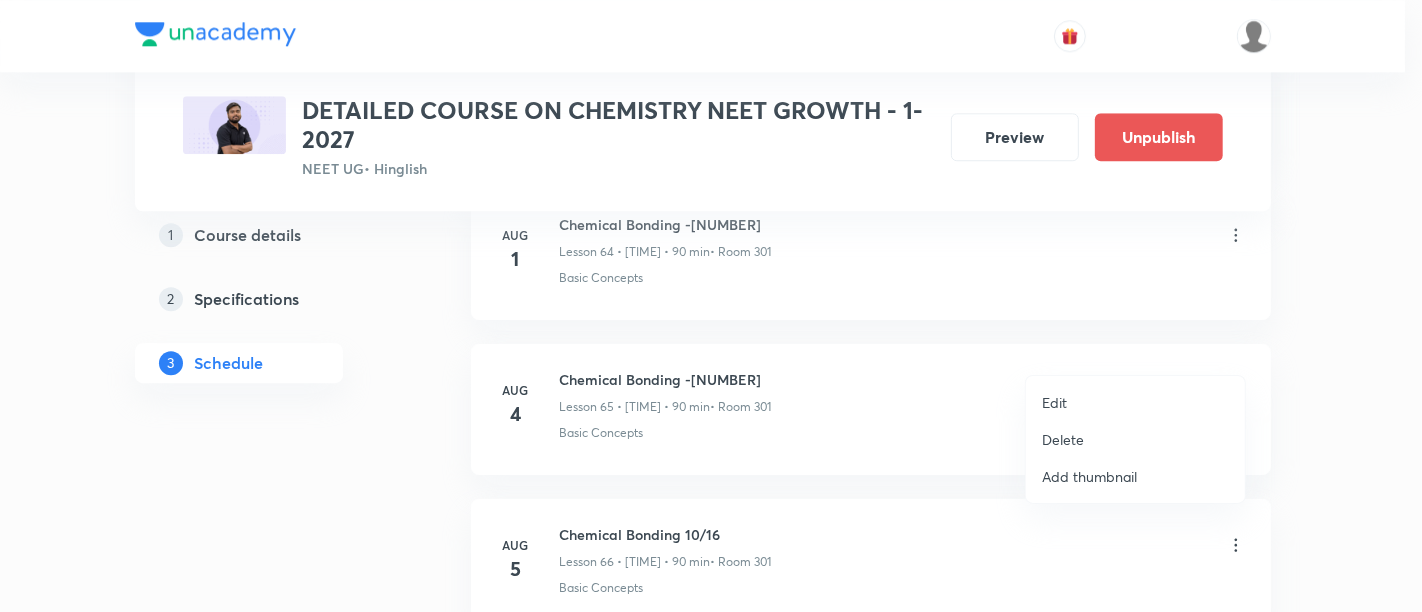 click on "Edit" at bounding box center (1054, 402) 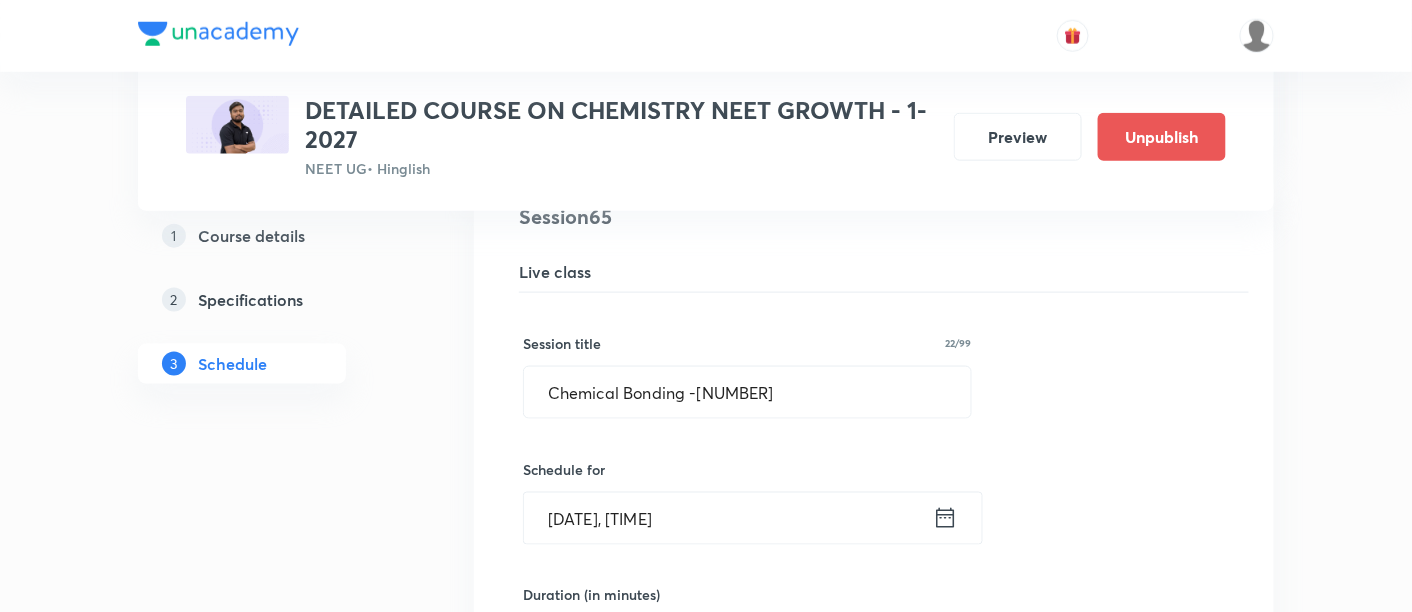 scroll, scrollTop: 10174, scrollLeft: 0, axis: vertical 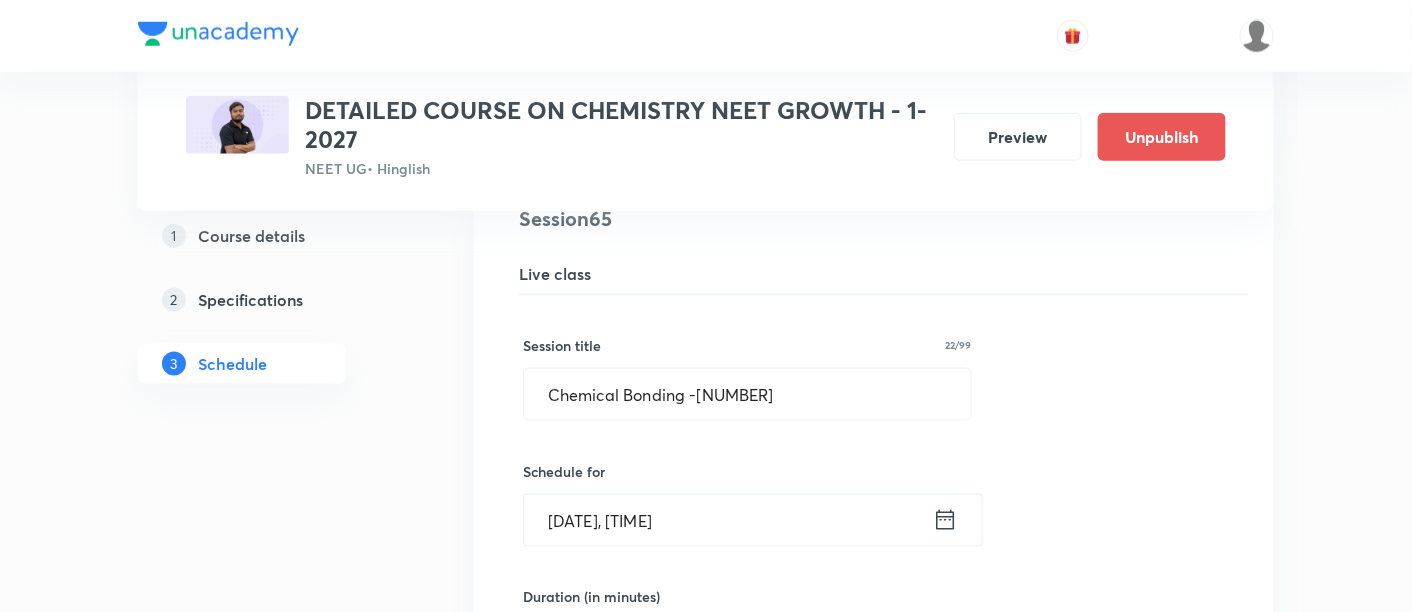 click 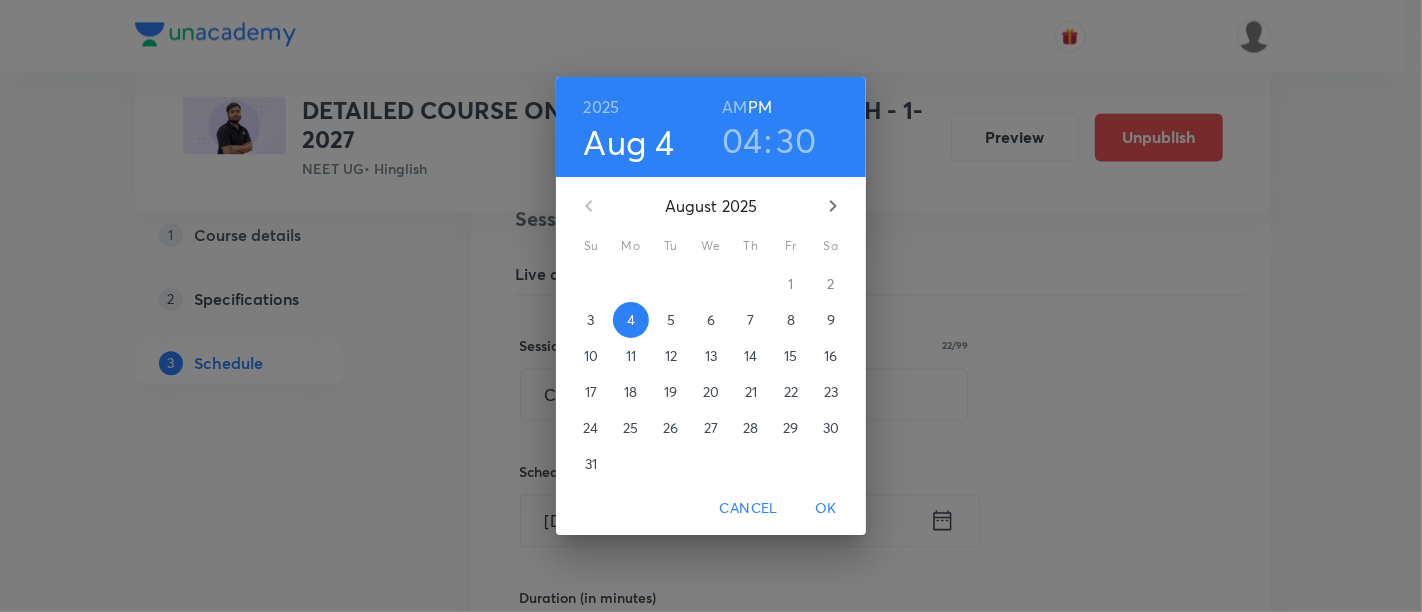 click on "04" at bounding box center [742, 140] 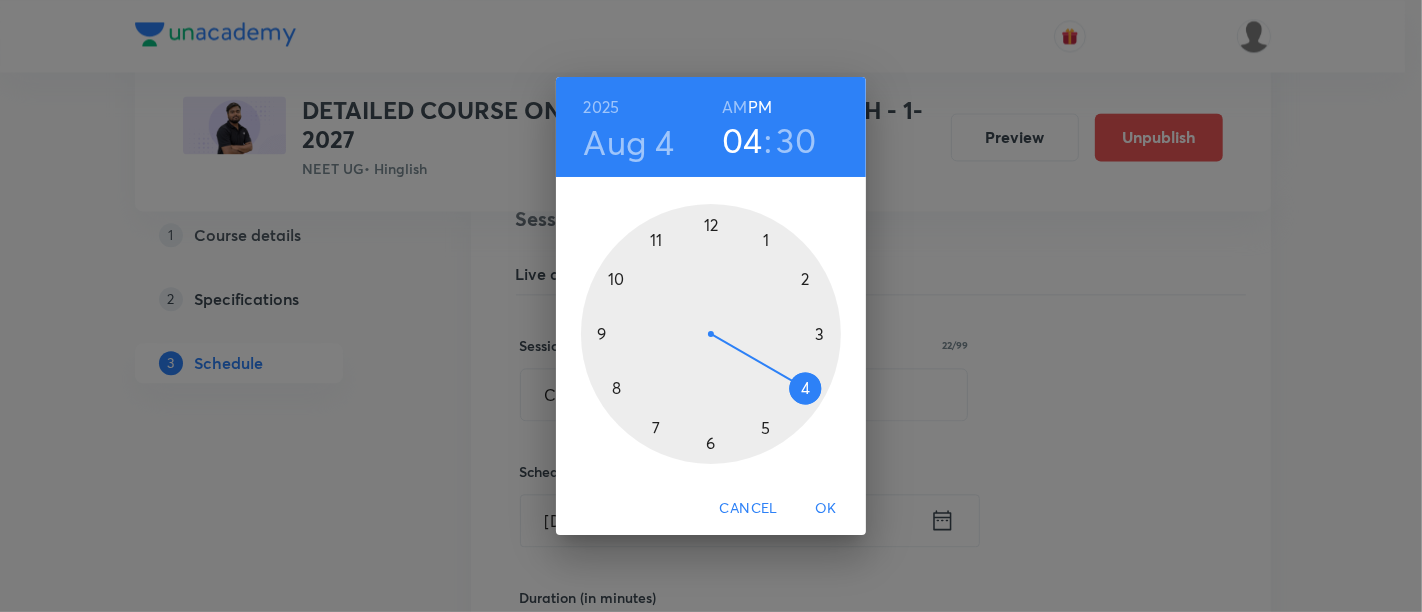 click at bounding box center (711, 334) 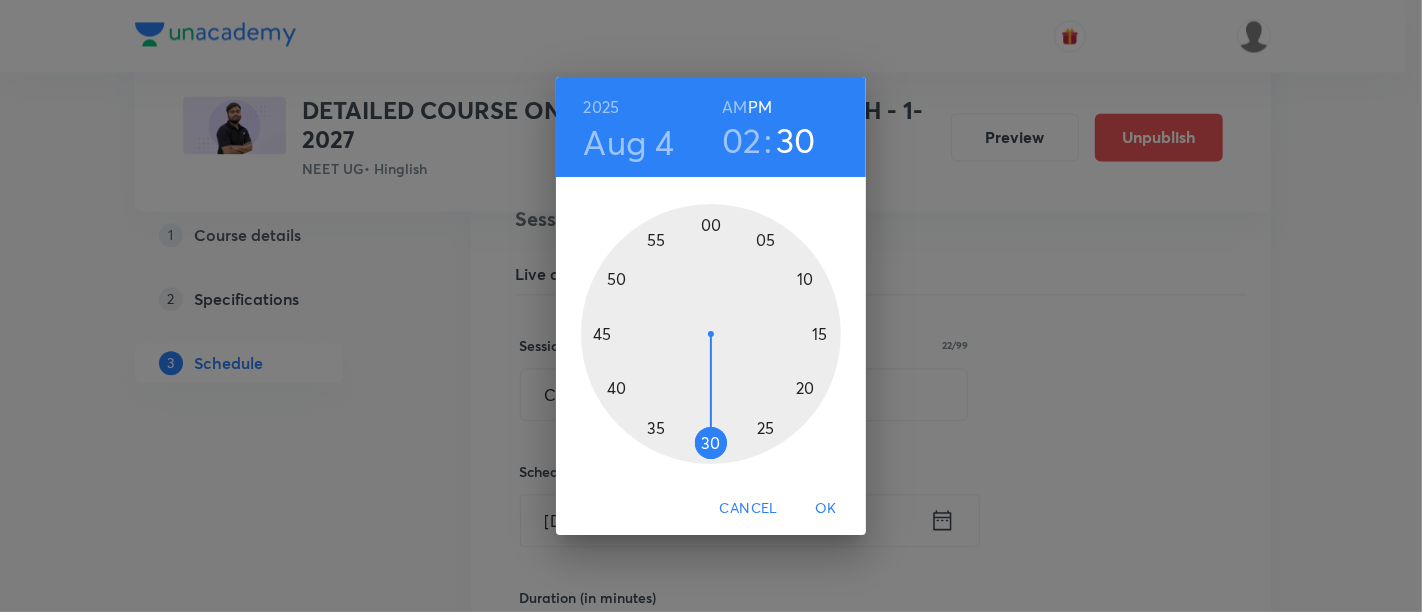 click at bounding box center (711, 334) 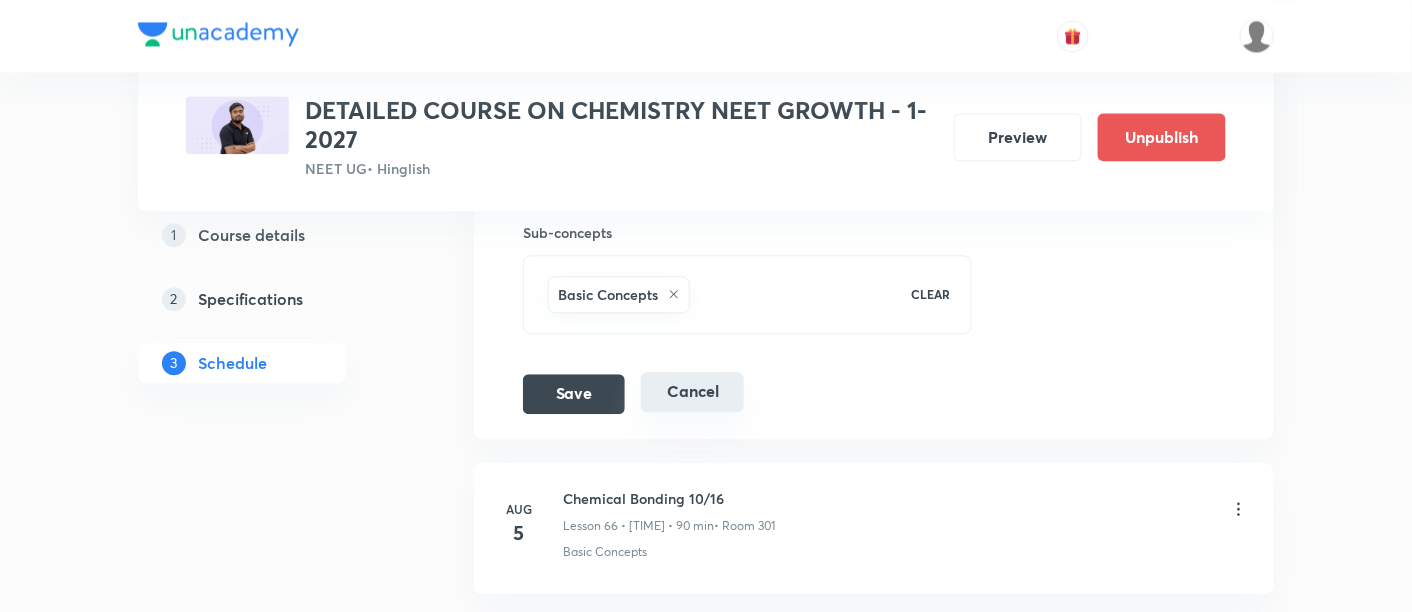 scroll, scrollTop: 10929, scrollLeft: 0, axis: vertical 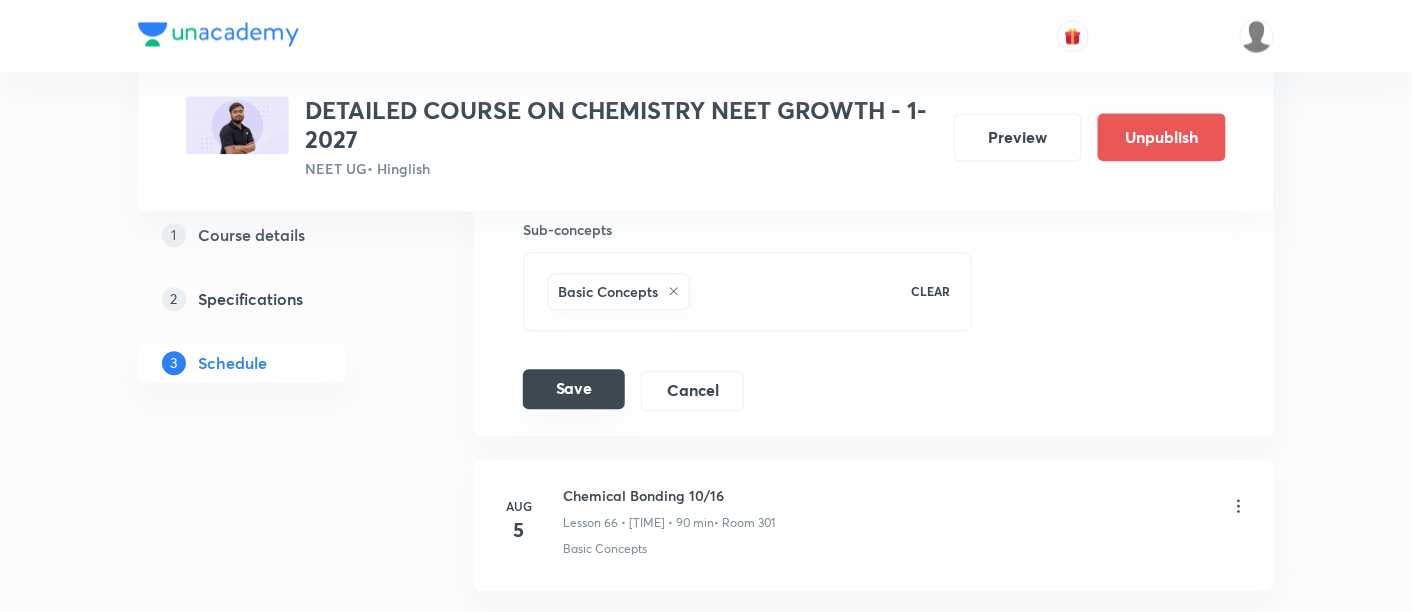 click on "Save" at bounding box center [574, 389] 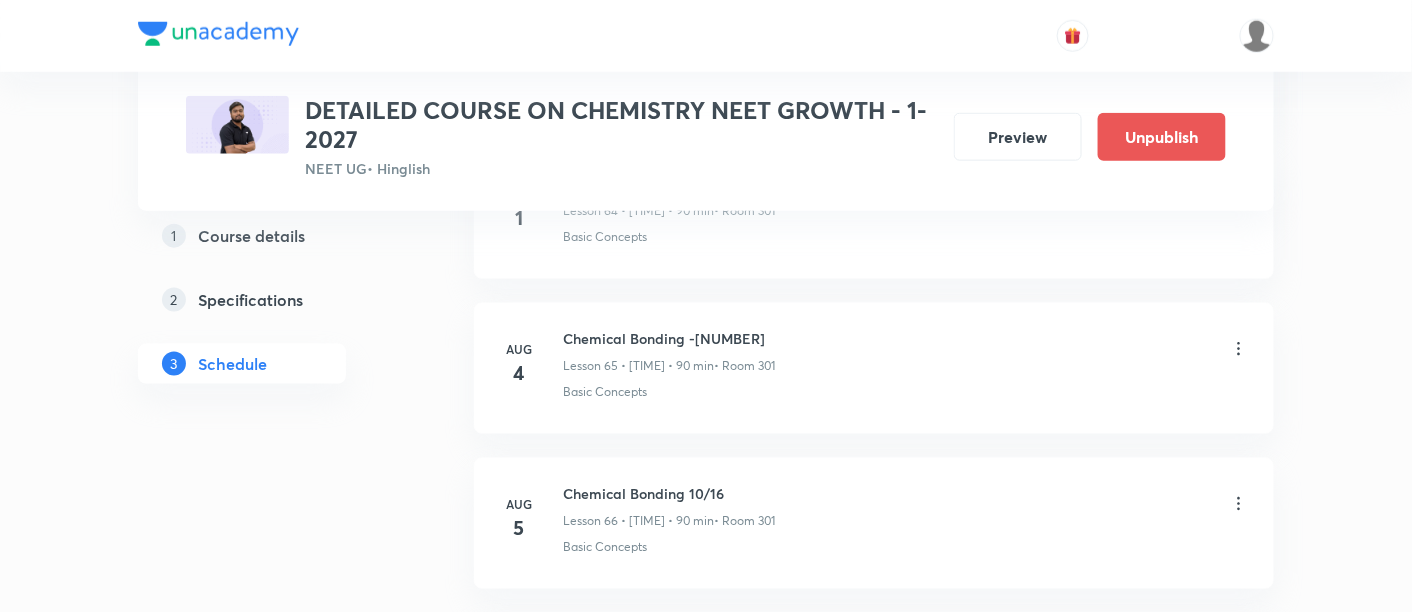 scroll, scrollTop: 10157, scrollLeft: 0, axis: vertical 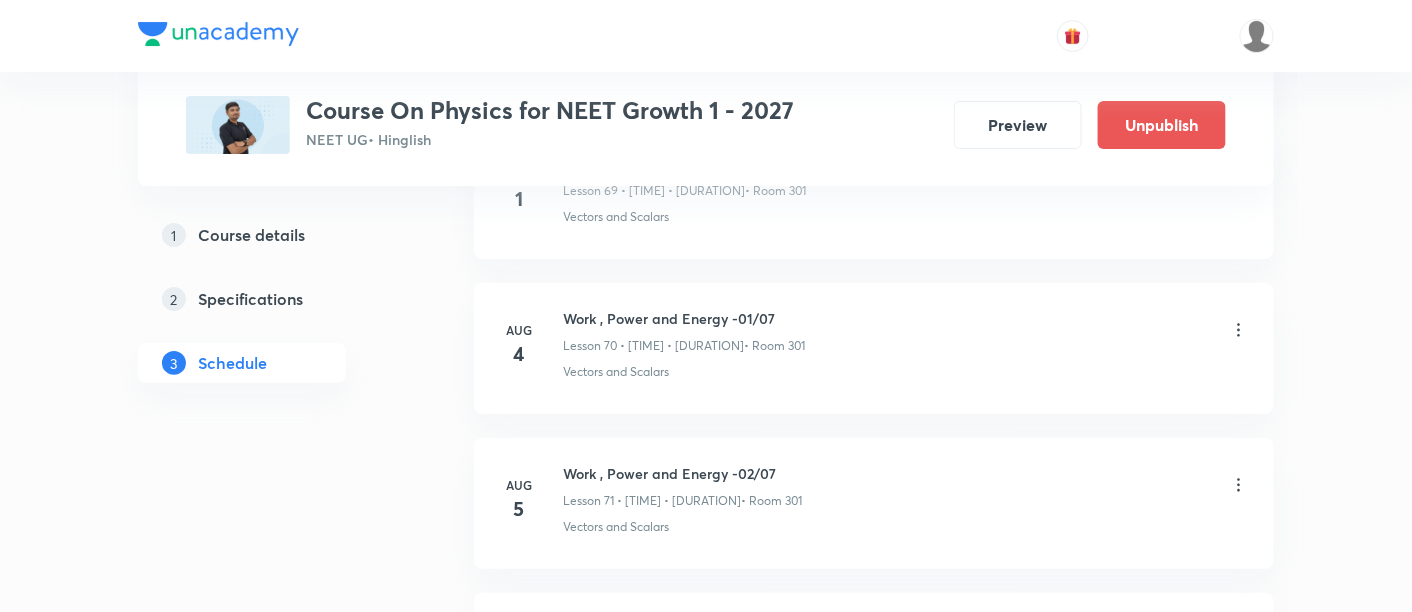 click 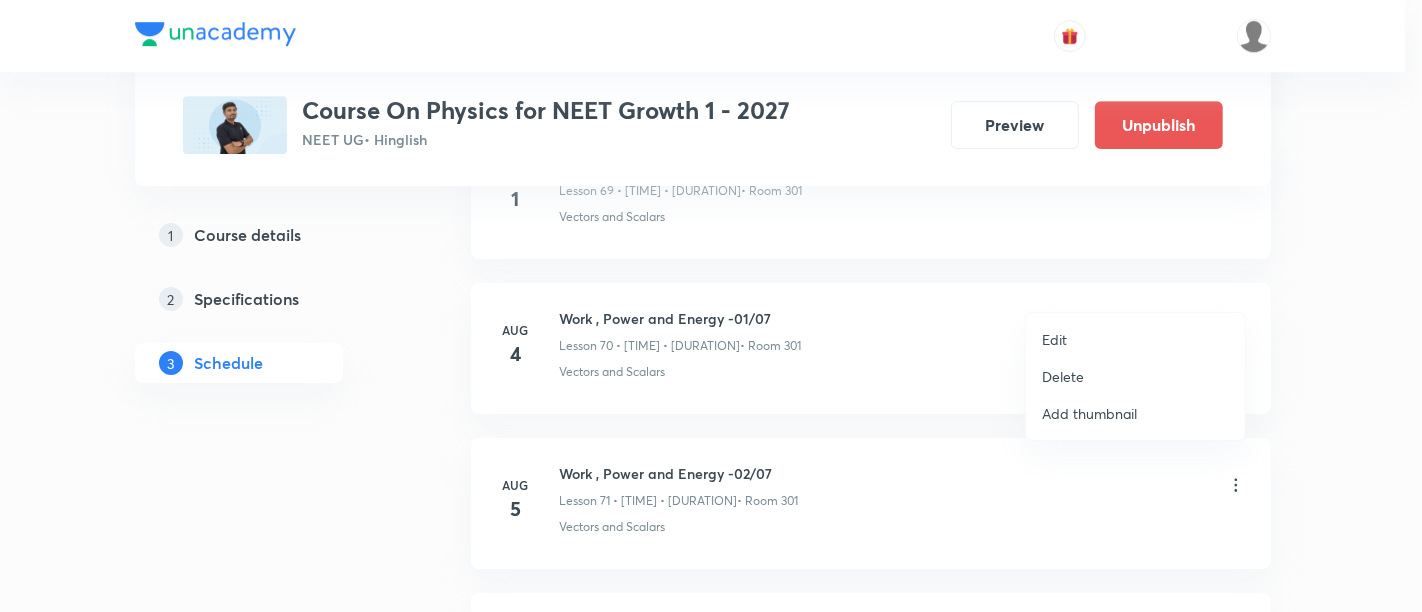 click on "Edit" at bounding box center (1054, 339) 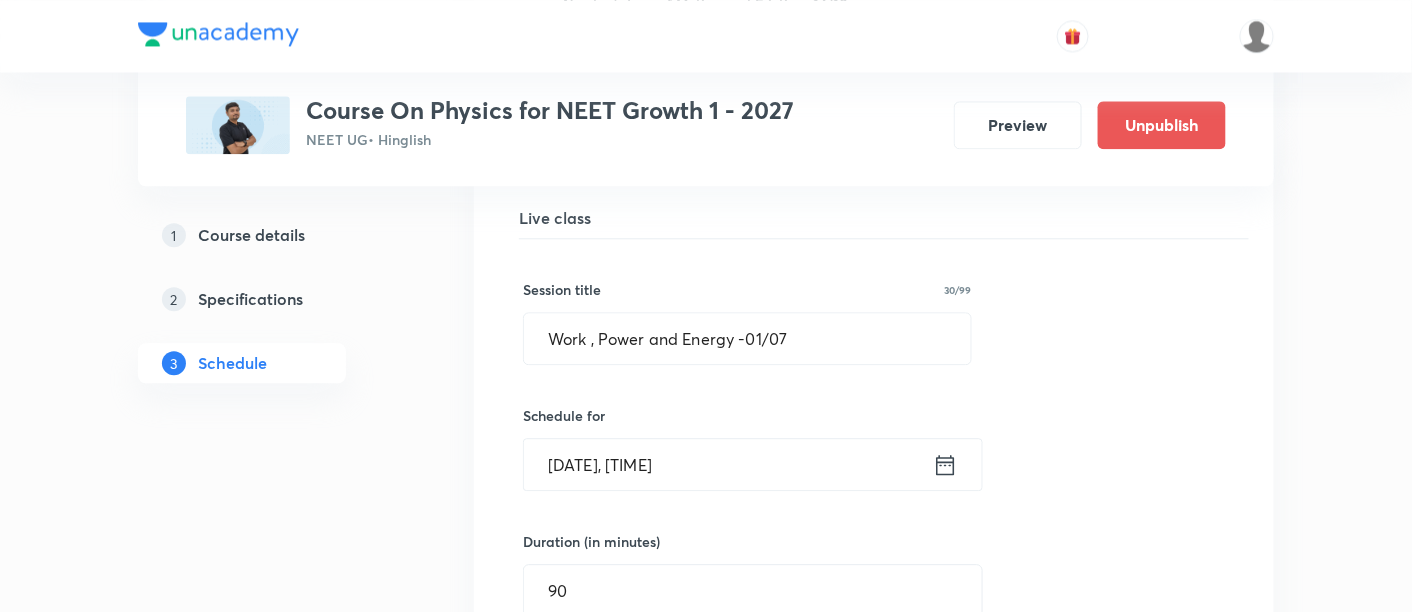 scroll, scrollTop: 10980, scrollLeft: 0, axis: vertical 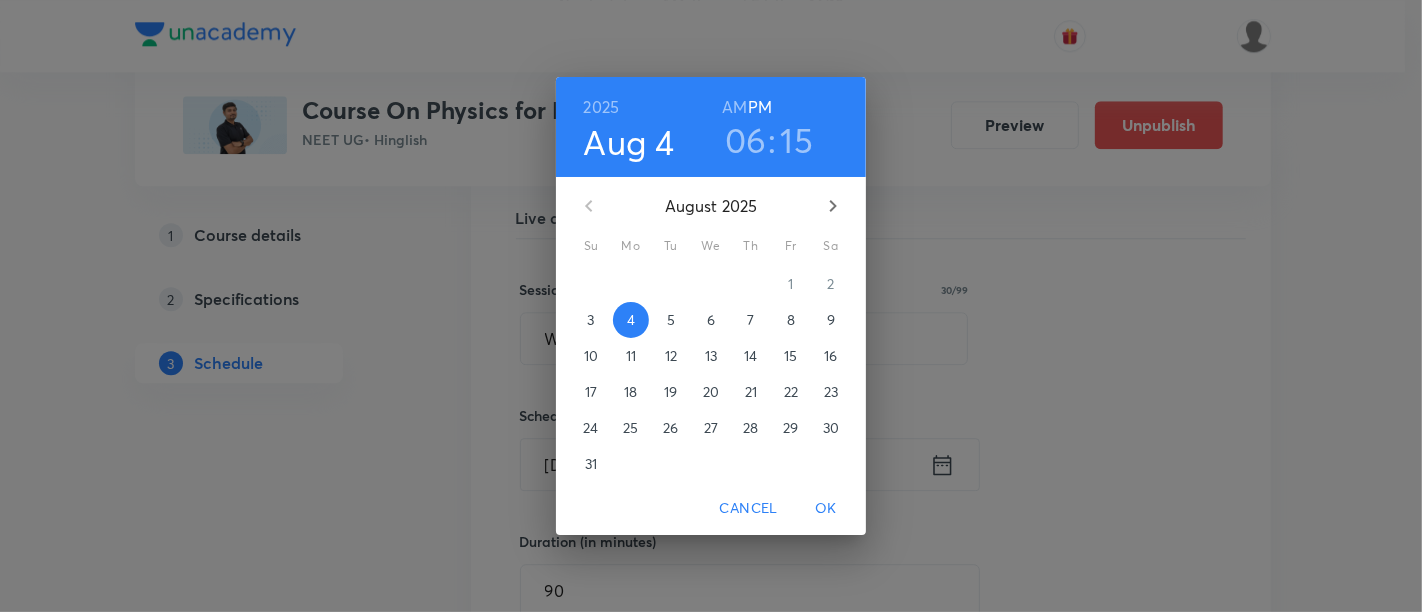 click on "06" at bounding box center (746, 140) 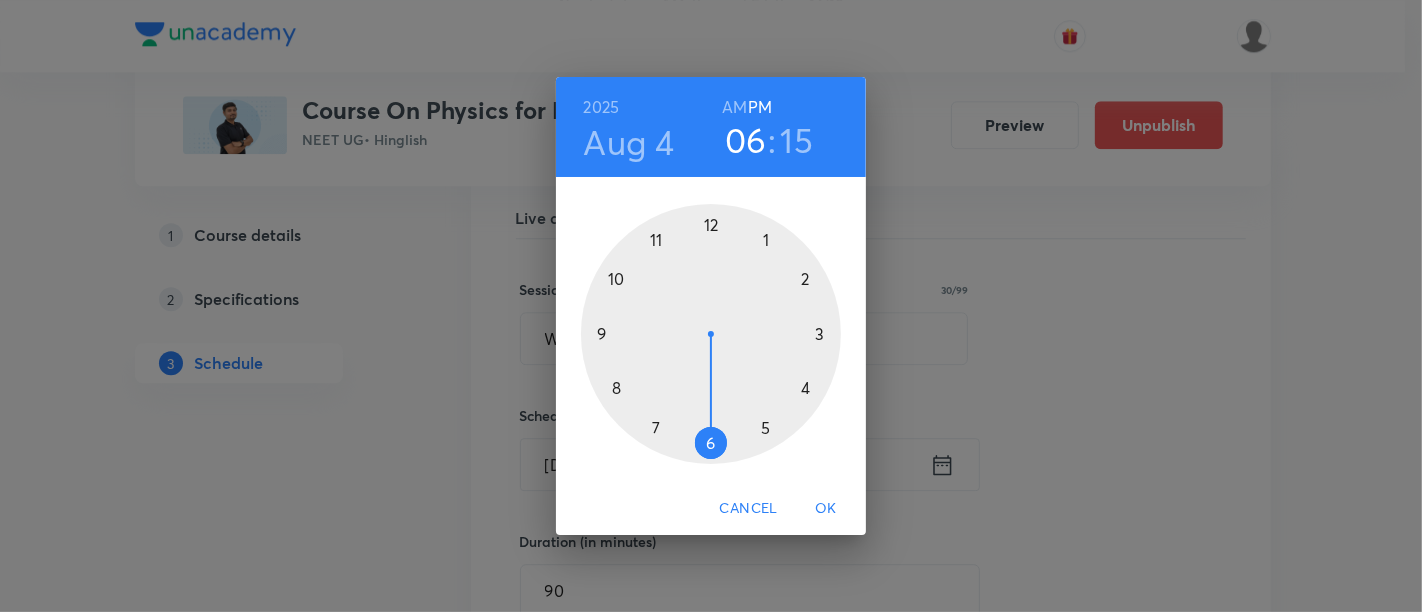 click at bounding box center [711, 334] 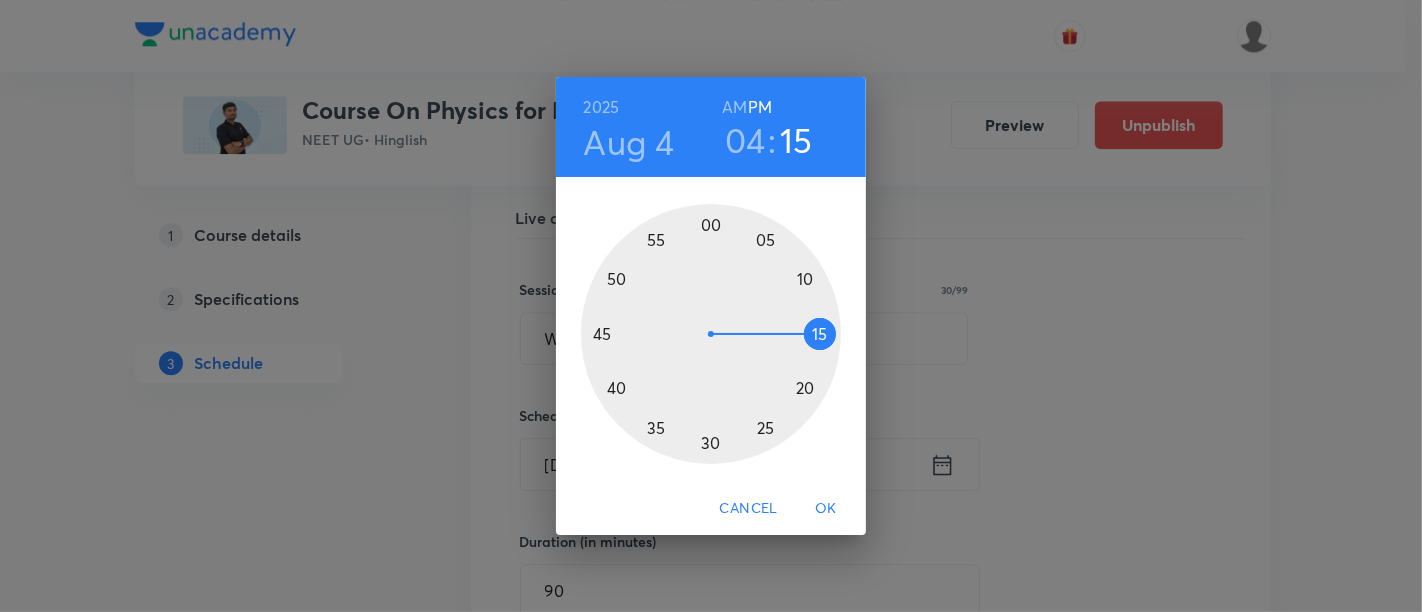 click at bounding box center (711, 334) 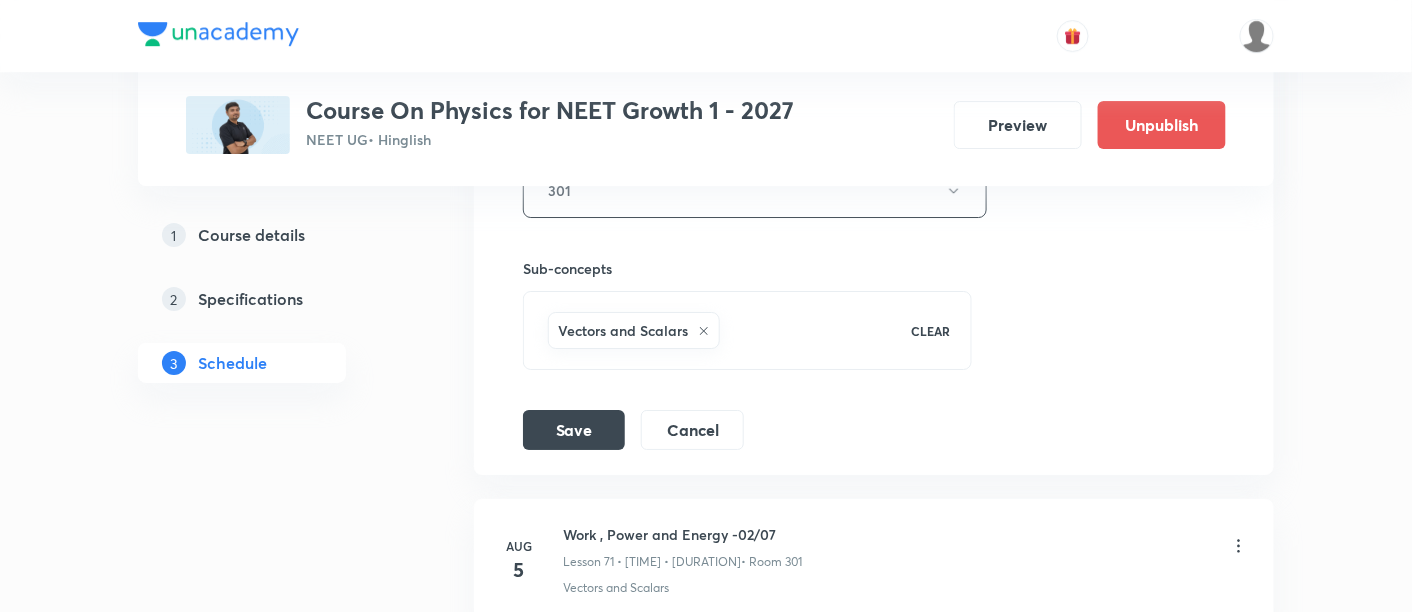 scroll, scrollTop: 11644, scrollLeft: 0, axis: vertical 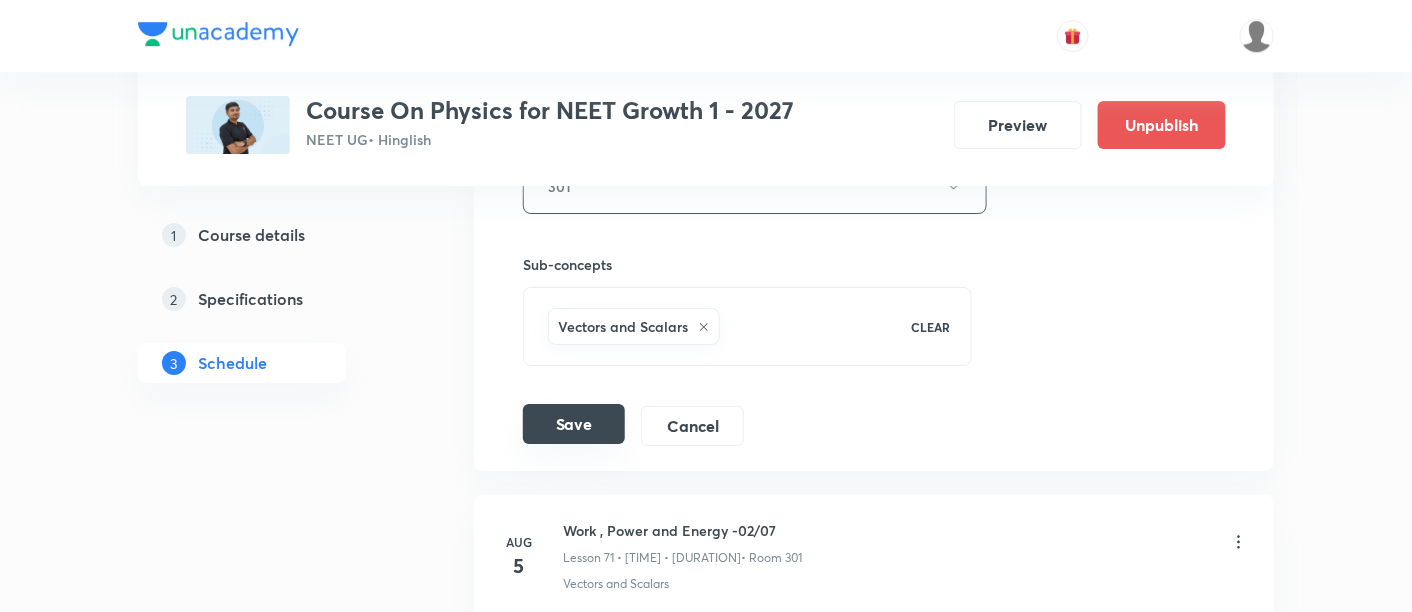 click on "Save" at bounding box center [574, 424] 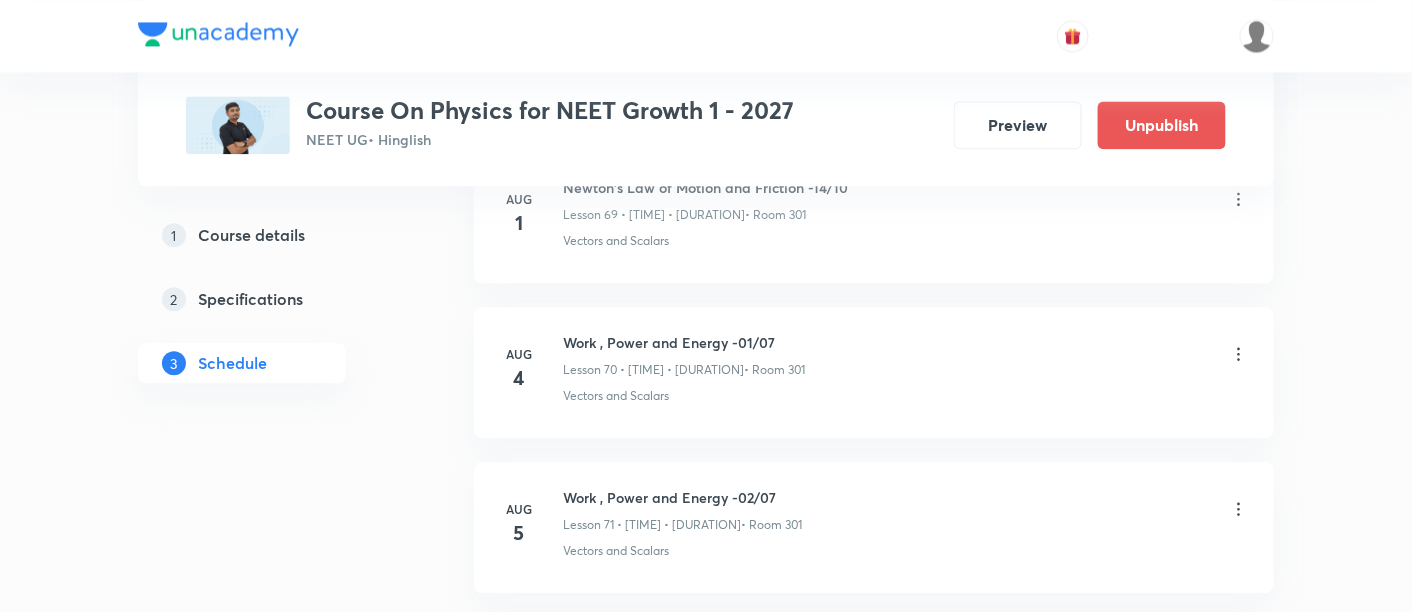 scroll, scrollTop: 10905, scrollLeft: 0, axis: vertical 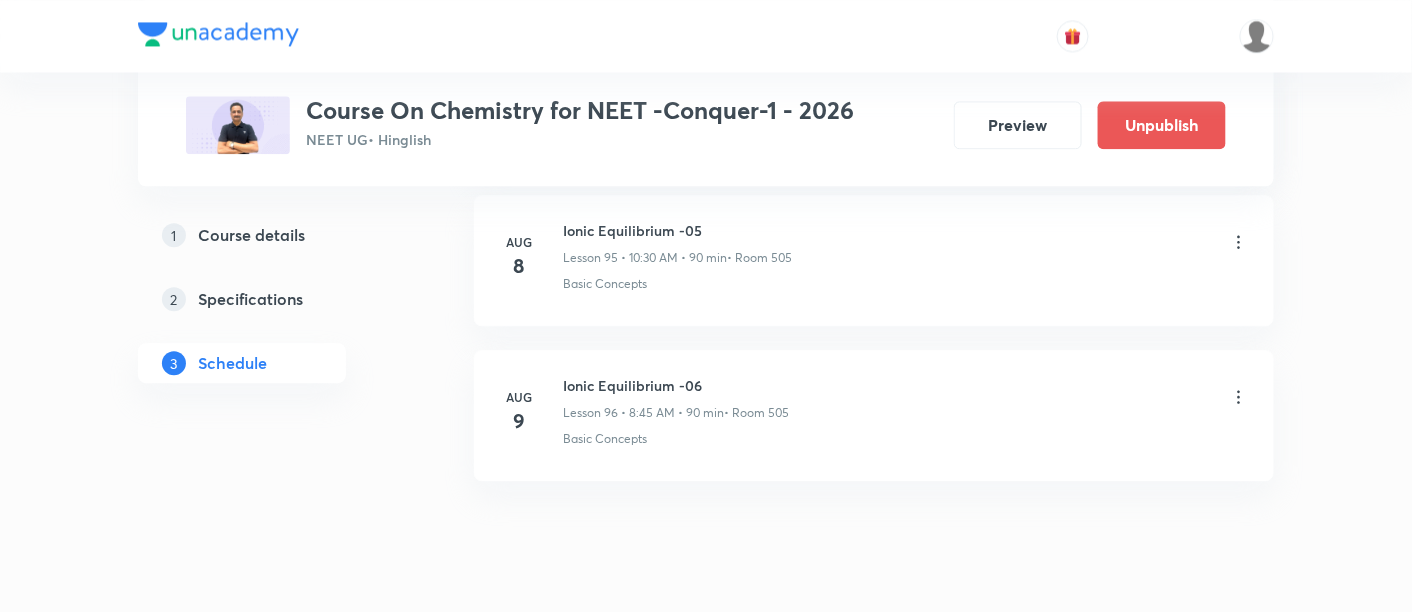 click 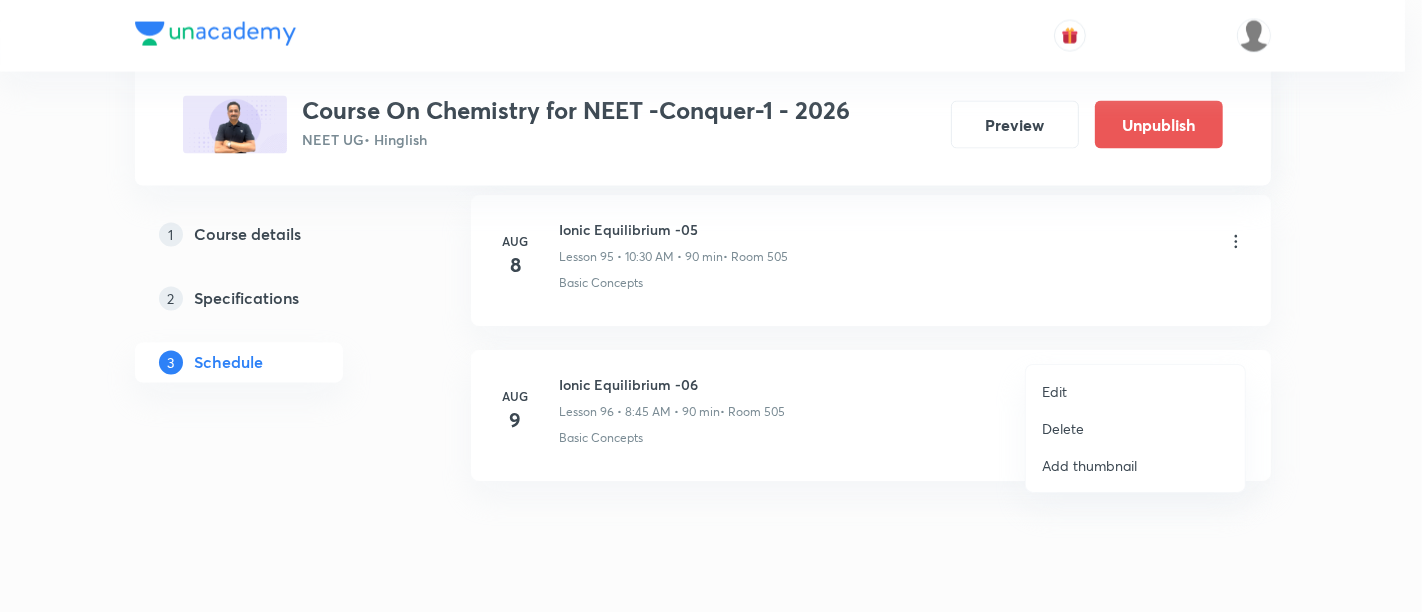 click on "Delete" at bounding box center [1063, 428] 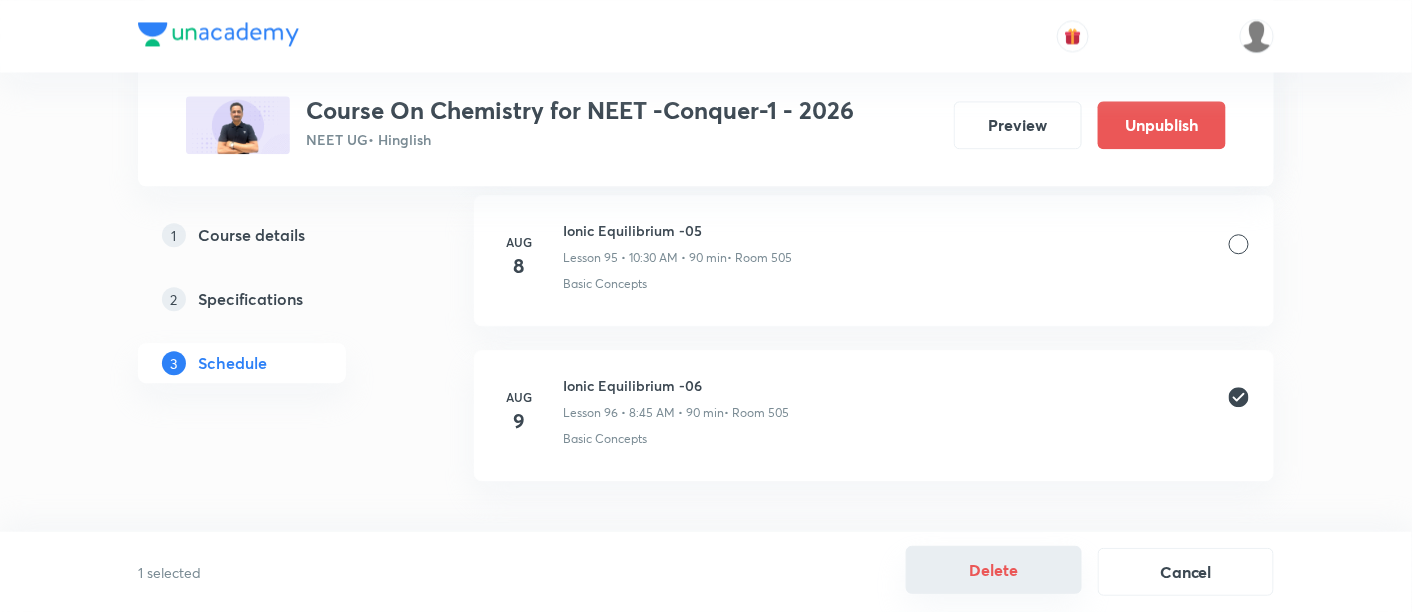 click on "Delete" at bounding box center (994, 570) 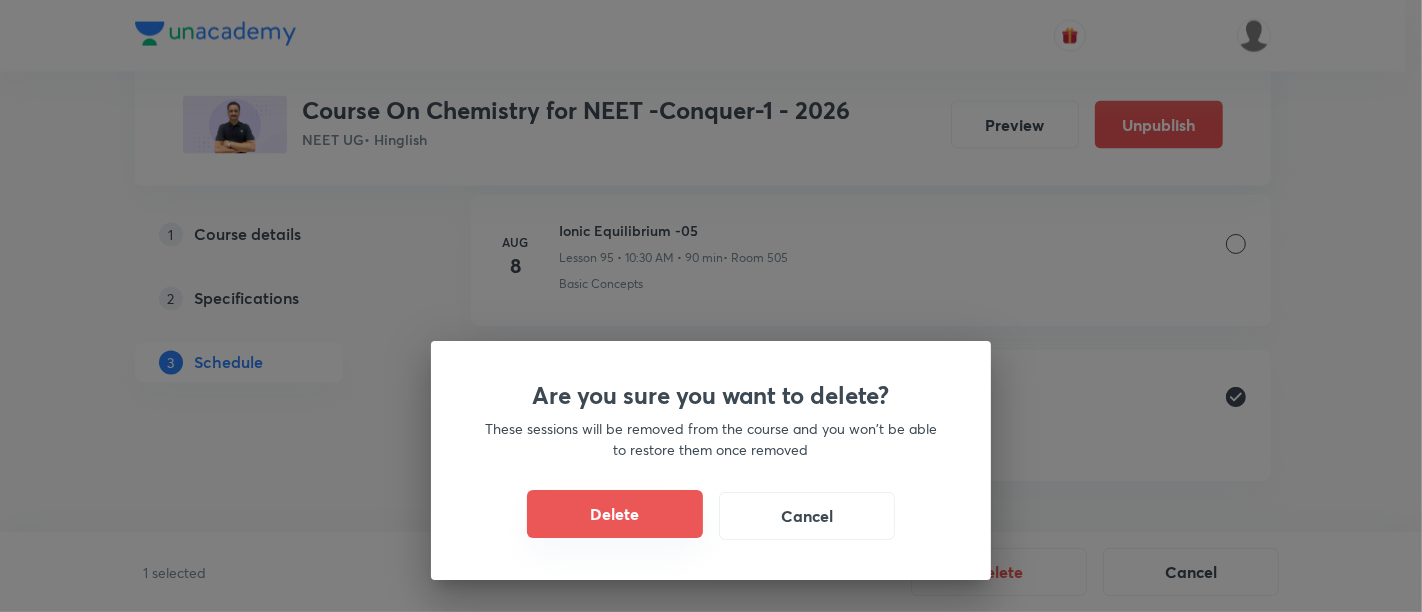click on "Delete" at bounding box center [615, 514] 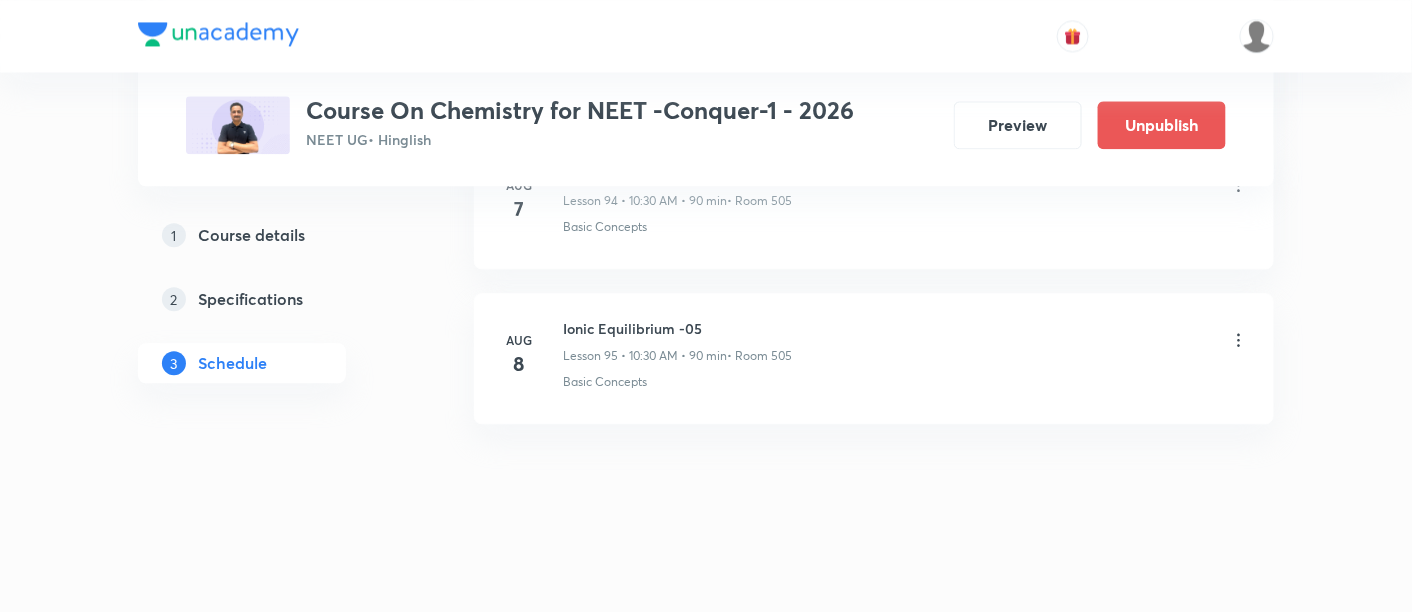 scroll, scrollTop: 15660, scrollLeft: 0, axis: vertical 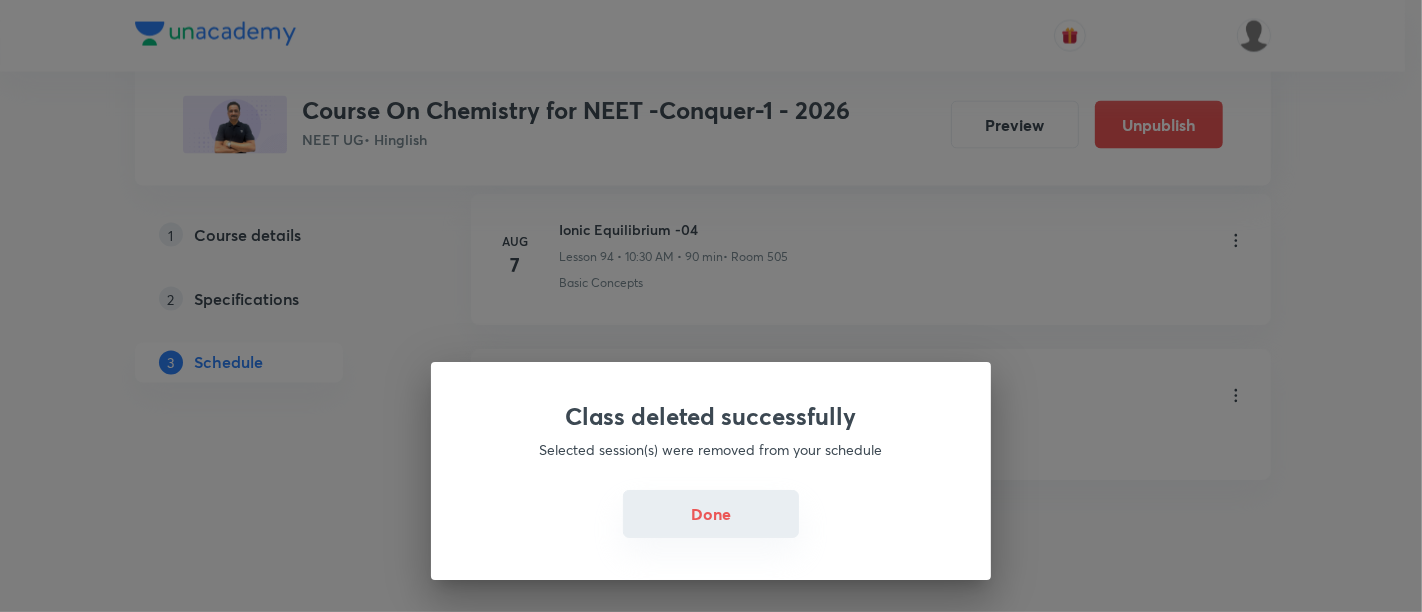 click on "Done" at bounding box center (711, 514) 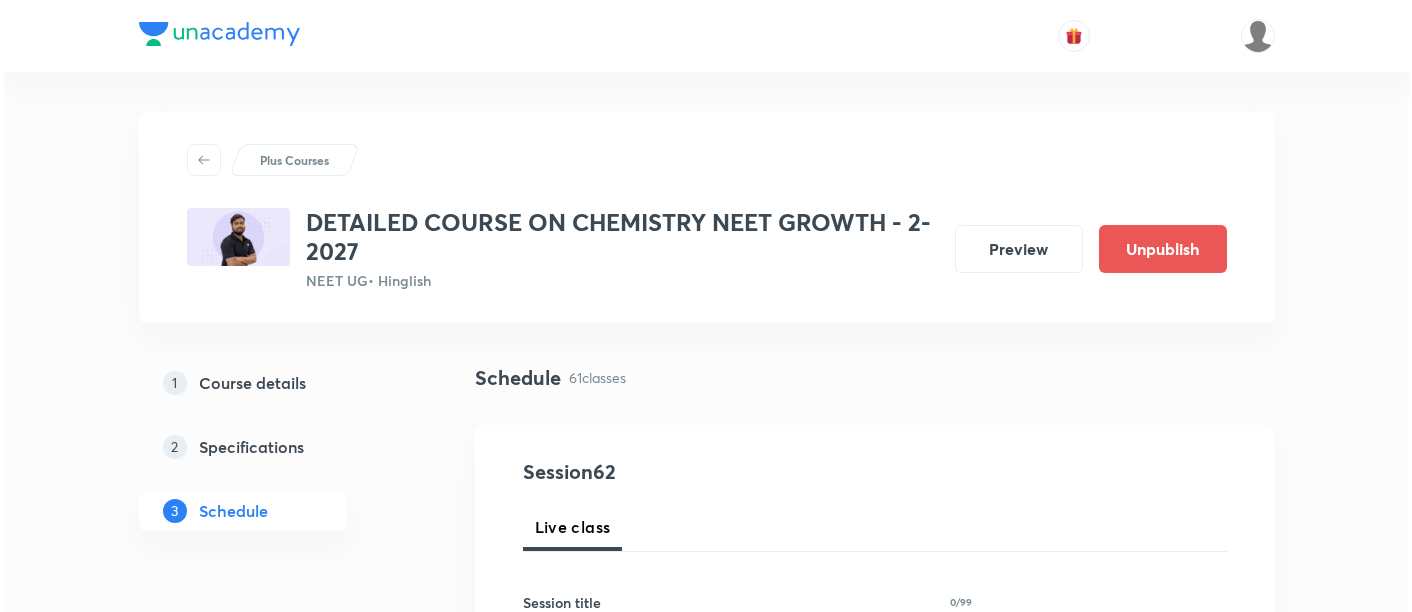 scroll, scrollTop: 0, scrollLeft: 0, axis: both 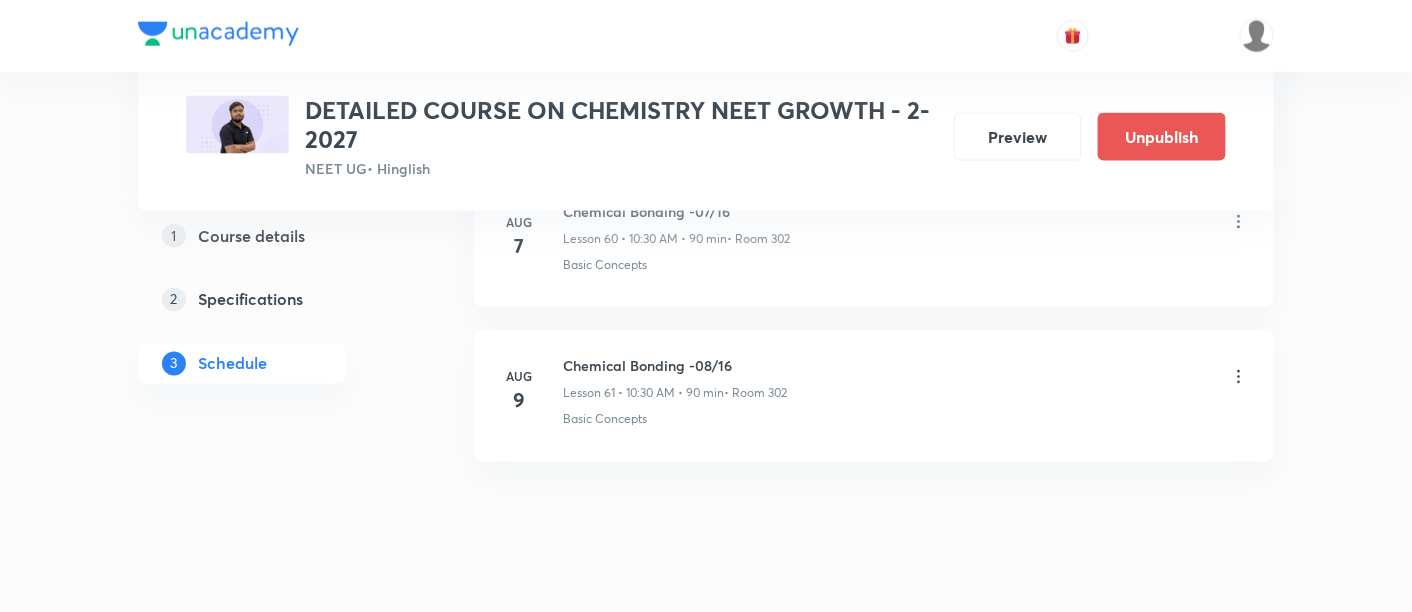 click 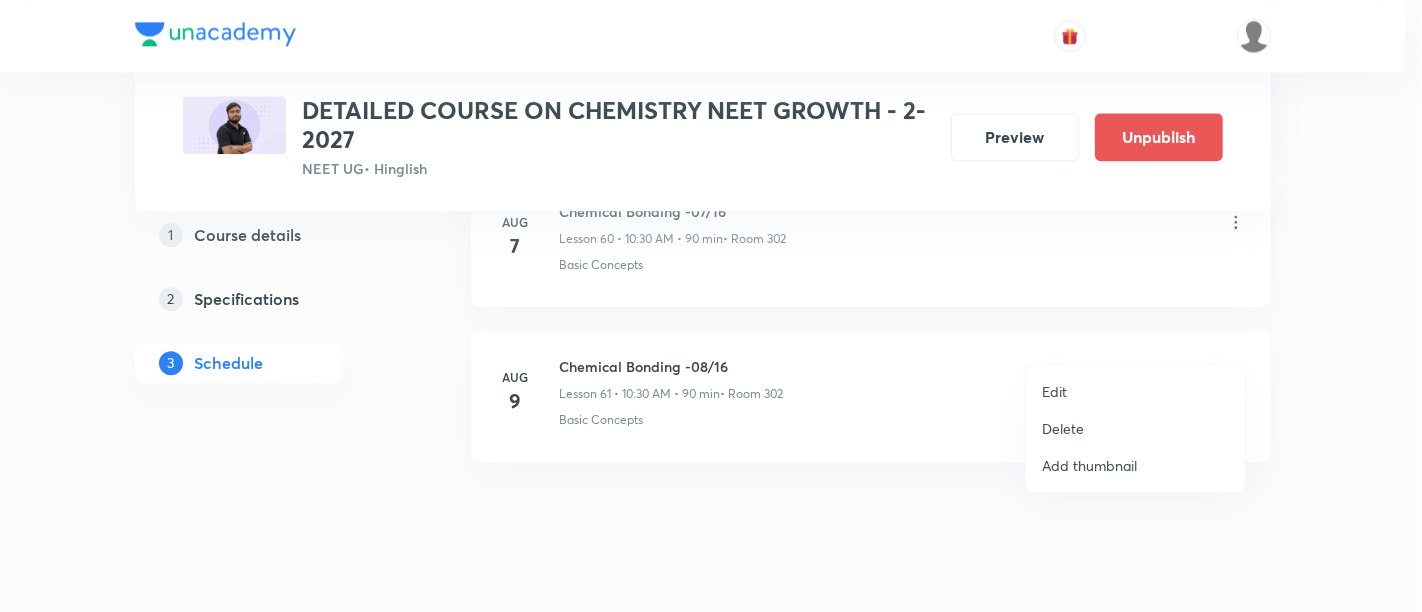 click on "Delete" at bounding box center (1063, 428) 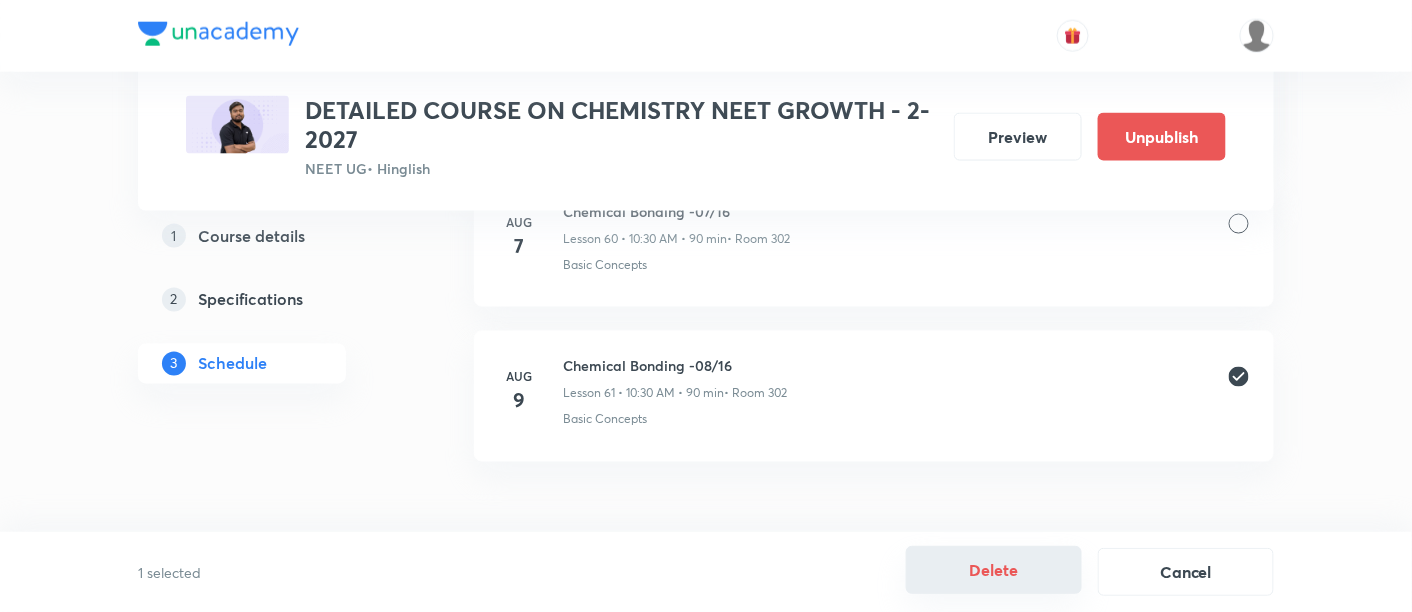 click on "Delete" at bounding box center [994, 570] 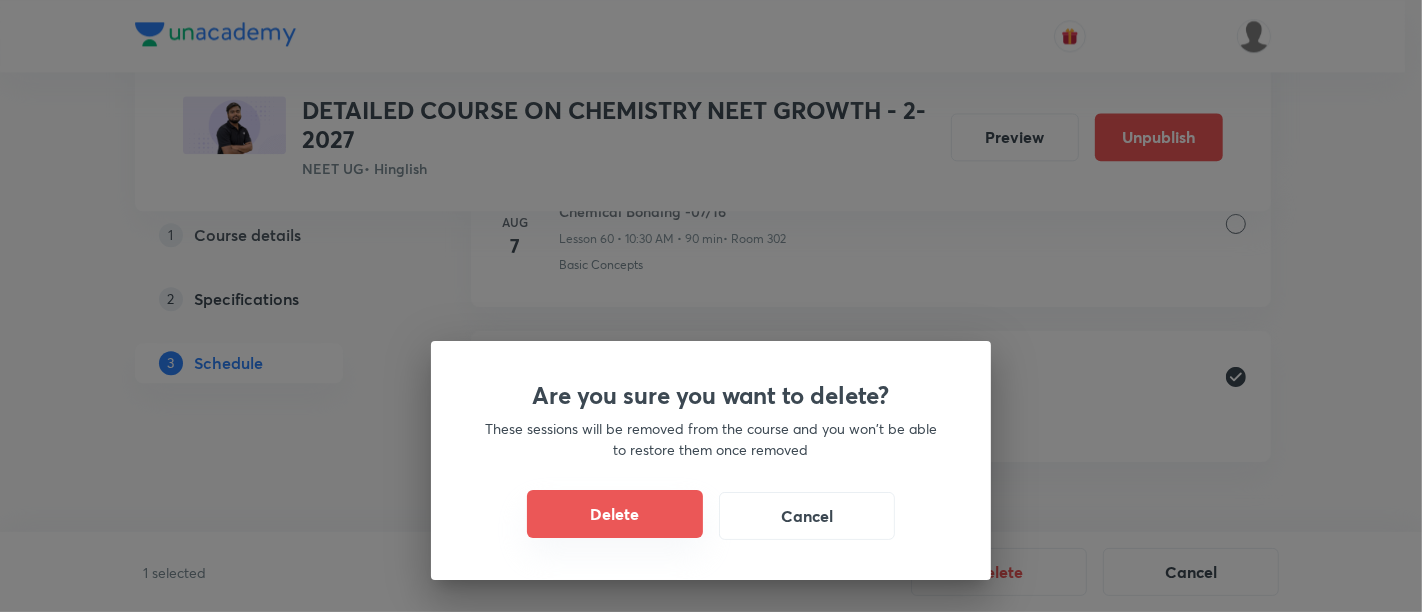 click on "Delete" at bounding box center (615, 514) 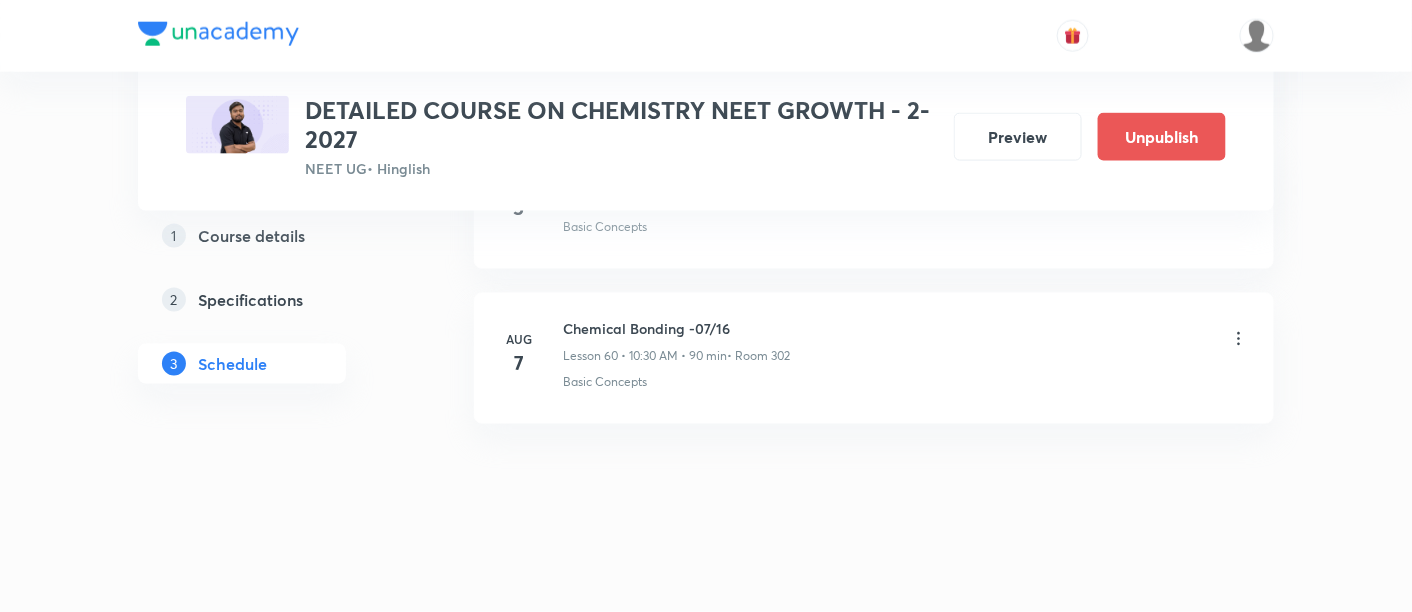 scroll, scrollTop: 10279, scrollLeft: 0, axis: vertical 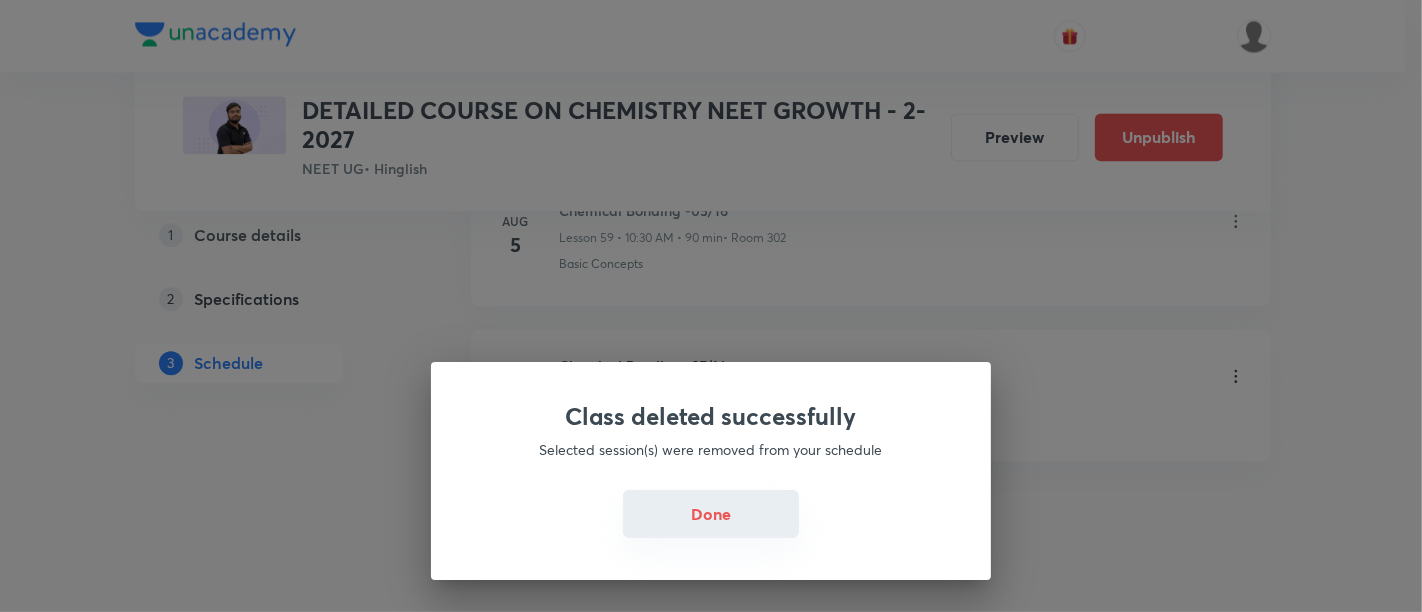 click on "Done" at bounding box center (711, 514) 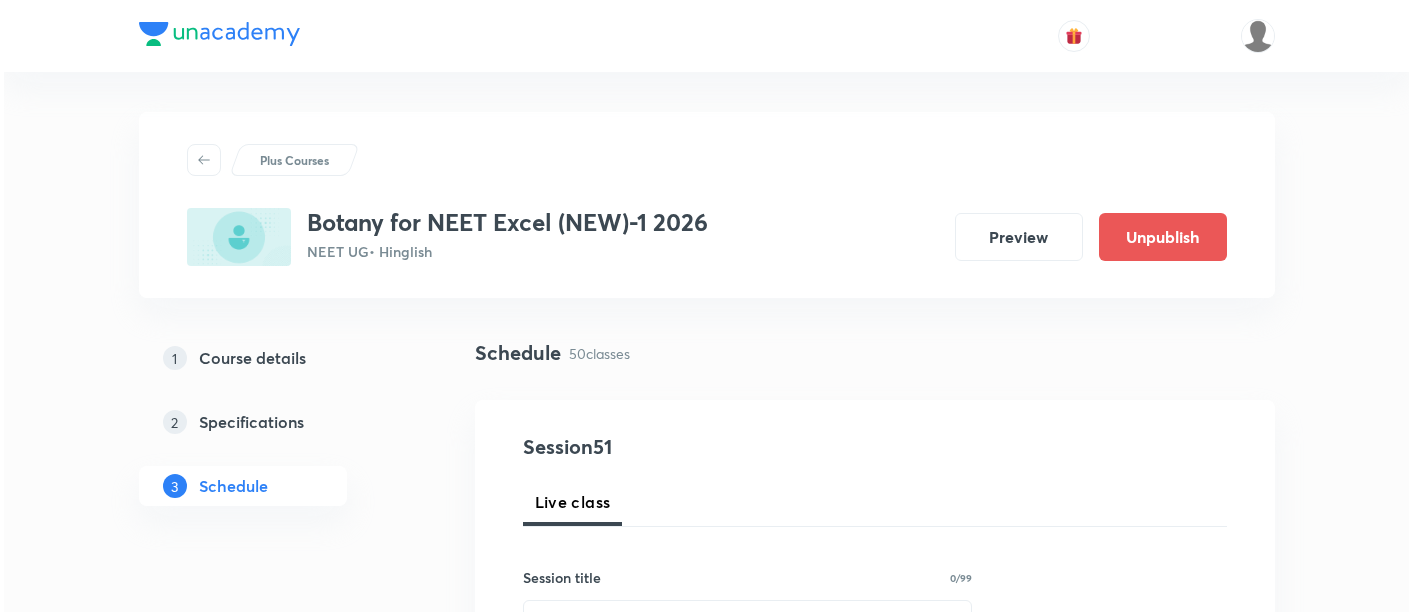 scroll, scrollTop: 8709, scrollLeft: 0, axis: vertical 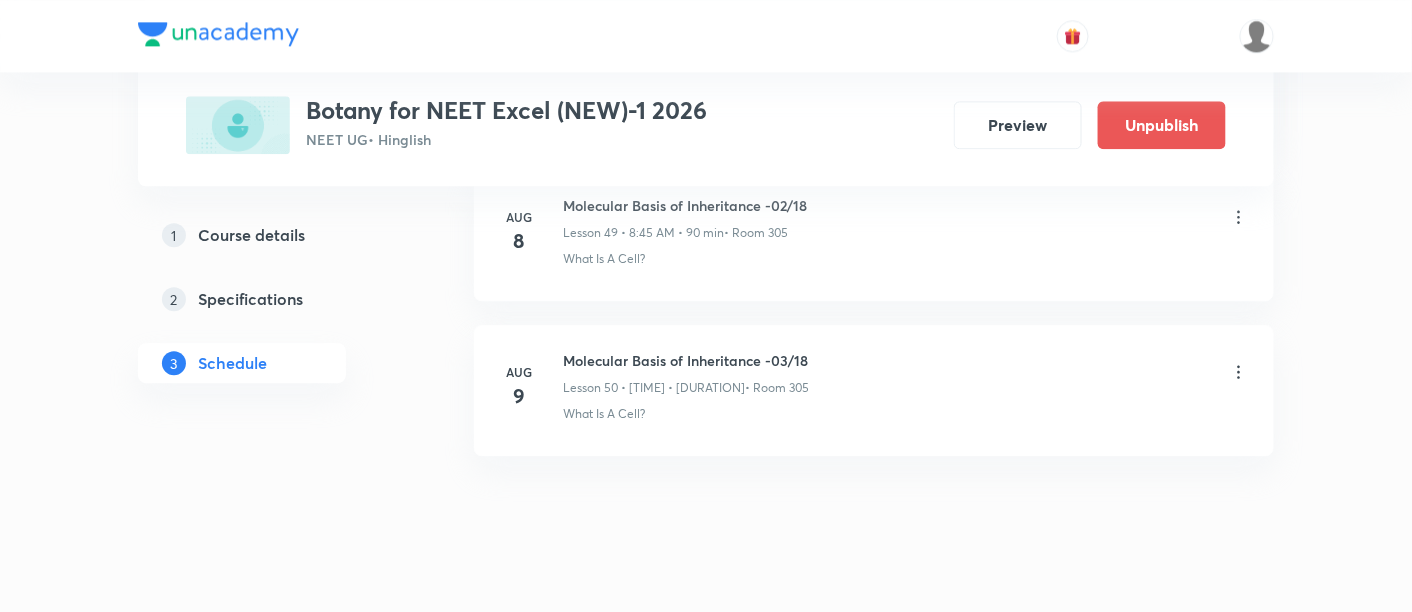 click 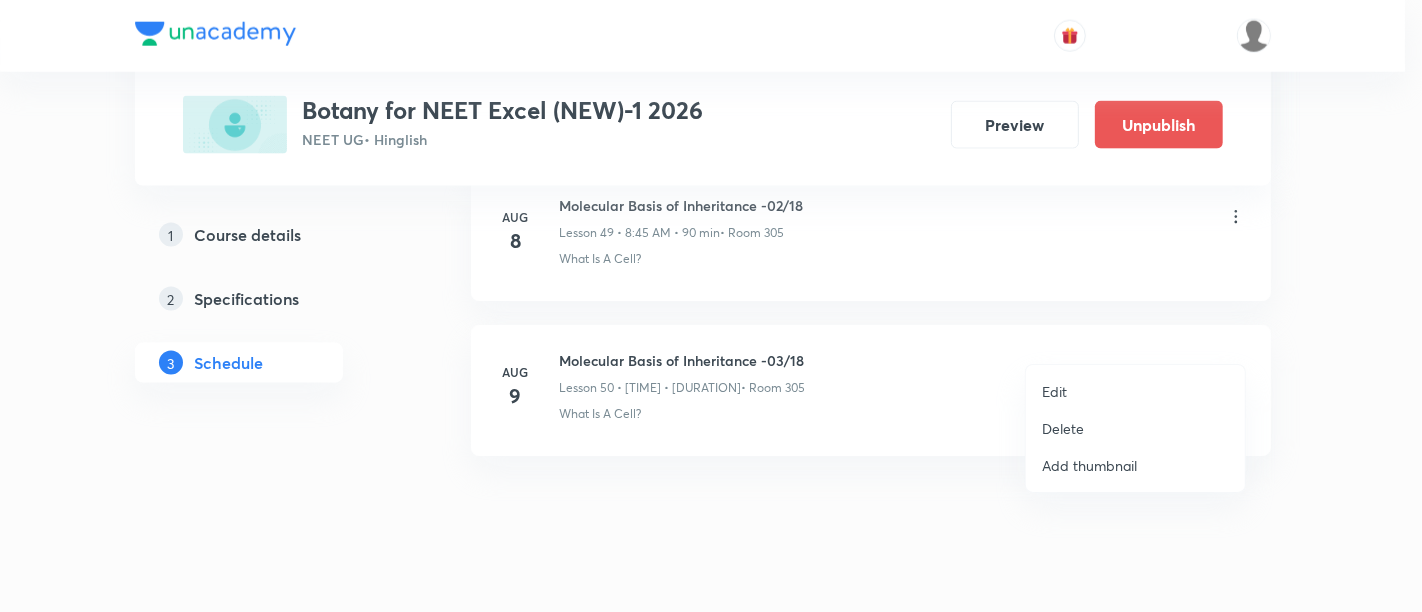 click on "Edit" at bounding box center (1054, 391) 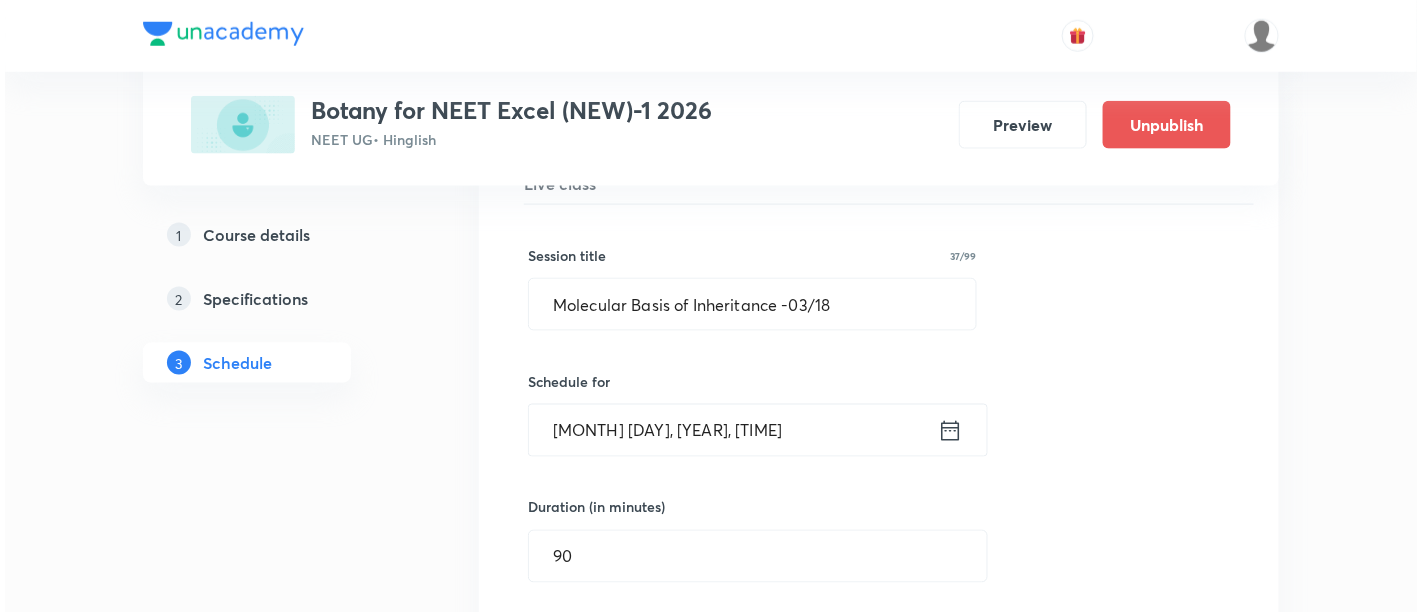 scroll, scrollTop: 7907, scrollLeft: 0, axis: vertical 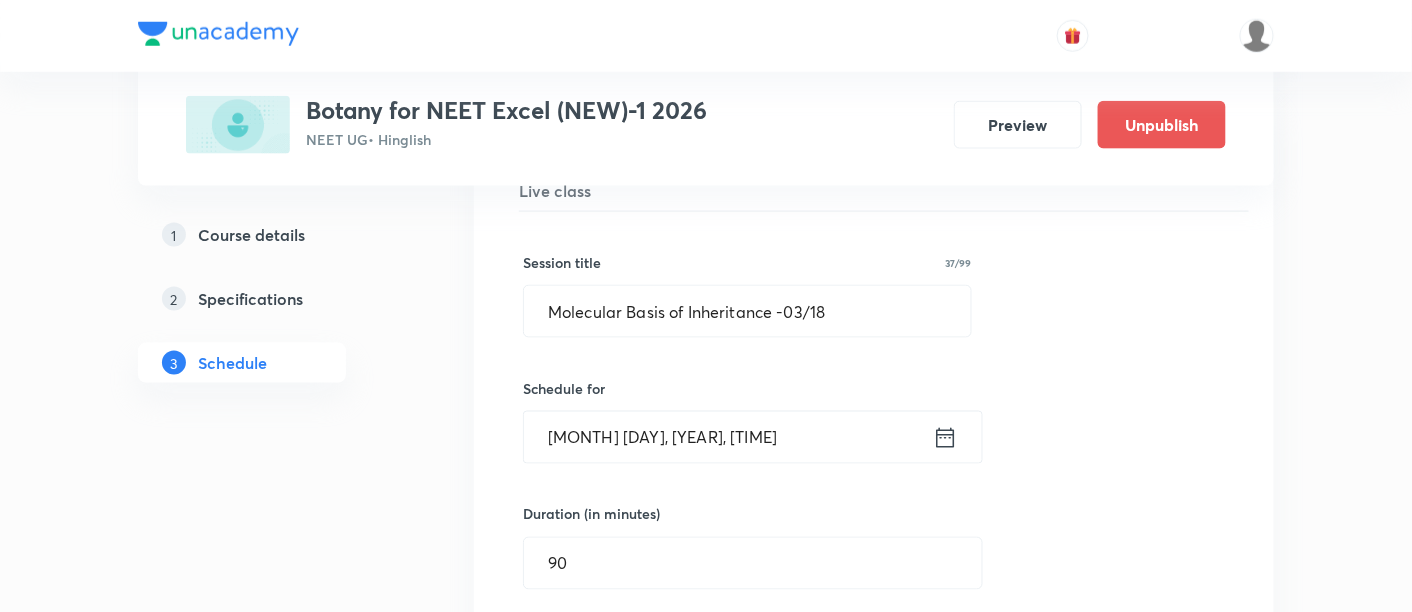 click 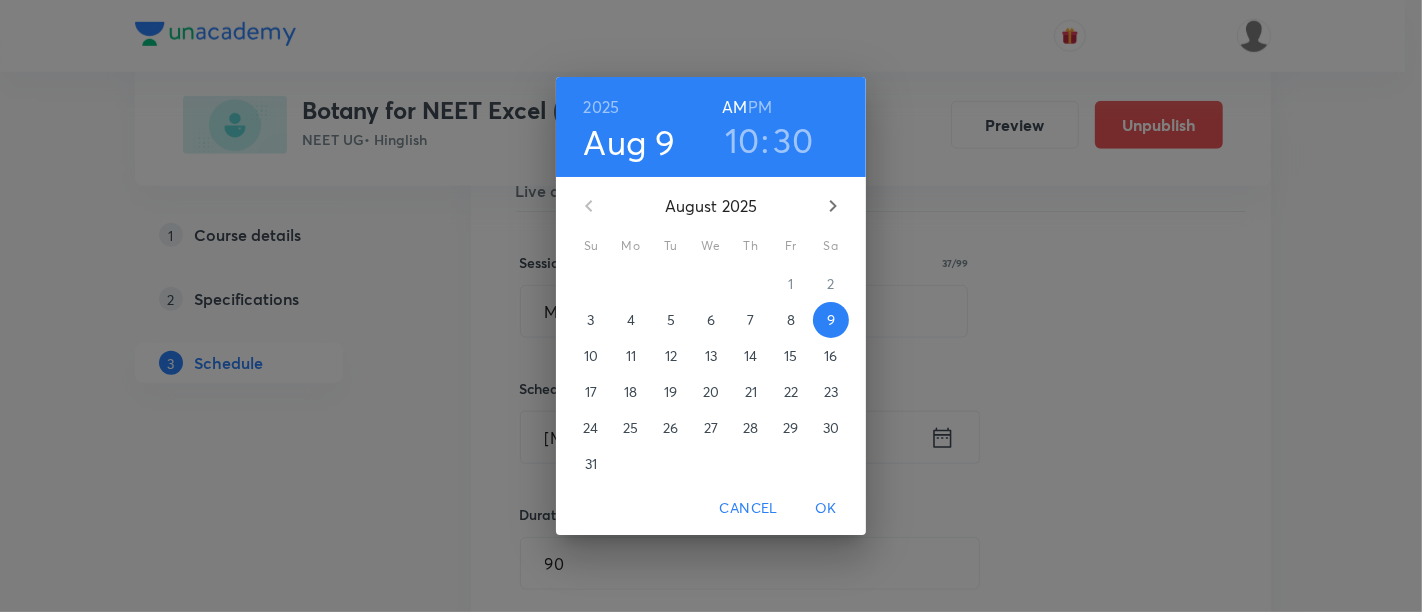 click on "2025" at bounding box center (602, 107) 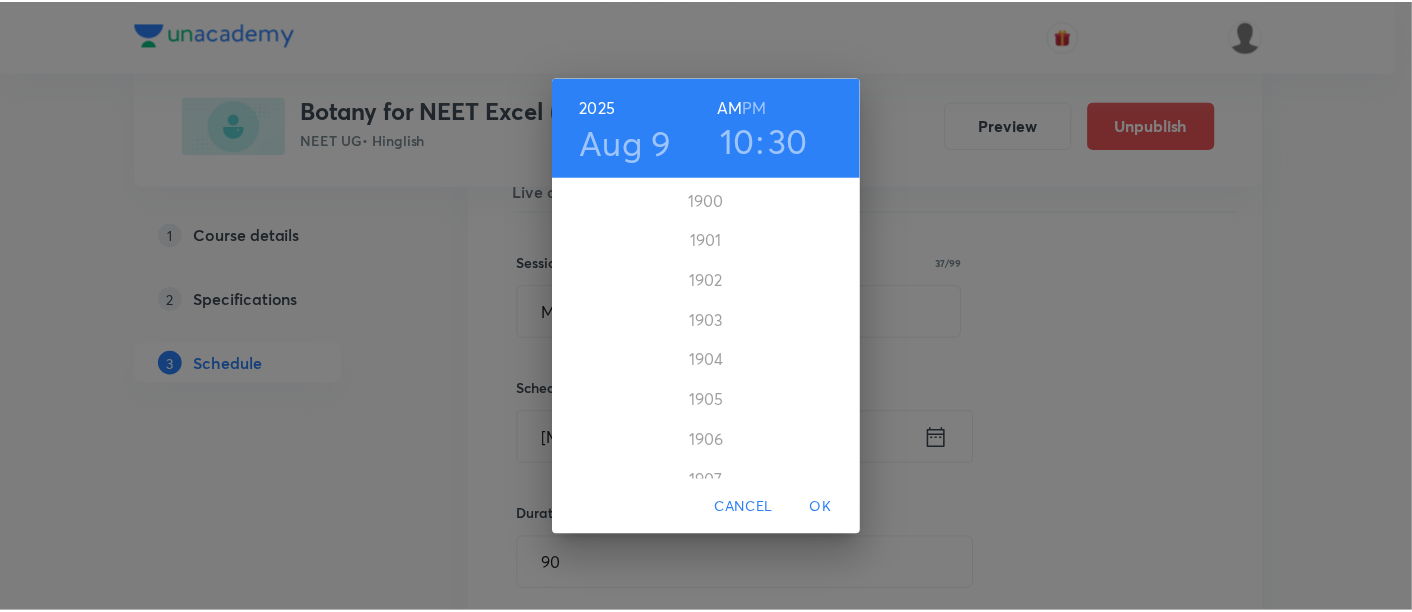 scroll, scrollTop: 4878, scrollLeft: 0, axis: vertical 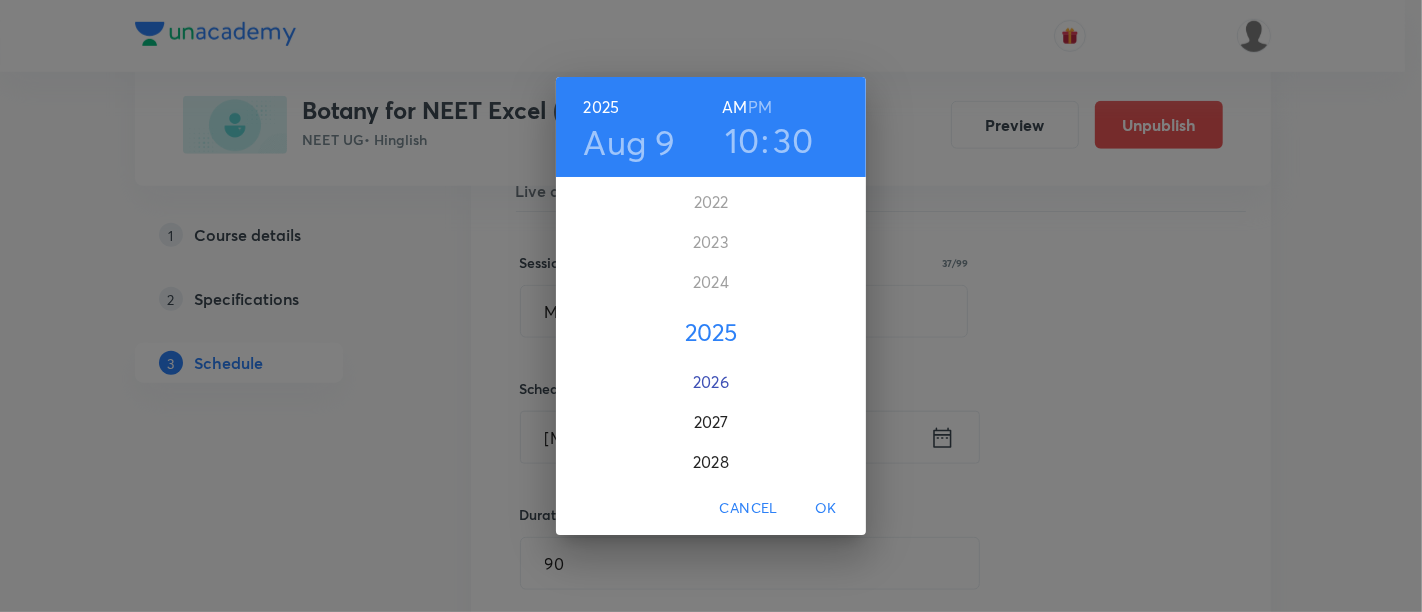 click on "2026" at bounding box center [711, 382] 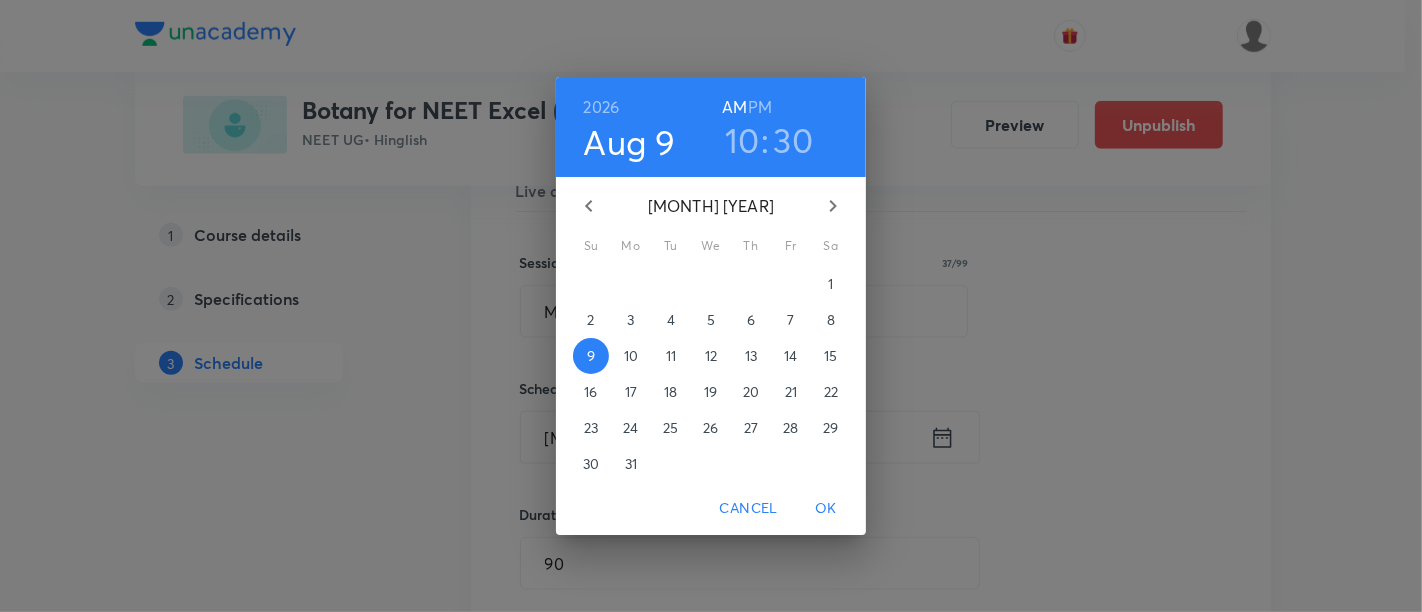 click on "OK" at bounding box center (826, 508) 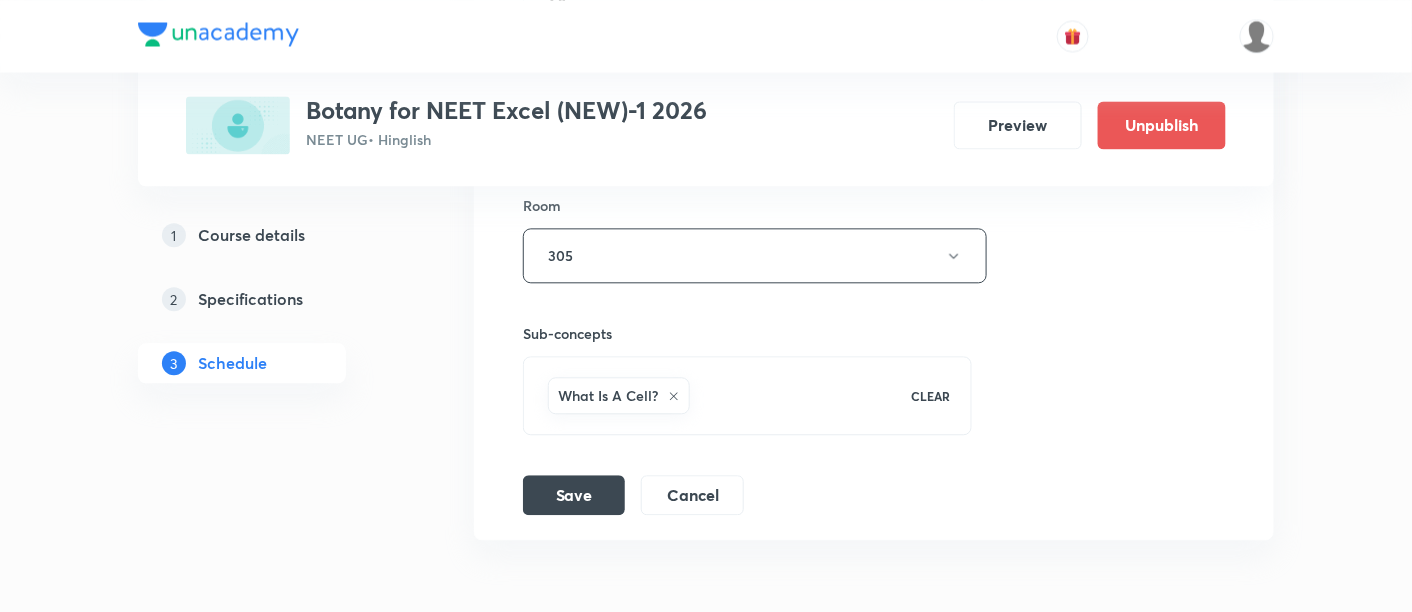 scroll, scrollTop: 8488, scrollLeft: 0, axis: vertical 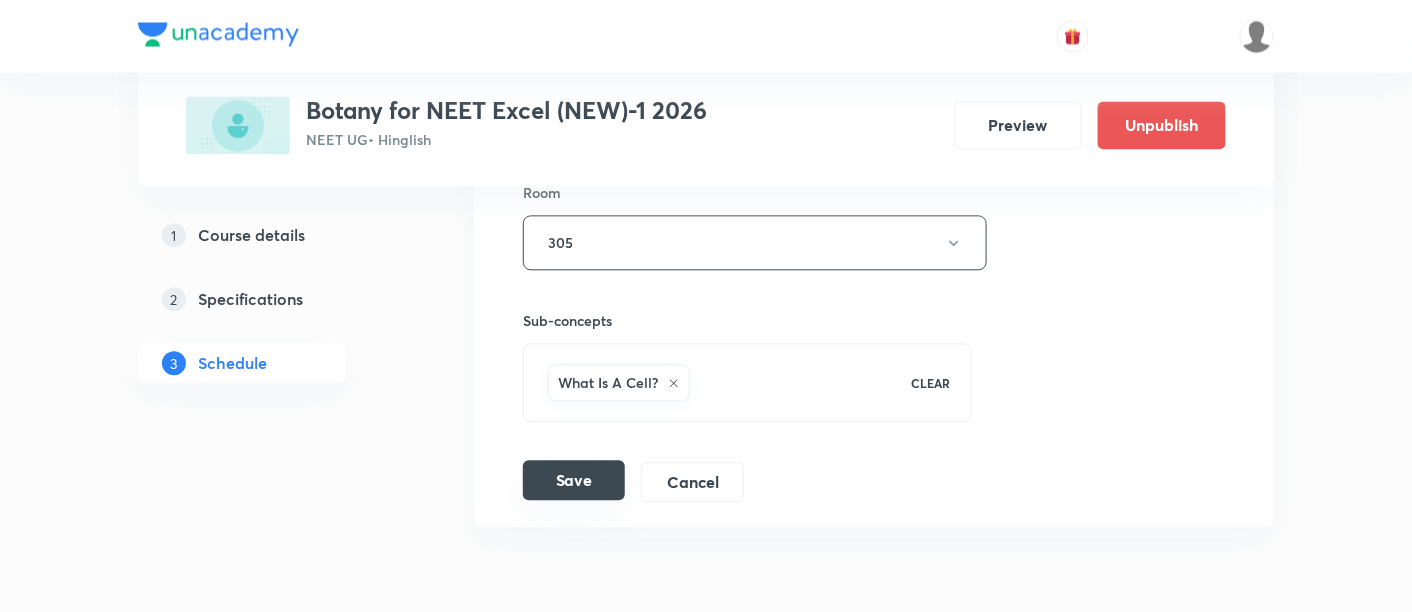 click on "Save" at bounding box center [574, 480] 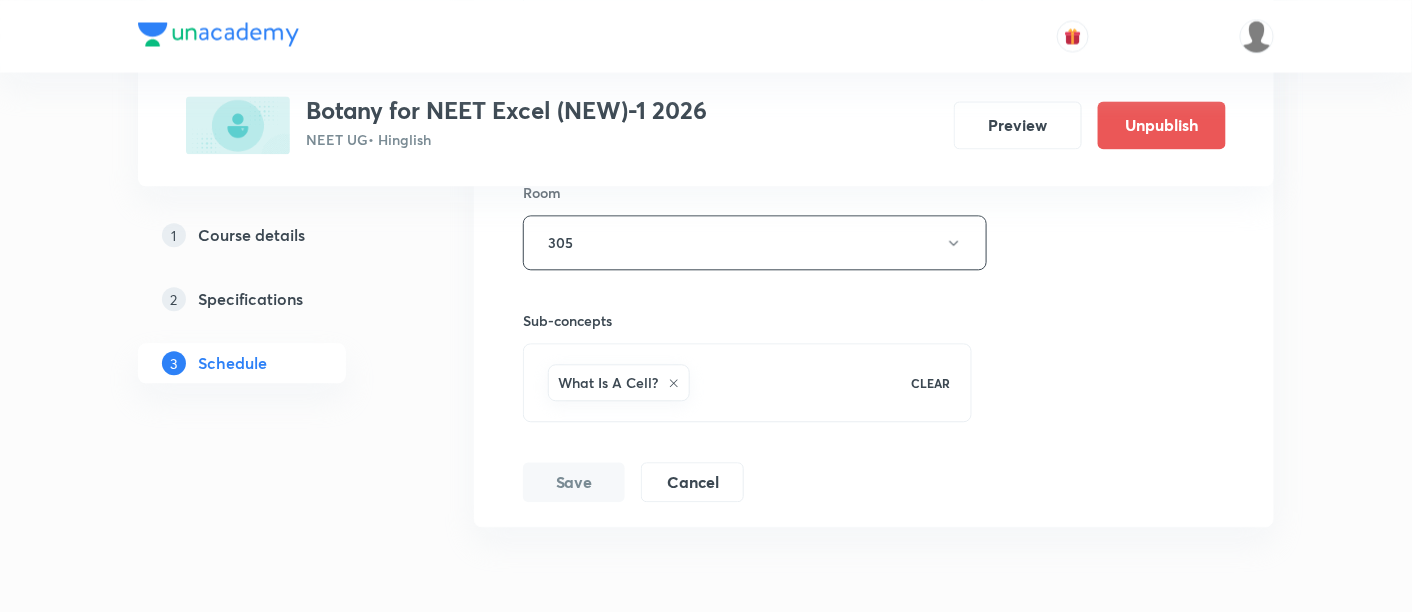 scroll, scrollTop: 7793, scrollLeft: 0, axis: vertical 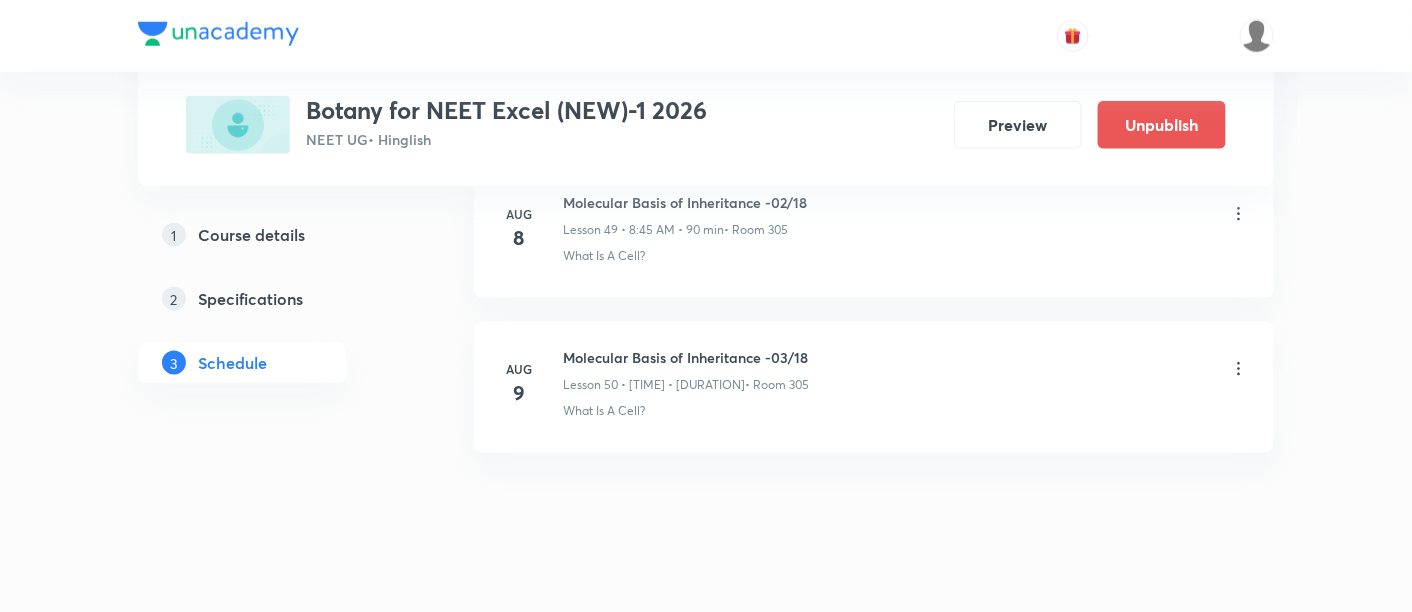 click 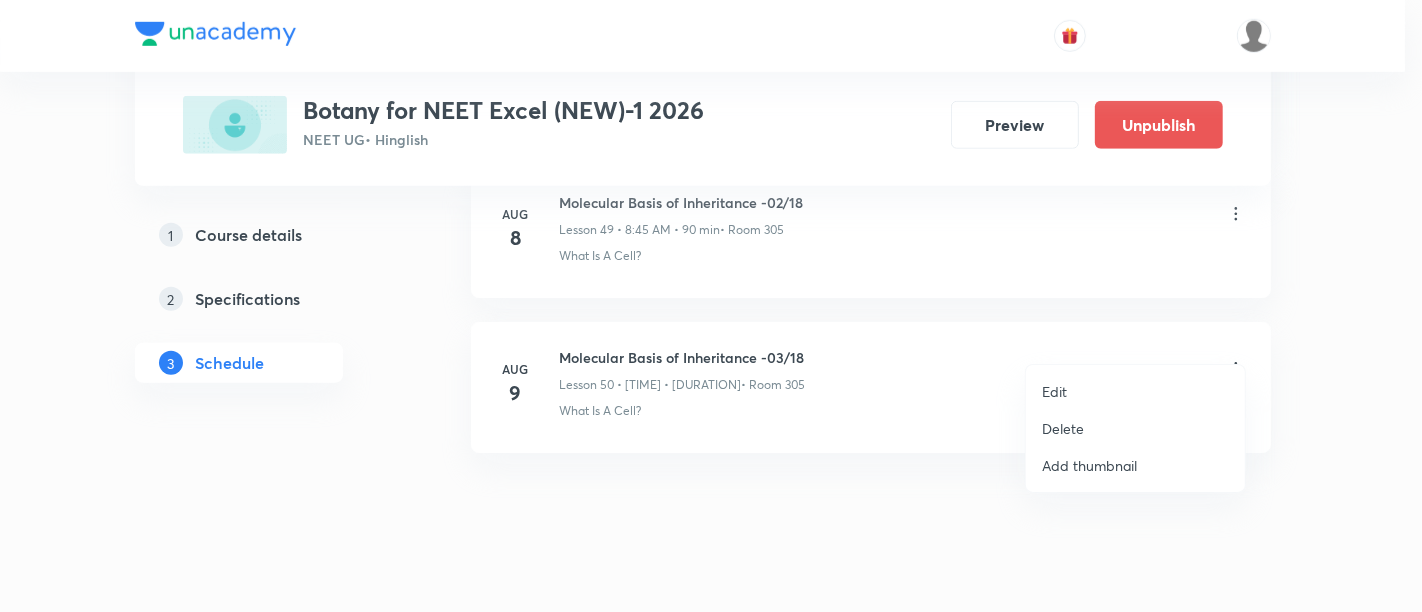 click on "Edit" at bounding box center (1054, 391) 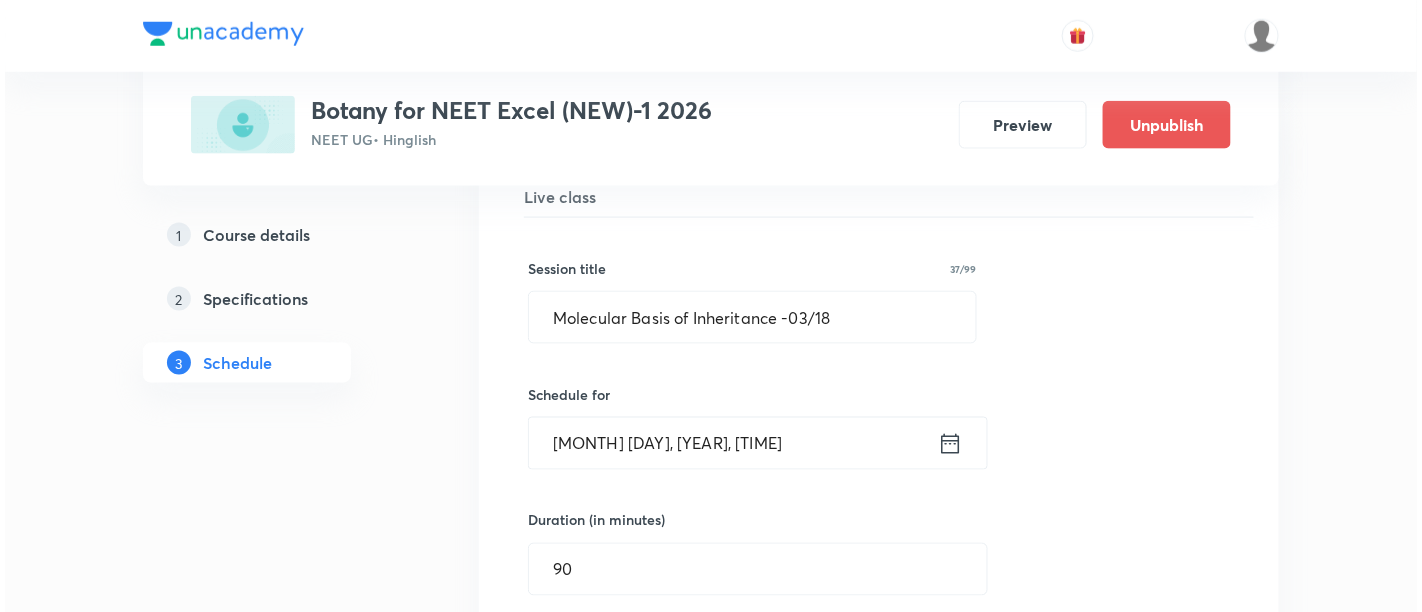 scroll, scrollTop: 7908, scrollLeft: 0, axis: vertical 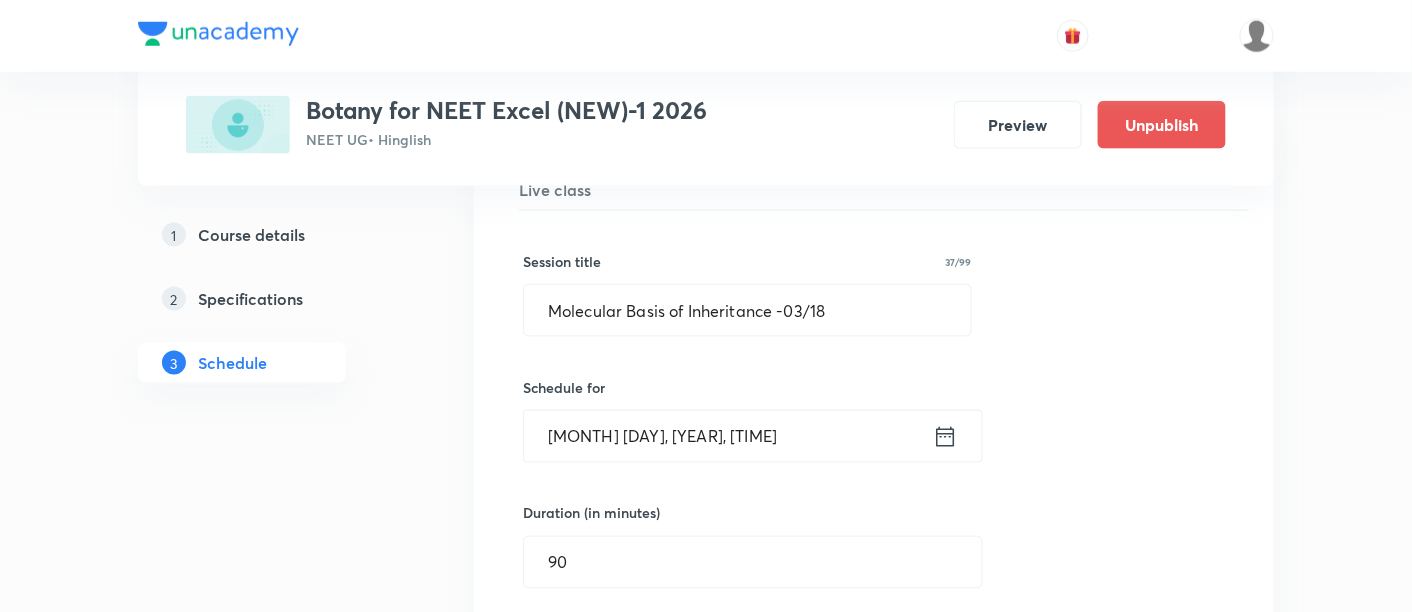 click 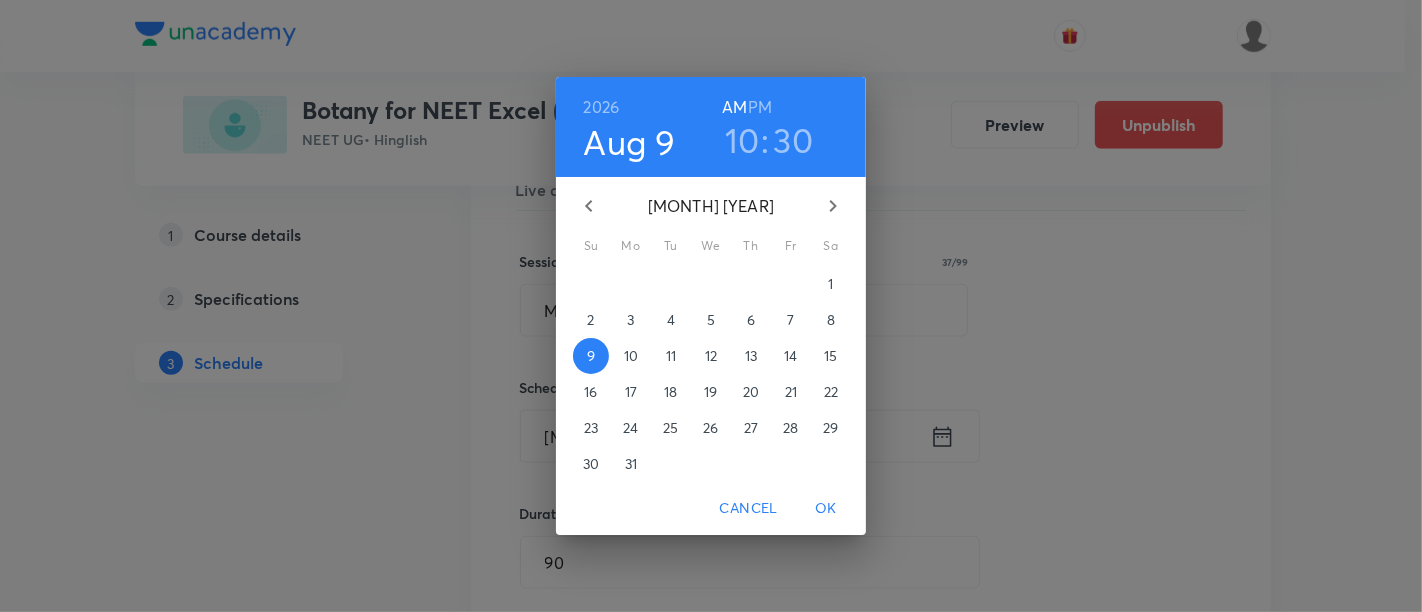 click on "2026" at bounding box center (602, 107) 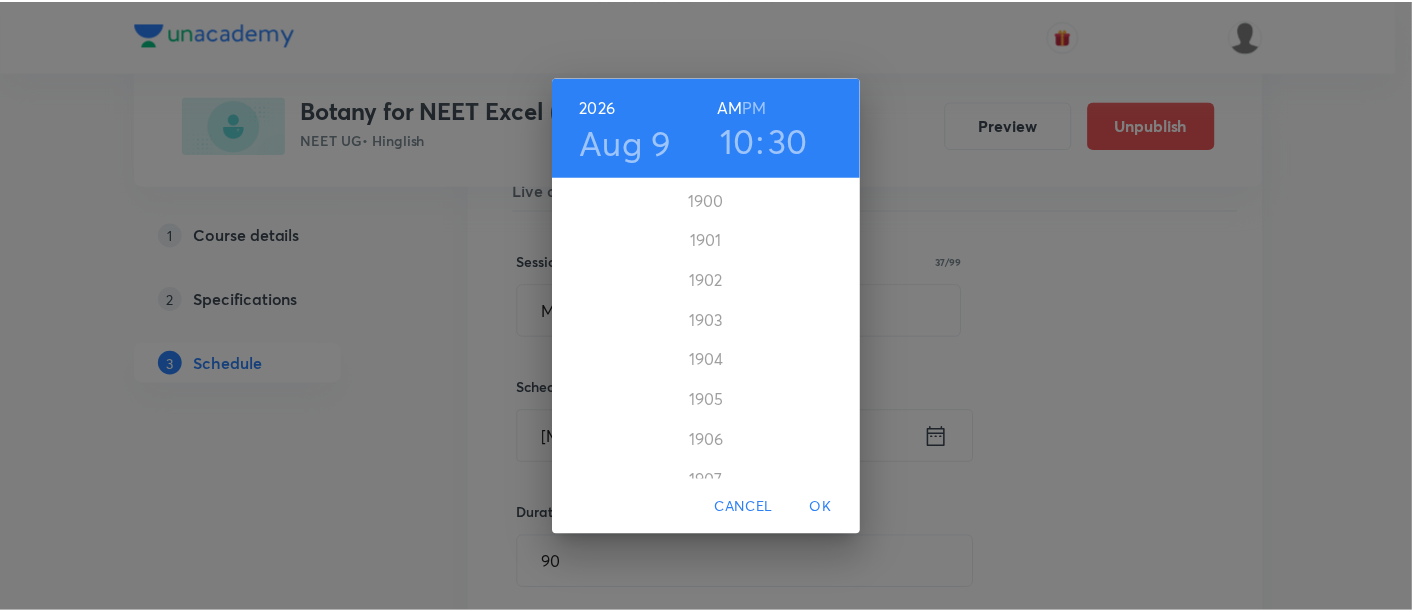 scroll, scrollTop: 4918, scrollLeft: 0, axis: vertical 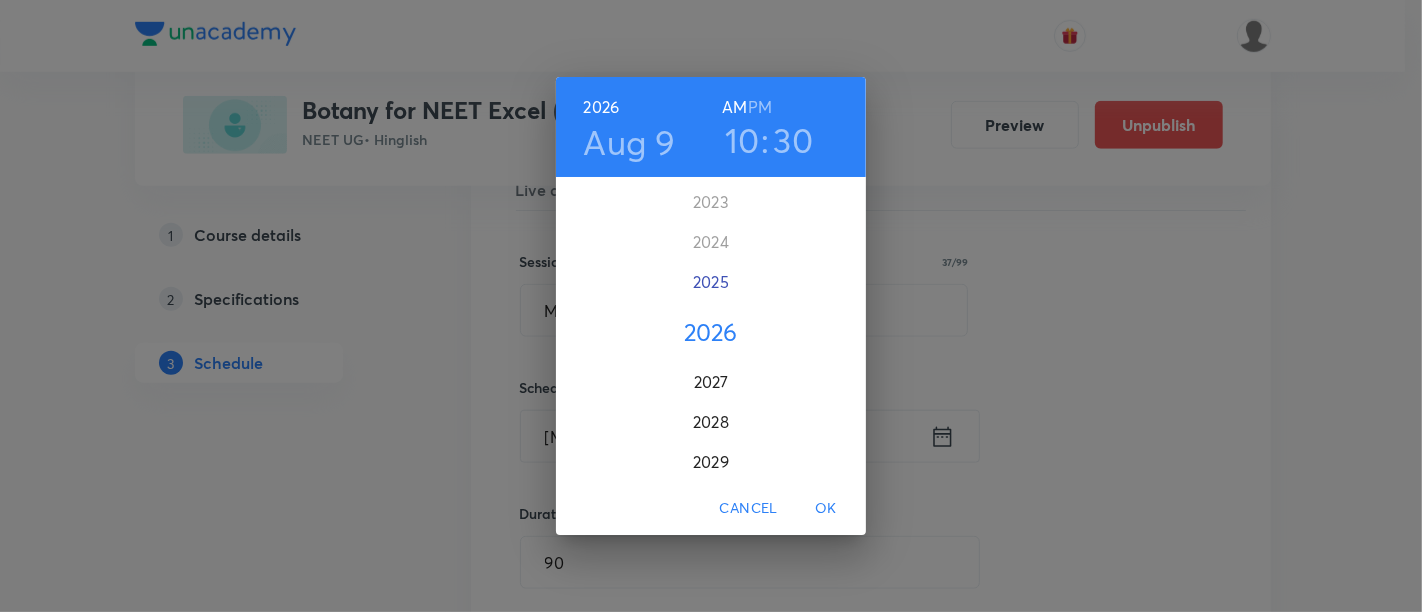 click on "2025" at bounding box center (711, 282) 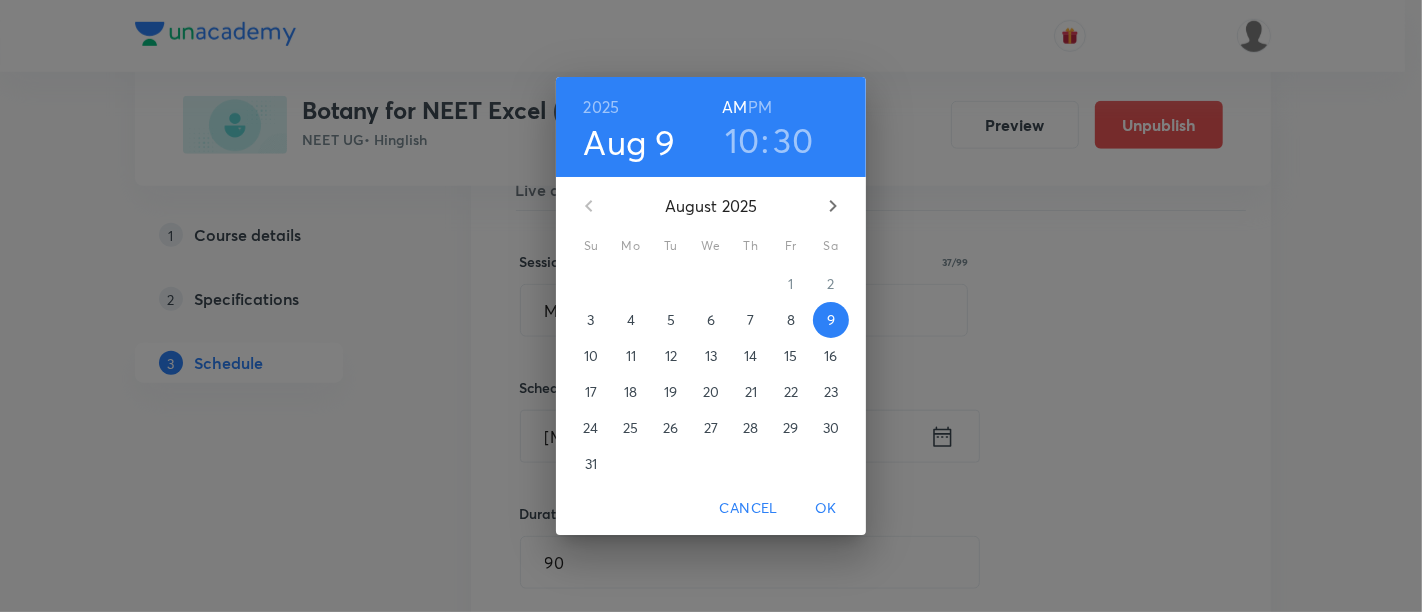 click on "PM" at bounding box center (760, 107) 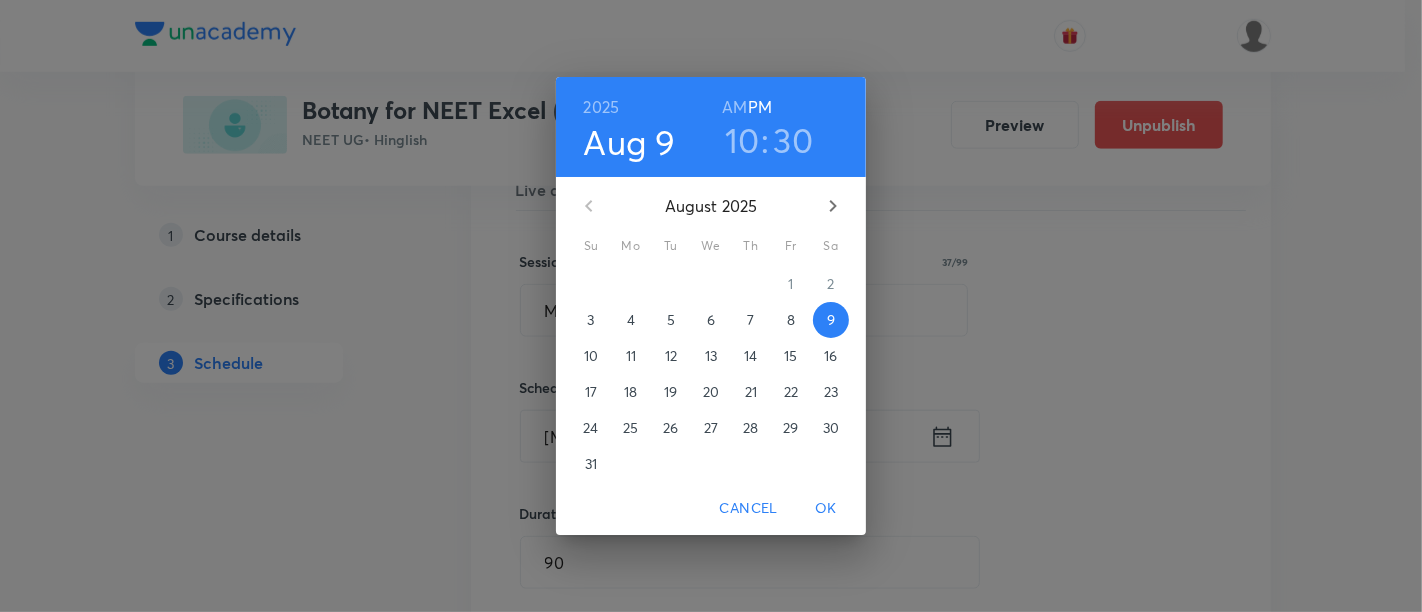click on "10" at bounding box center (742, 140) 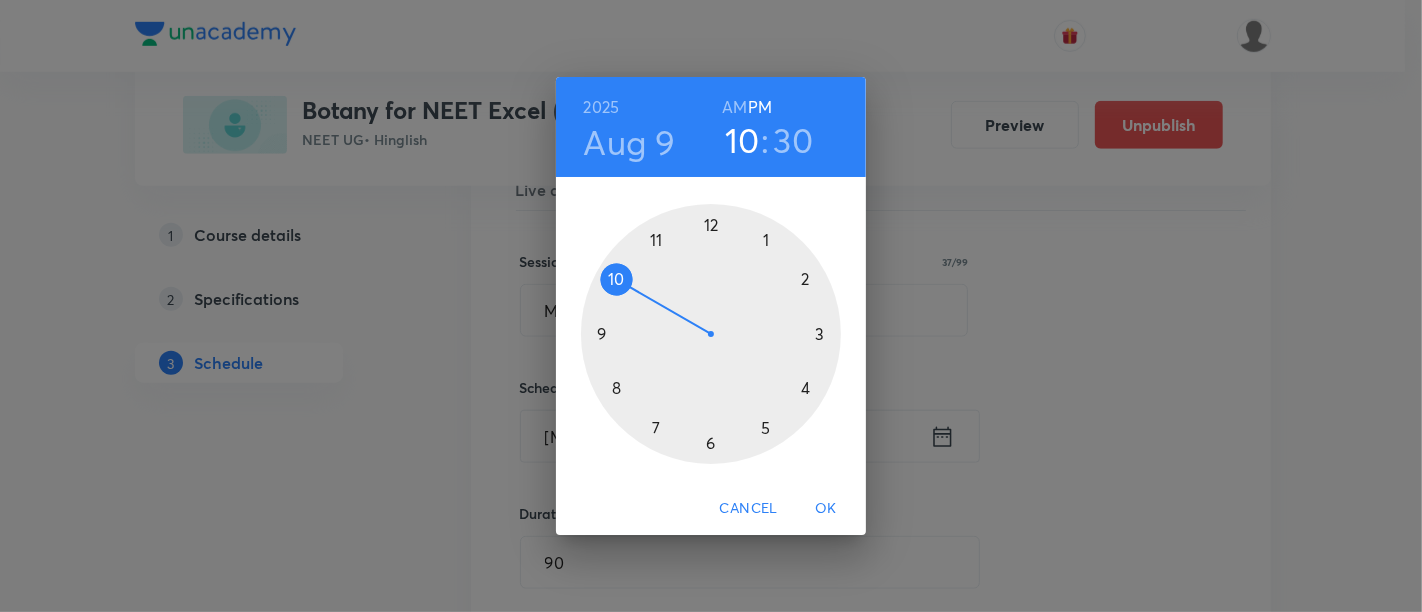 click at bounding box center (711, 334) 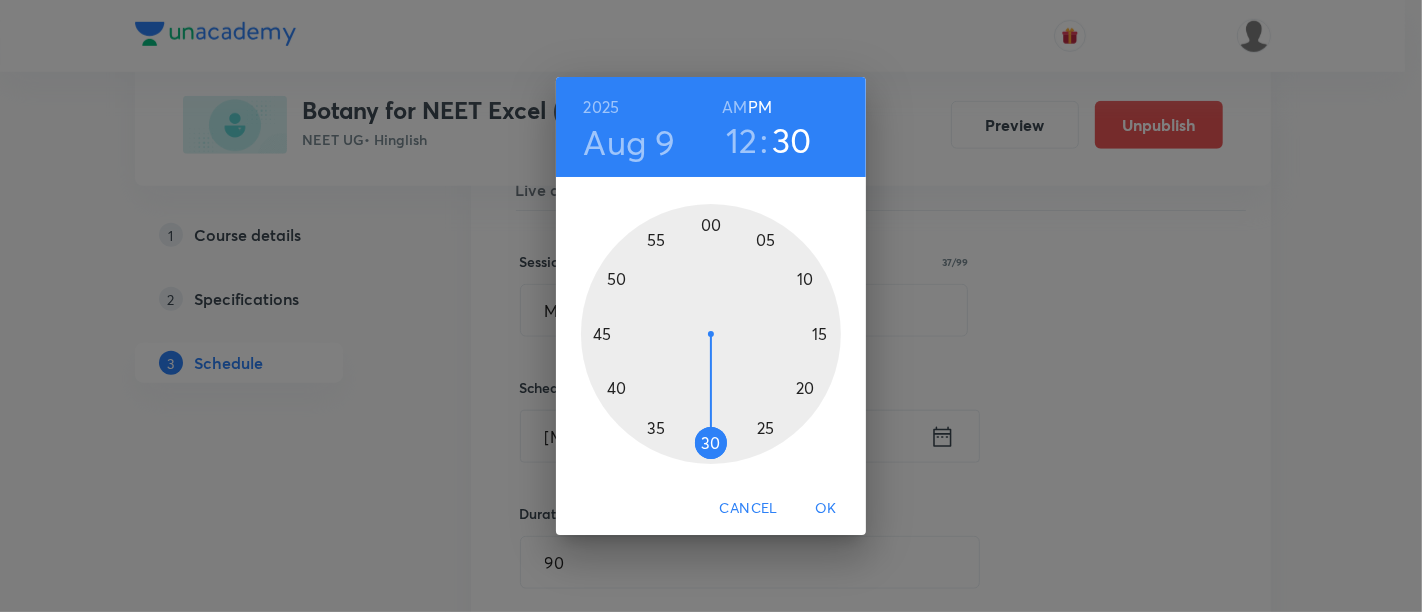 click at bounding box center (711, 334) 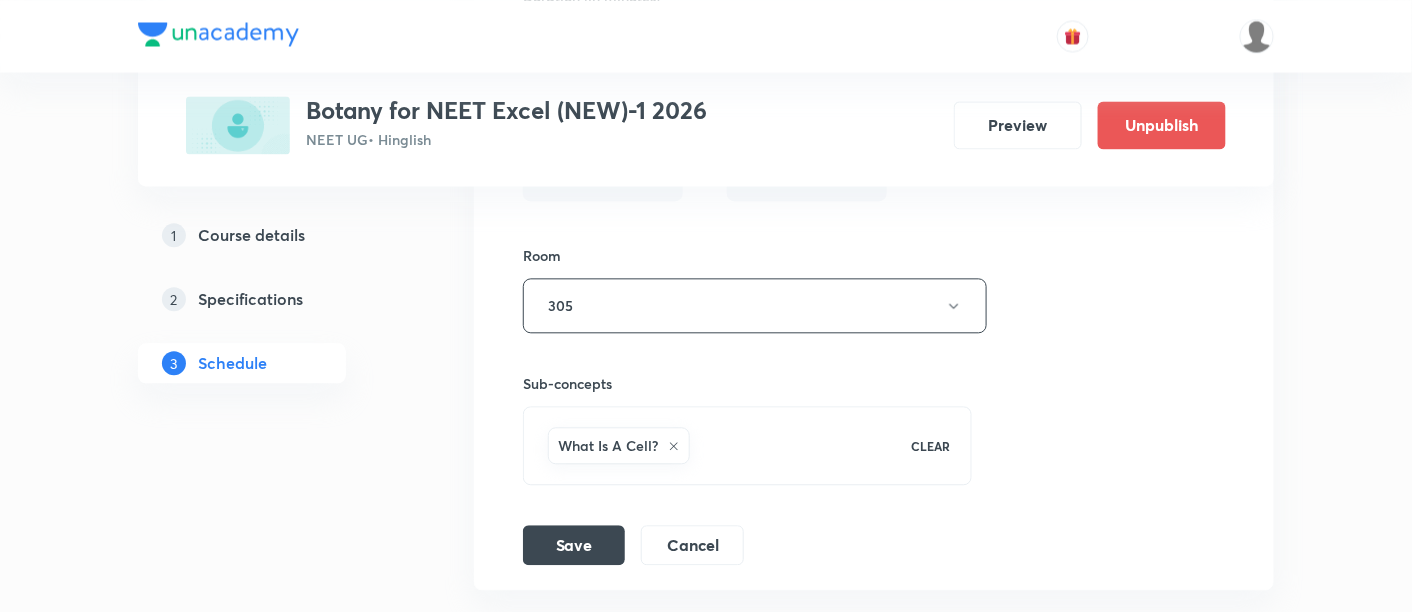 scroll, scrollTop: 8559, scrollLeft: 0, axis: vertical 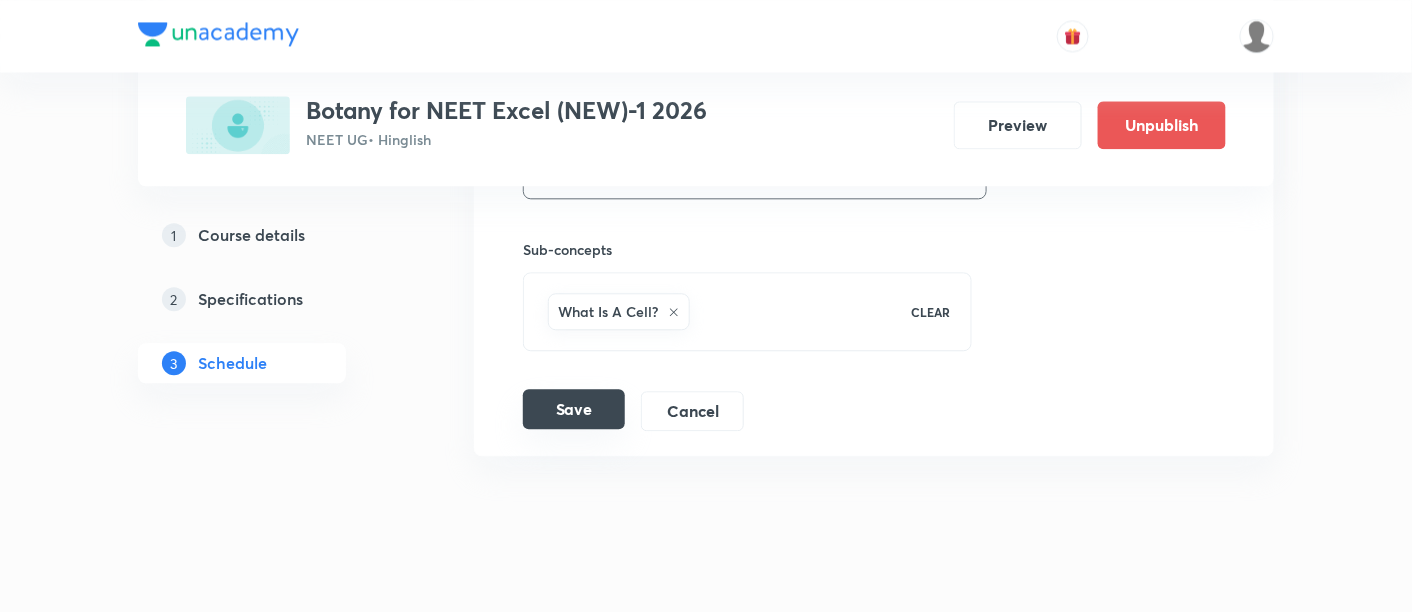 click on "Save" at bounding box center (574, 409) 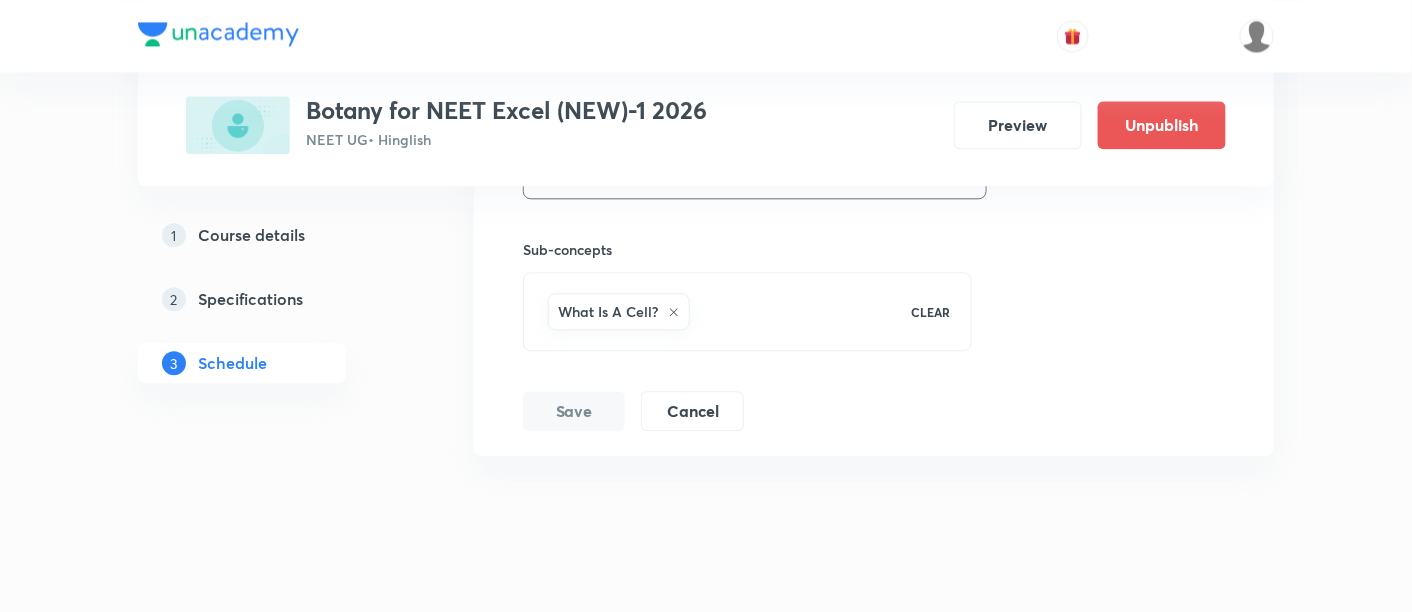 scroll, scrollTop: 7793, scrollLeft: 0, axis: vertical 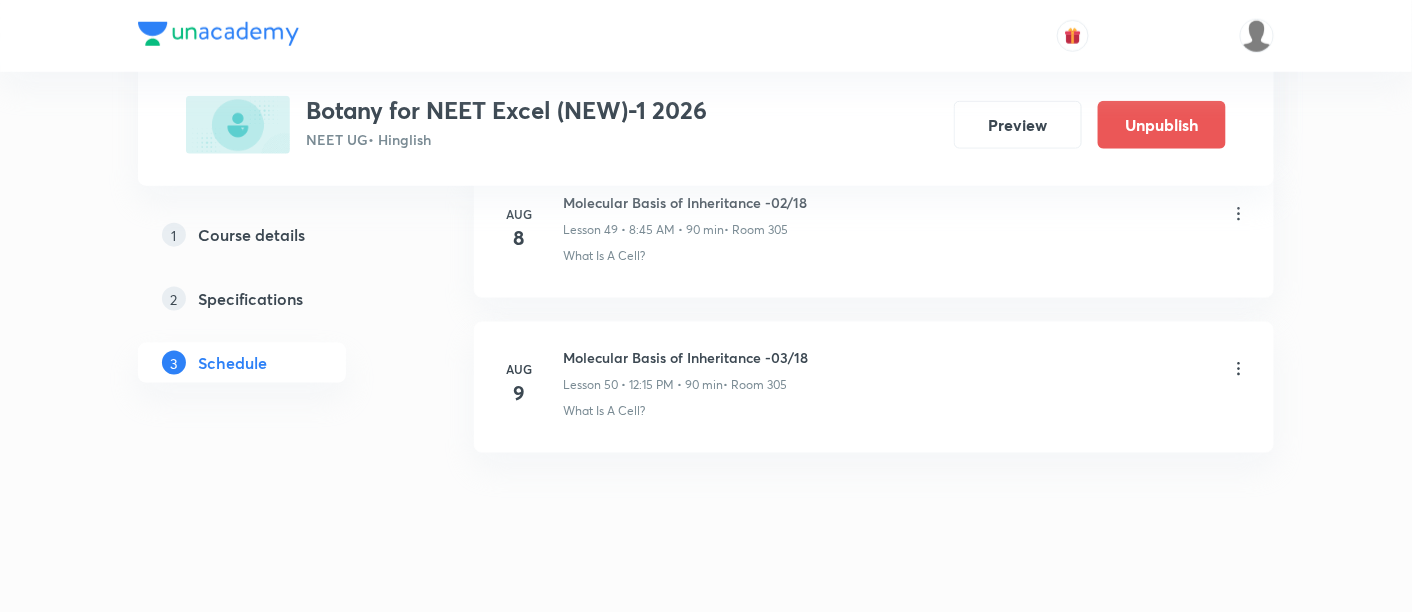 click 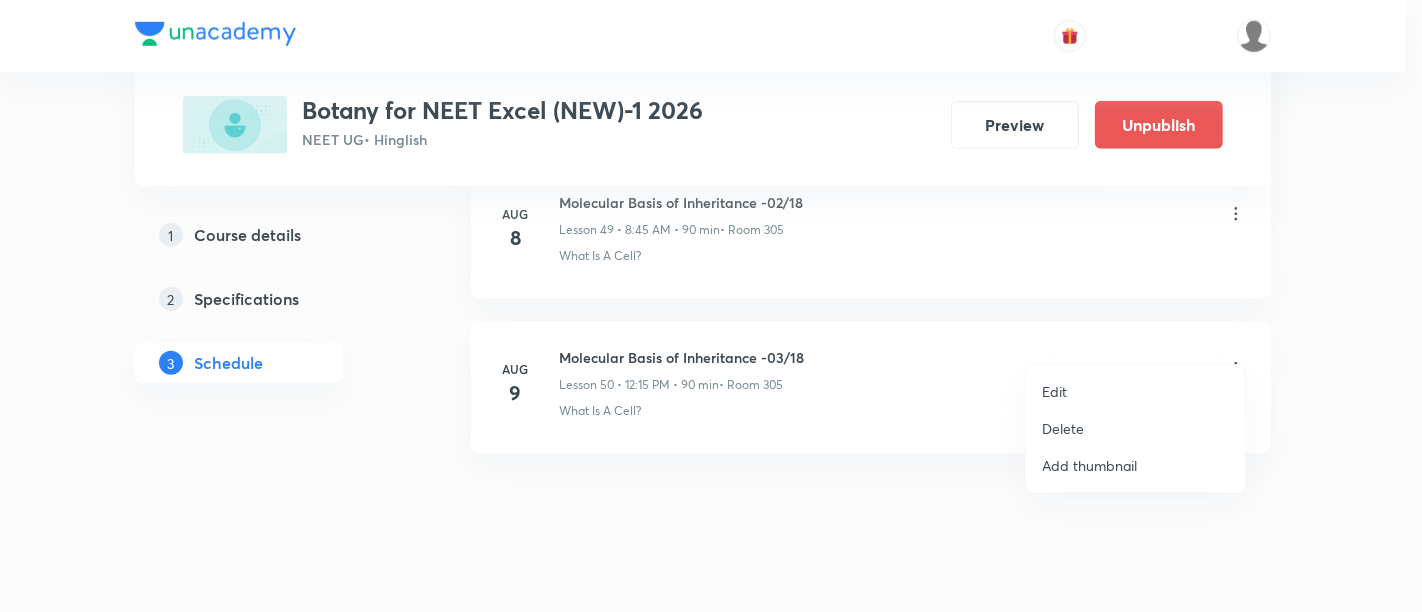 click on "Edit" at bounding box center (1054, 391) 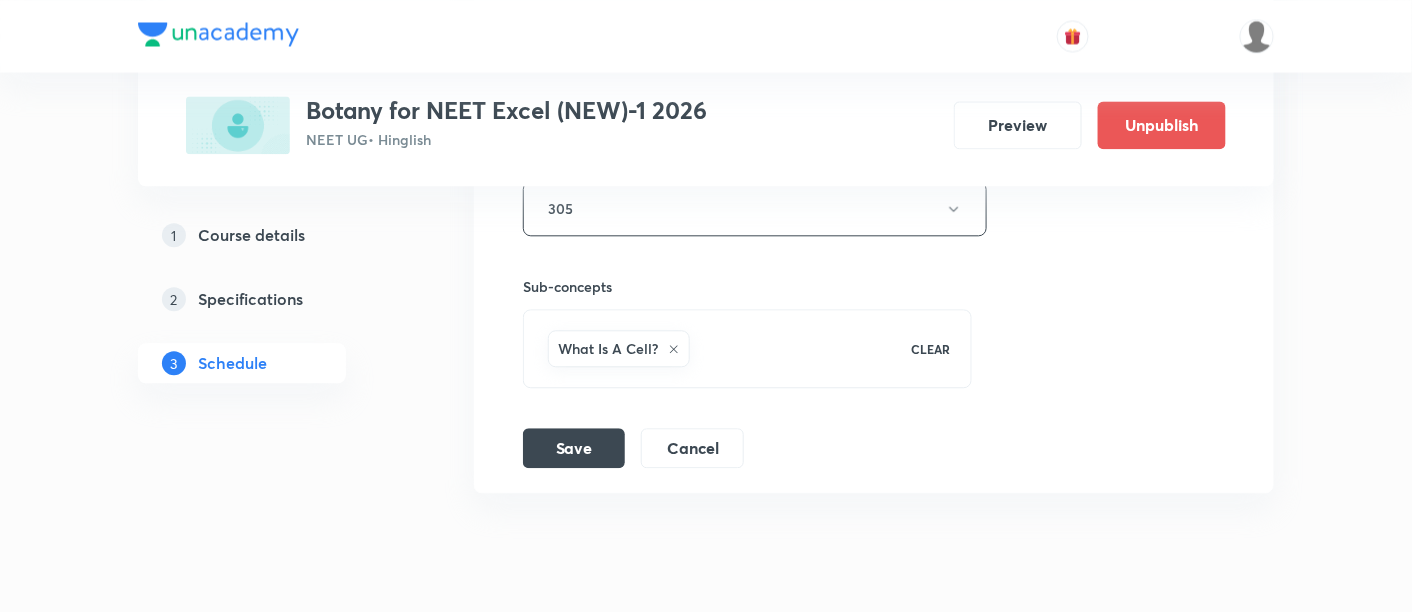 scroll, scrollTop: 8522, scrollLeft: 0, axis: vertical 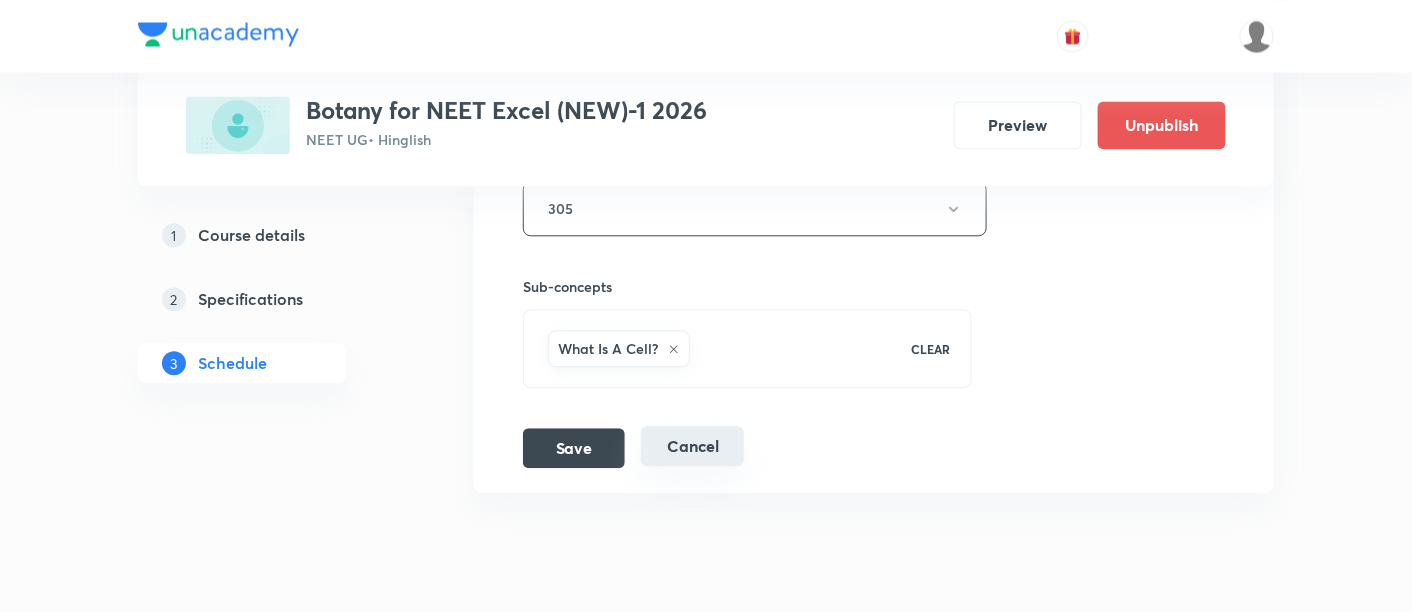 click on "Cancel" at bounding box center (692, 446) 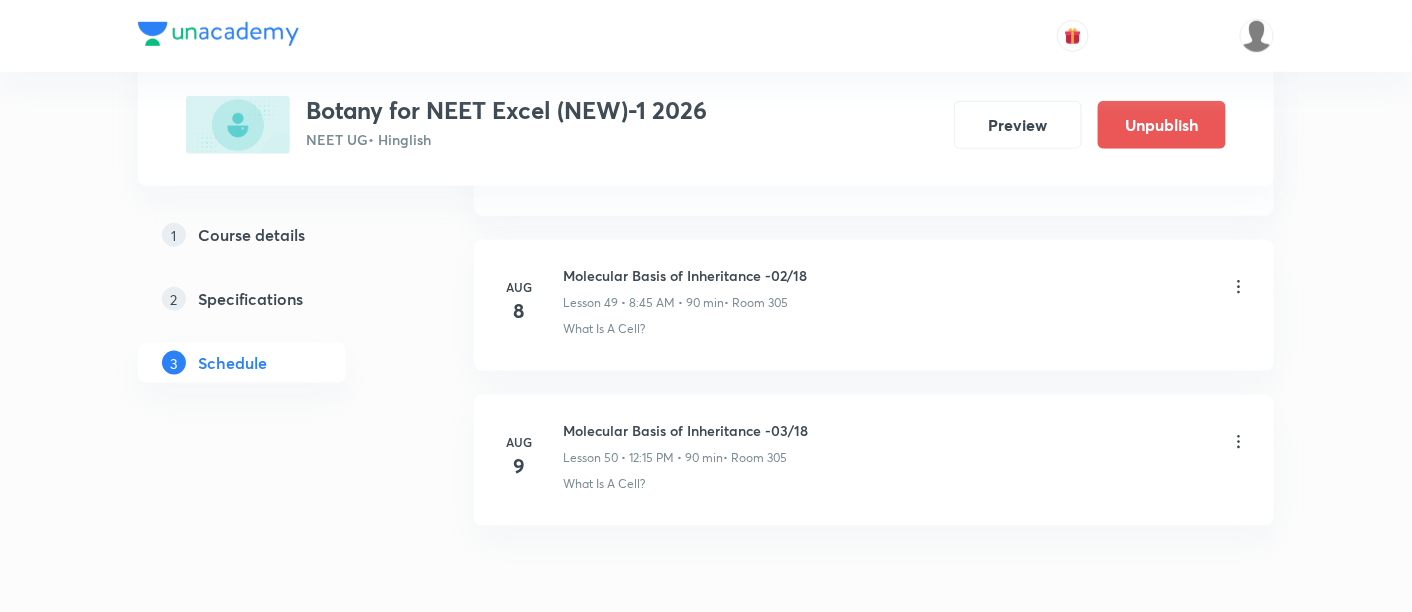 scroll, scrollTop: 7719, scrollLeft: 0, axis: vertical 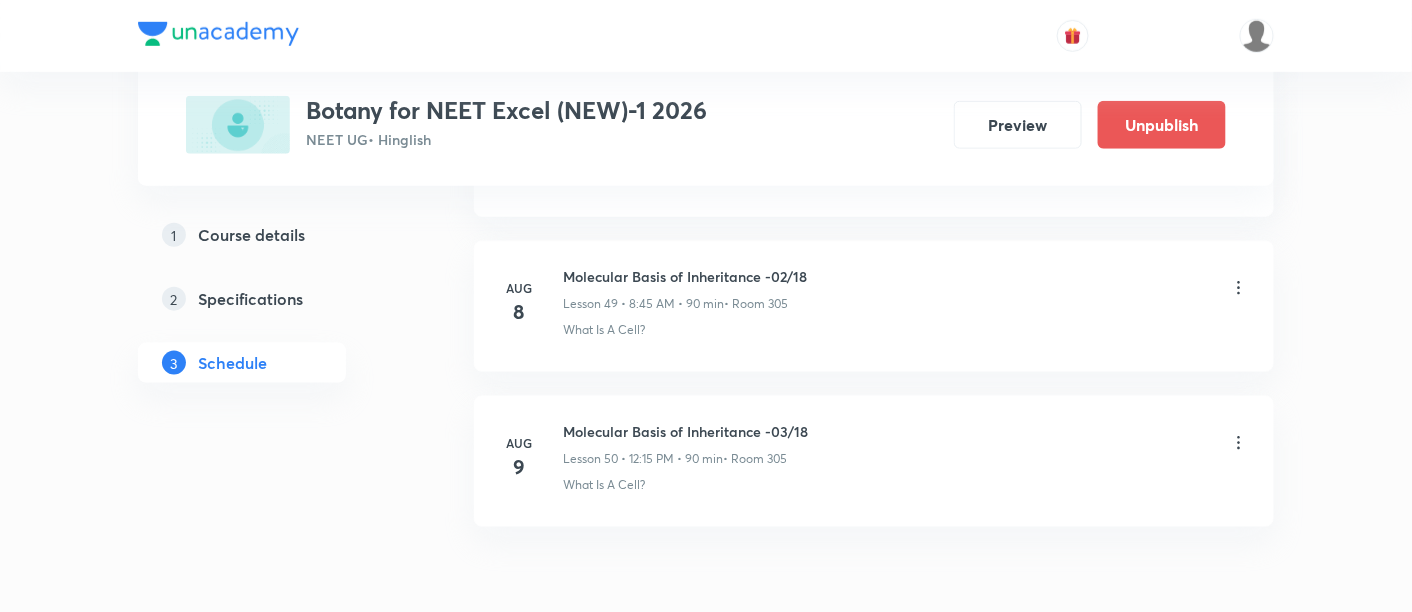 click 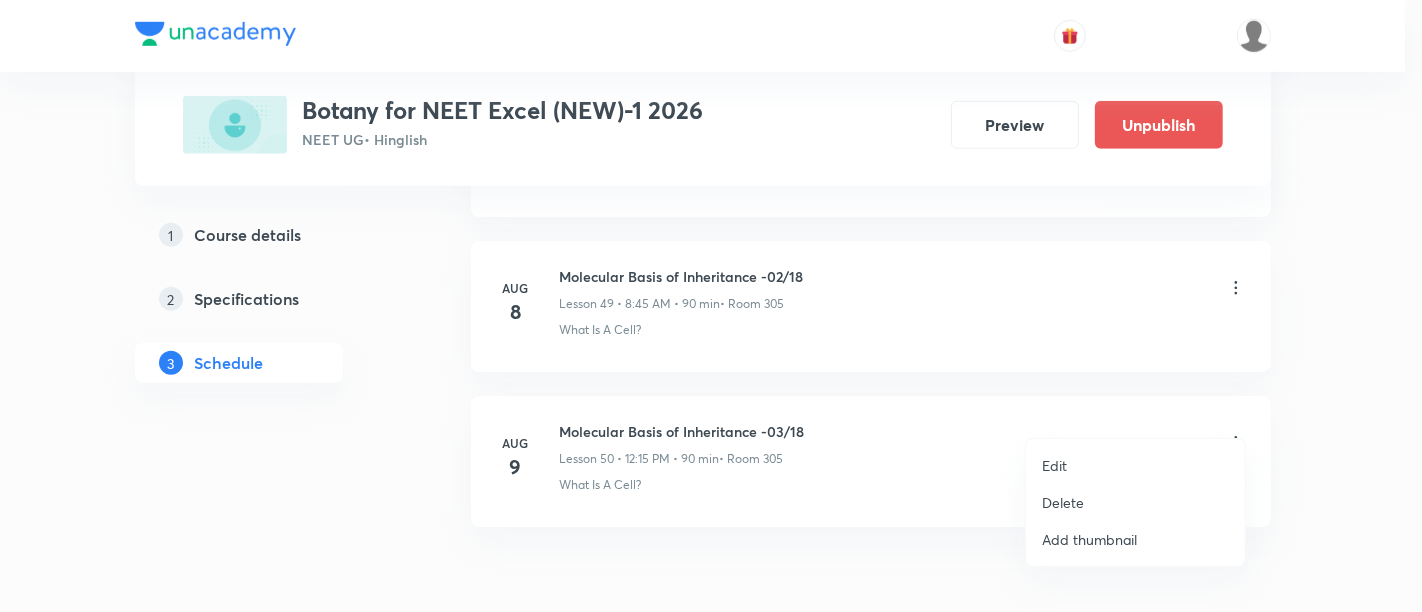click on "Edit" at bounding box center (1054, 465) 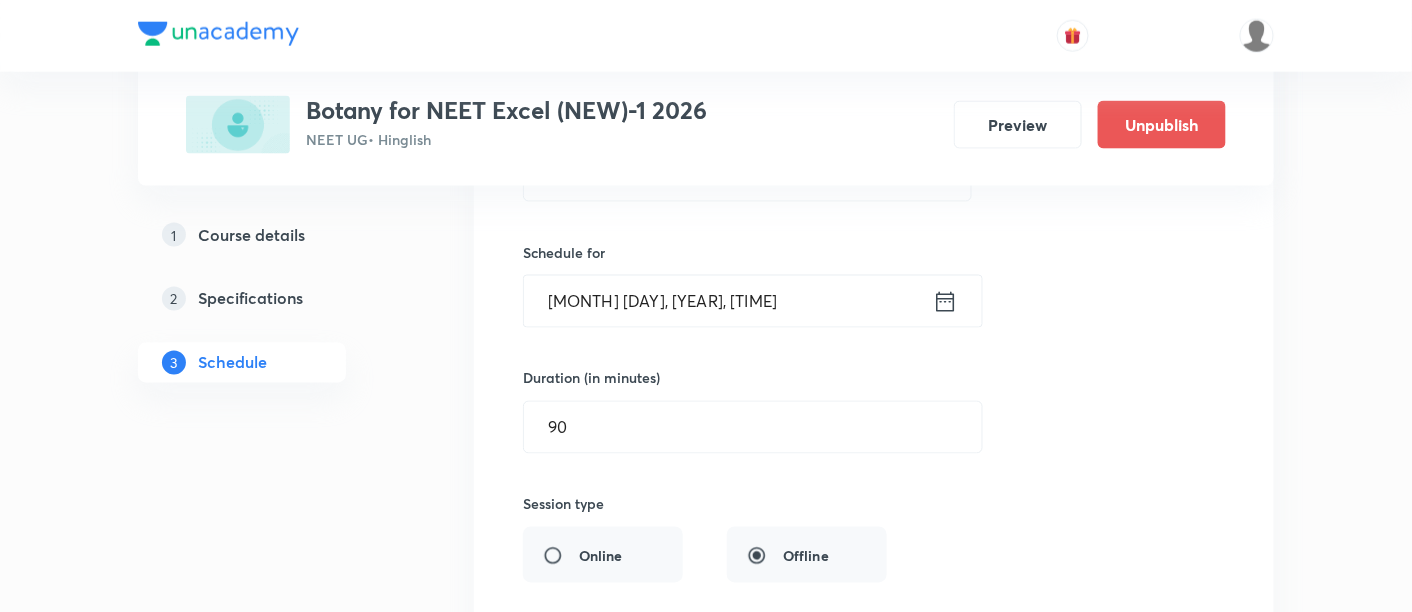 scroll, scrollTop: 8041, scrollLeft: 0, axis: vertical 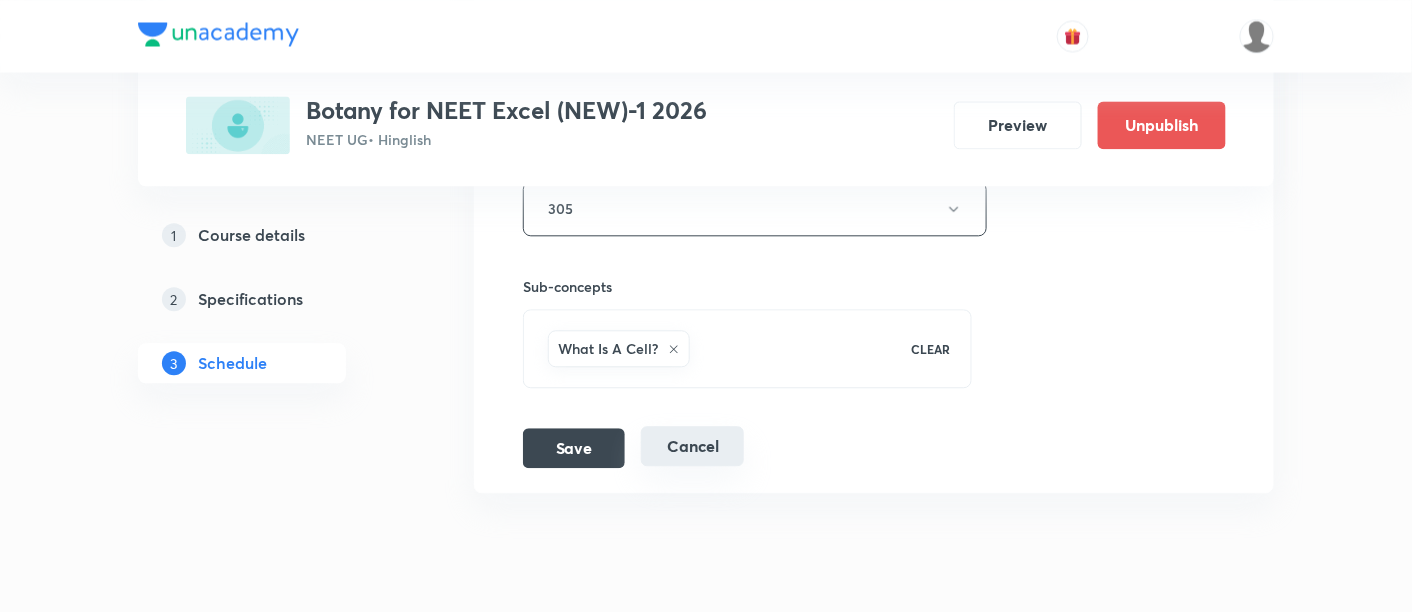 click on "Cancel" at bounding box center [692, 446] 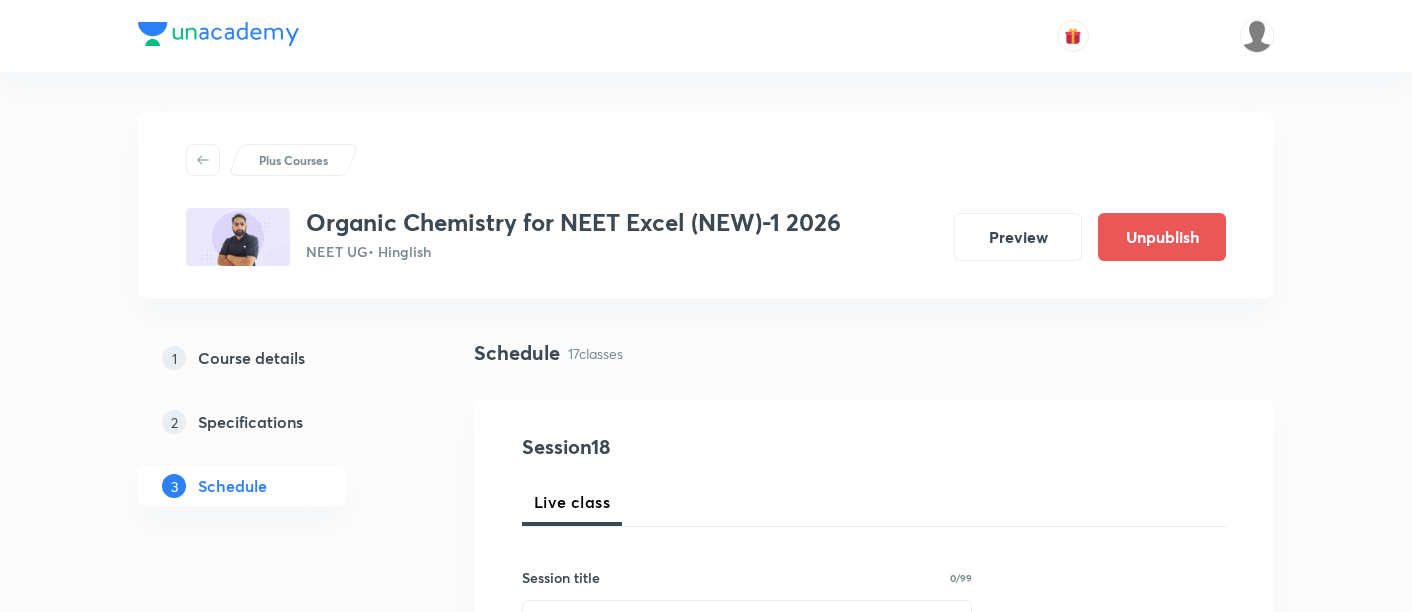 scroll, scrollTop: 3613, scrollLeft: 0, axis: vertical 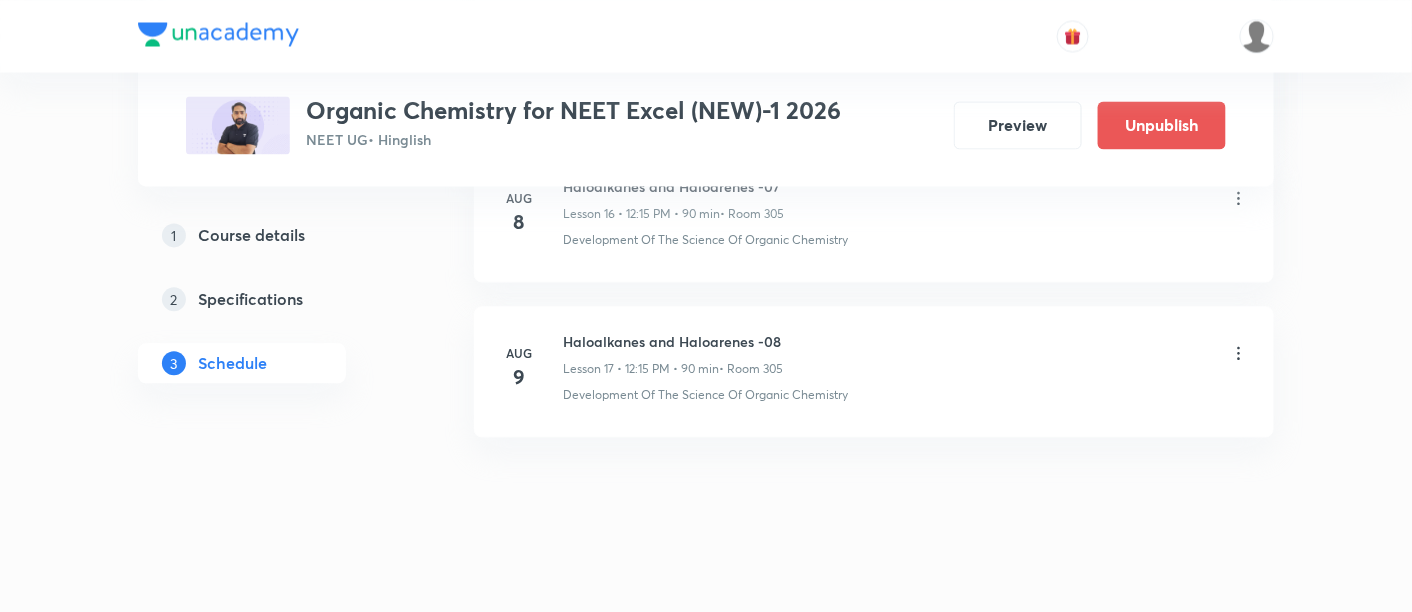 click 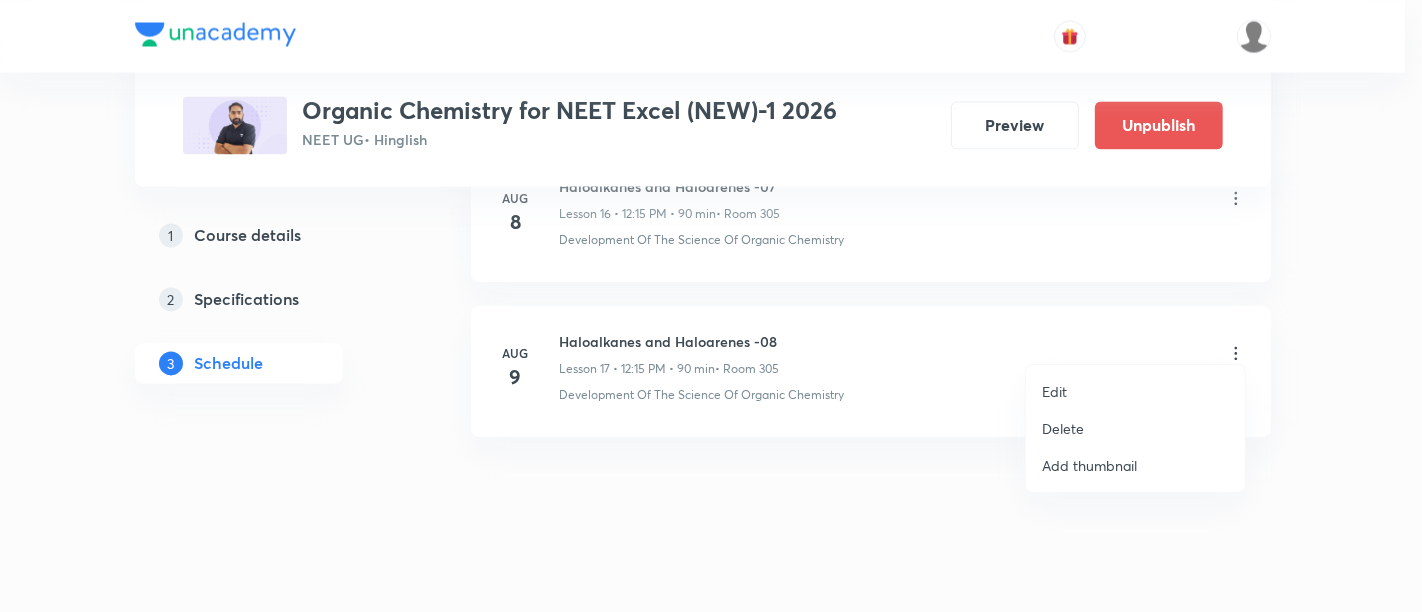 click on "Edit" at bounding box center (1135, 391) 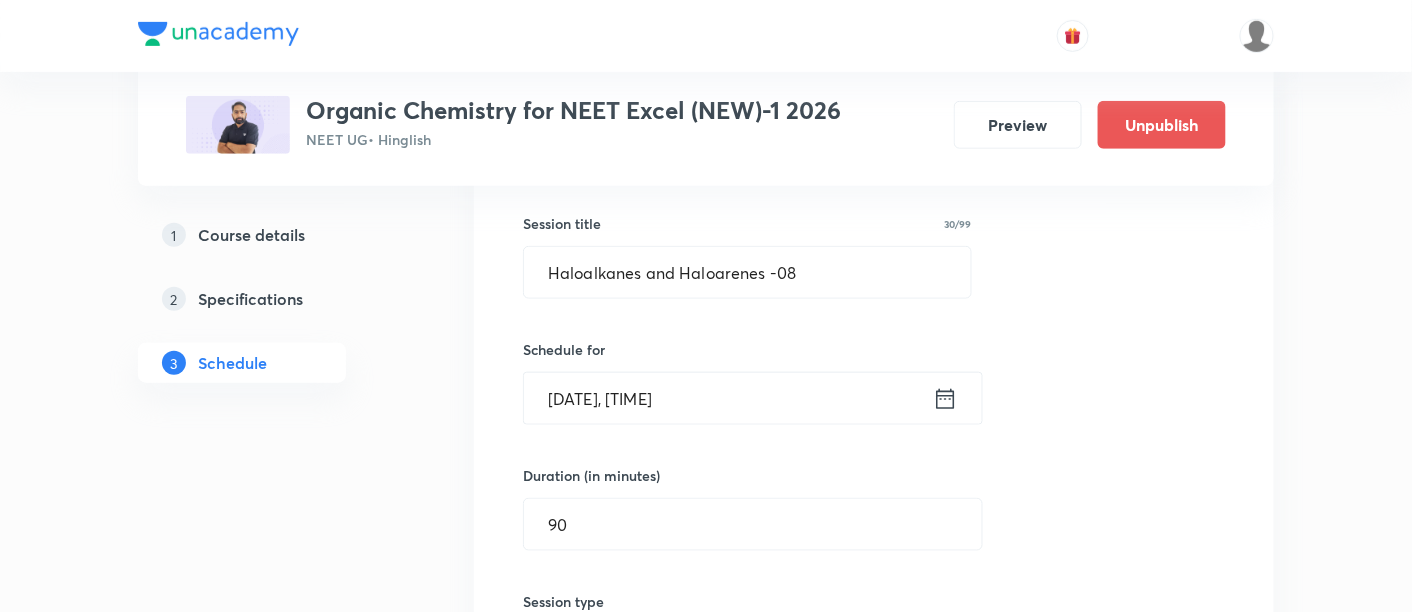 scroll, scrollTop: 2831, scrollLeft: 0, axis: vertical 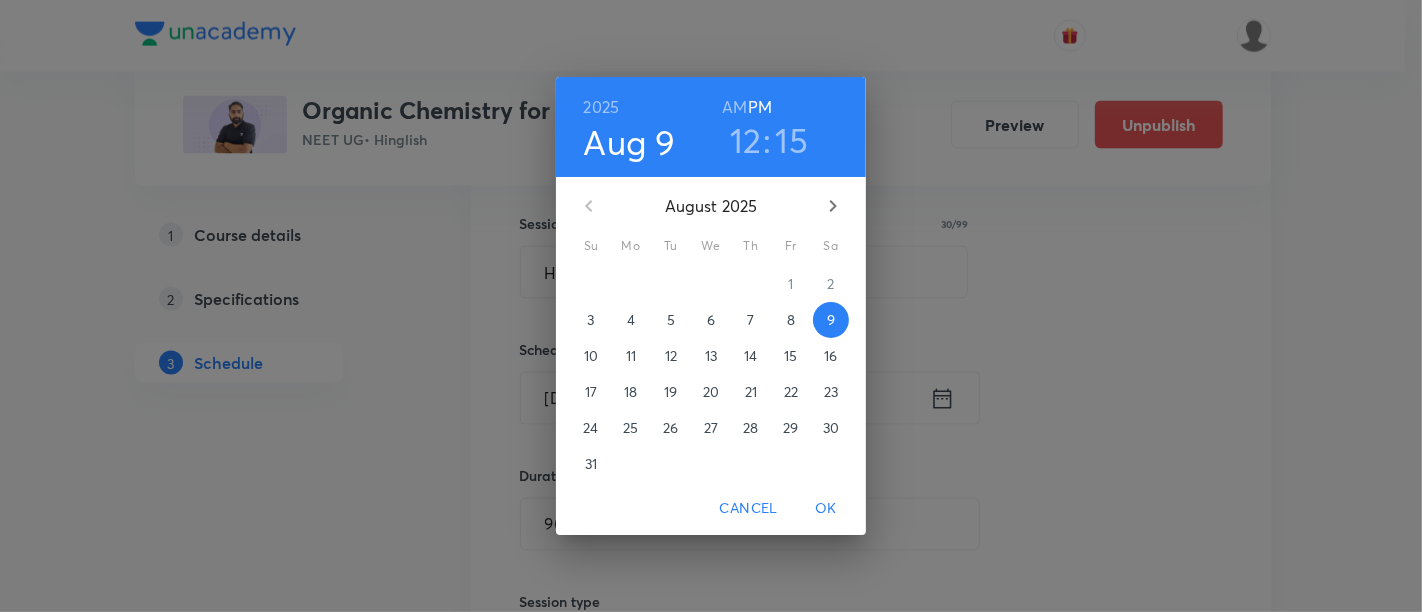 click on "AM" at bounding box center (734, 107) 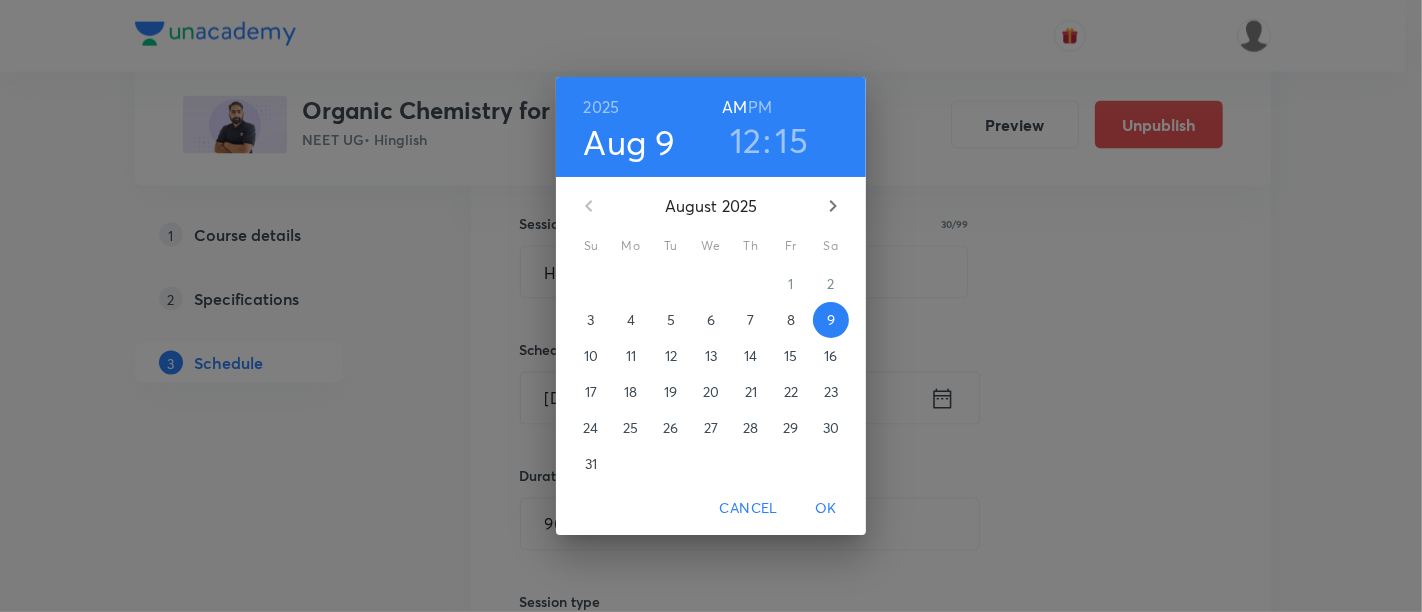 click on "12" at bounding box center (746, 140) 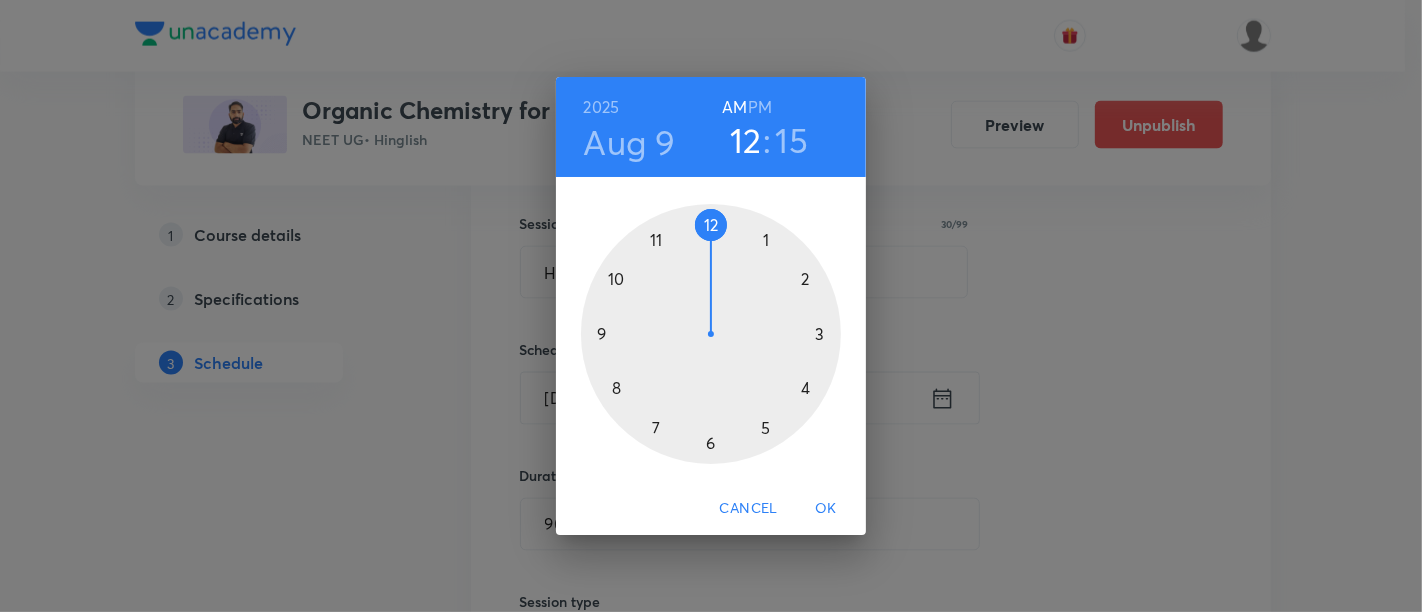 click at bounding box center (711, 334) 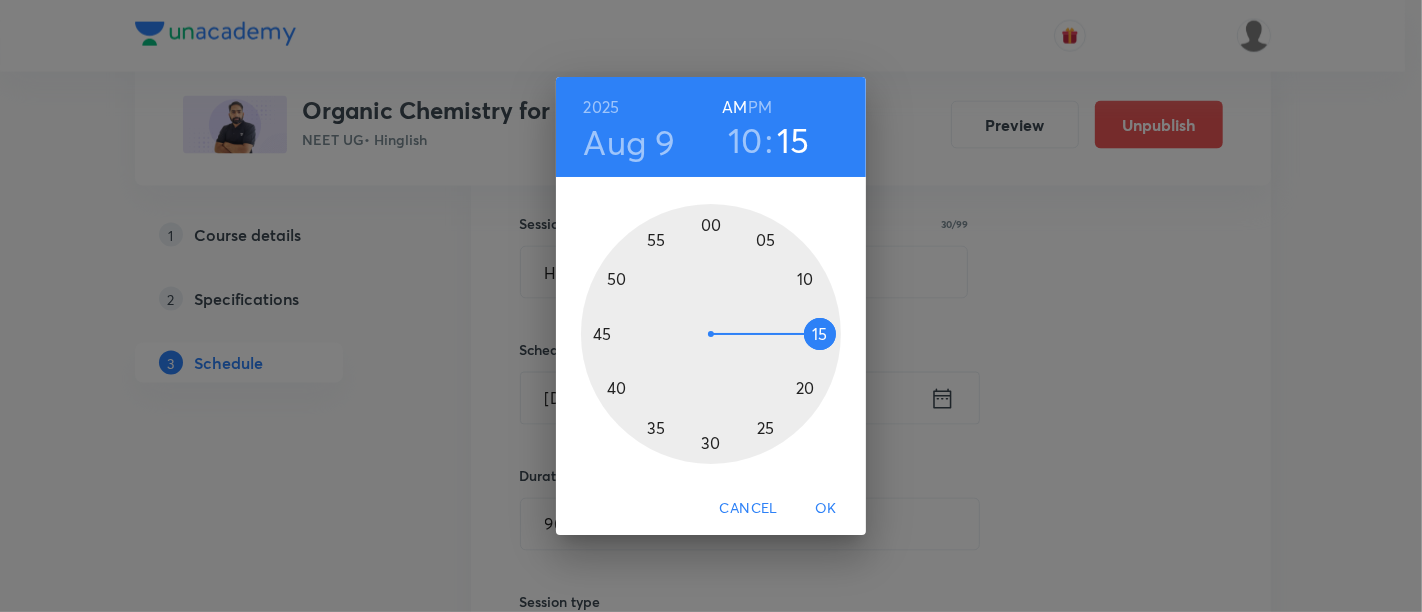 click at bounding box center [711, 334] 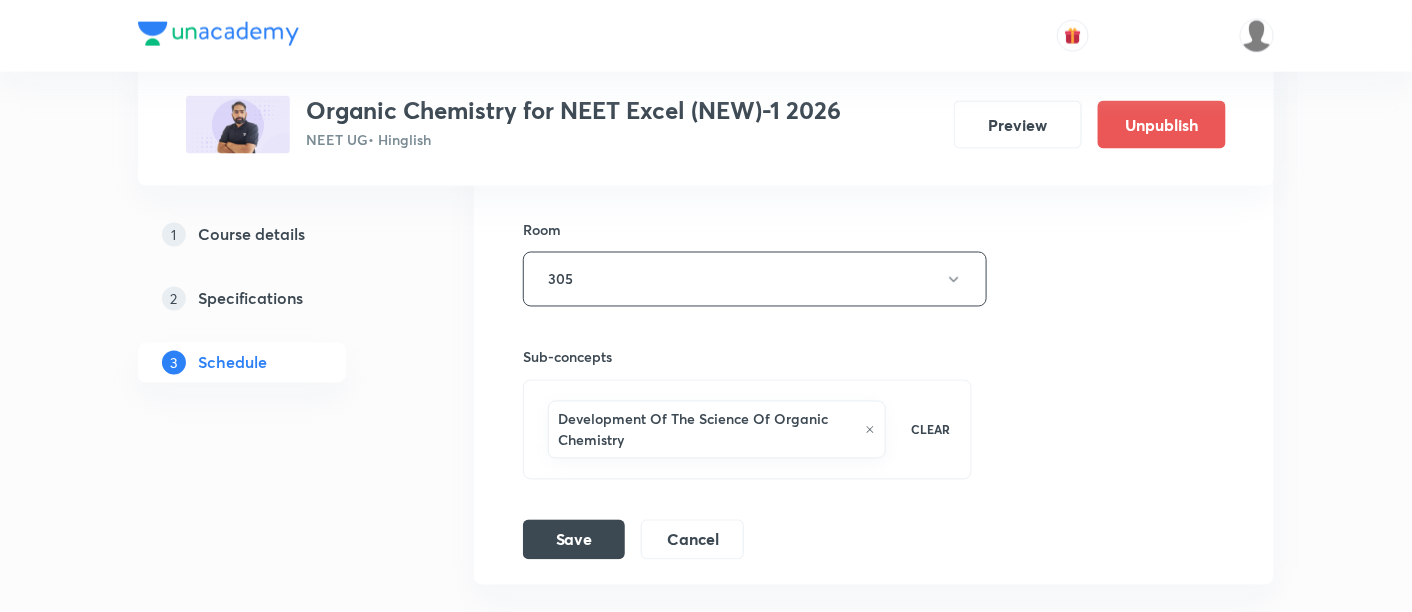 scroll, scrollTop: 3338, scrollLeft: 0, axis: vertical 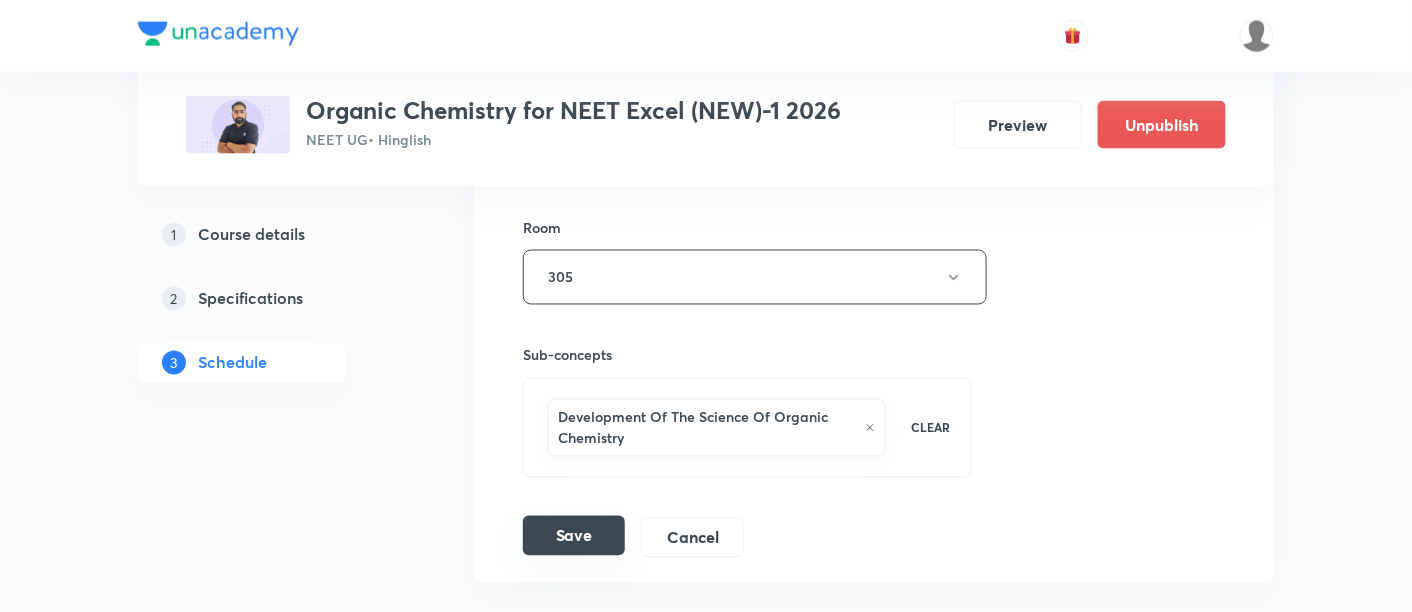 click on "Save" at bounding box center (574, 536) 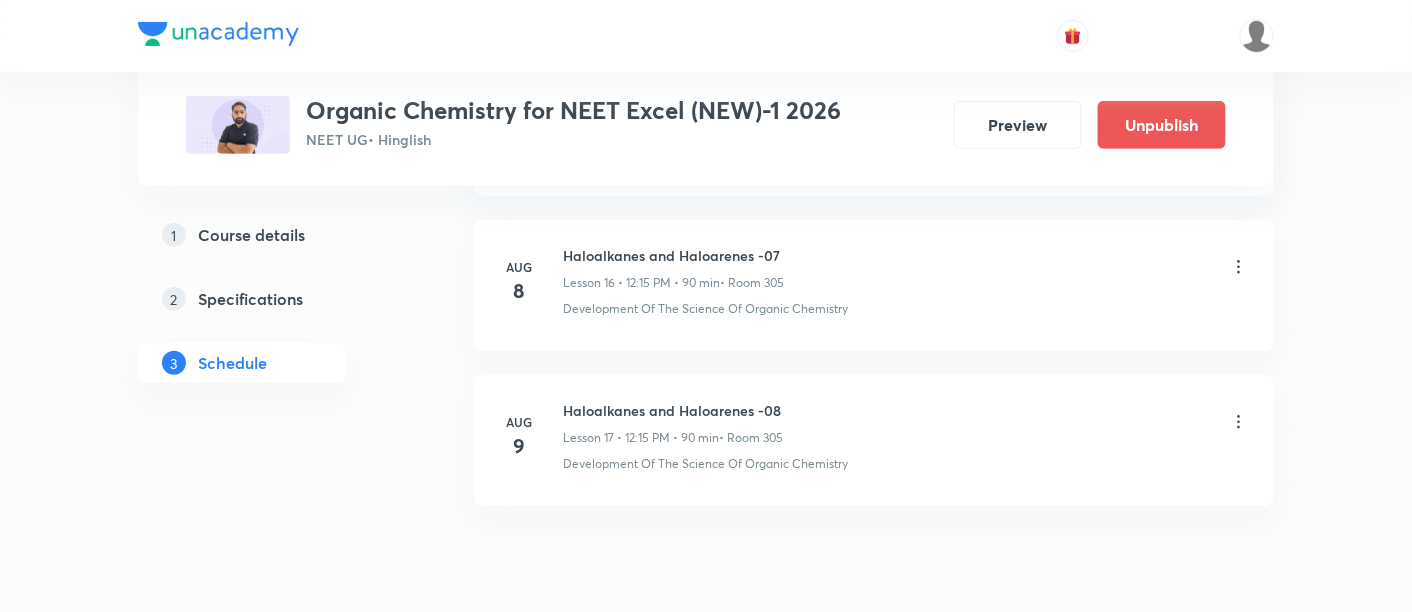 scroll, scrollTop: 2697, scrollLeft: 0, axis: vertical 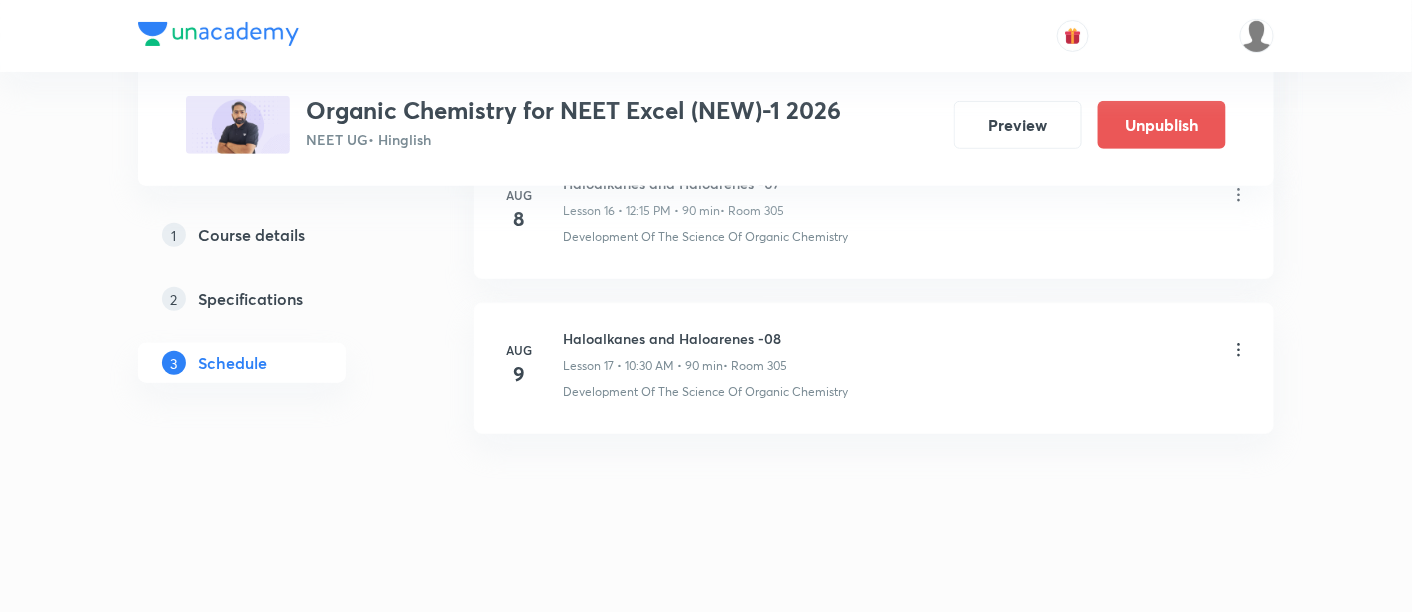click 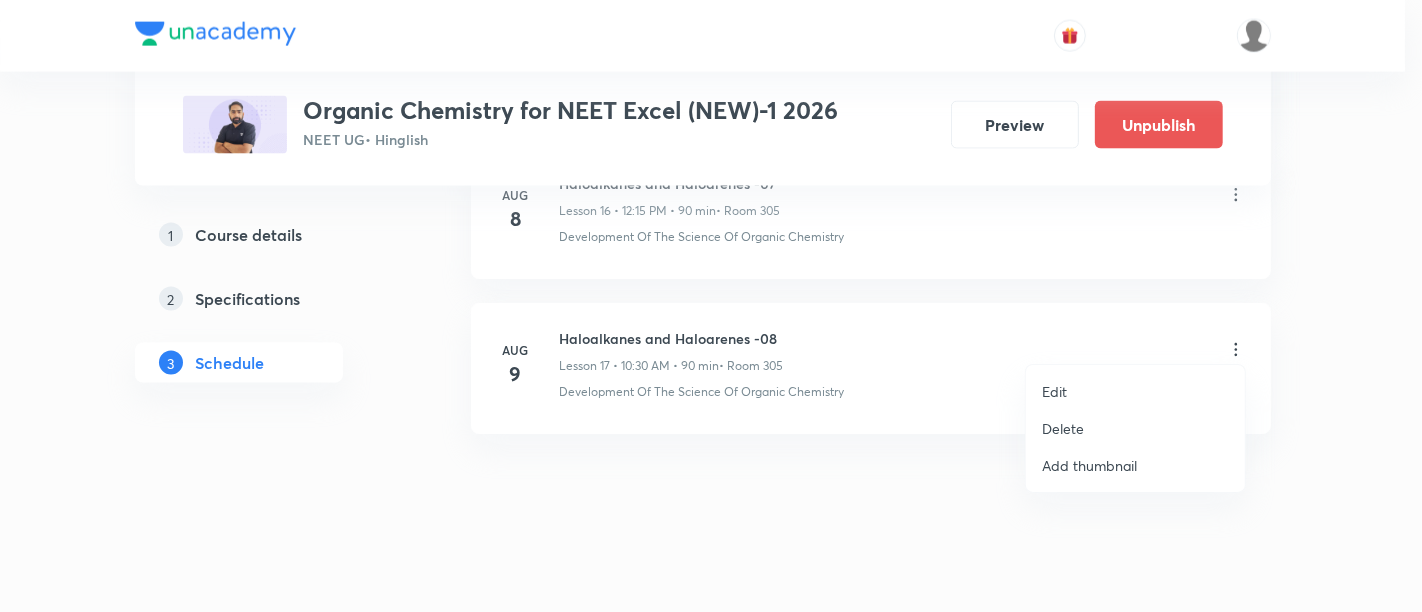 click on "Edit" at bounding box center (1054, 391) 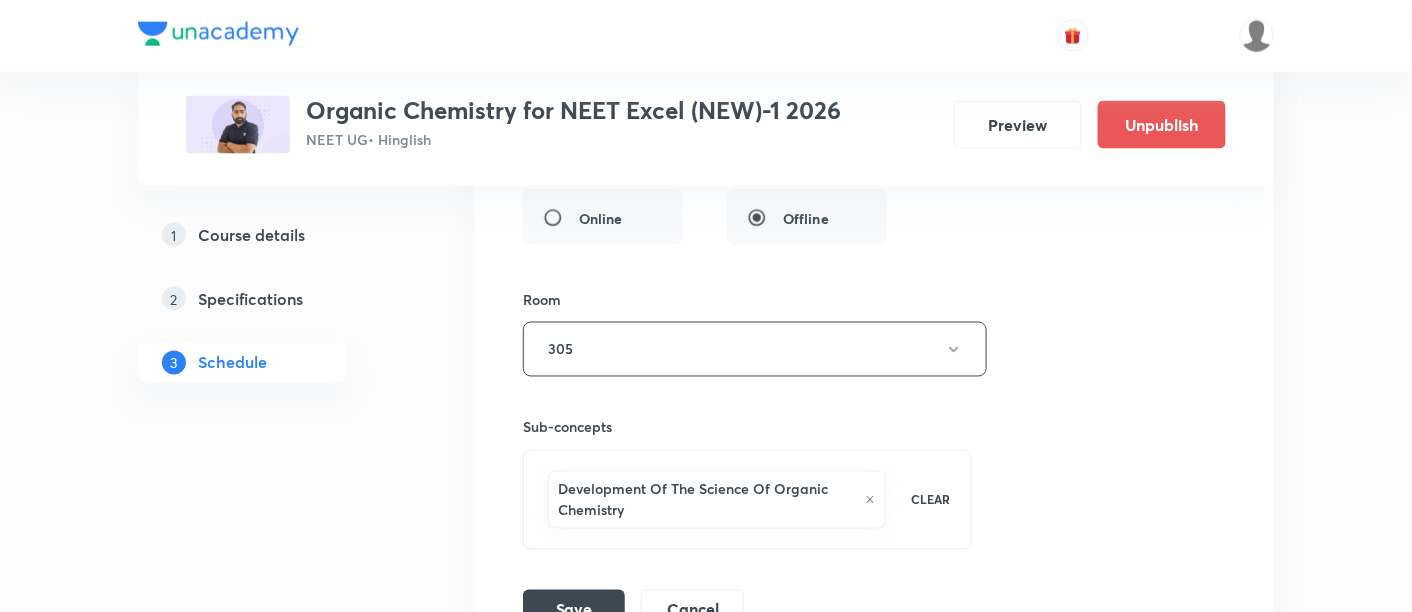 scroll, scrollTop: 3282, scrollLeft: 0, axis: vertical 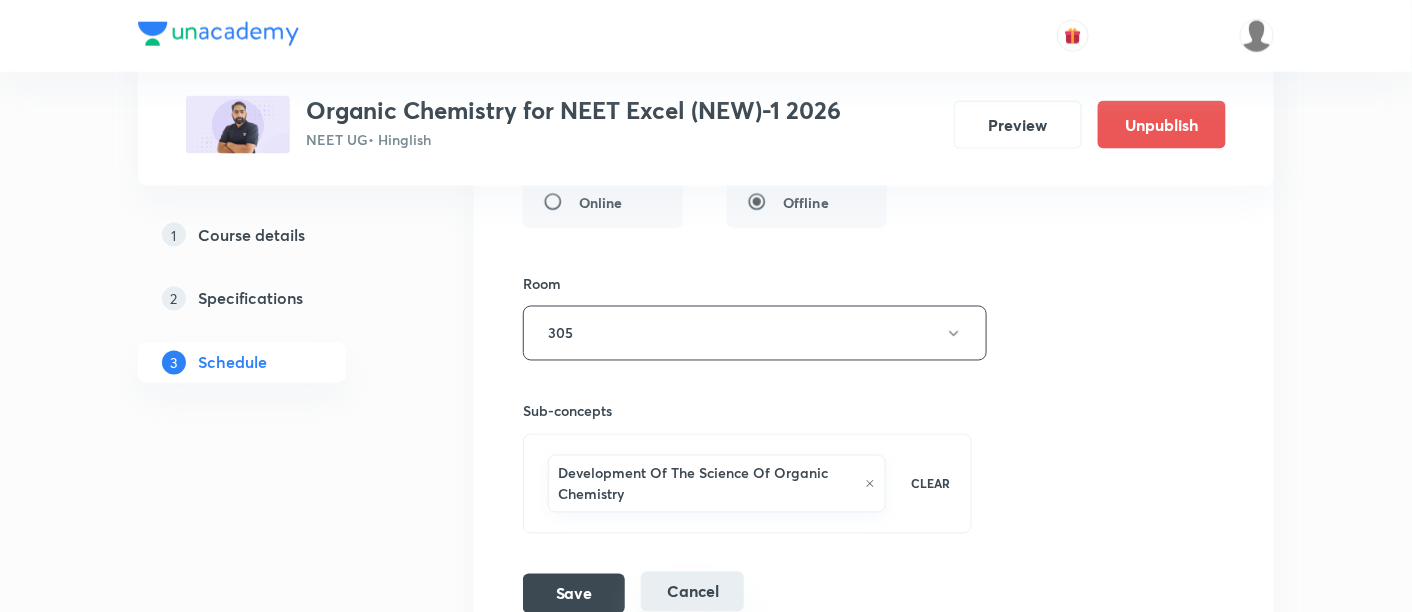 click on "Cancel" at bounding box center [692, 592] 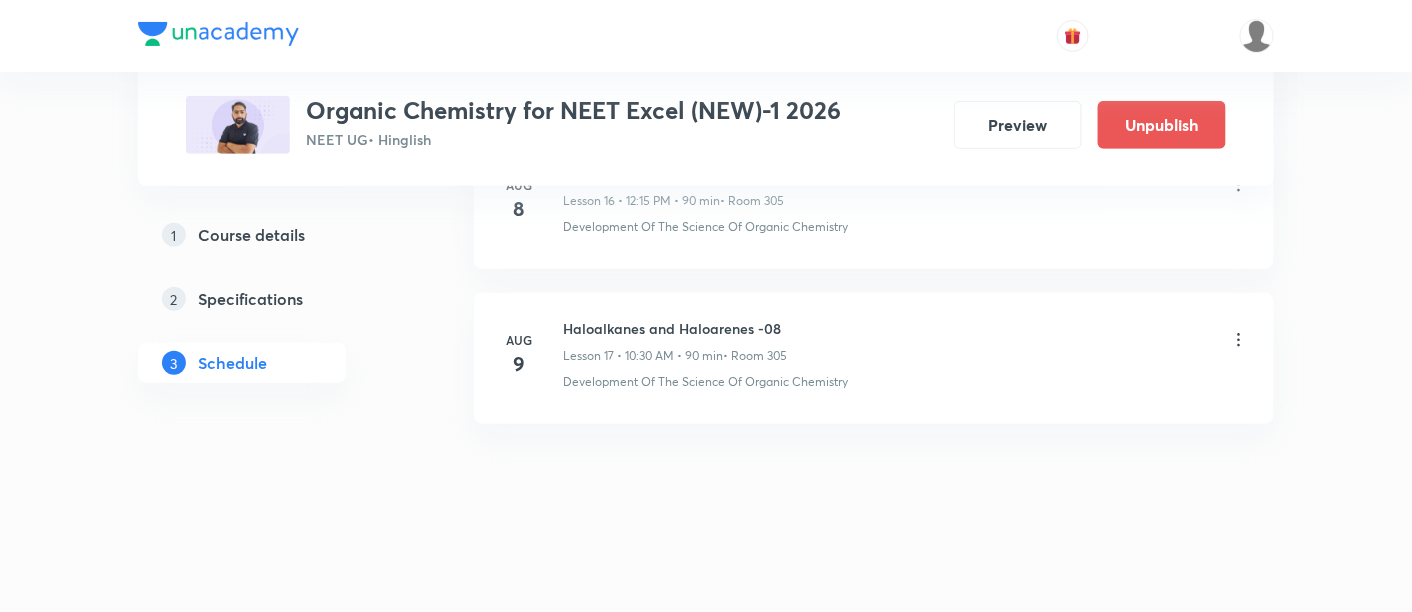 scroll, scrollTop: 2697, scrollLeft: 0, axis: vertical 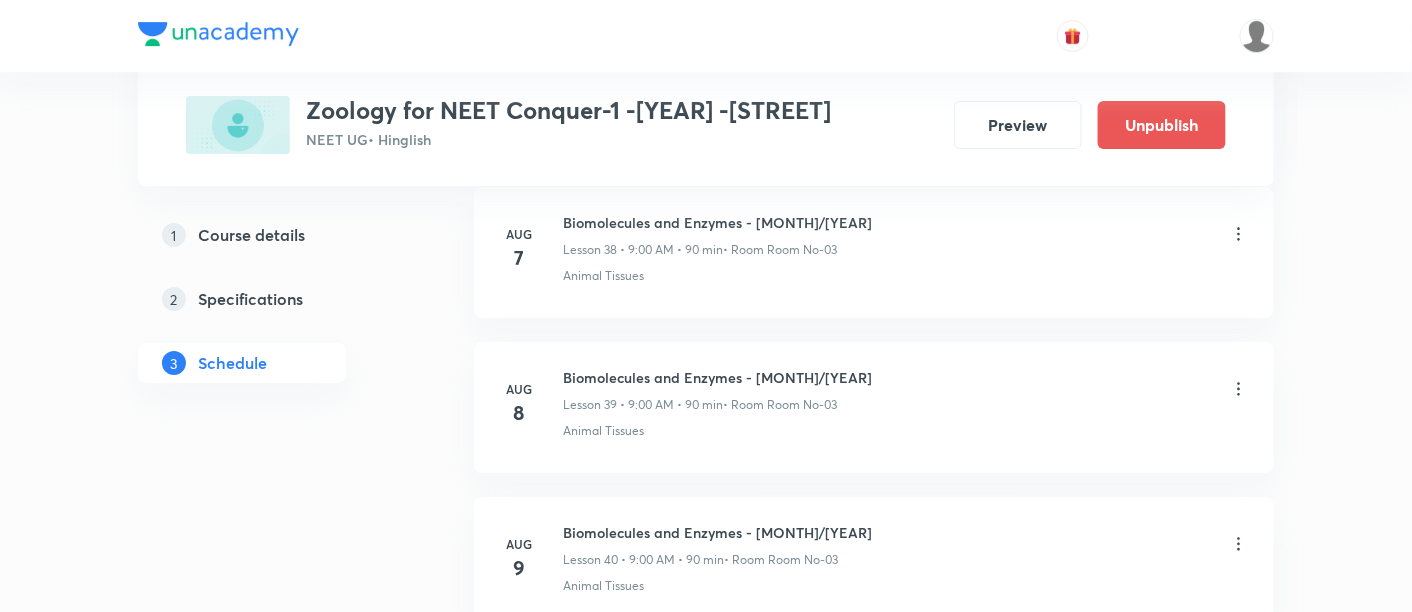 click 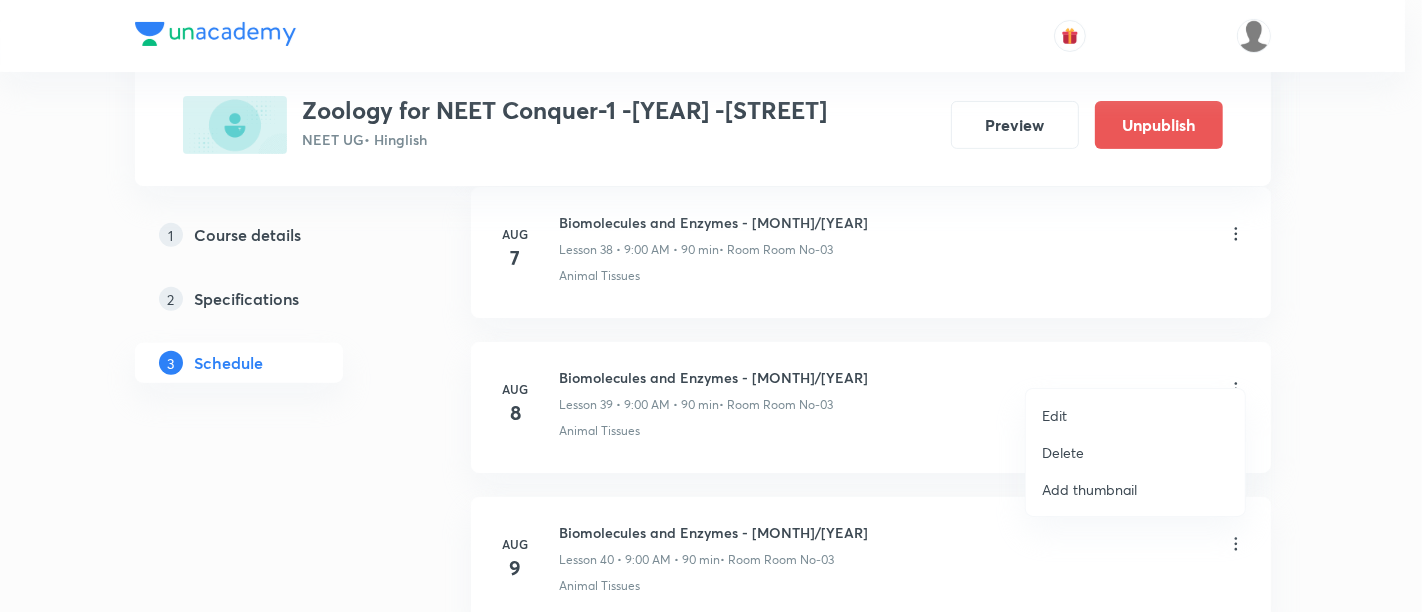 click on "Delete" at bounding box center [1063, 452] 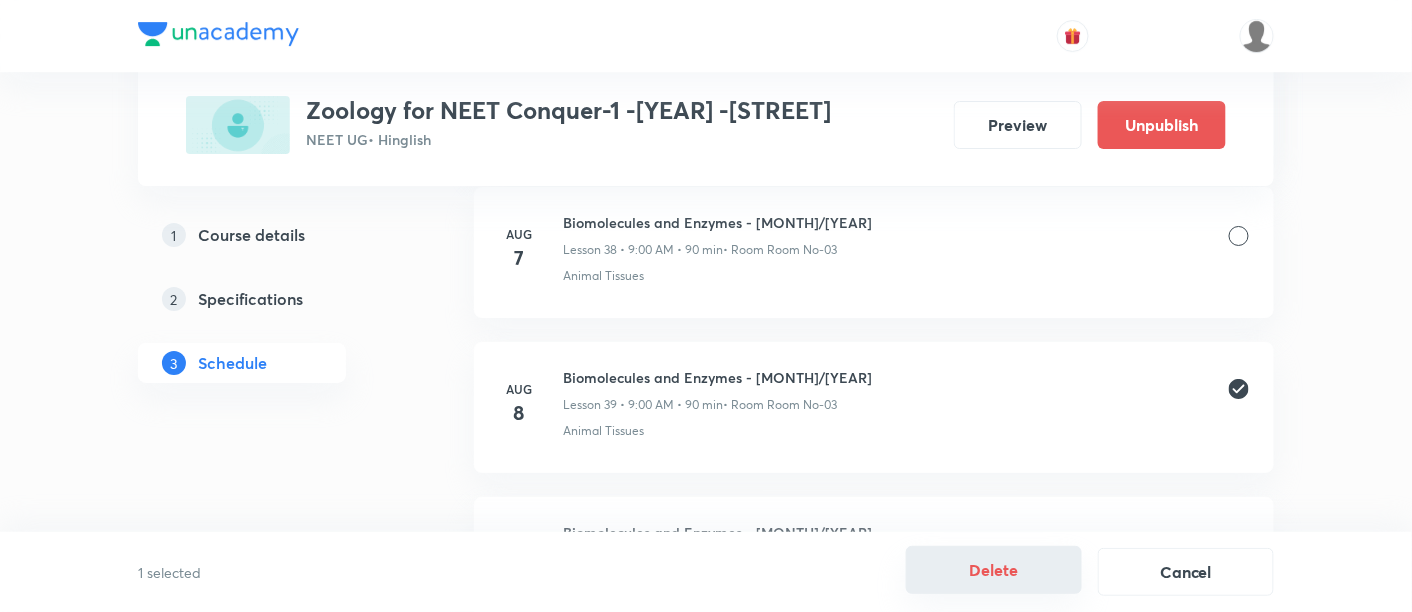 click on "Delete" at bounding box center (994, 570) 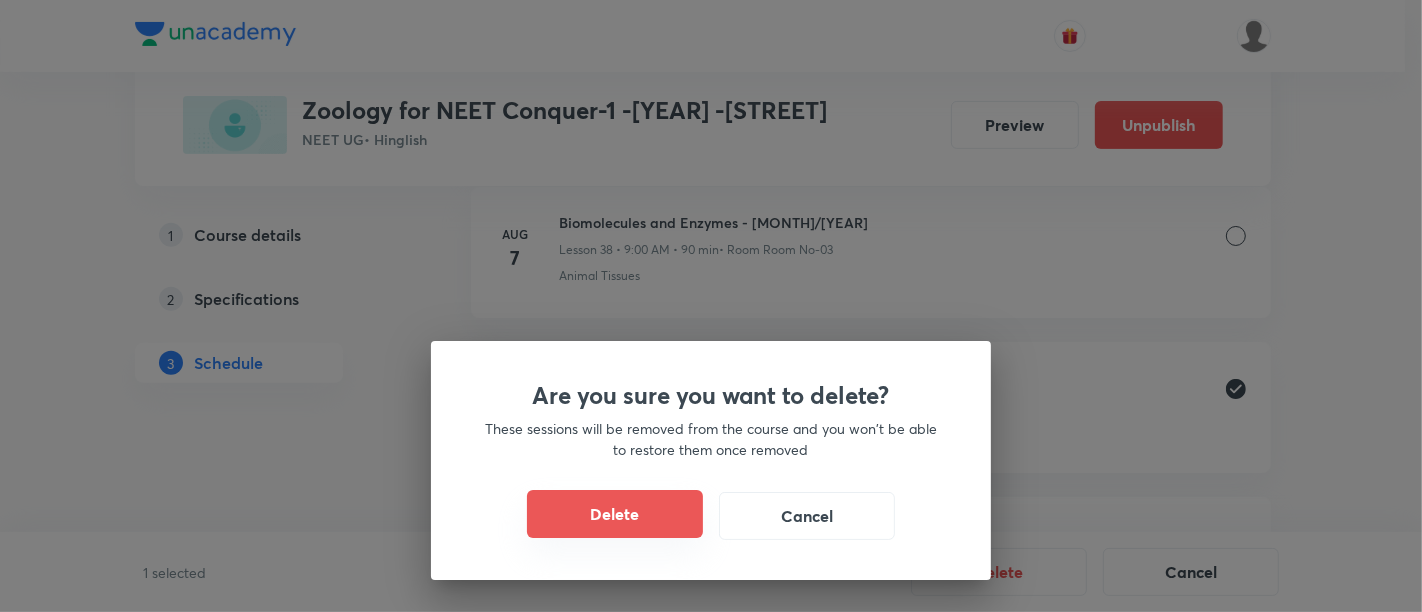 click on "Delete" at bounding box center (615, 514) 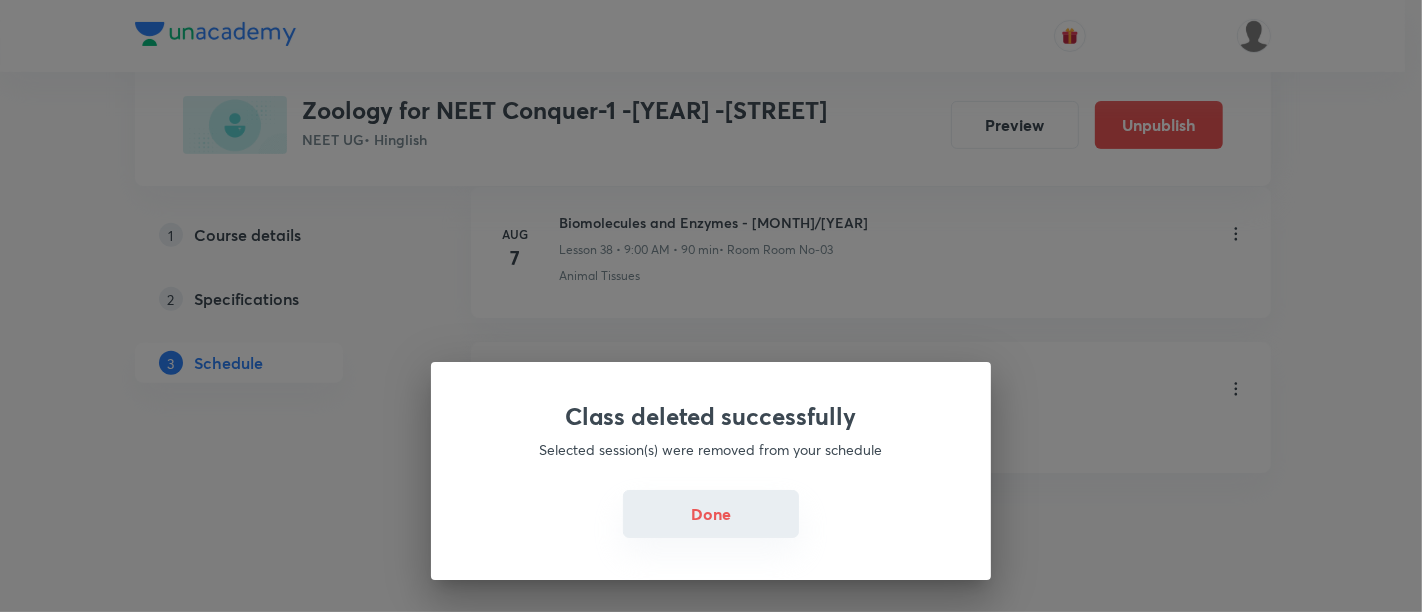 click on "Done" at bounding box center (711, 514) 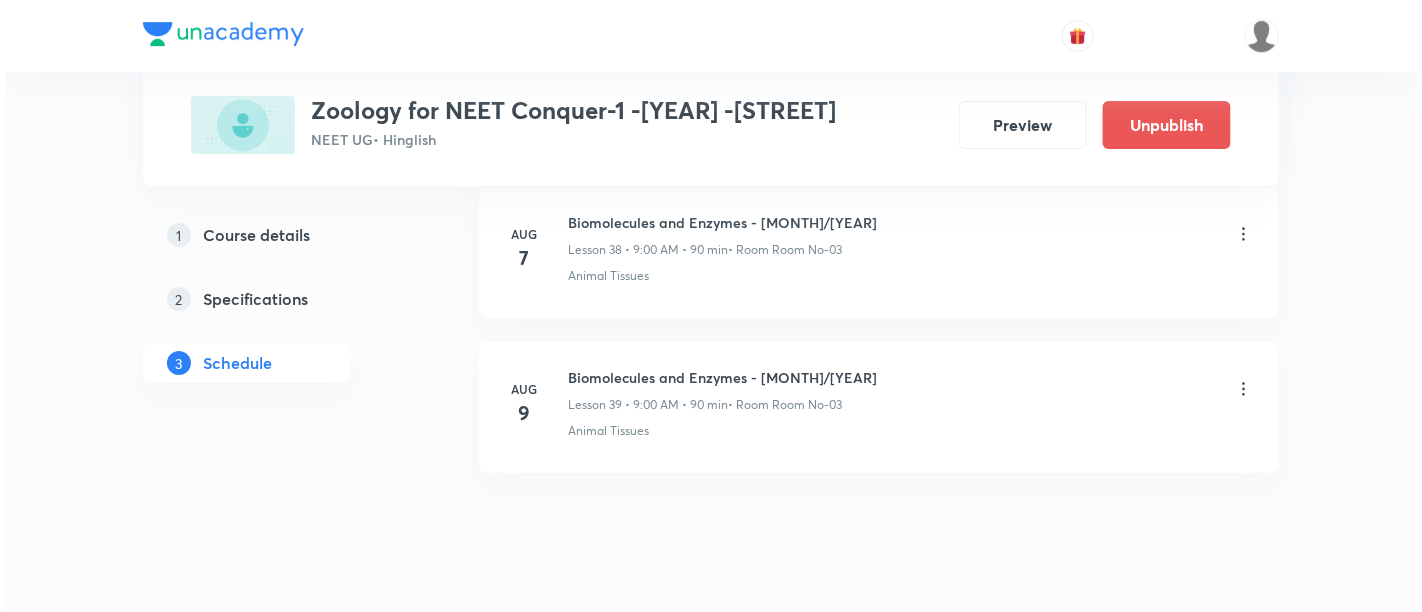 scroll, scrollTop: 6965, scrollLeft: 0, axis: vertical 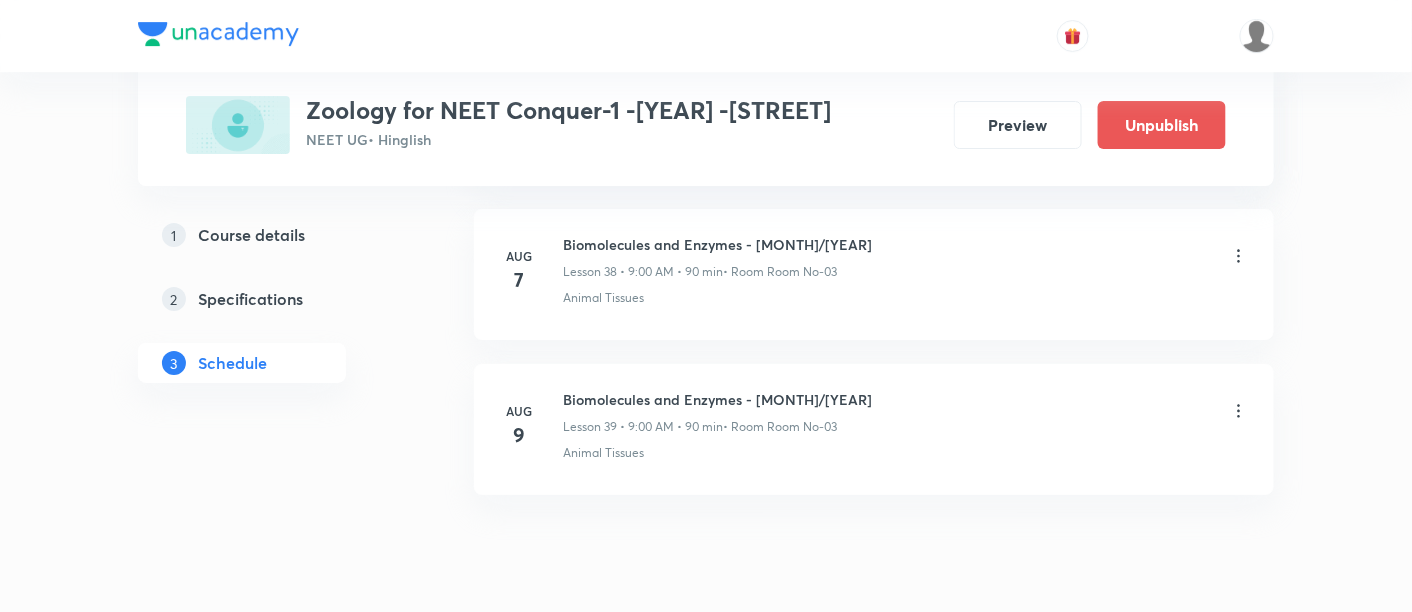 click 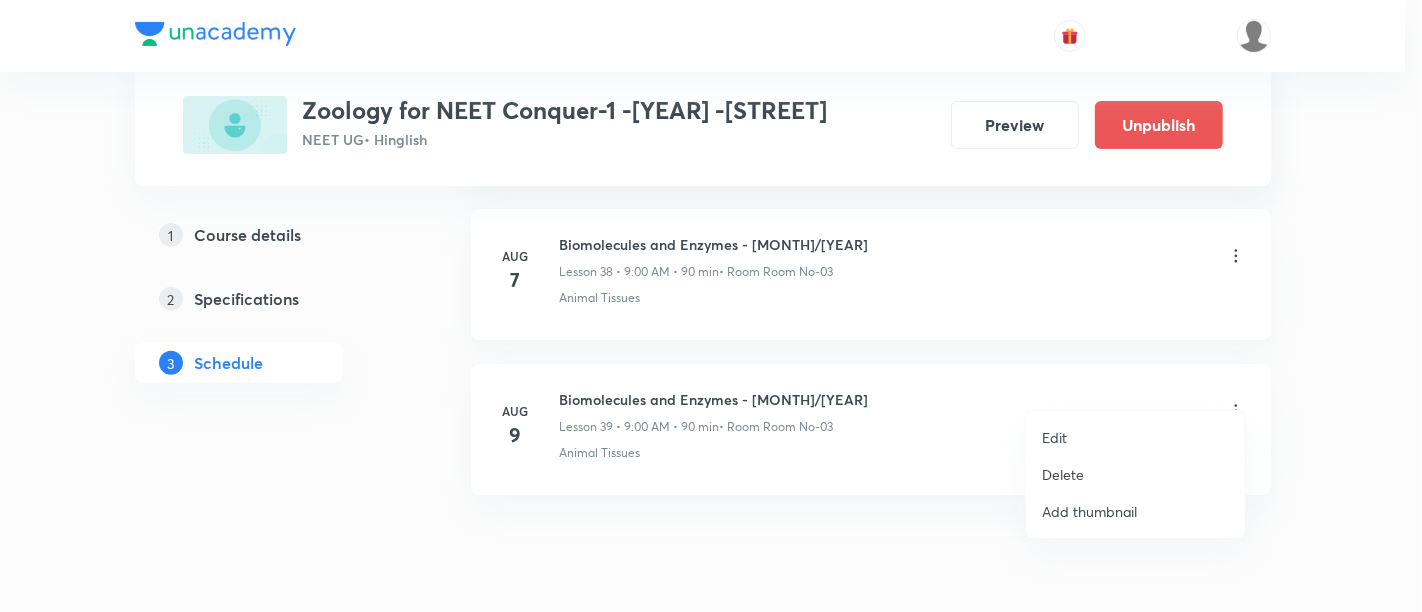 click on "Edit" at bounding box center (1135, 437) 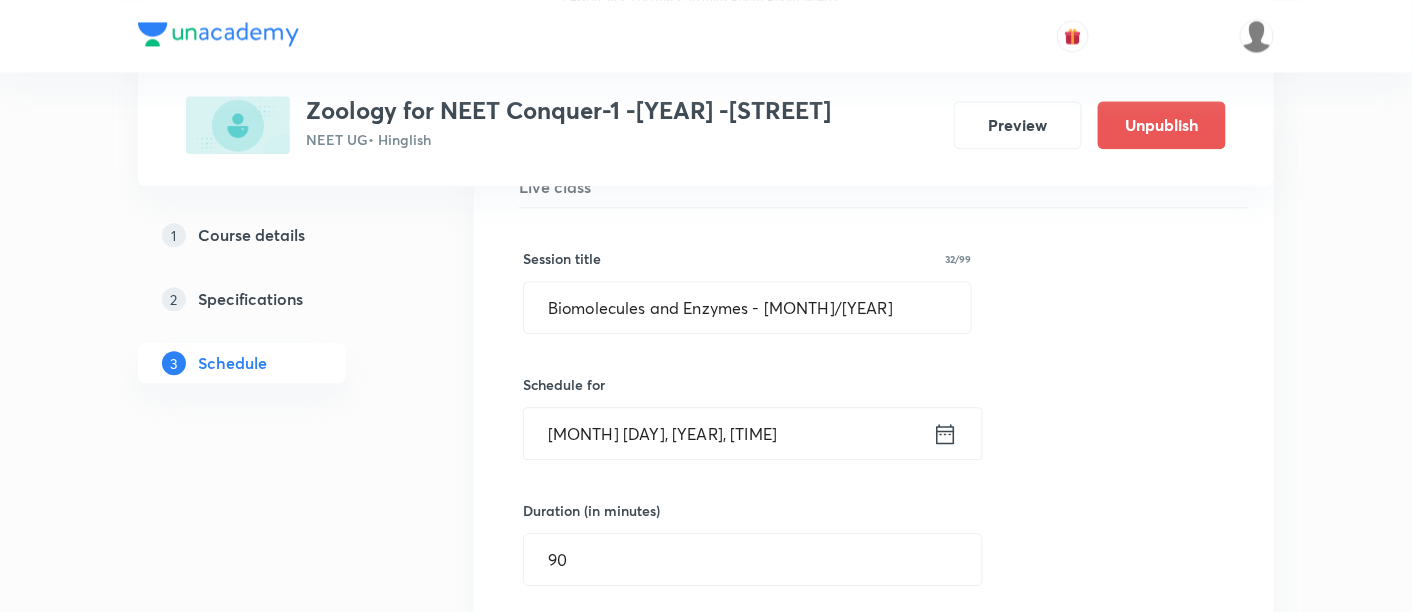 scroll, scrollTop: 6200, scrollLeft: 0, axis: vertical 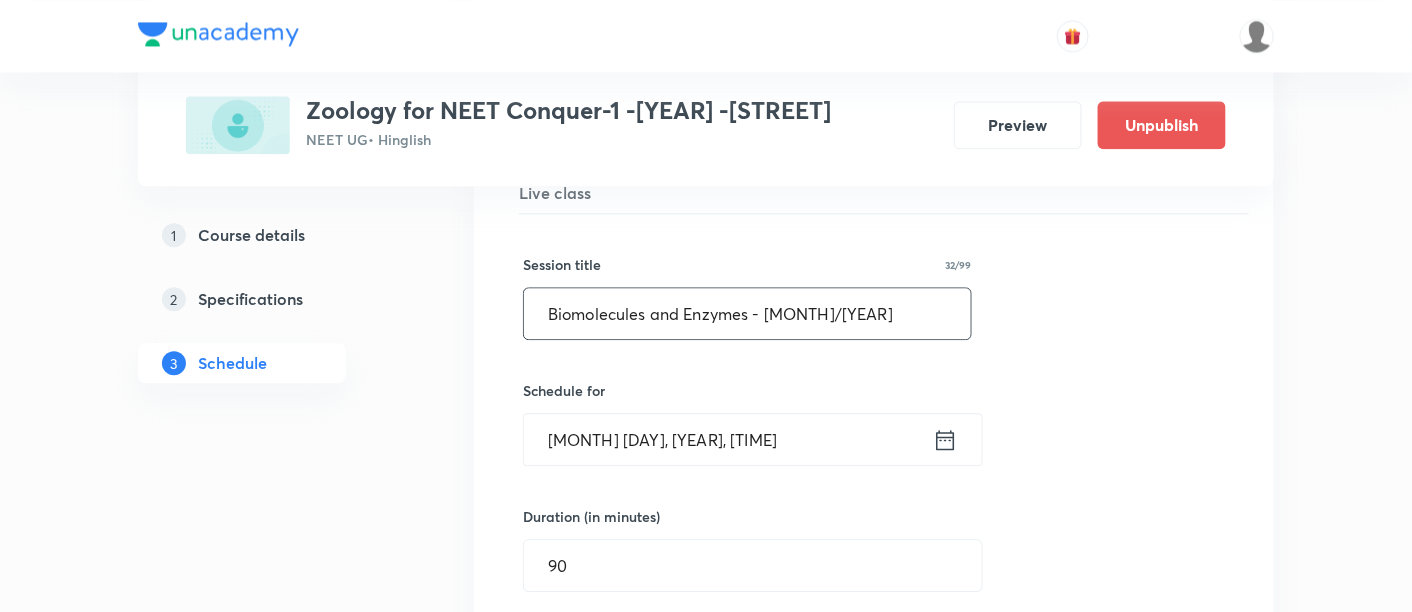 click on "Biomolecules and Enzymes - 12/12" at bounding box center [747, 313] 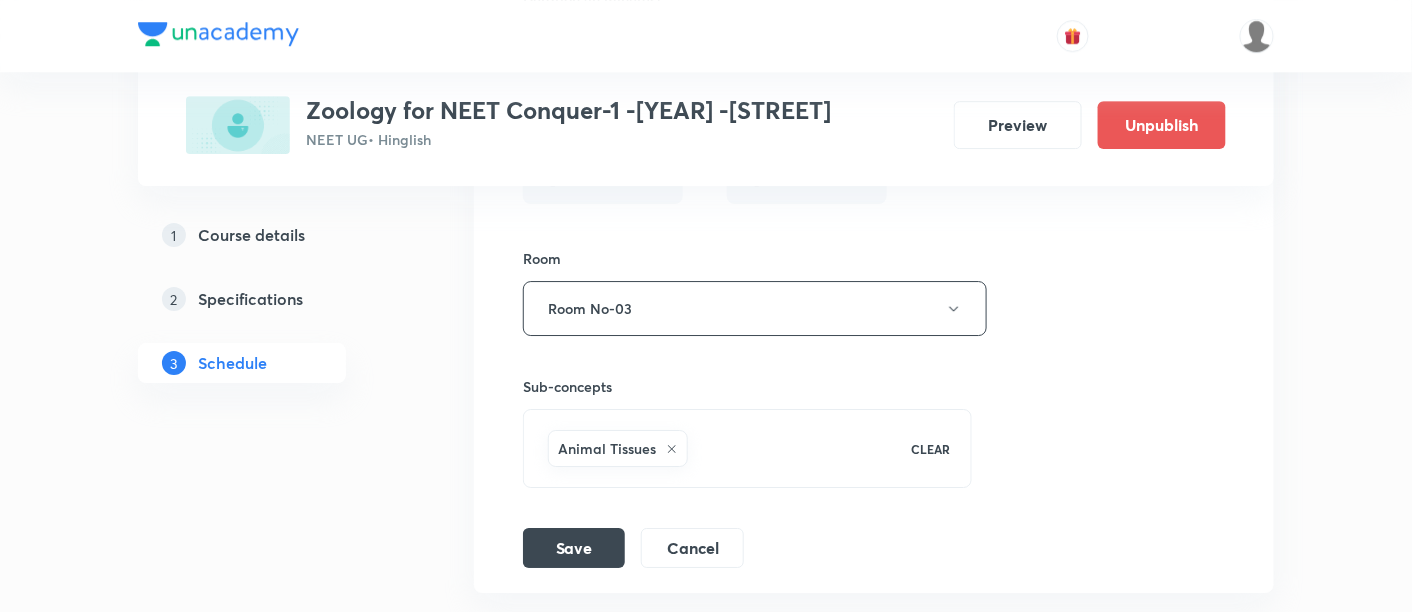 scroll, scrollTop: 6774, scrollLeft: 0, axis: vertical 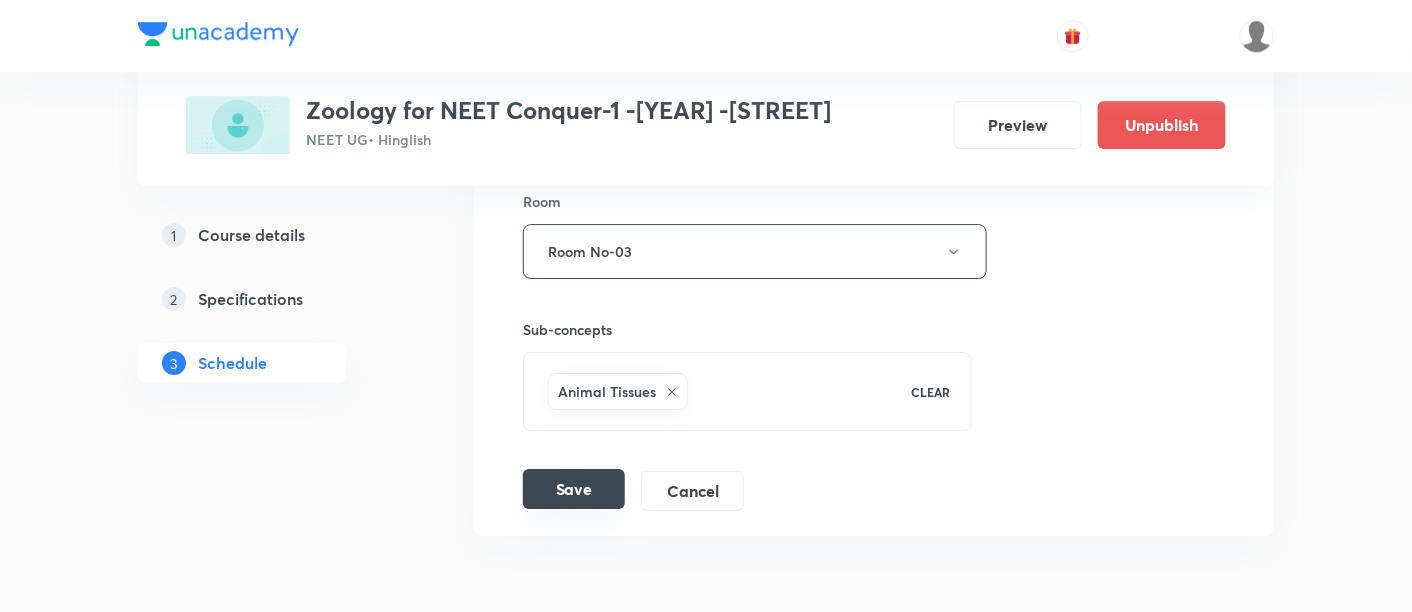 type on "Biomolecules and Enzymes - 11/12" 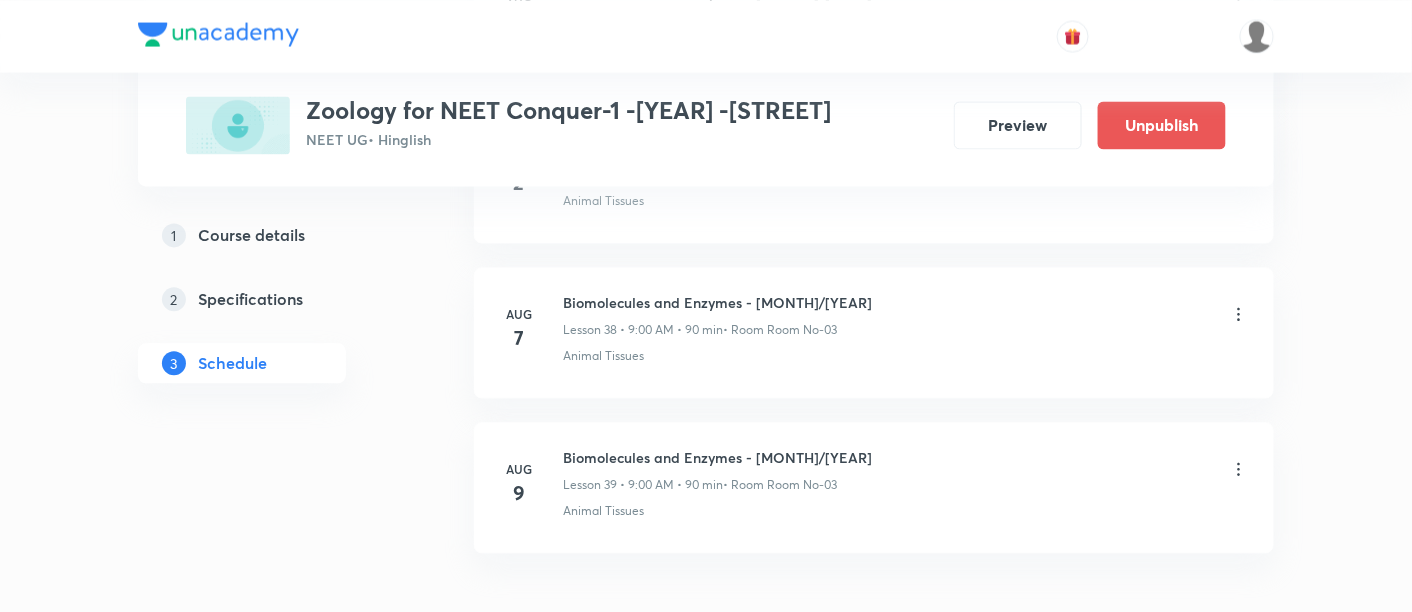 scroll, scrollTop: 5980, scrollLeft: 0, axis: vertical 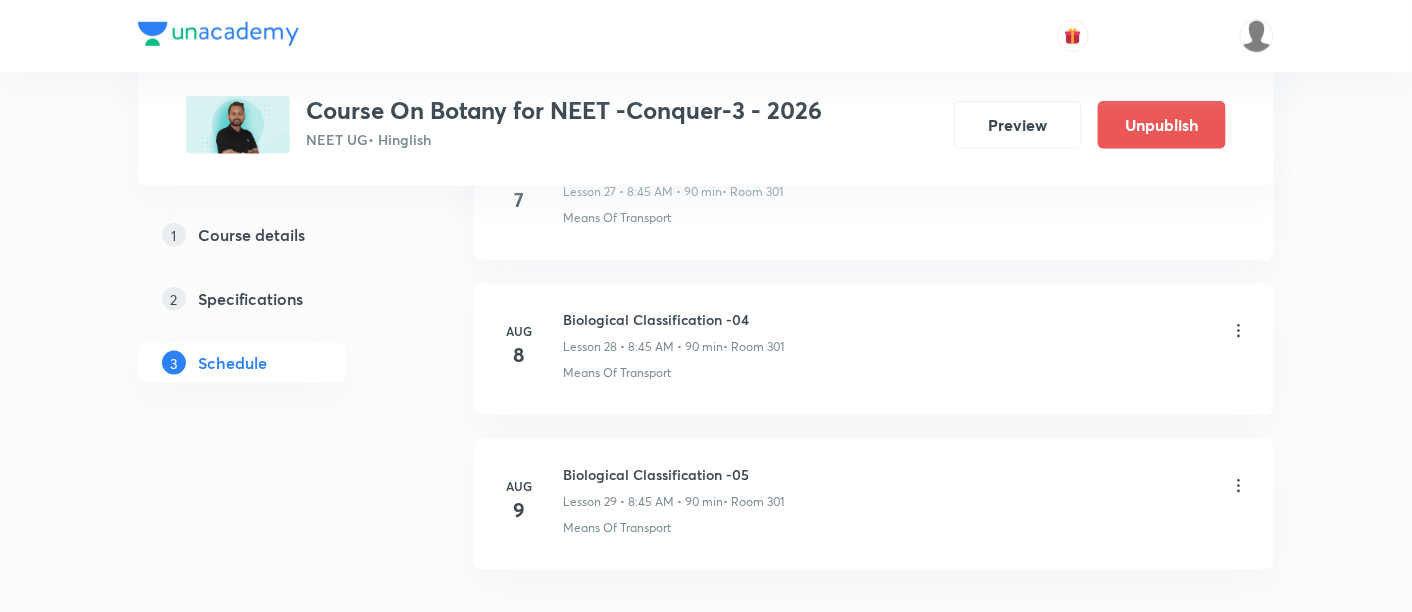 click 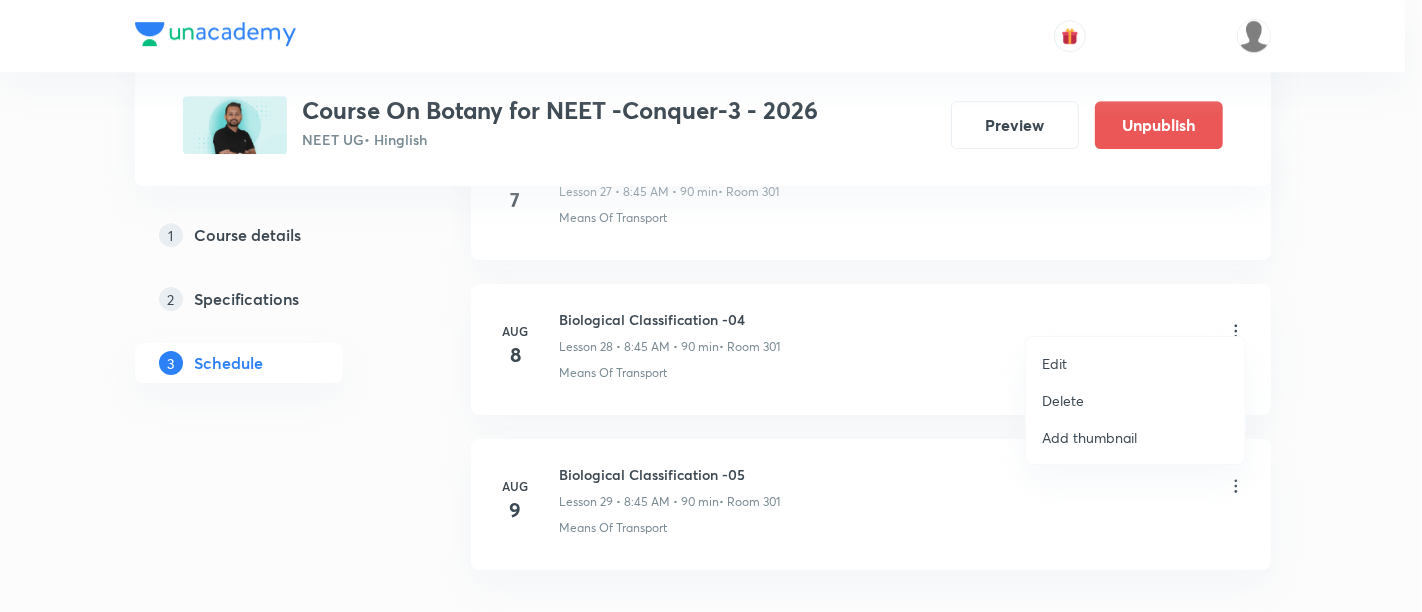 click at bounding box center [711, 306] 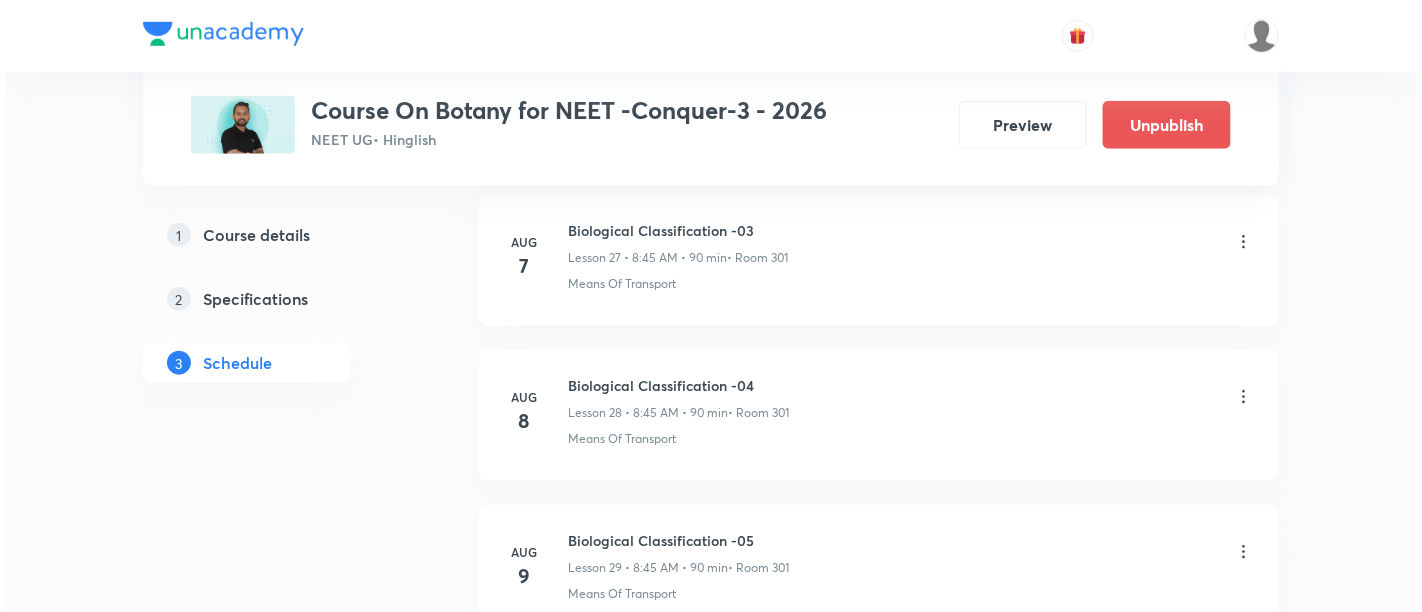 scroll, scrollTop: 5277, scrollLeft: 0, axis: vertical 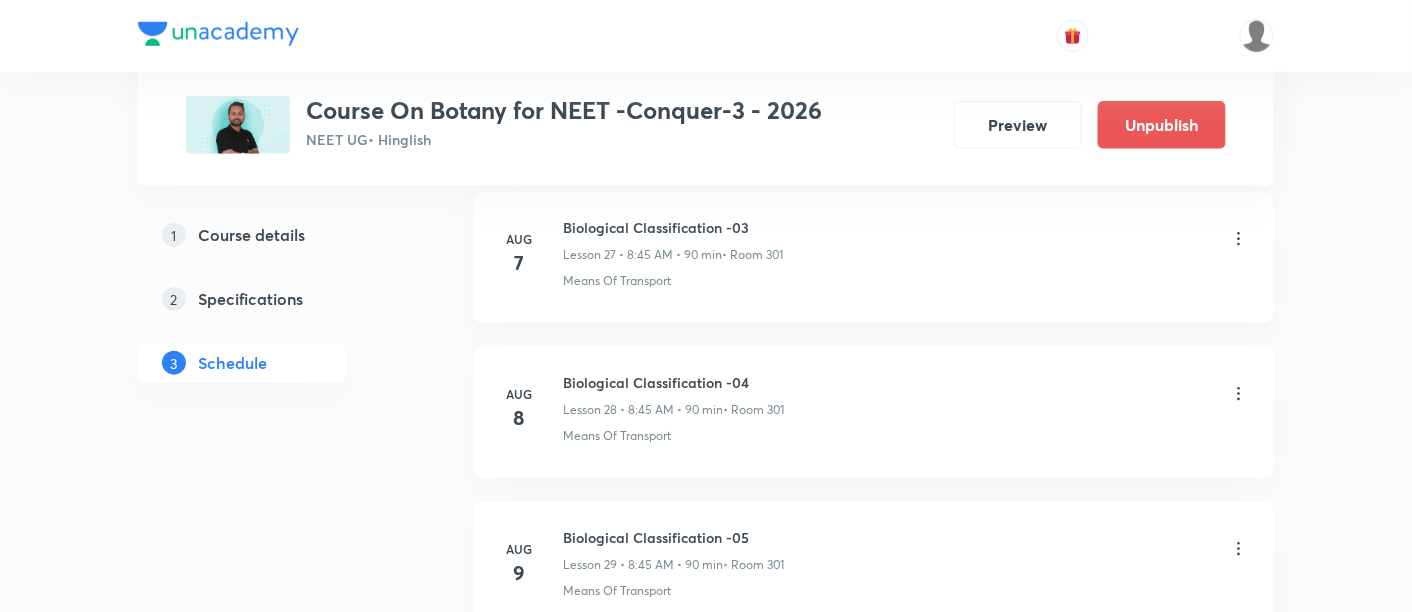 click 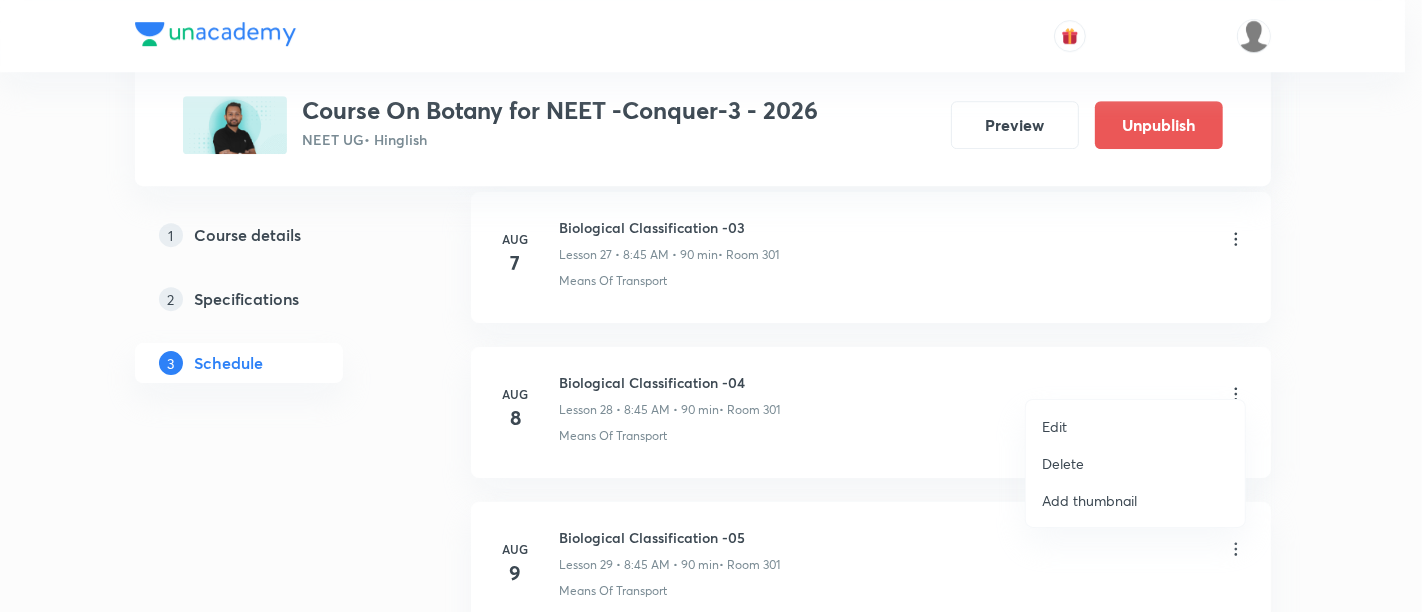 click on "Delete" at bounding box center (1063, 463) 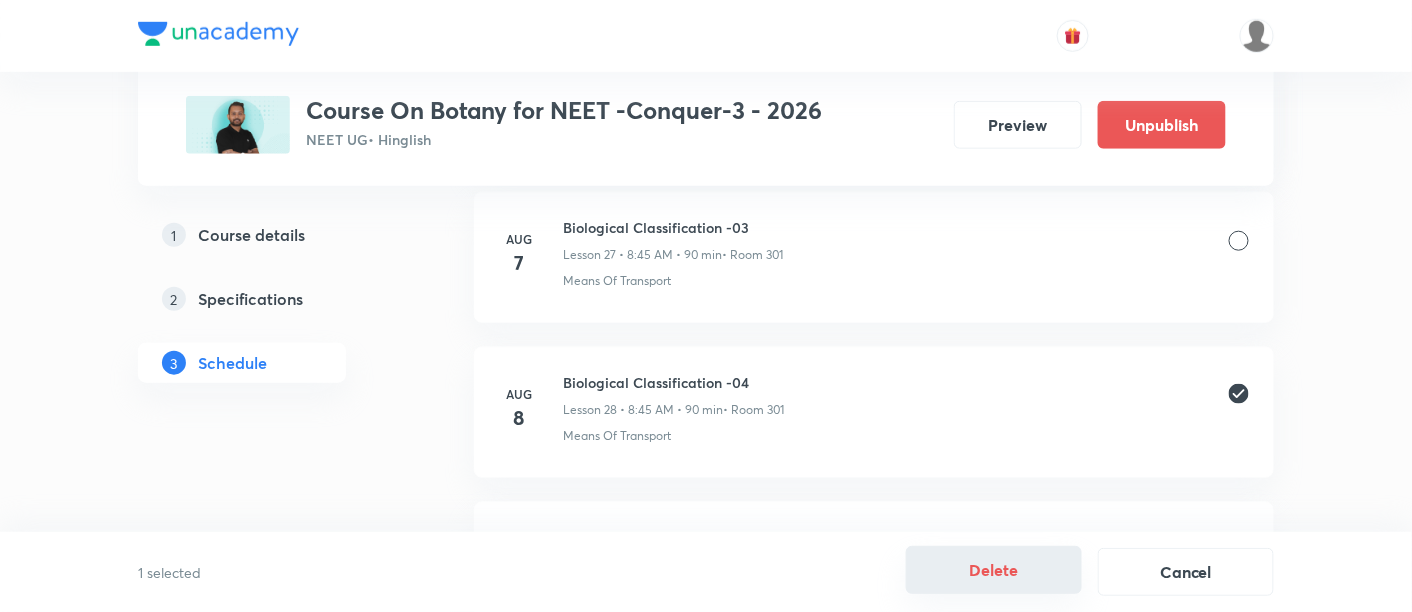click on "Delete" at bounding box center [994, 570] 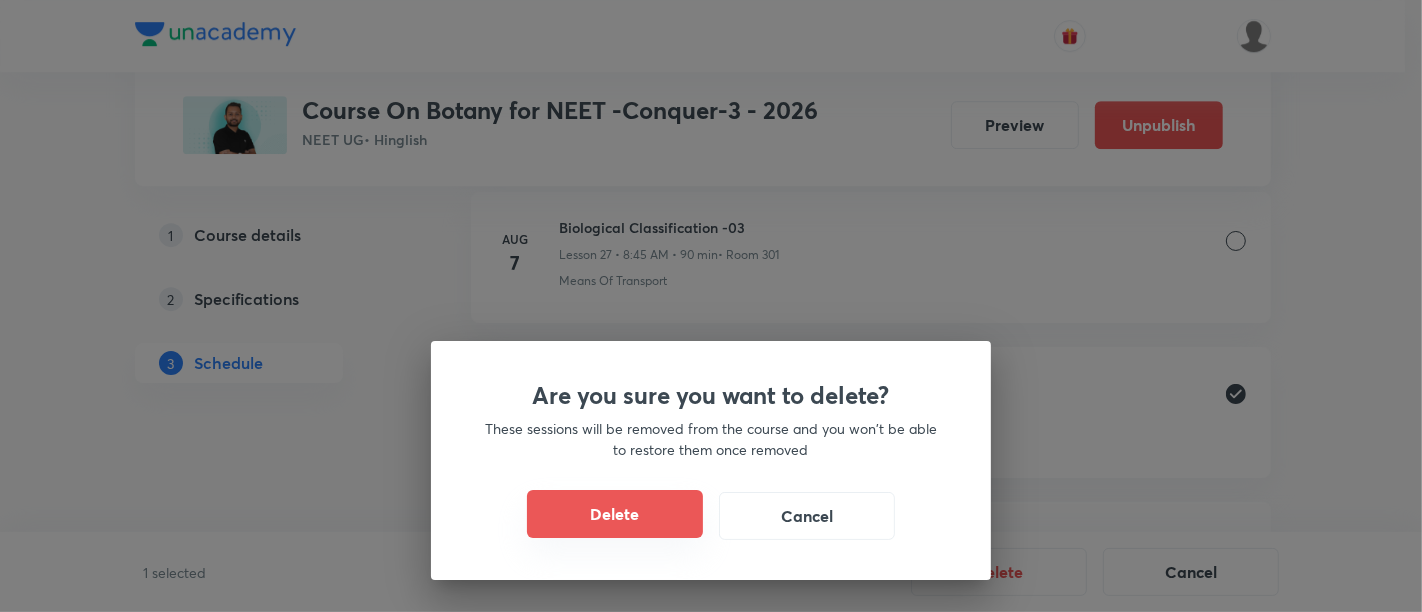 click on "Delete" at bounding box center [615, 514] 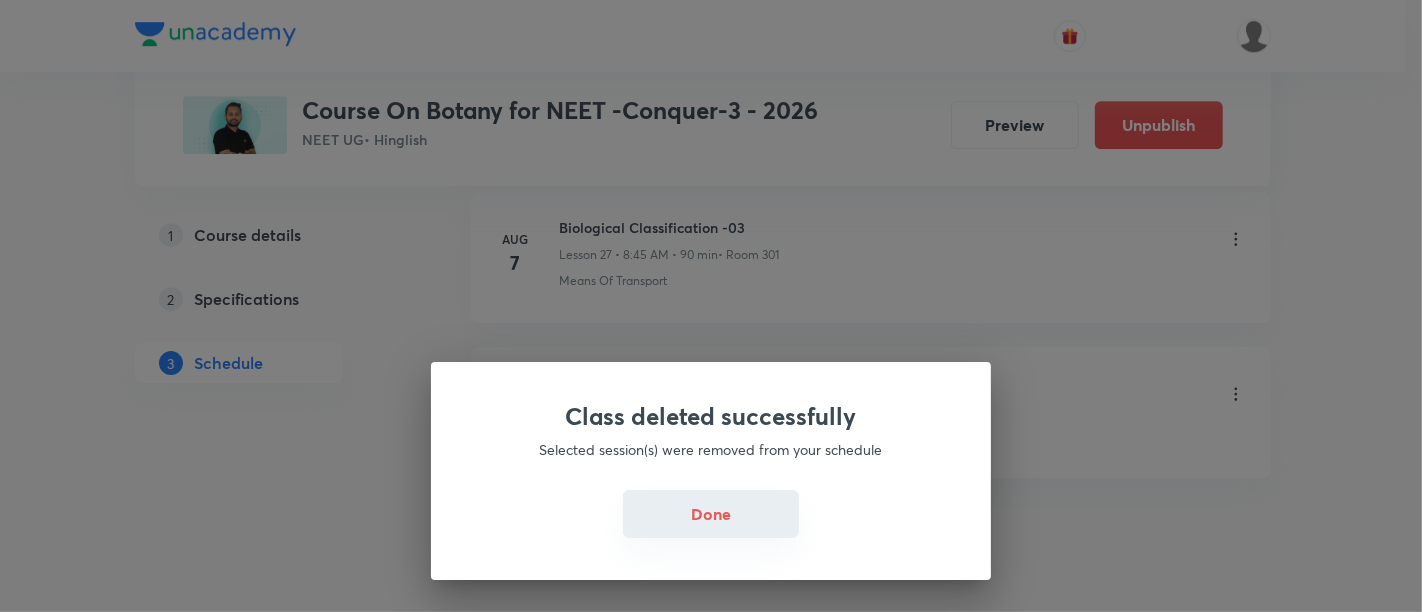 click on "Done" at bounding box center [711, 514] 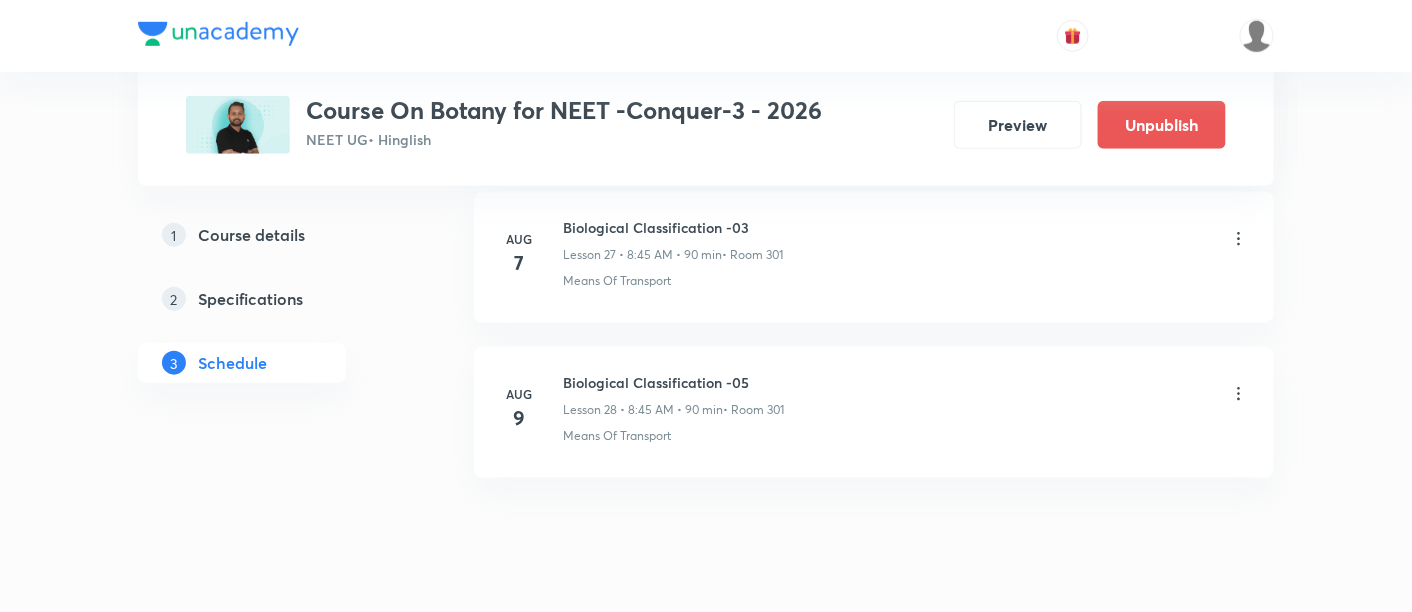 click 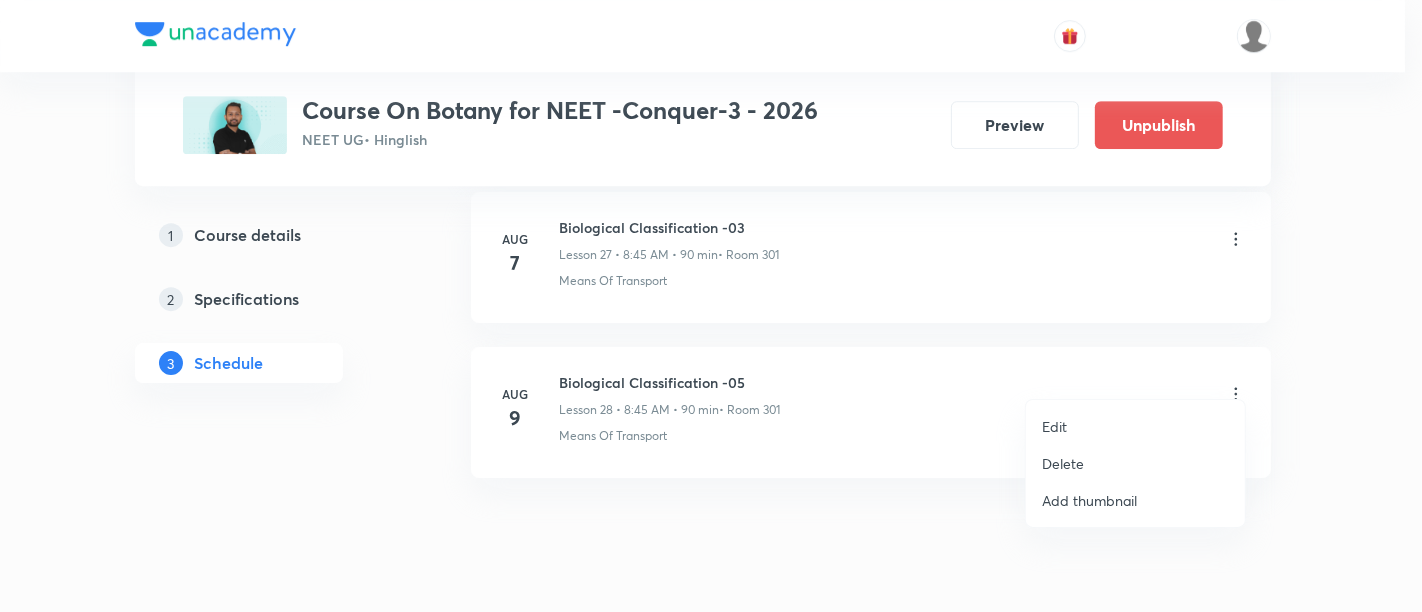 click on "Edit" at bounding box center (1054, 426) 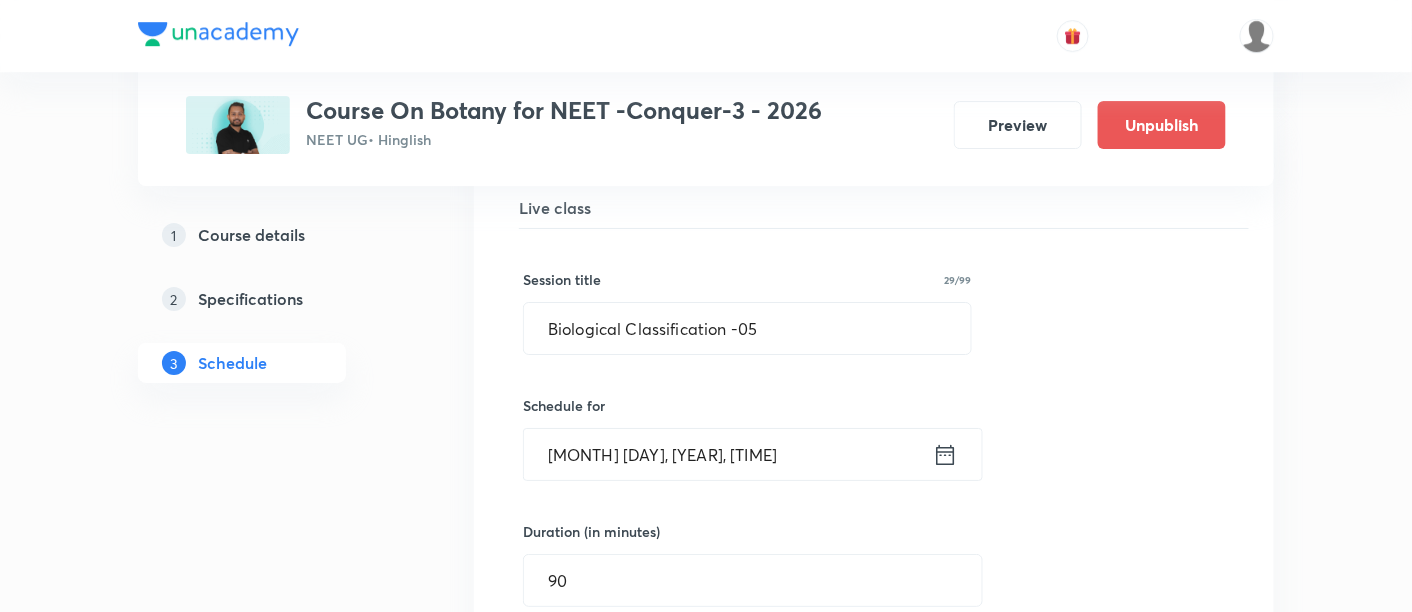 scroll, scrollTop: 4480, scrollLeft: 0, axis: vertical 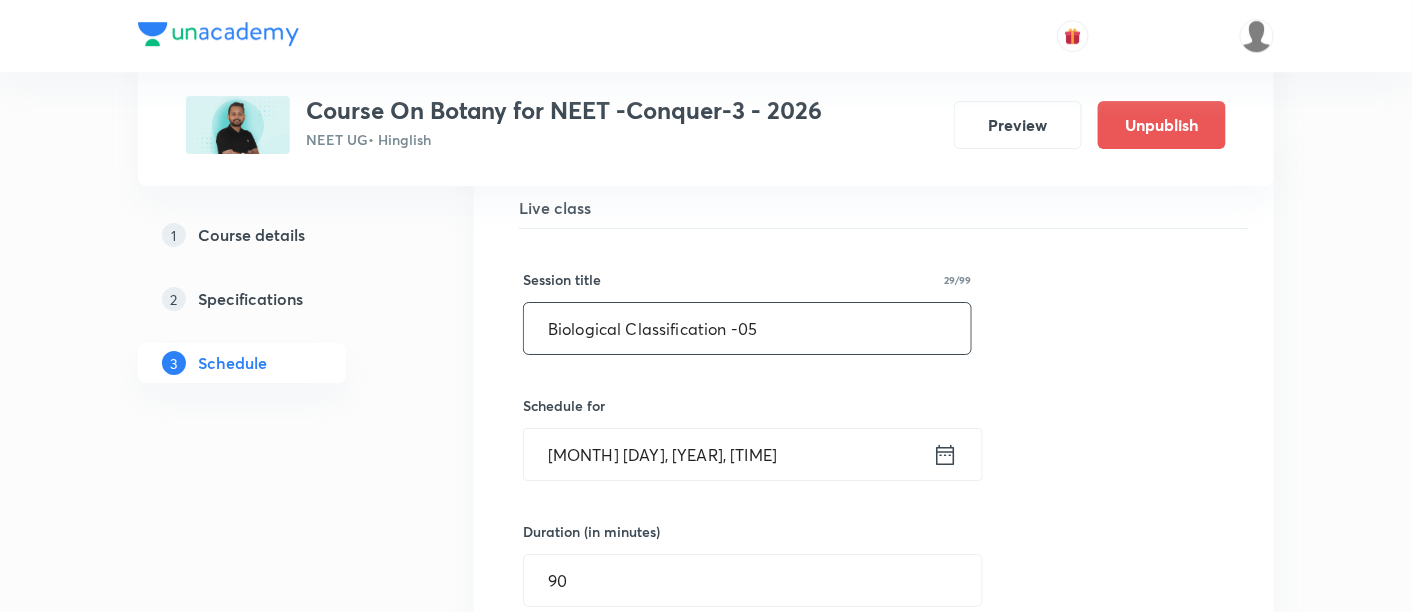 click on "Biological Classification -05" at bounding box center [747, 328] 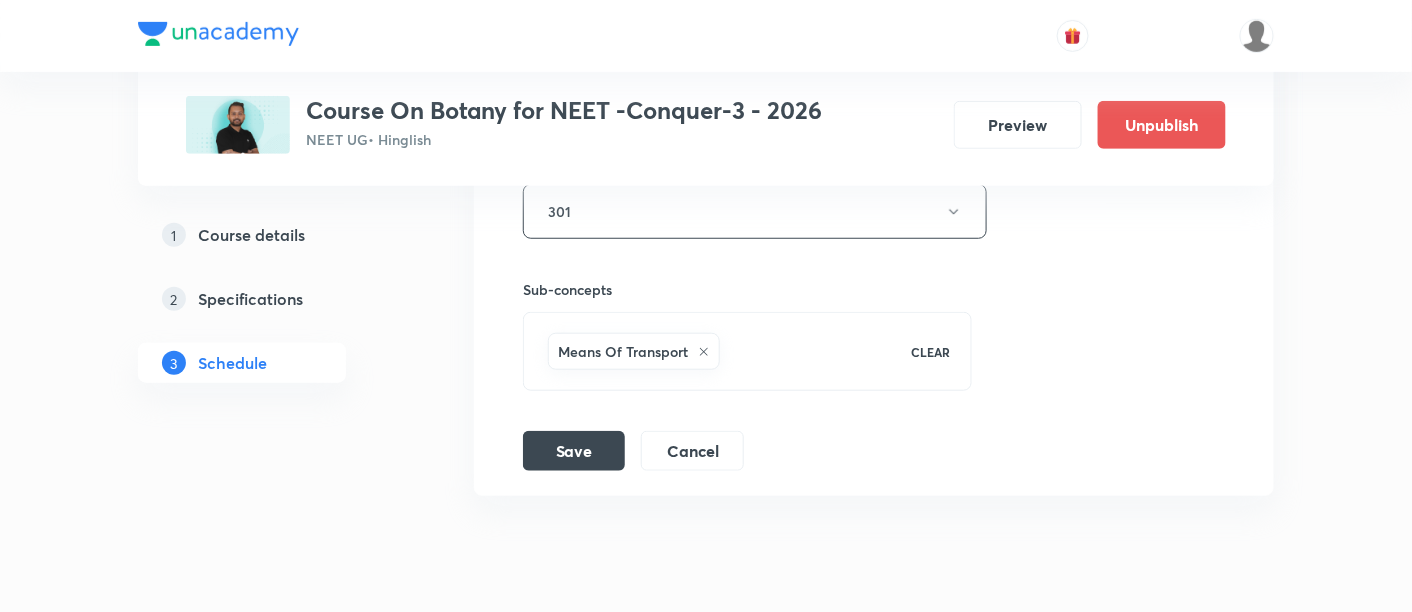 scroll, scrollTop: 5161, scrollLeft: 0, axis: vertical 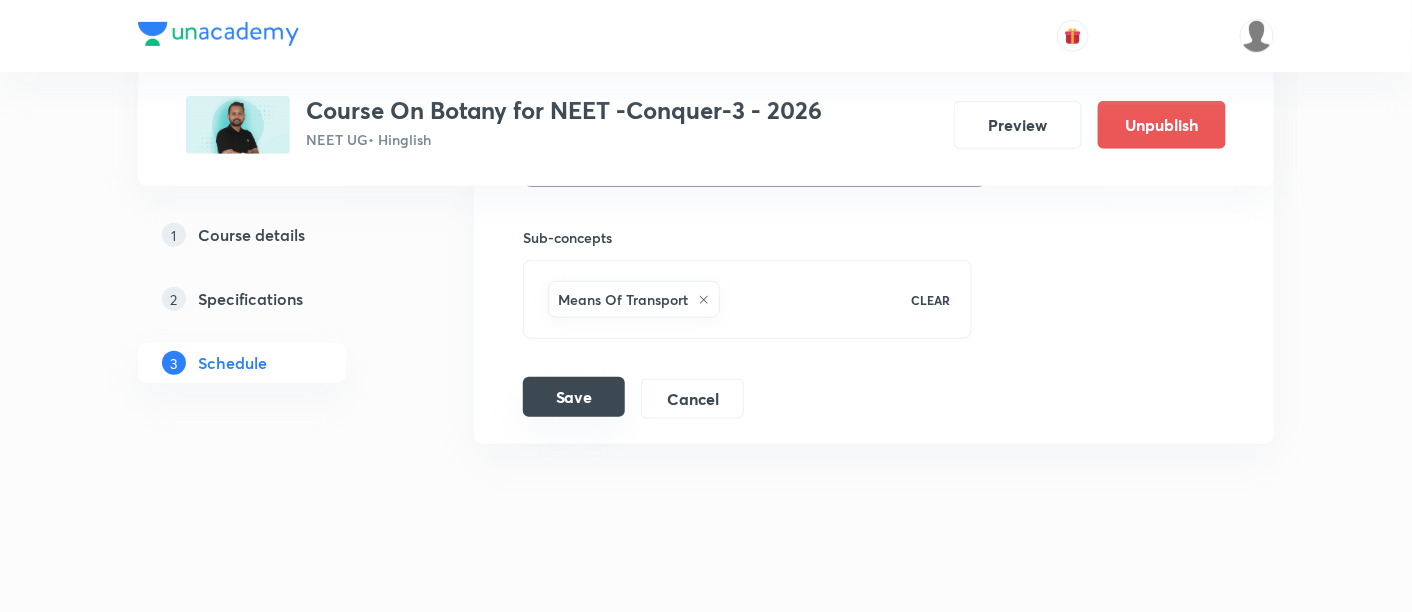 type on "Biological Classification -04" 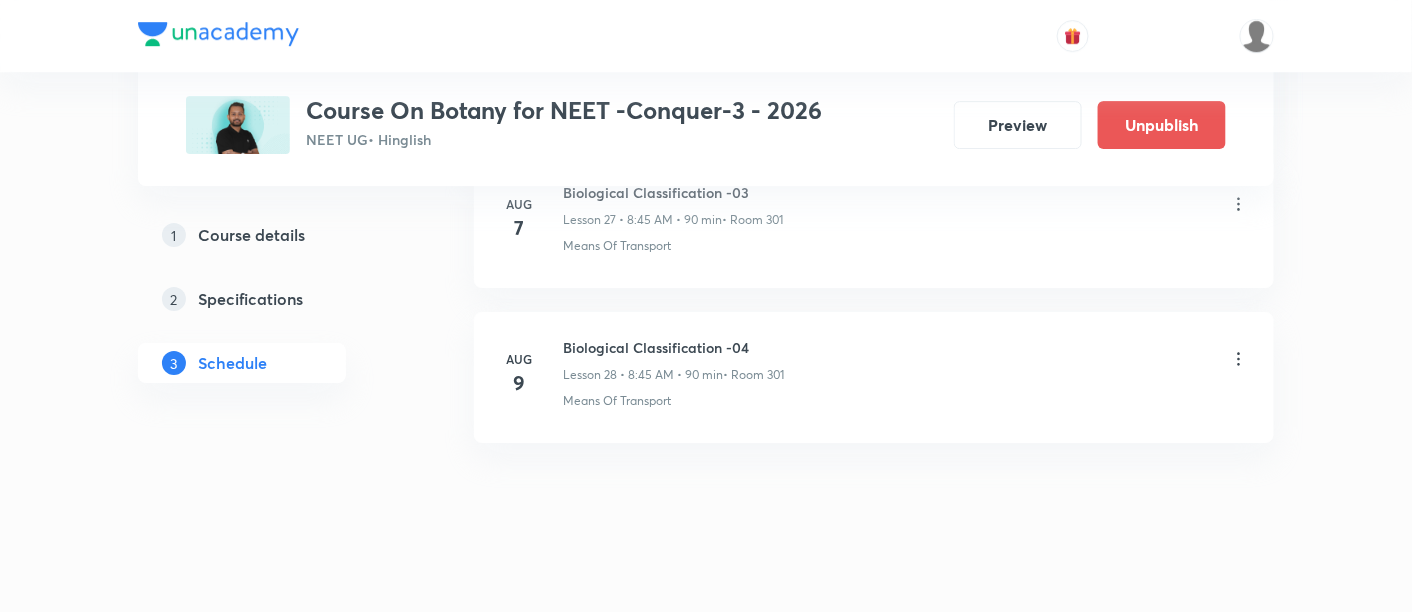 scroll, scrollTop: 4395, scrollLeft: 0, axis: vertical 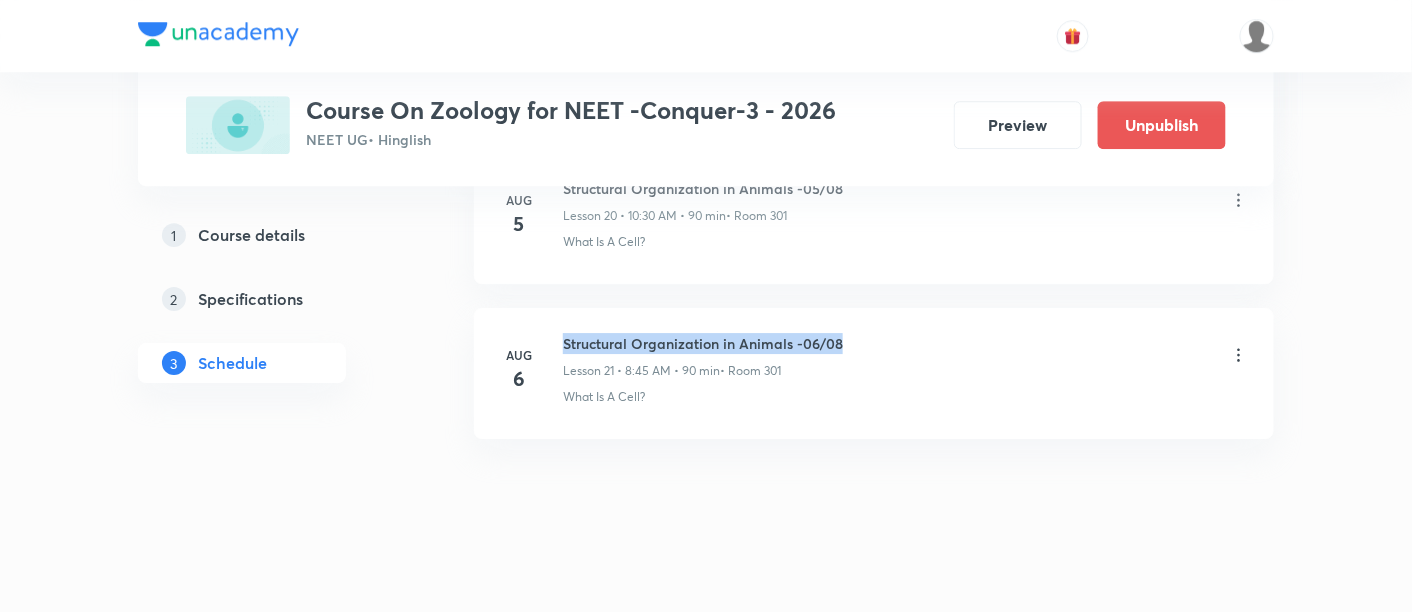drag, startPoint x: 563, startPoint y: 324, endPoint x: 844, endPoint y: 327, distance: 281.01602 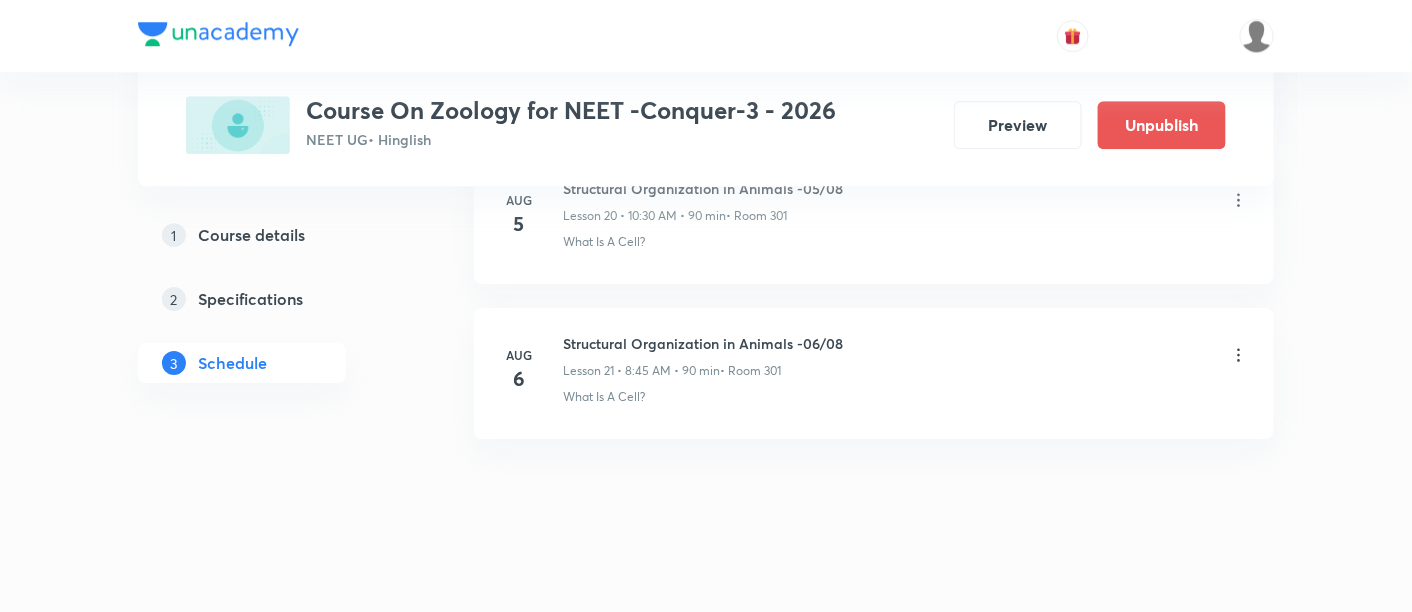 click on "Structural Organization in Animals -06/08 Lesson 21 • 8:45 AM • 90 min  • Room 301" at bounding box center [906, 356] 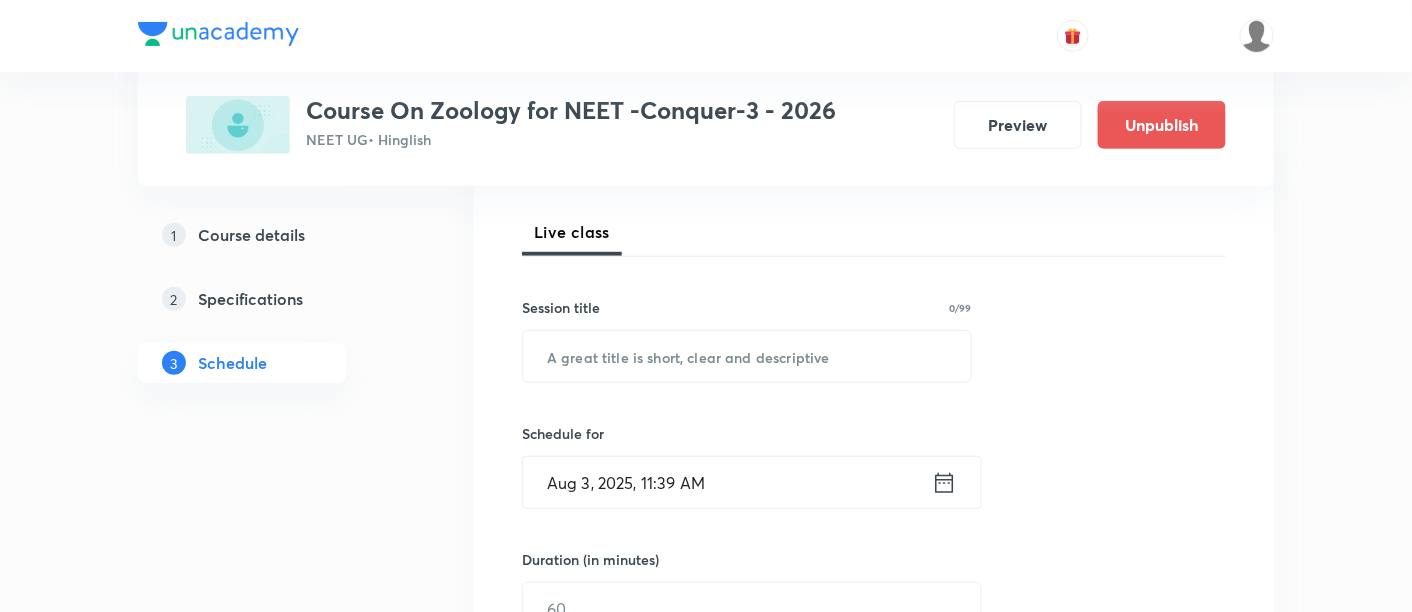 scroll, scrollTop: 285, scrollLeft: 0, axis: vertical 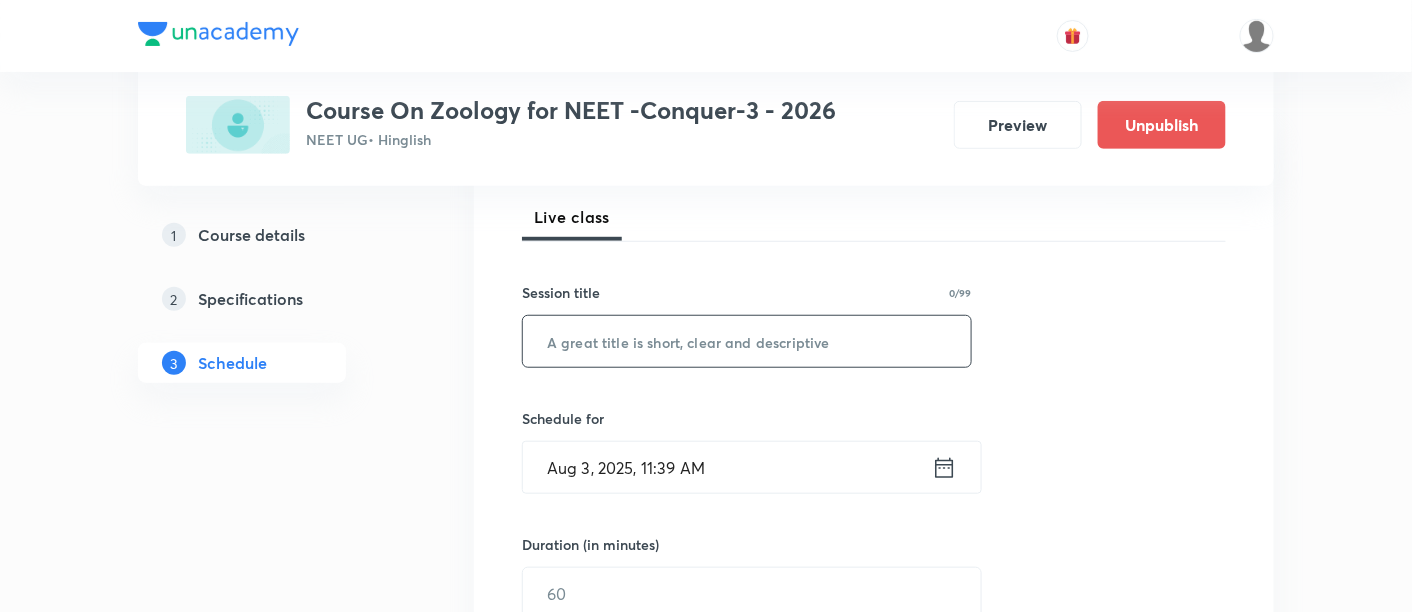 click at bounding box center [747, 341] 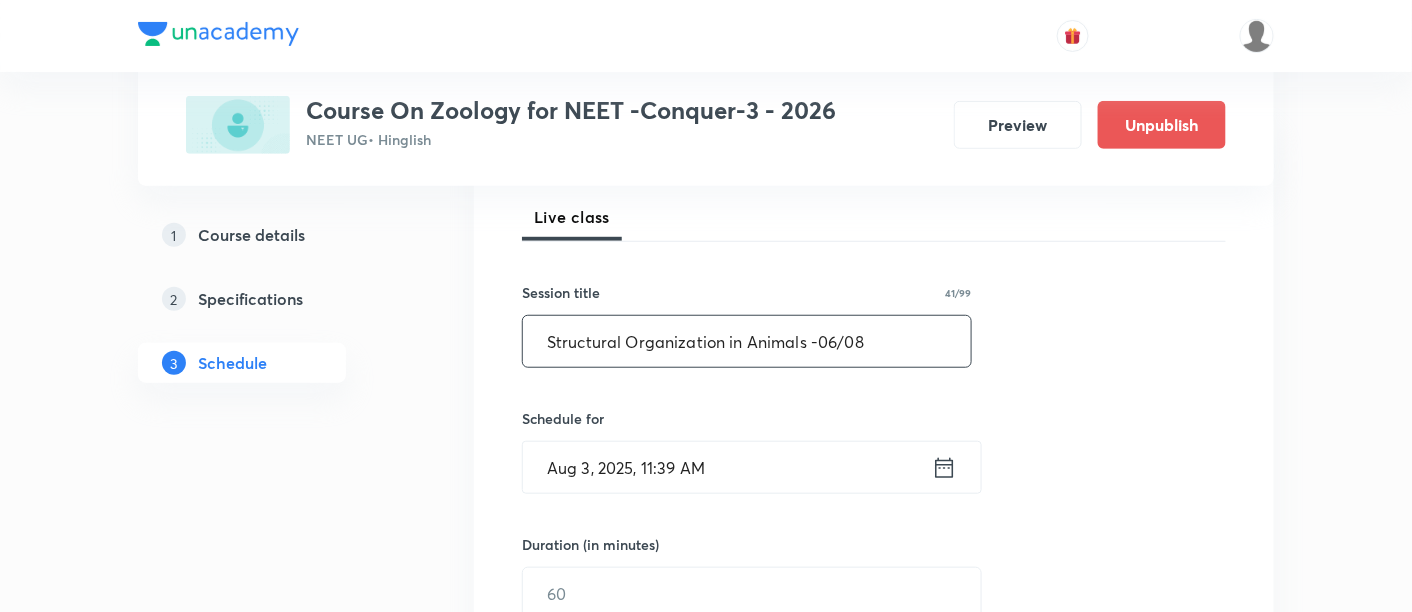 click on "Structural Organization in Animals -06/08" at bounding box center [747, 341] 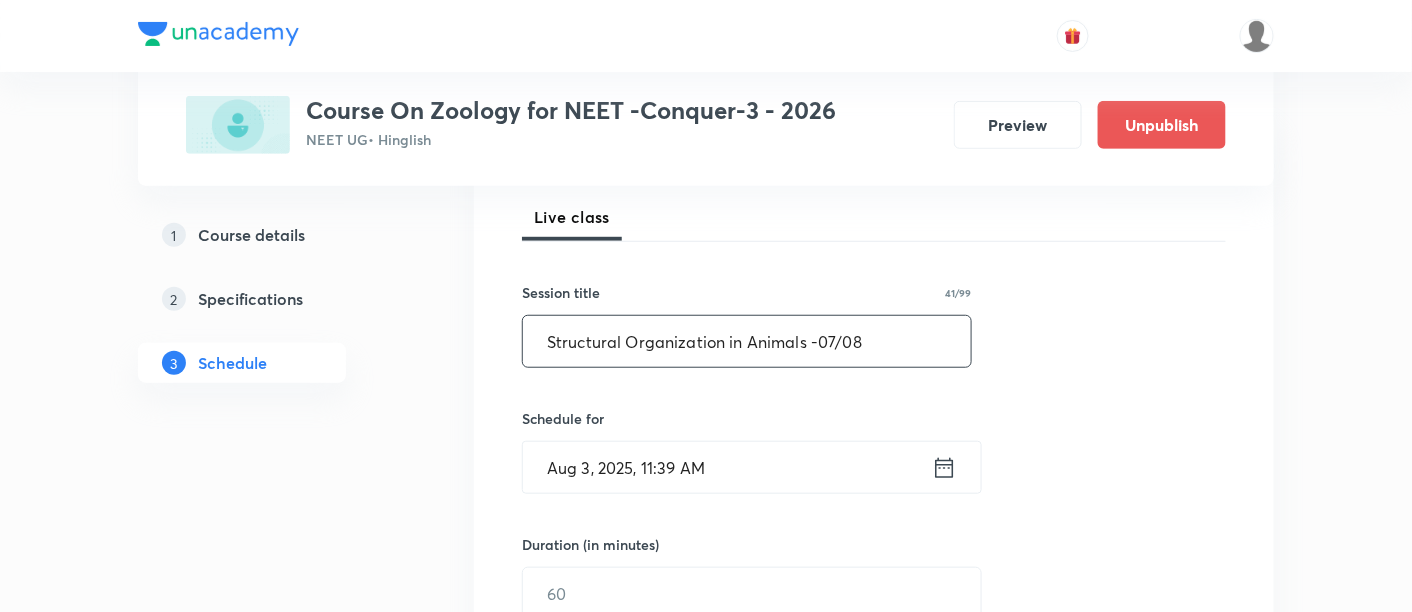 type on "Structural Organization in Animals -07/08" 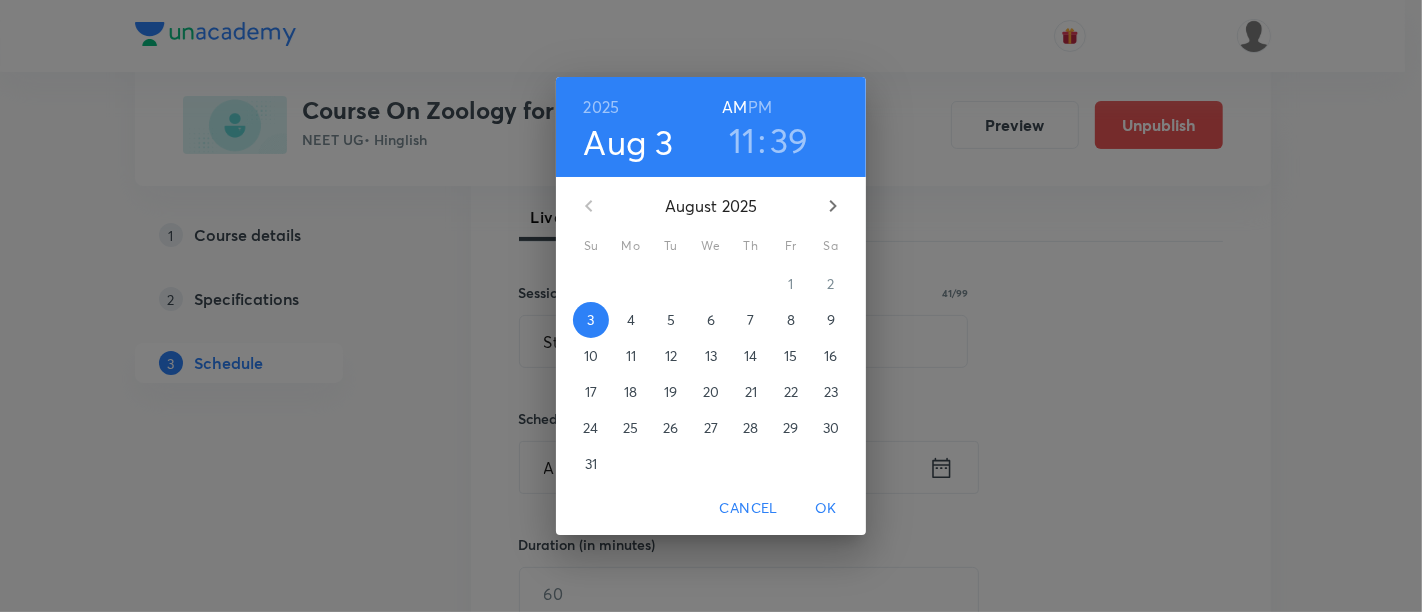 click on "8" at bounding box center (791, 320) 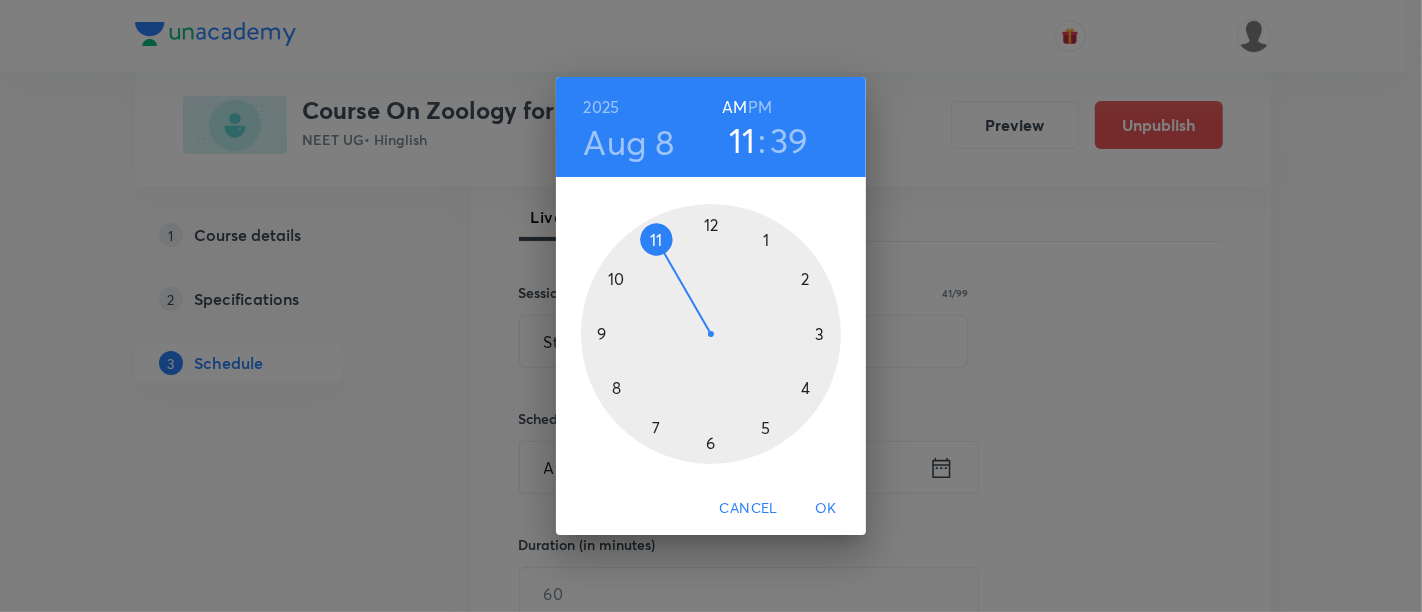 click at bounding box center [711, 334] 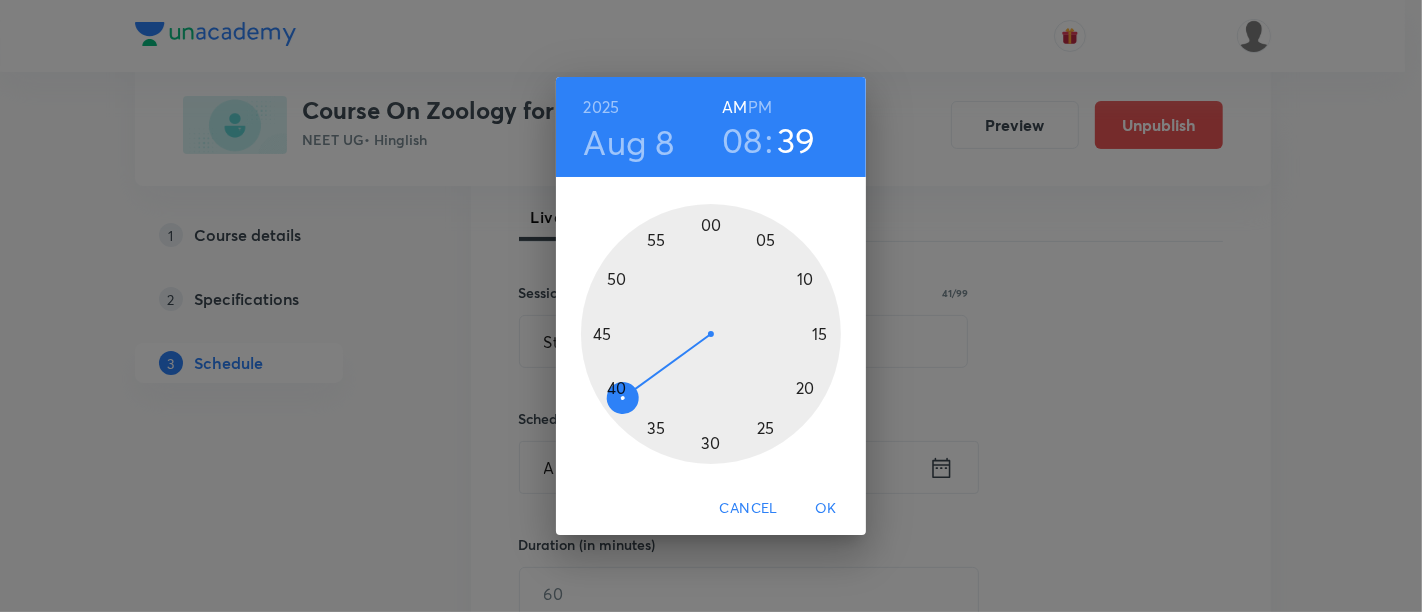 click at bounding box center [711, 334] 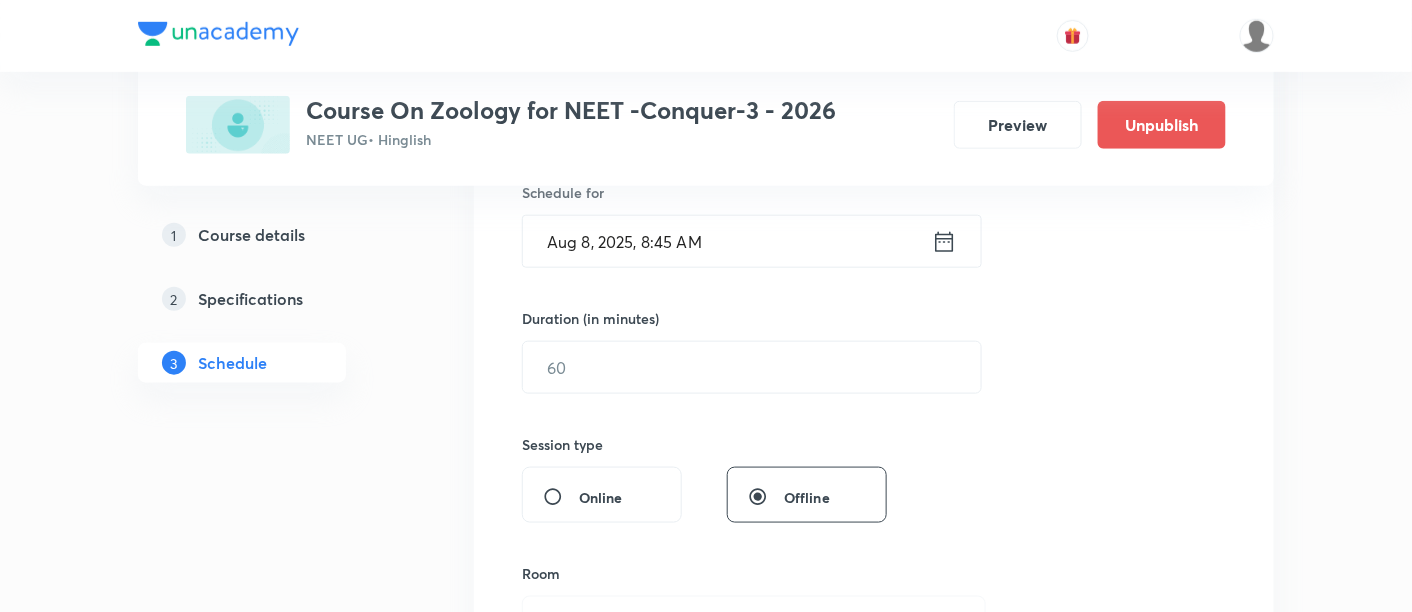 scroll, scrollTop: 518, scrollLeft: 0, axis: vertical 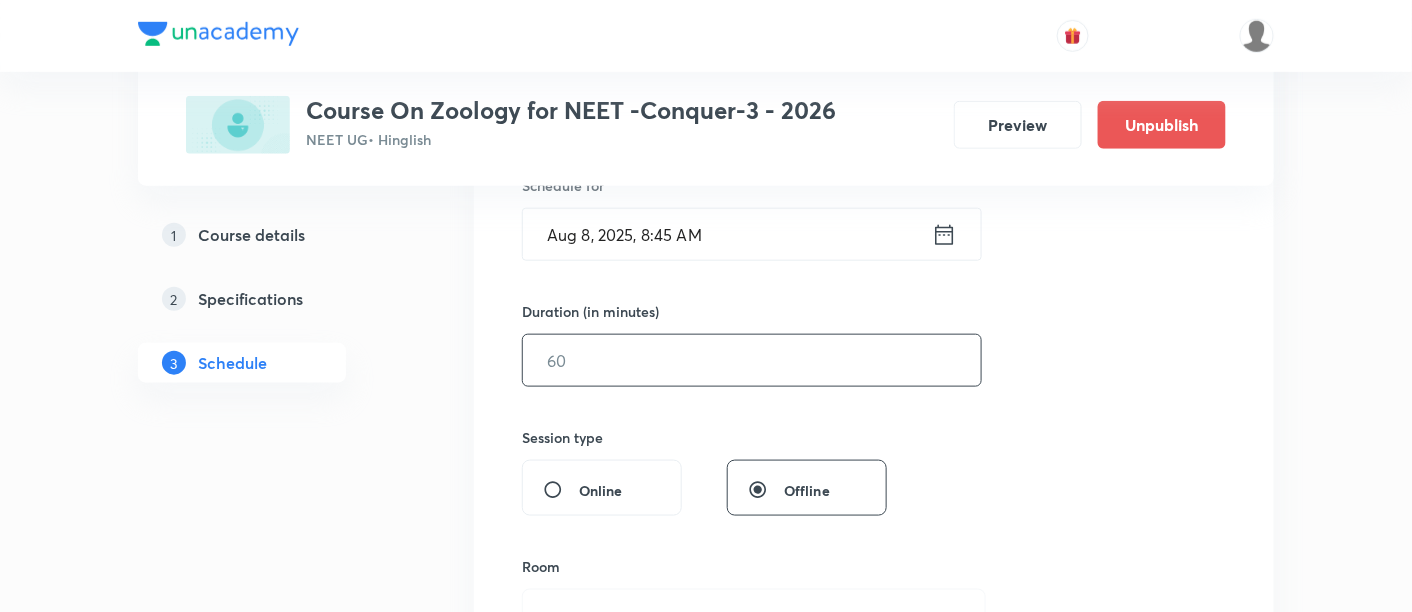 click at bounding box center [752, 360] 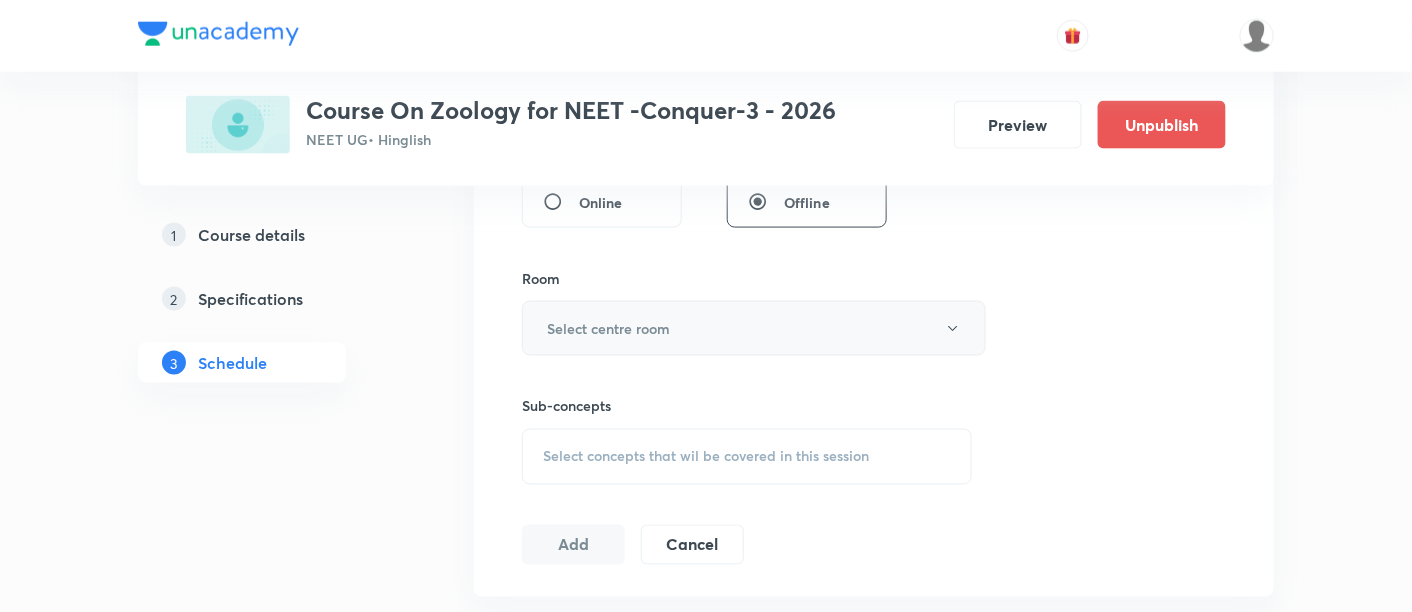 scroll, scrollTop: 807, scrollLeft: 0, axis: vertical 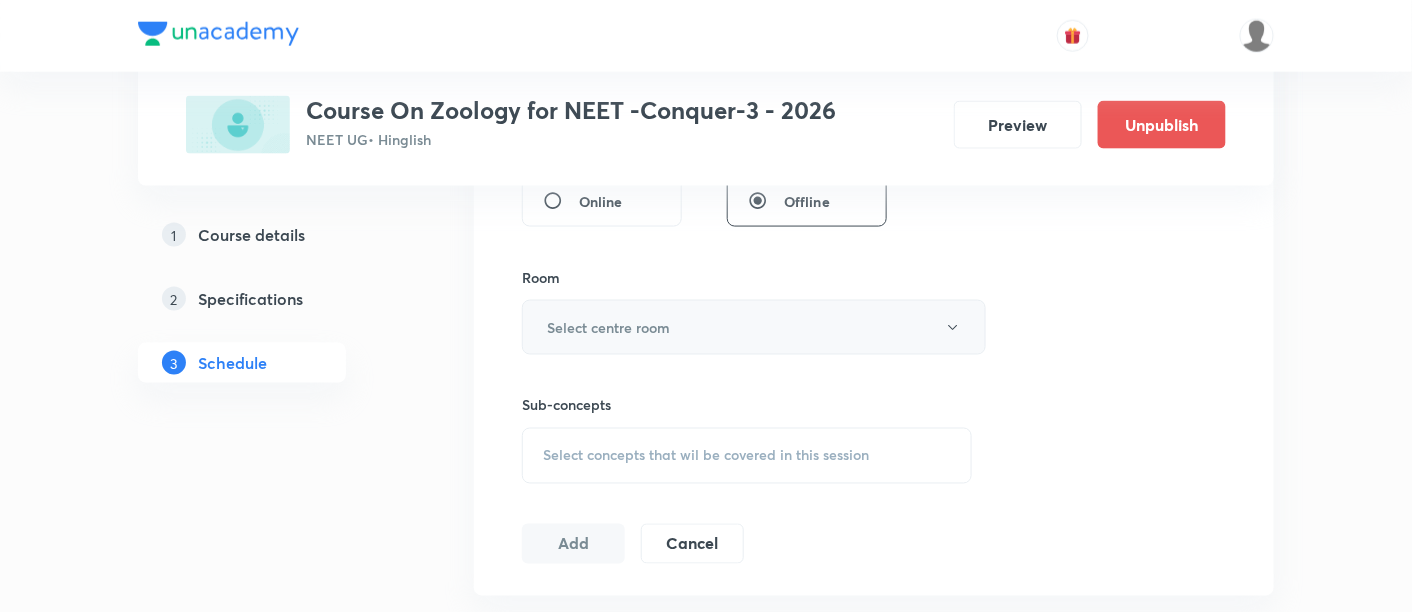 type on "90" 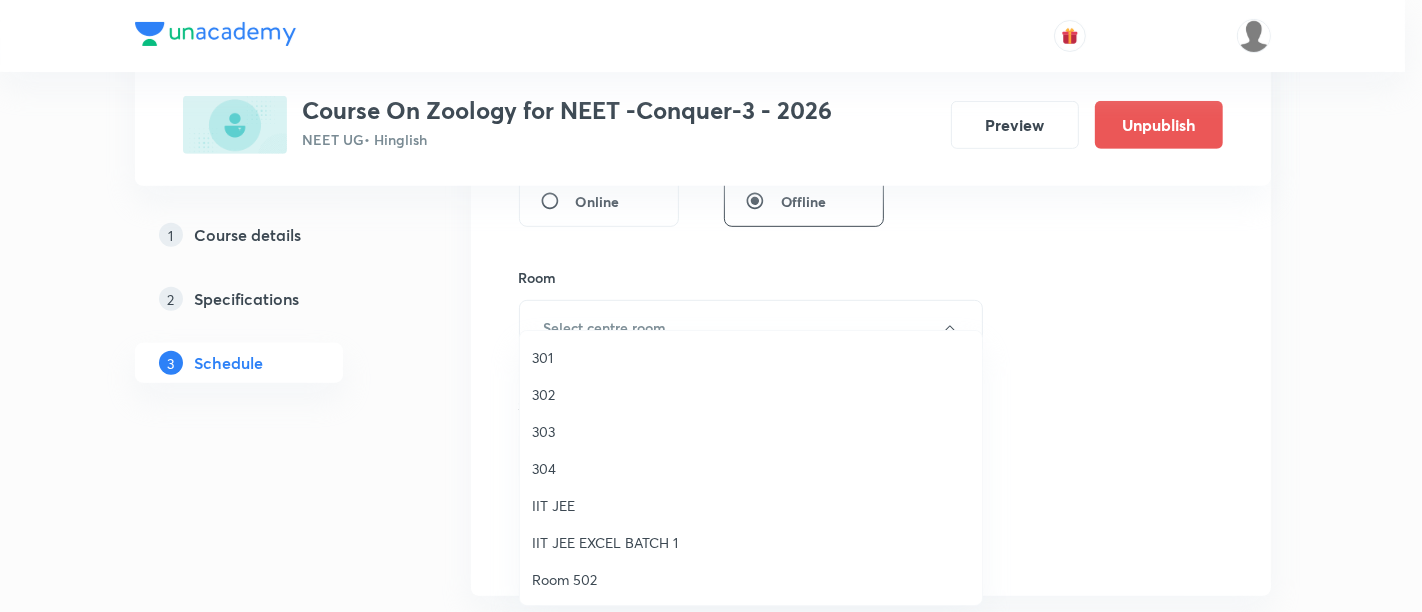 click on "301" at bounding box center (751, 357) 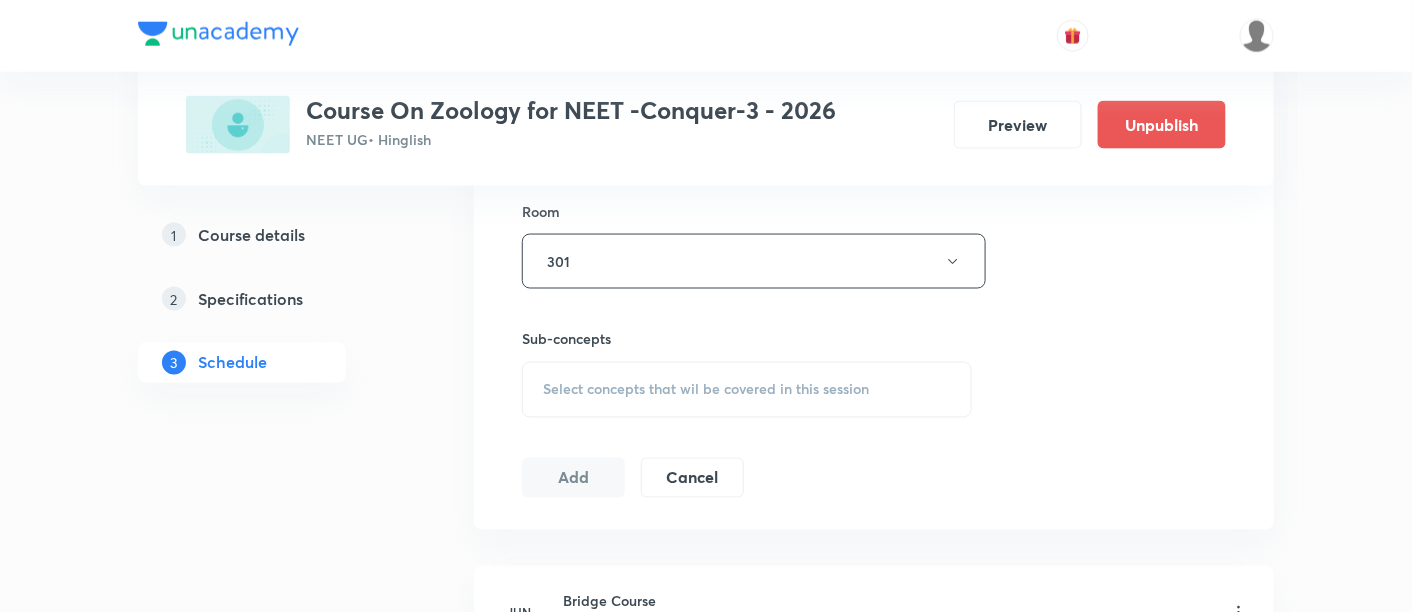 scroll, scrollTop: 874, scrollLeft: 0, axis: vertical 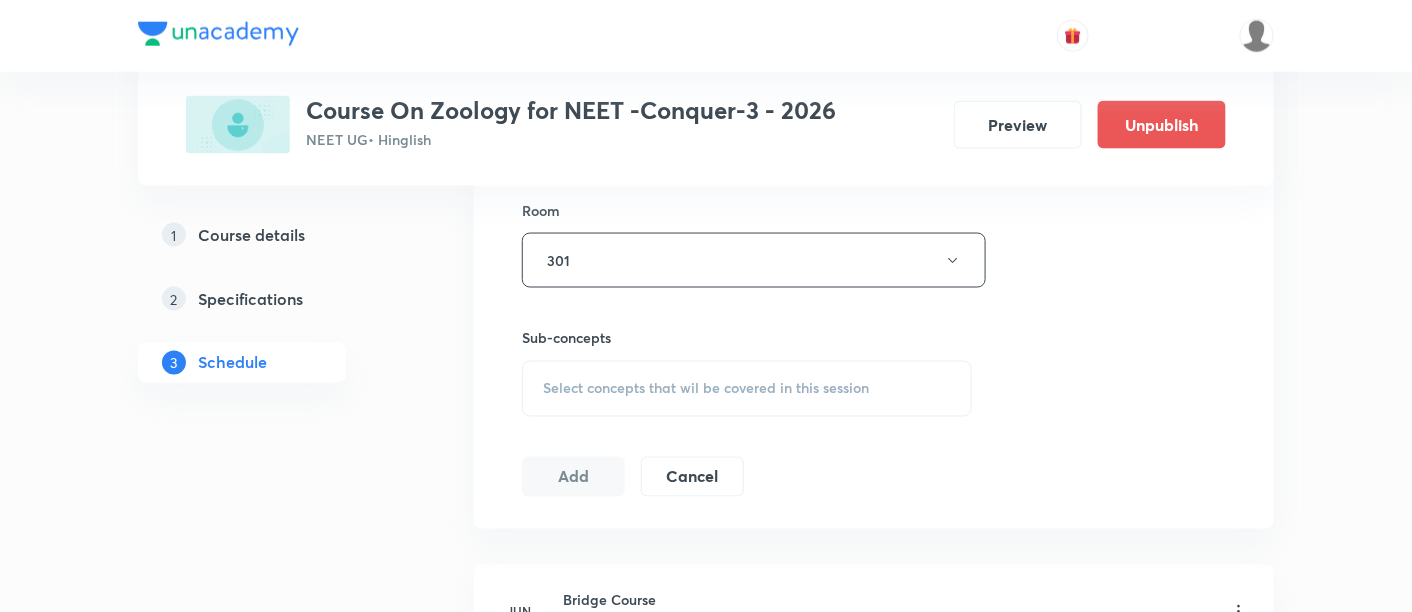 click on "Select concepts that wil be covered in this session" at bounding box center [706, 389] 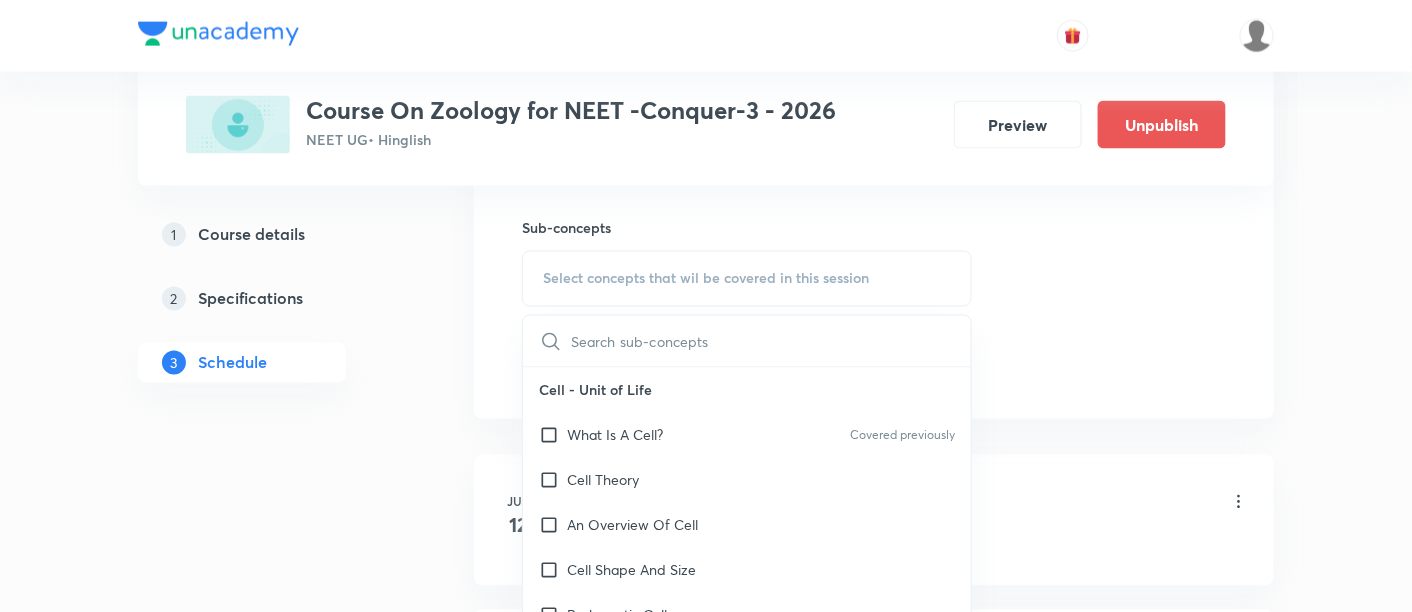 scroll, scrollTop: 1014, scrollLeft: 0, axis: vertical 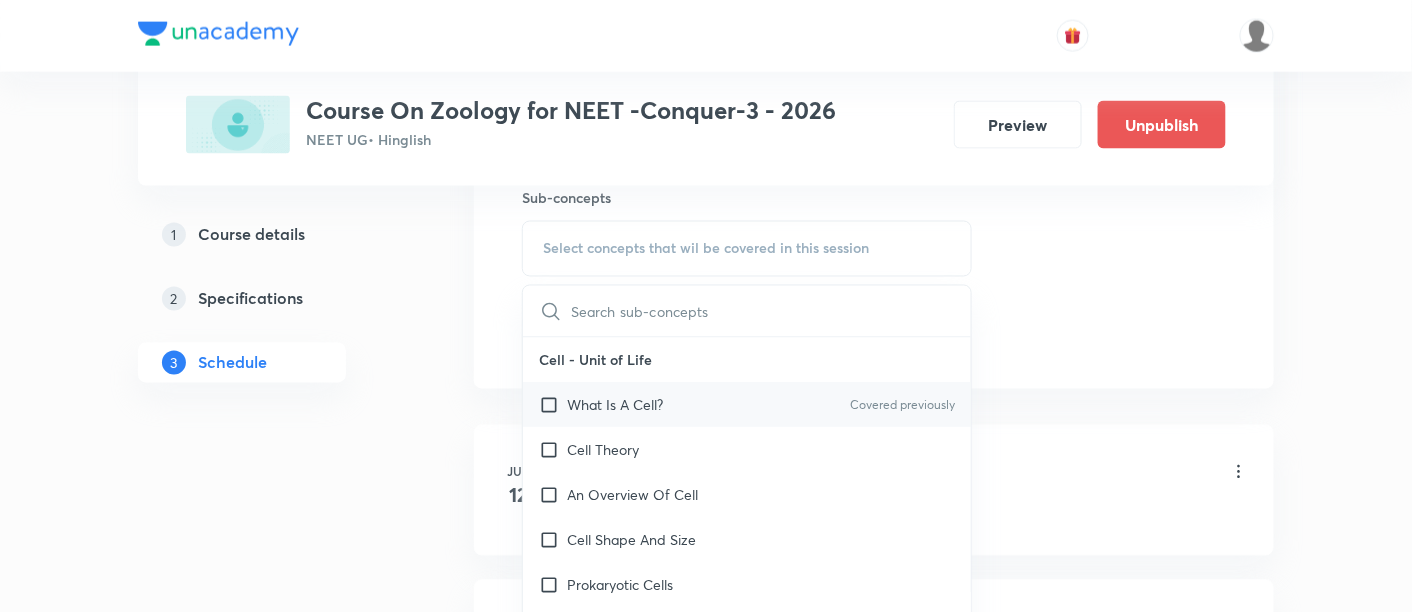 click on "What Is A Cell? Covered previously" at bounding box center (747, 405) 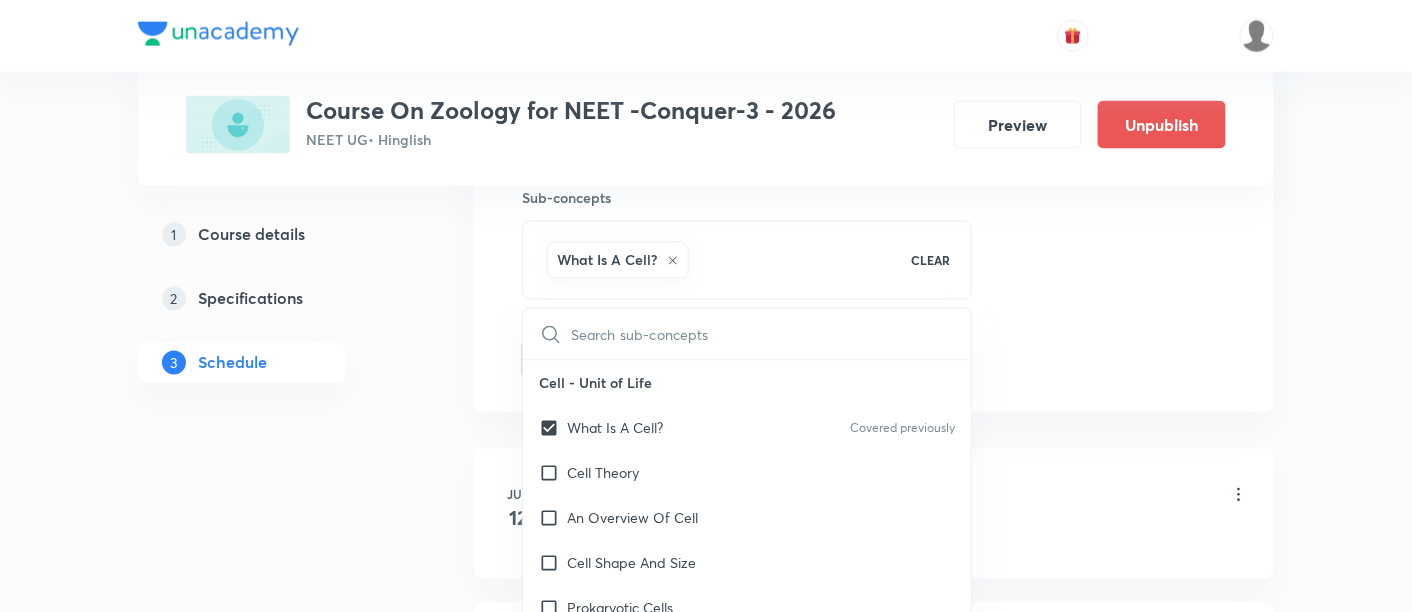click on "Session  22 Live class Session title 41/99 Structural Organization in Animals -07/08 ​ Schedule for Aug 8, 2025, 8:45 AM ​ Duration (in minutes) 90 ​   Session type Online Offline Room 301 Sub-concepts What Is A Cell? CLEAR ​ Cell - Unit of Life What Is A Cell? Covered previously Cell Theory An Overview Of Cell Cell Shape And Size Prokaryotic Cells Eukaryotic Cells Ribosome and Inclusion Bodies Cell - Unit of Life Biomolecules How To Analyse Chemical Composition? Primary And Secondary Metabolites Biomacromolecules Proteins and Amino acids Polysaccharides / Carbohydrates Lipids Nucleic Acids Structure Of Proteins Nature Of Bond Linking Monomers In A Polymer Dynamic State Of Body Constituents - Concept Of Metabolism Metabolic Basis For Living Living State Enzymes Structure of Ribose, Glucose, Disaccharides Structure of Compound Lipids Nitrogen Bases Saturated and Unsaturated Fatty Acids Classification of Amino Acids Enzyme Classification Enzymes: Chemical Reactions Enzymes: Nature Of Enzyme Action Blood" at bounding box center (874, -101) 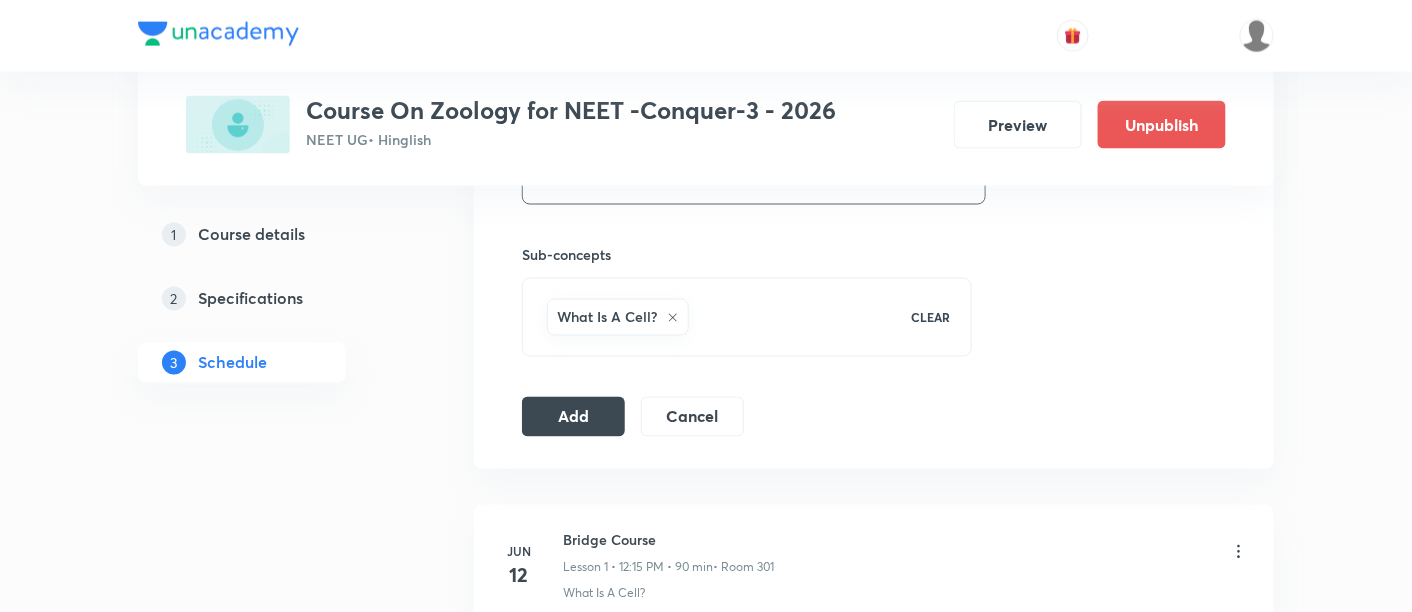 scroll, scrollTop: 962, scrollLeft: 0, axis: vertical 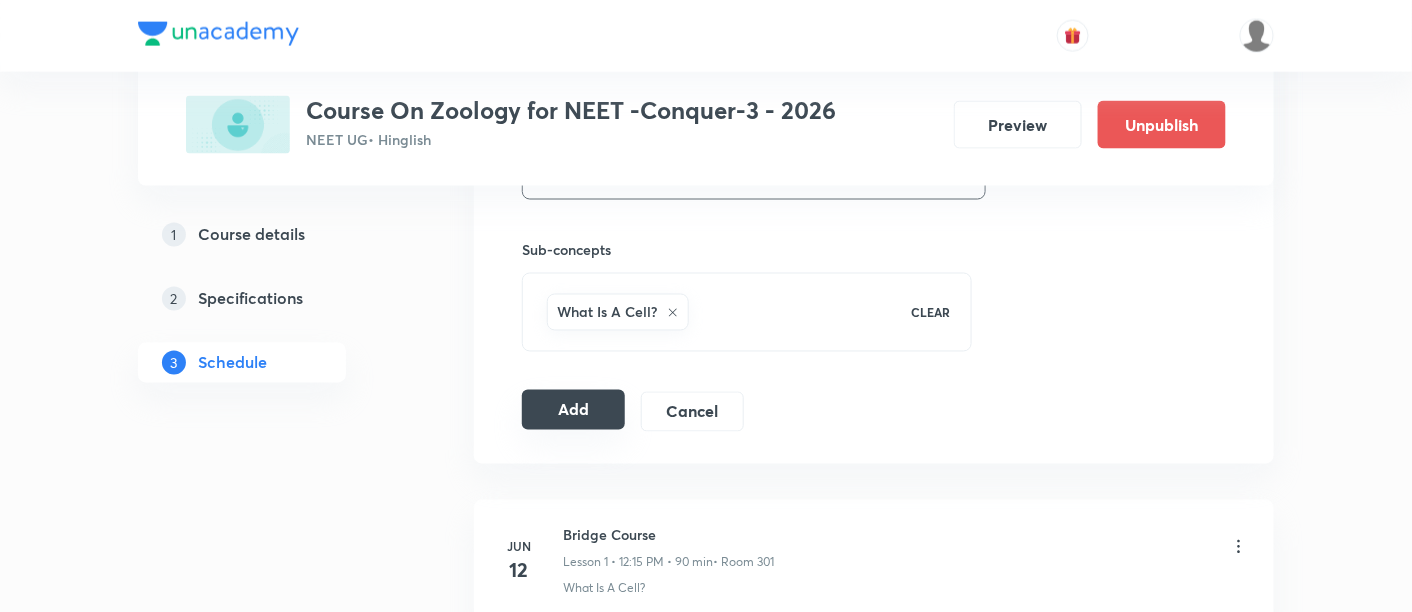 click on "Add" at bounding box center [573, 410] 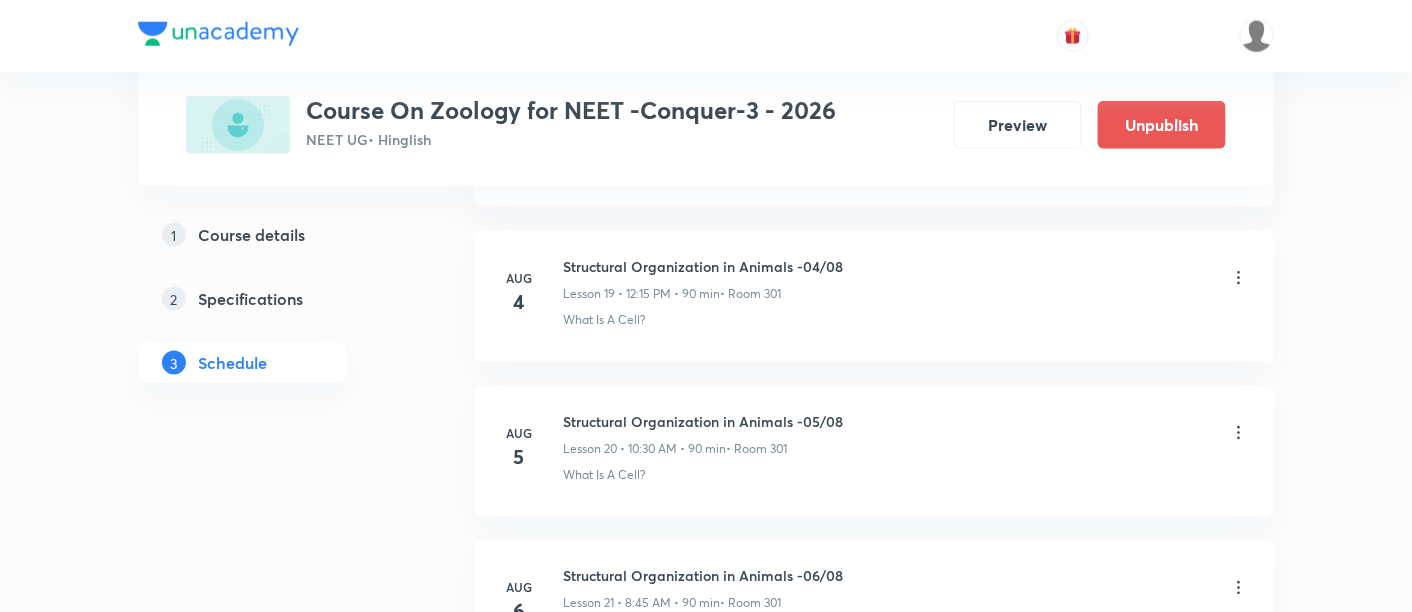 scroll, scrollTop: 3468, scrollLeft: 0, axis: vertical 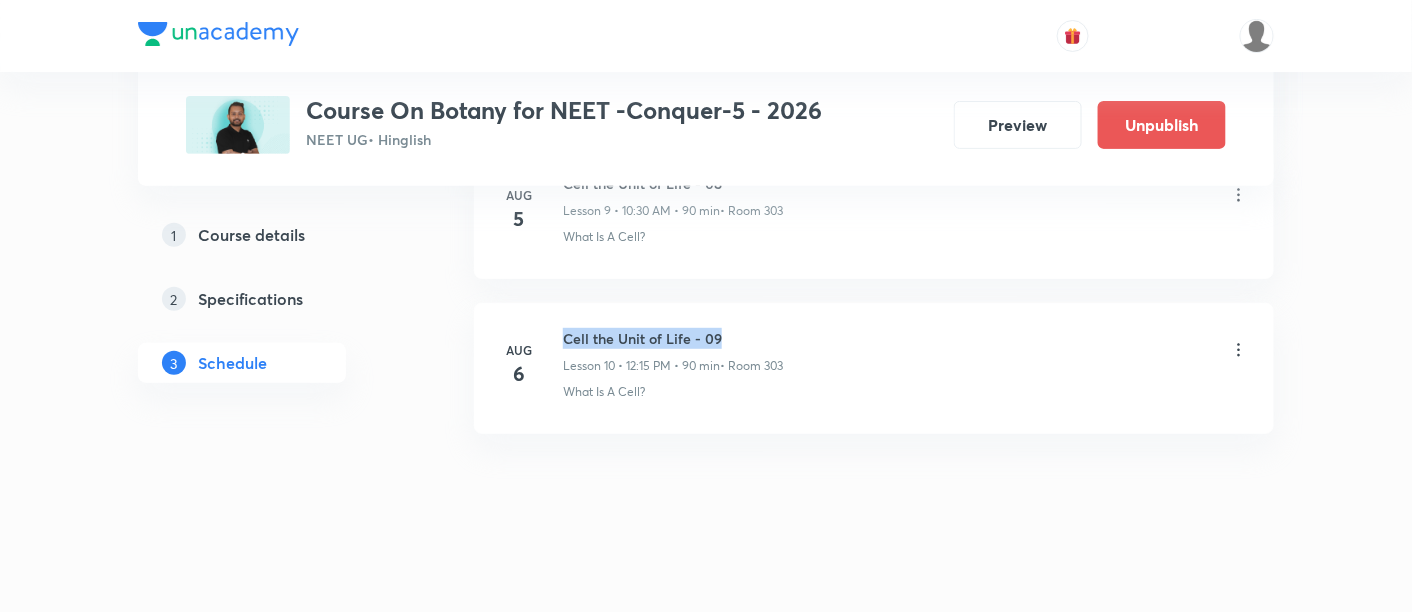 drag, startPoint x: 566, startPoint y: 327, endPoint x: 748, endPoint y: 334, distance: 182.13457 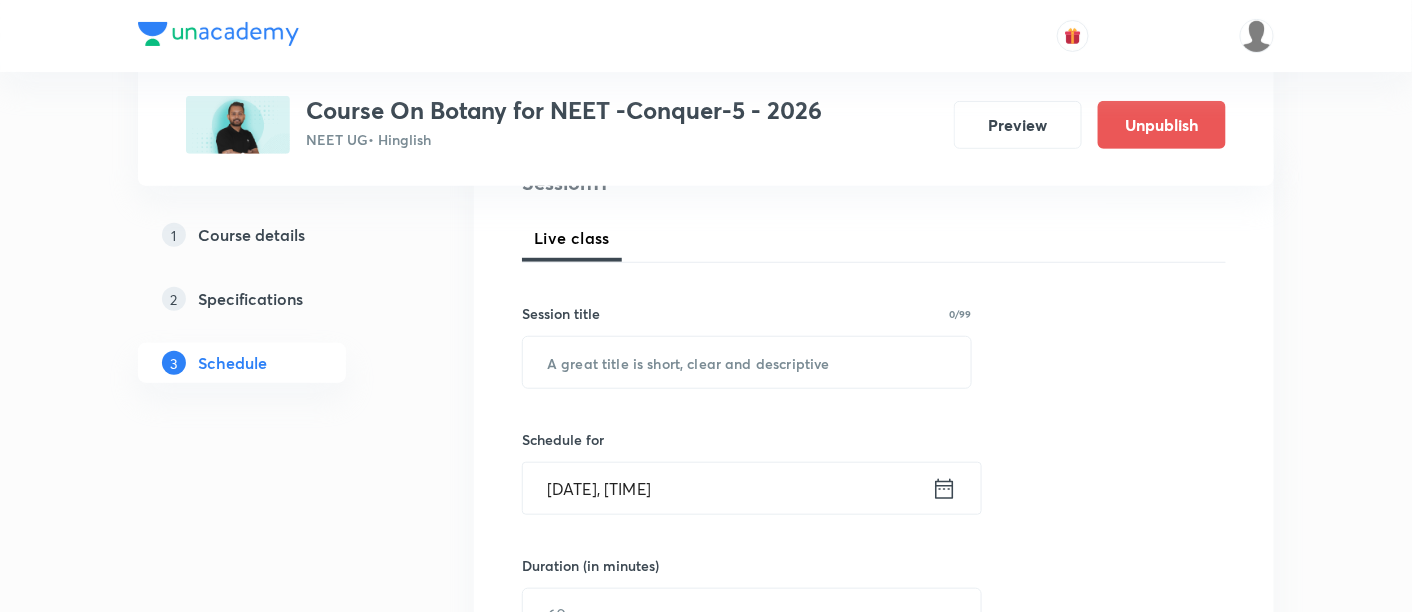 scroll, scrollTop: 270, scrollLeft: 0, axis: vertical 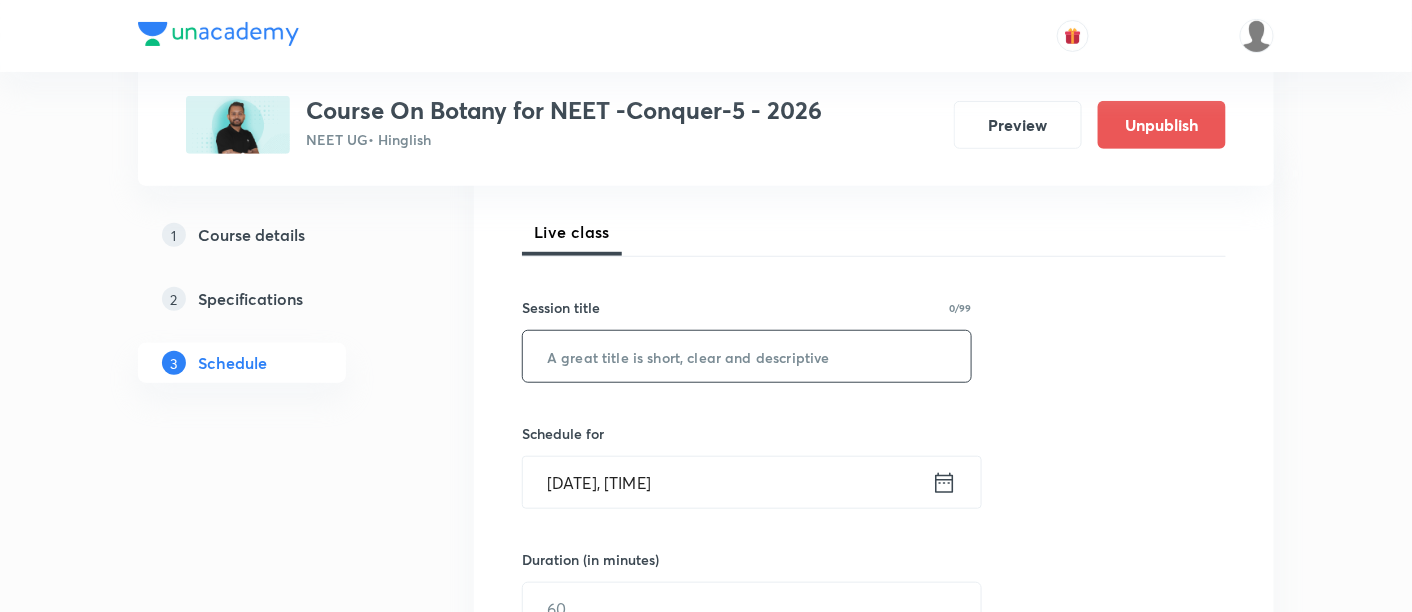 click at bounding box center (747, 356) 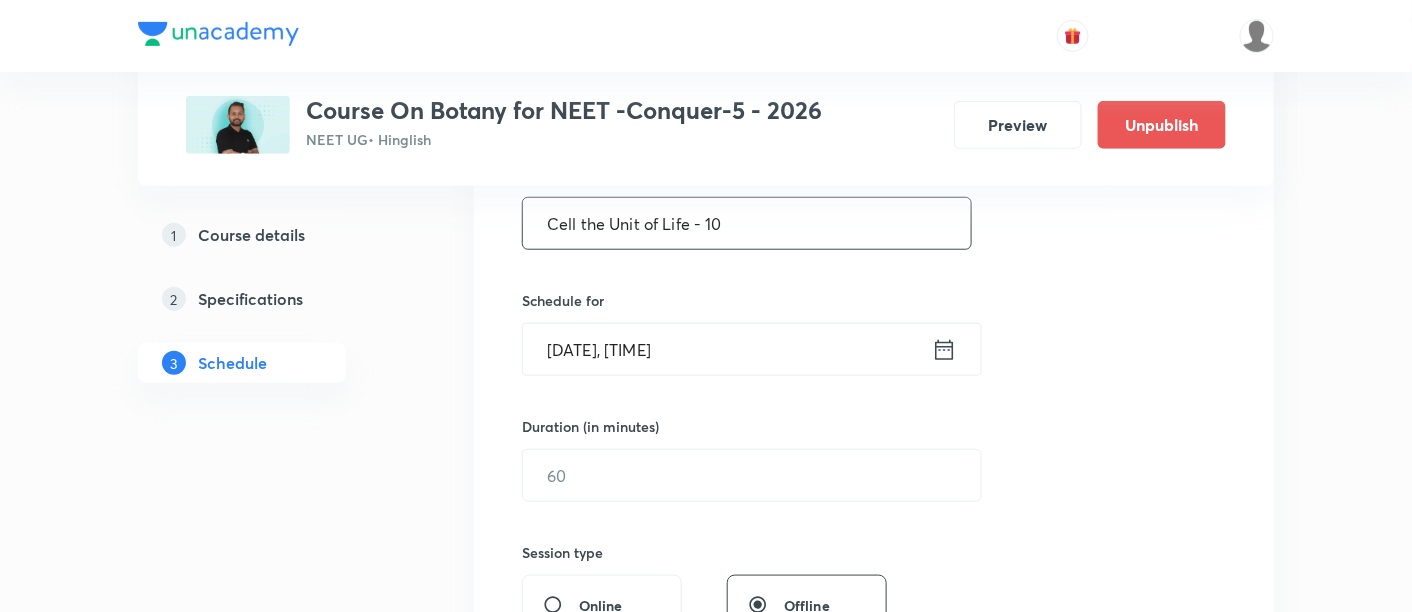 scroll, scrollTop: 407, scrollLeft: 0, axis: vertical 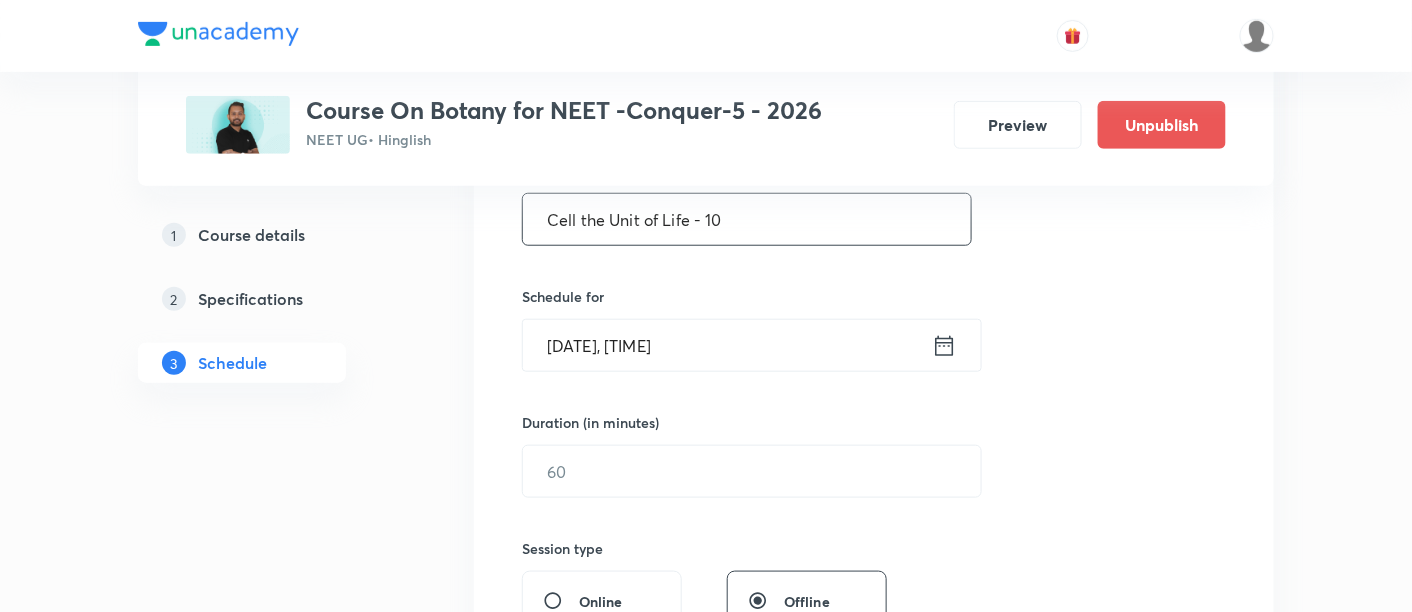 type on "Cell the Unit of Life - 10" 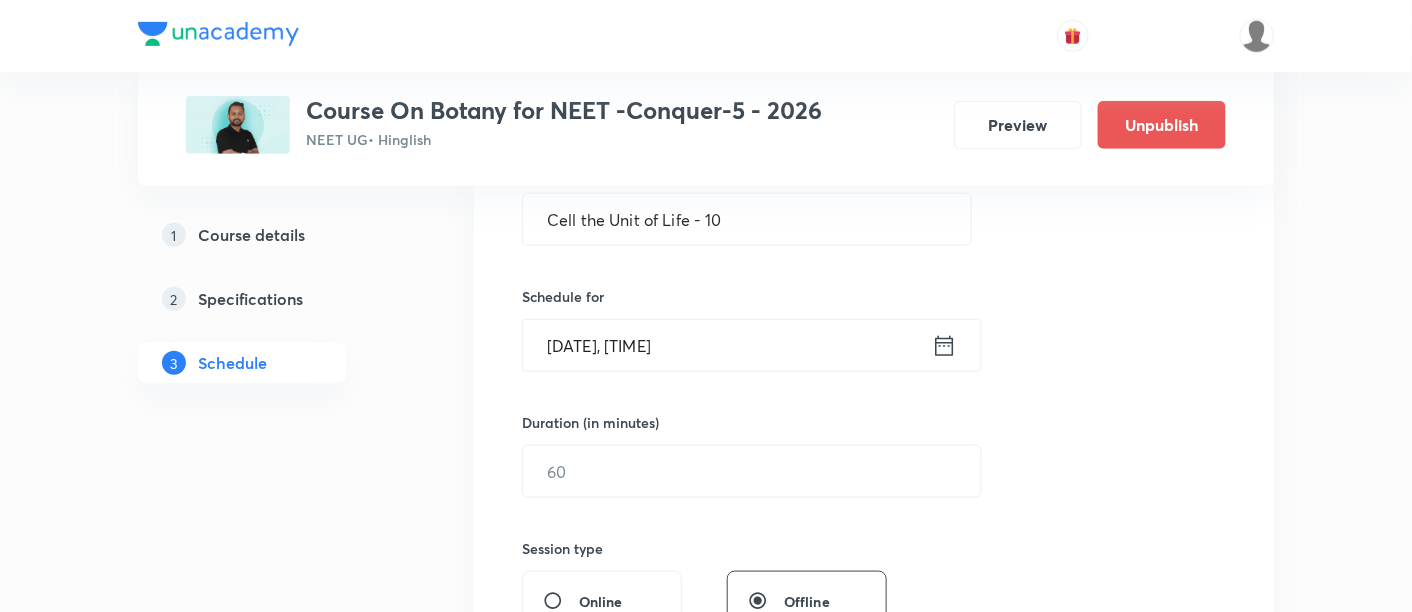 click 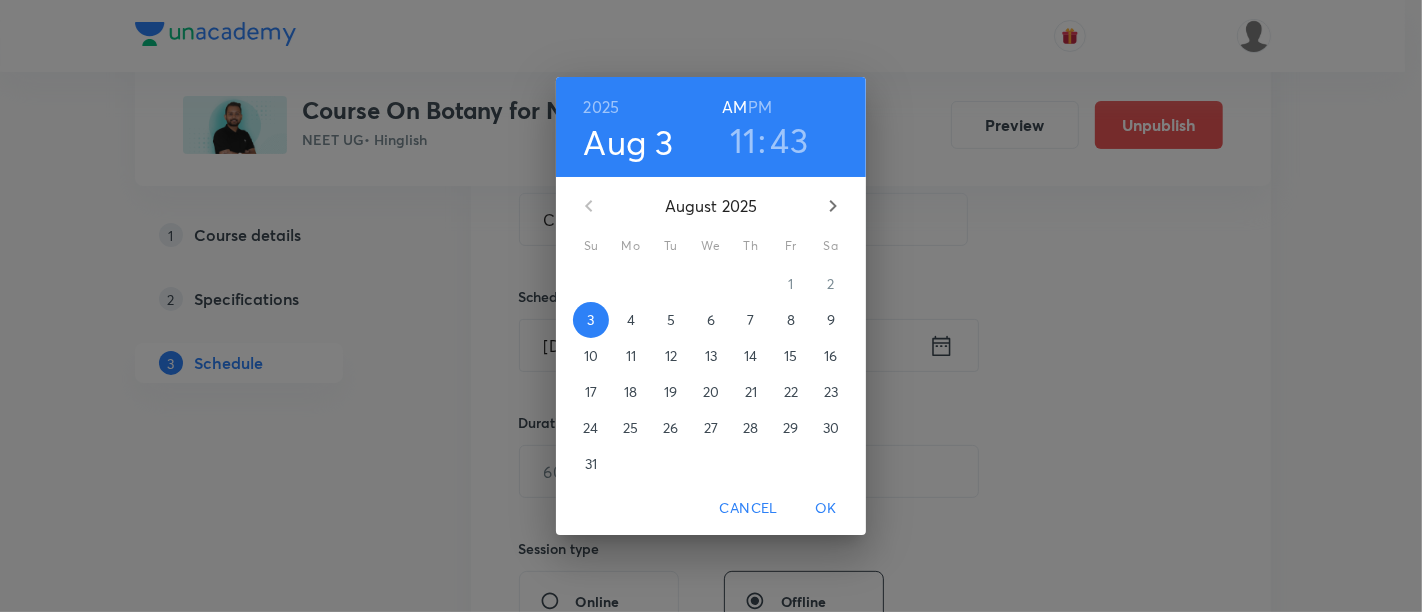 click on "8" at bounding box center (791, 320) 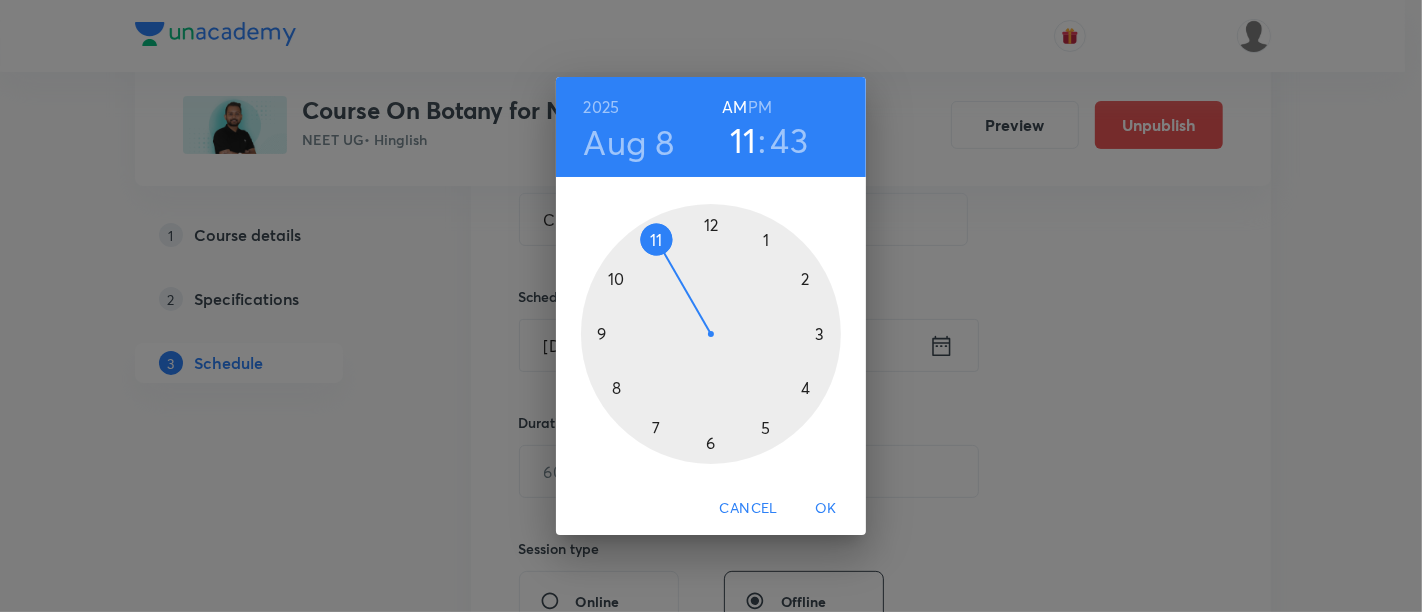 click at bounding box center [711, 334] 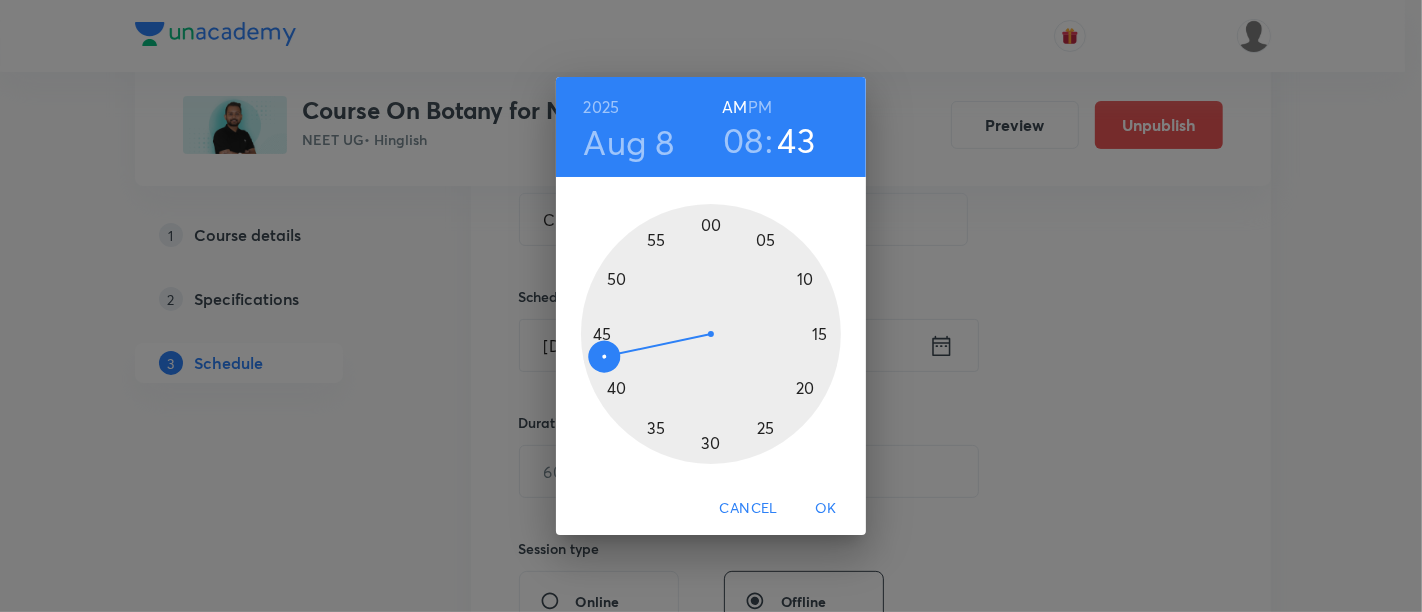 click at bounding box center [711, 334] 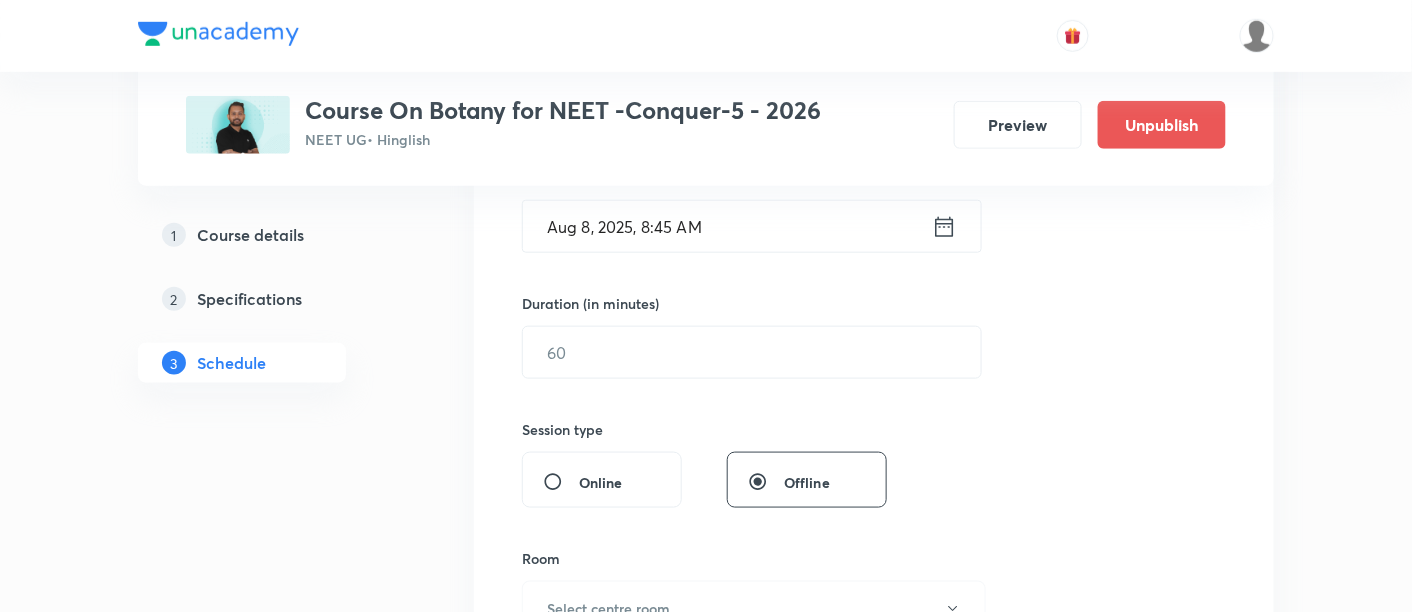 scroll, scrollTop: 533, scrollLeft: 0, axis: vertical 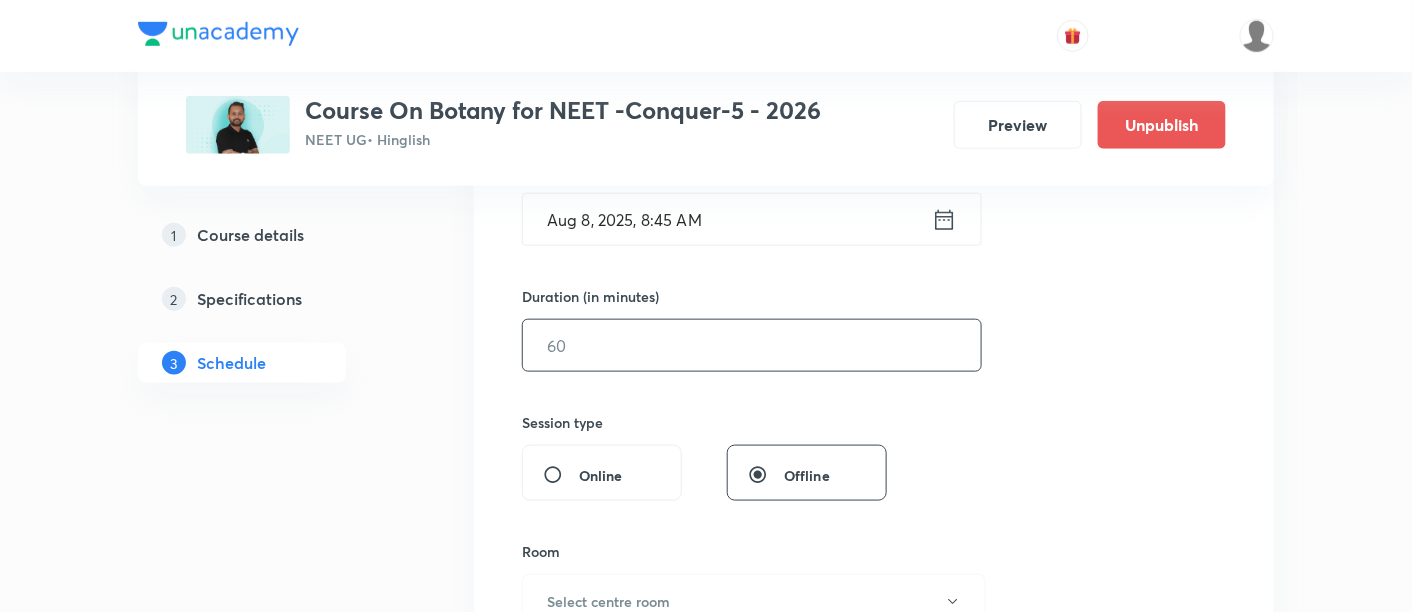 click at bounding box center (752, 345) 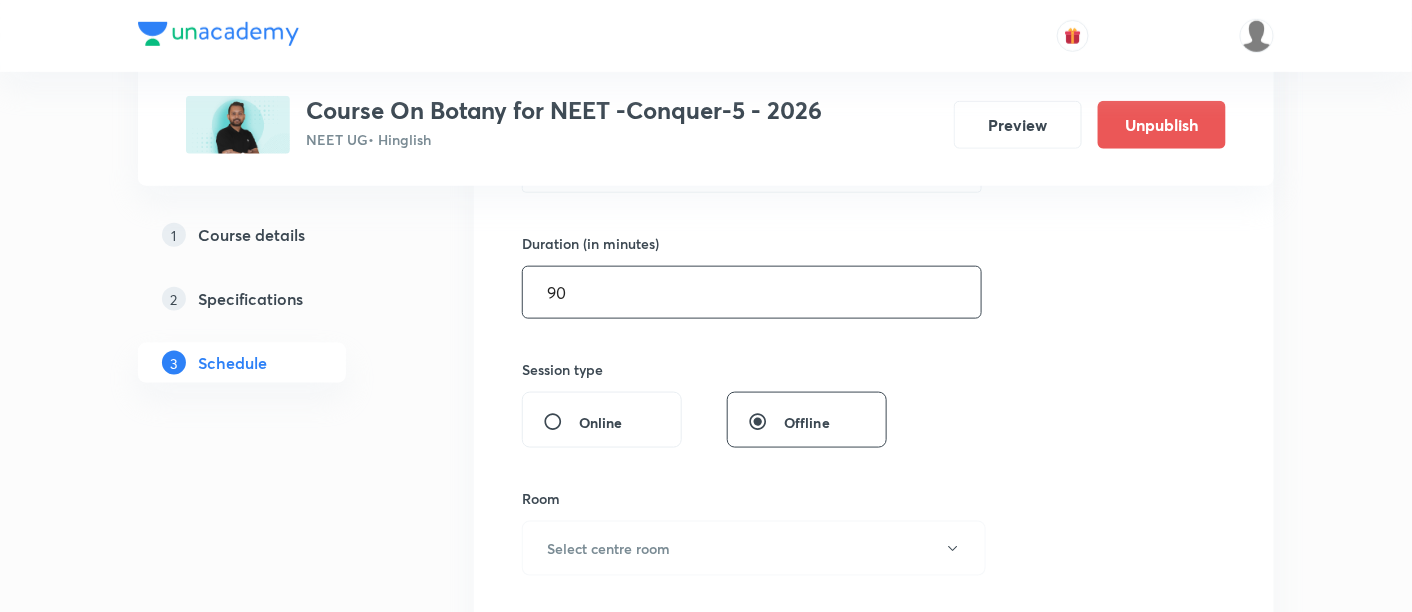scroll, scrollTop: 696, scrollLeft: 0, axis: vertical 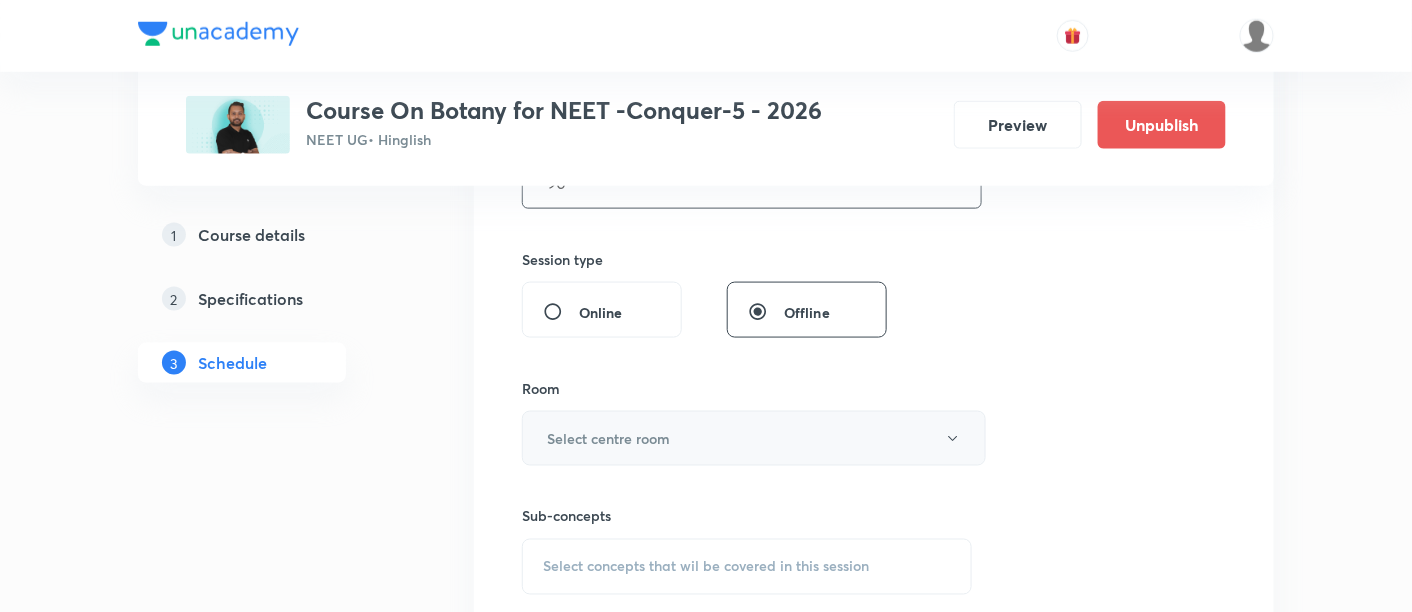type on "90" 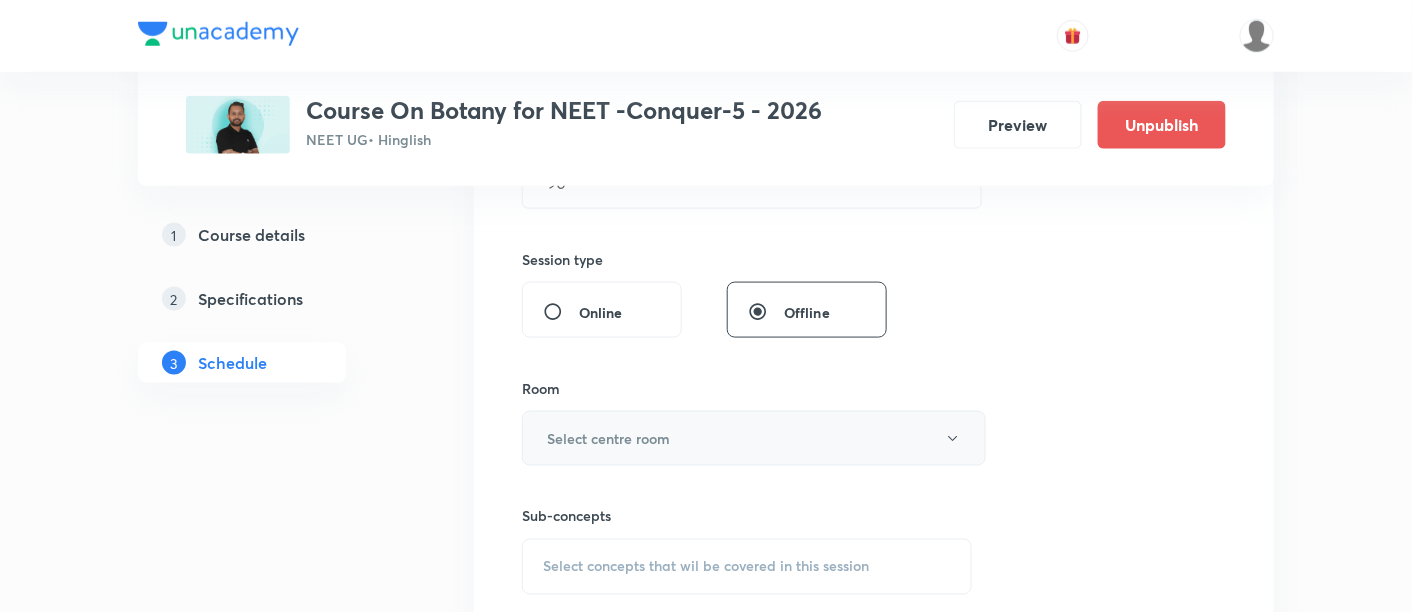 click on "Select centre room" at bounding box center (608, 438) 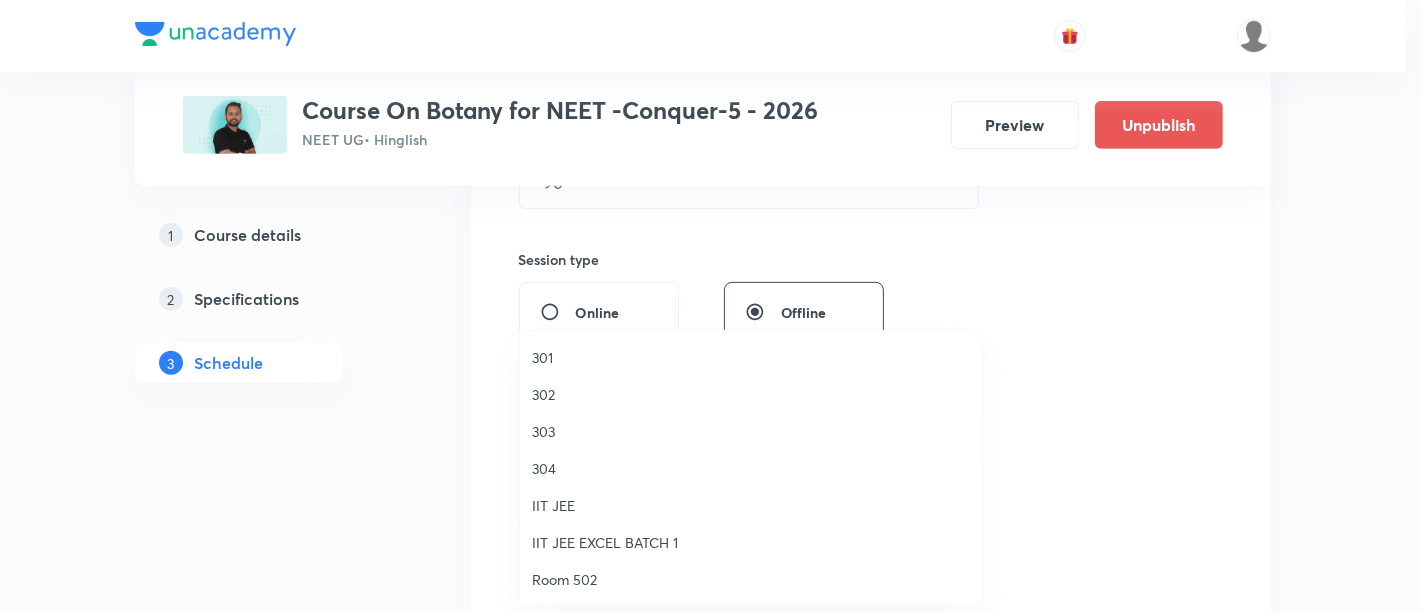 click on "303" at bounding box center (751, 431) 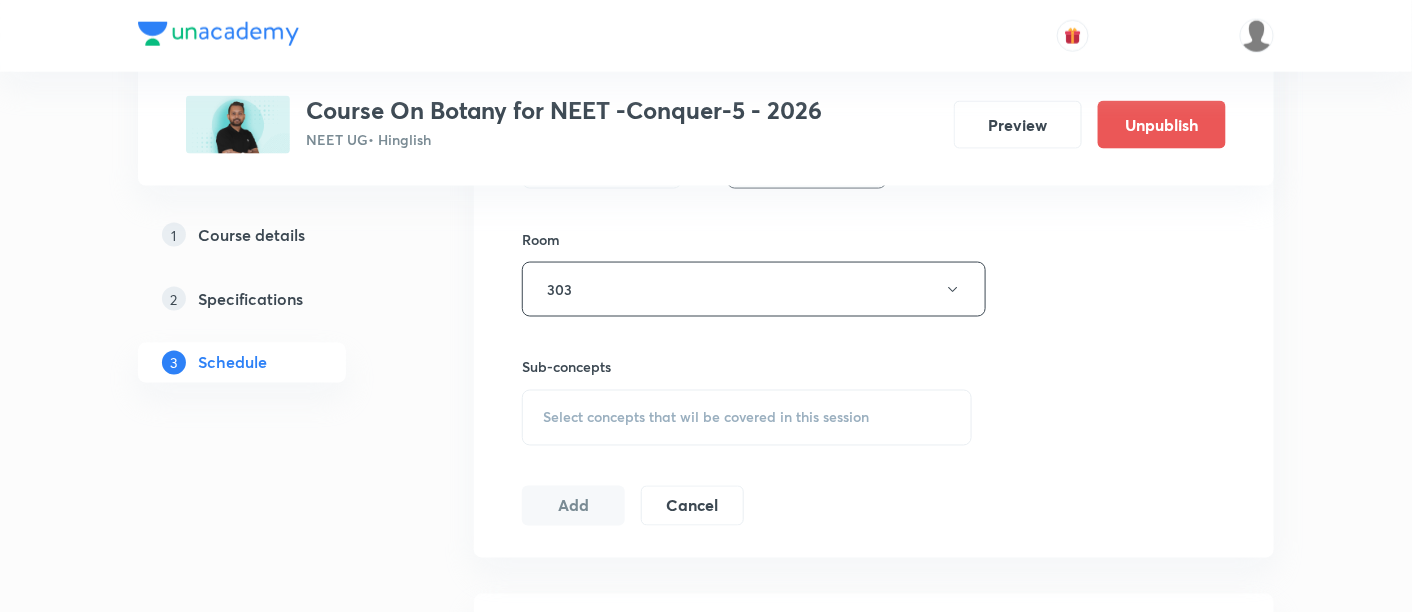scroll, scrollTop: 870, scrollLeft: 0, axis: vertical 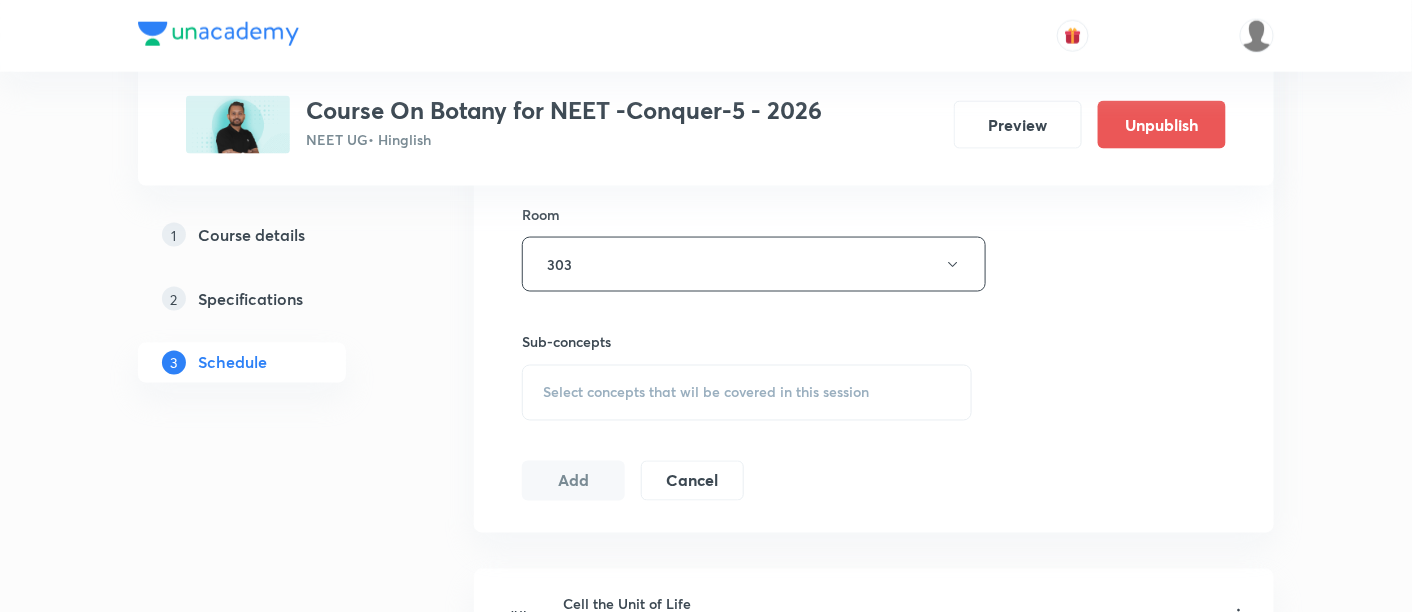 click on "Select concepts that wil be covered in this session" at bounding box center [706, 393] 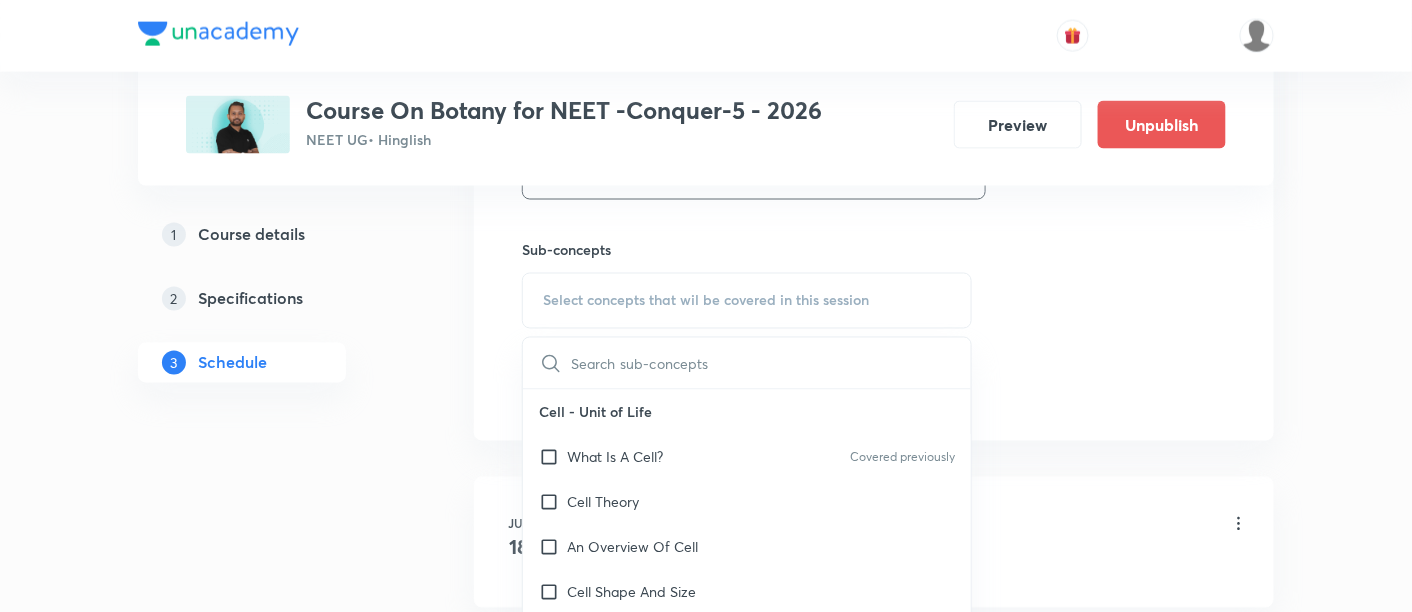 scroll, scrollTop: 974, scrollLeft: 0, axis: vertical 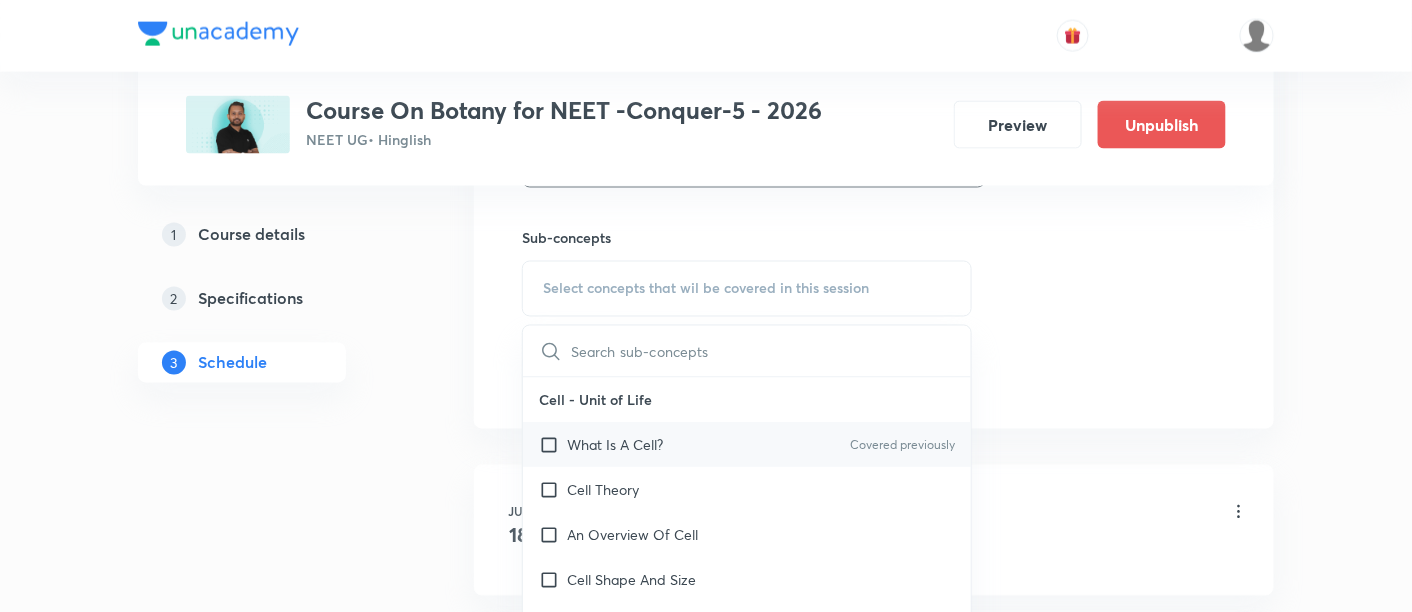 click on "What Is A Cell?" at bounding box center [615, 445] 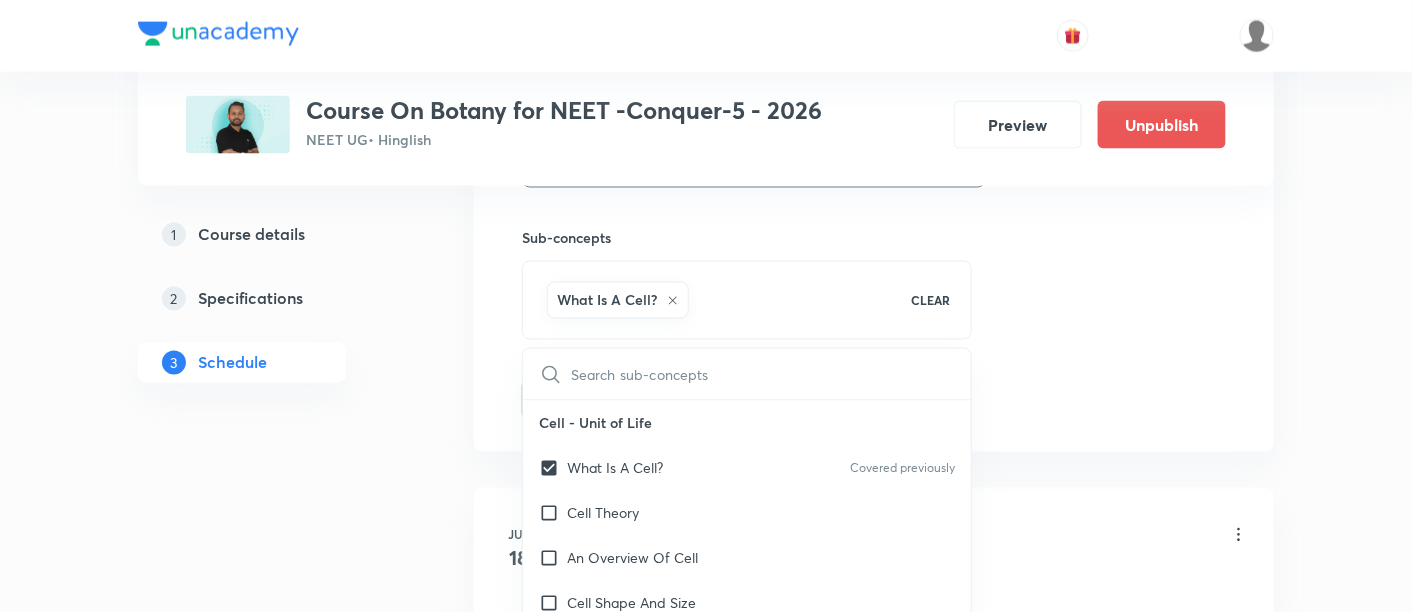 click on "Session  11 Live class Session title 26/99 Cell the Unit of Life - 10 ​ Schedule for Aug 8, 2025, 8:45 AM ​ Duration (in minutes) 90 ​   Session type Online Offline Room 303 Sub-concepts What Is A Cell? CLEAR ​ Cell - Unit of Life What Is A Cell? Covered previously Cell Theory An Overview Of Cell Cell Shape And Size Prokaryotic Cells Eukaryotic Cells Ribosome and Inclusion Bodies Cell - Unit of Life Biomolecules How To Analyse Chemical Composition? Primary And Secondary Metabolites Biomacromolecules Proteins and Amino acids Polysaccharides / Carbohydrates Lipids Nucleic Acids Structure Of Proteins Nature Of Bond Linking Monomers In A Polymer Dynamic State Of Body Constituents - Concept Of Metabolism Metabolic Basis For Living Living State Enzymes Structure of Ribose, Glucose, Disaccharides Structure of Compound Lipids Nitrogen Bases Saturated and Unsaturated Fatty Acids Classification of Amino Acids Enzyme Classification Enzymes: Chemical Reactions Enzymes: Nature Of Enzyme Action Enzyme Inhibitions" at bounding box center [874, -61] 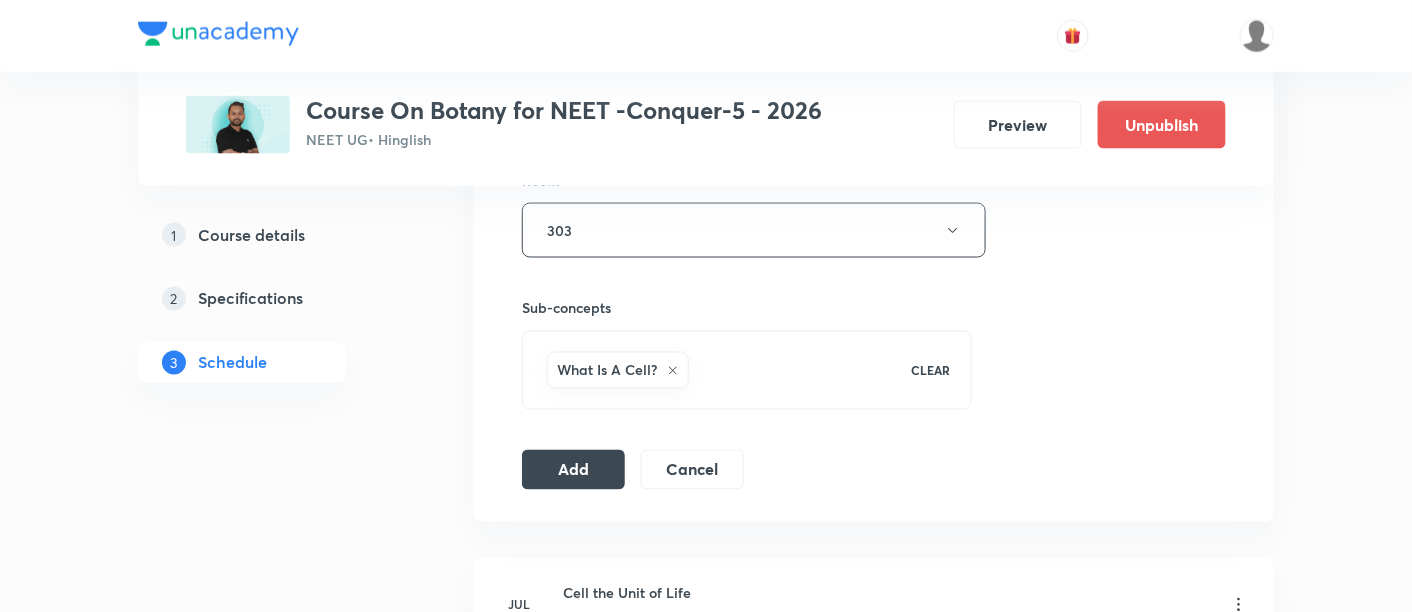scroll, scrollTop: 911, scrollLeft: 0, axis: vertical 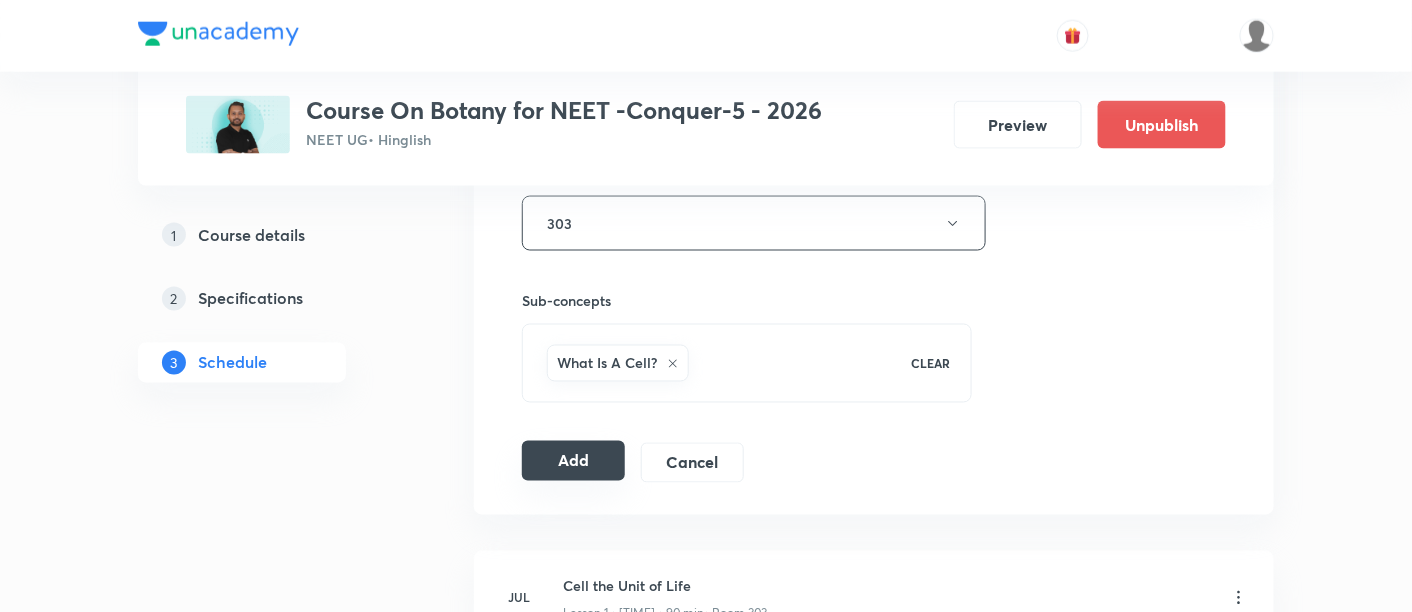 click on "Add" at bounding box center [573, 461] 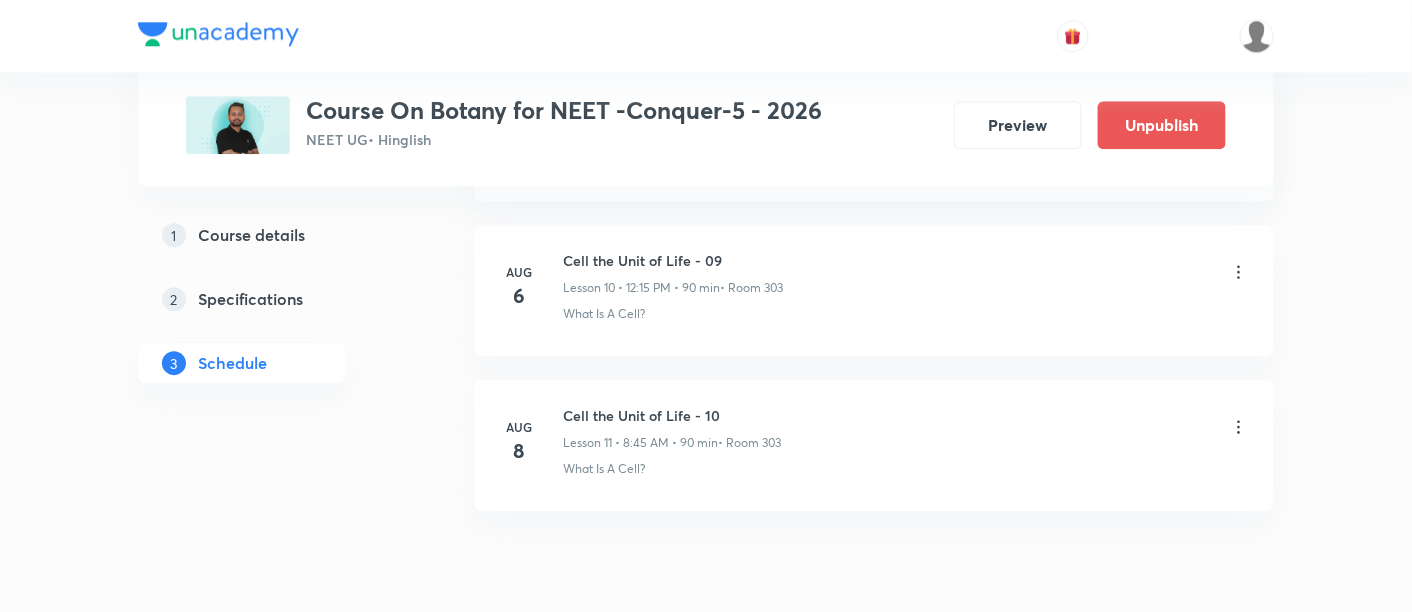 scroll, scrollTop: 1696, scrollLeft: 0, axis: vertical 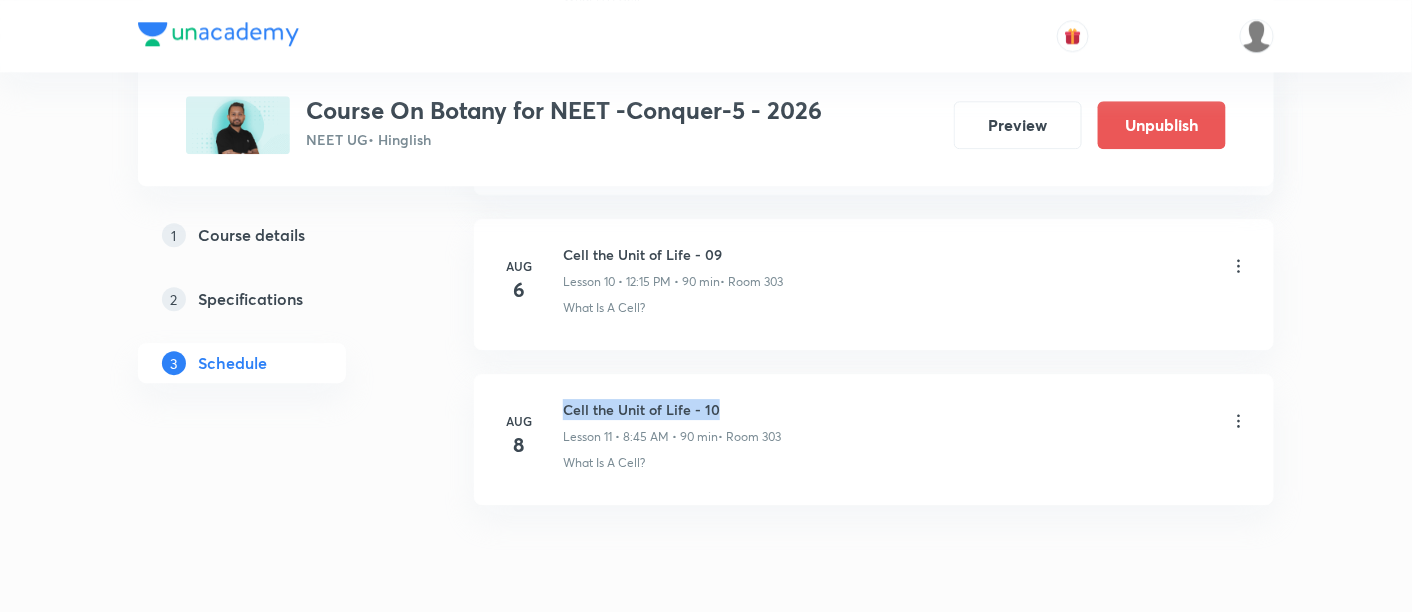 drag, startPoint x: 565, startPoint y: 398, endPoint x: 725, endPoint y: 402, distance: 160.04999 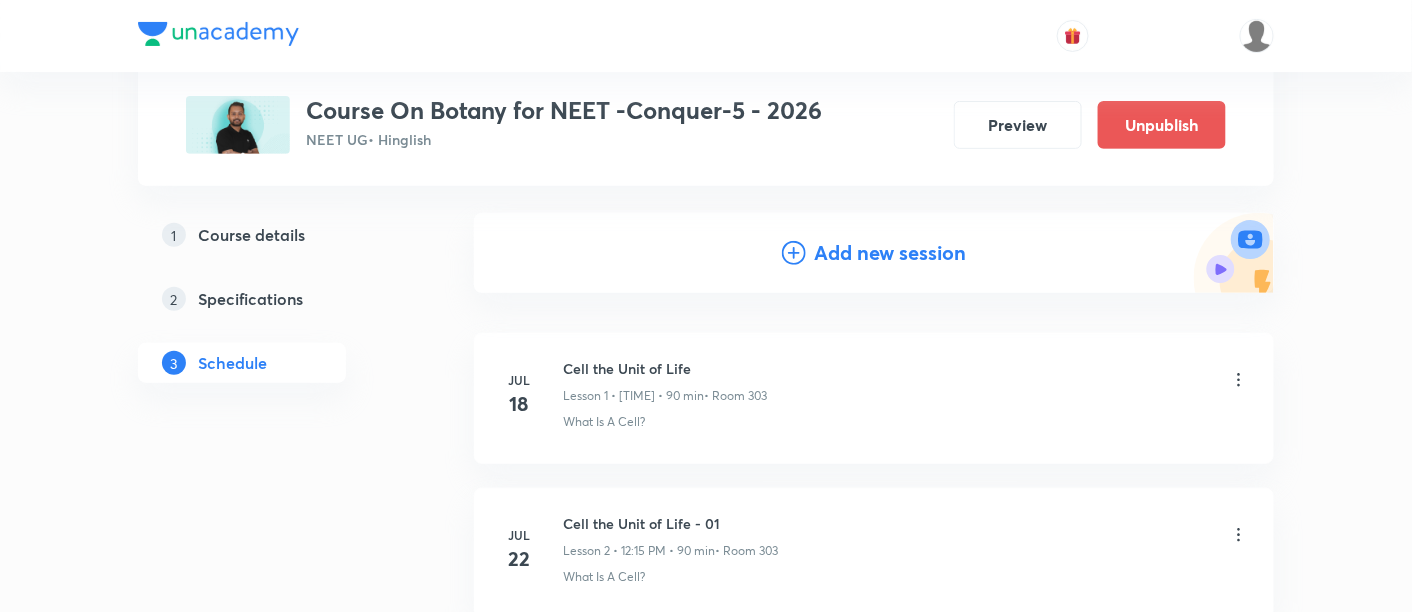 scroll, scrollTop: 0, scrollLeft: 0, axis: both 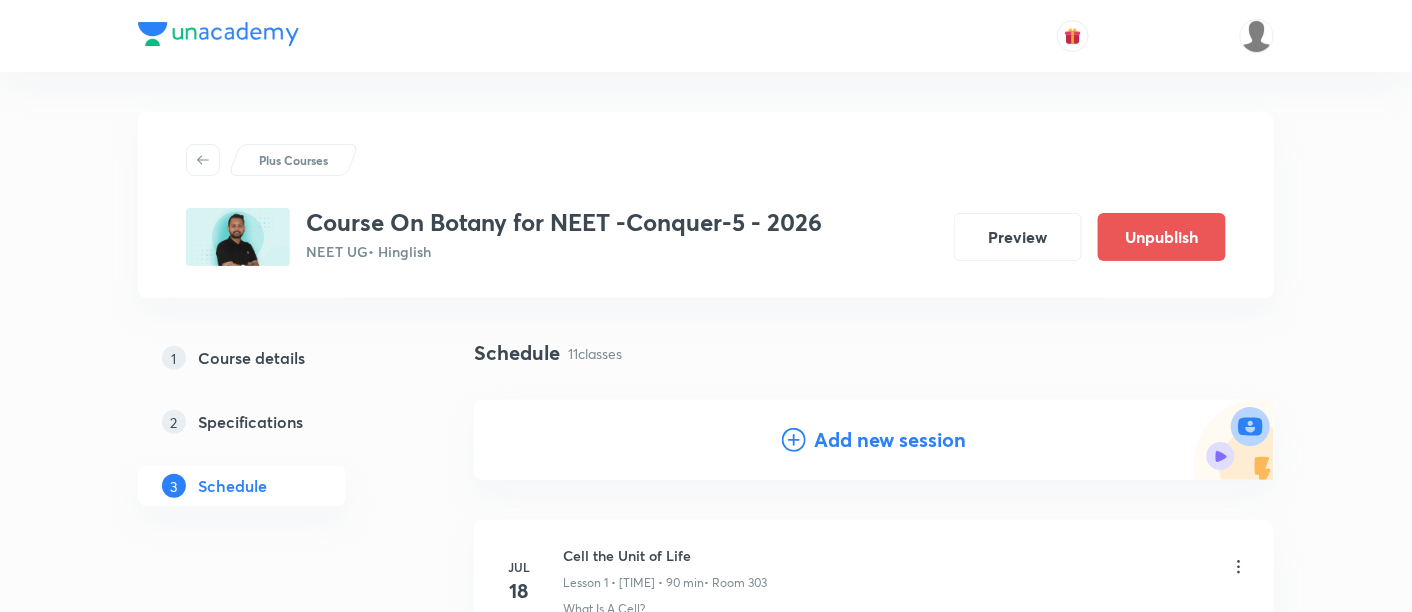 click on "Add new session" at bounding box center [890, 440] 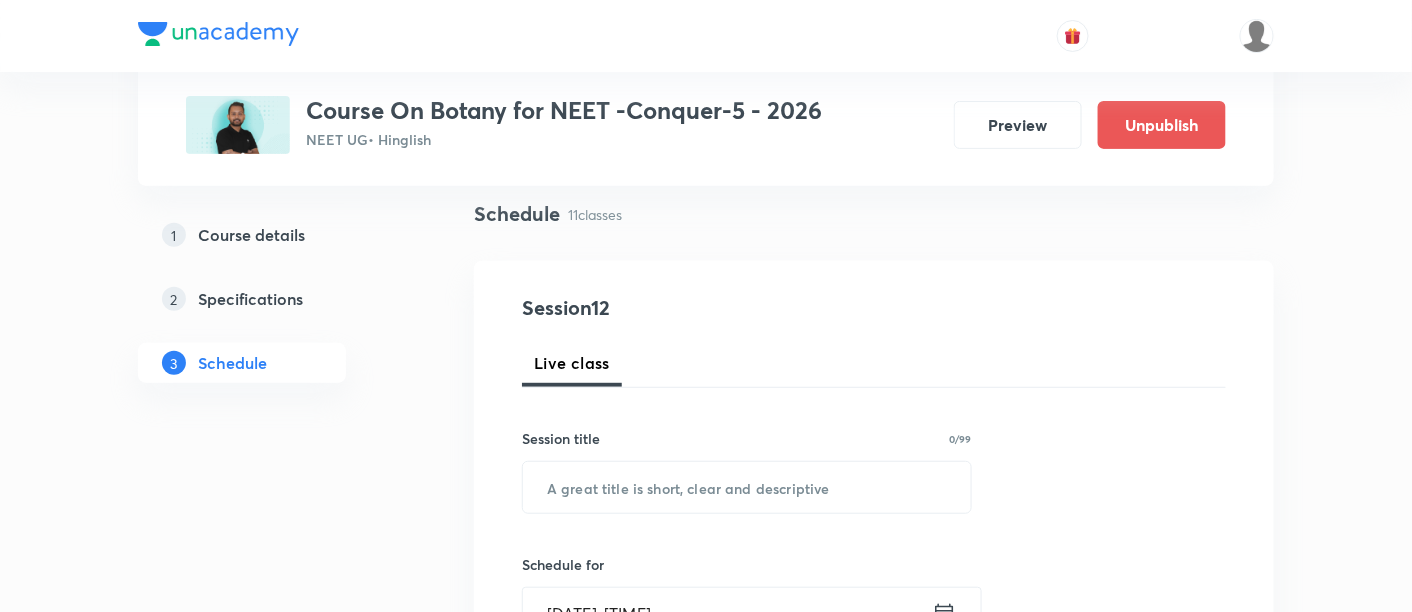 scroll, scrollTop: 155, scrollLeft: 0, axis: vertical 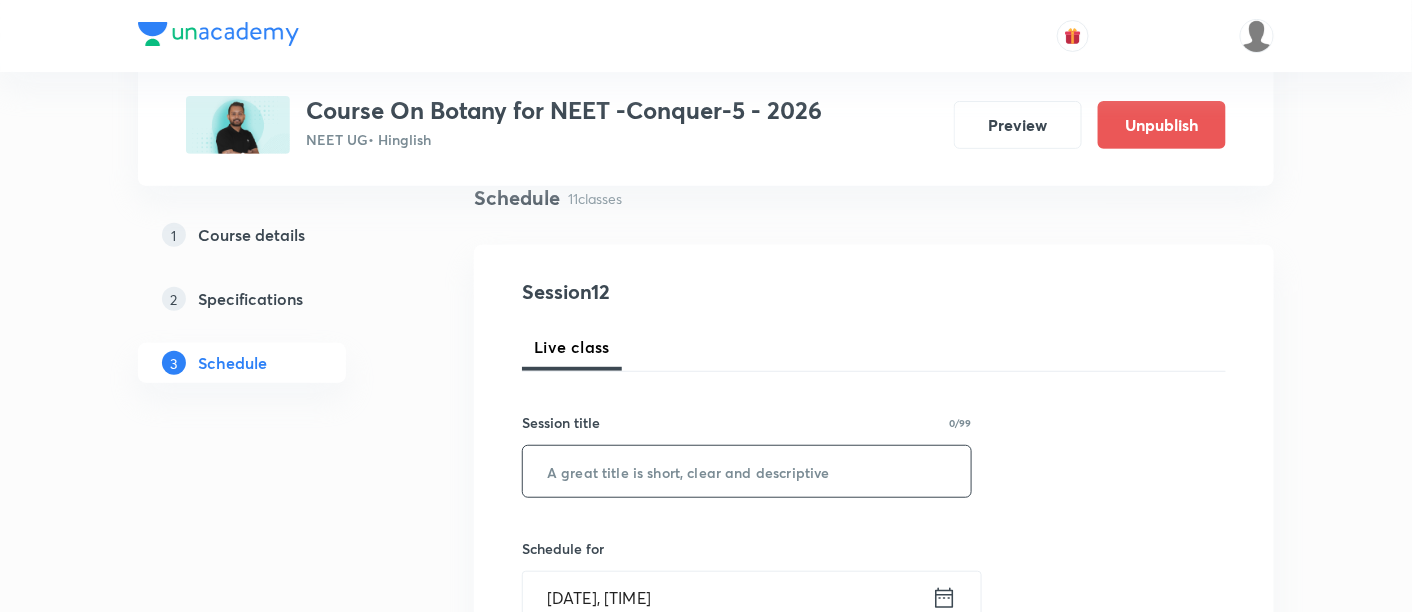 click at bounding box center [747, 471] 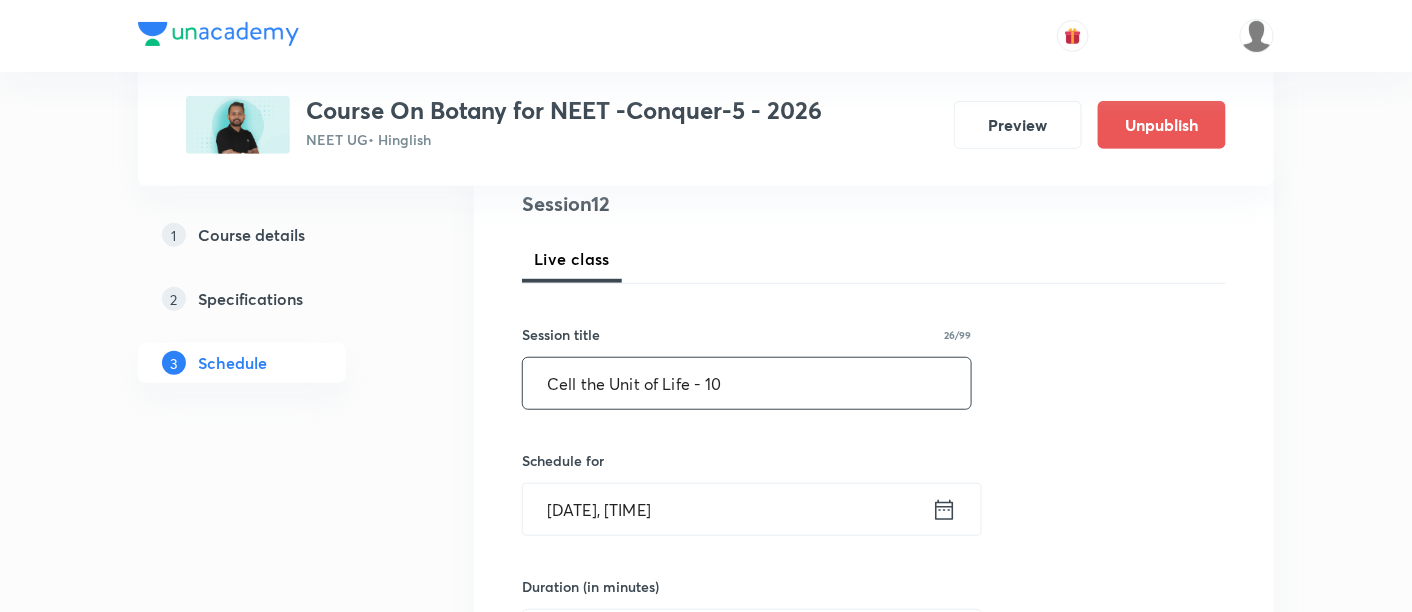 scroll, scrollTop: 255, scrollLeft: 0, axis: vertical 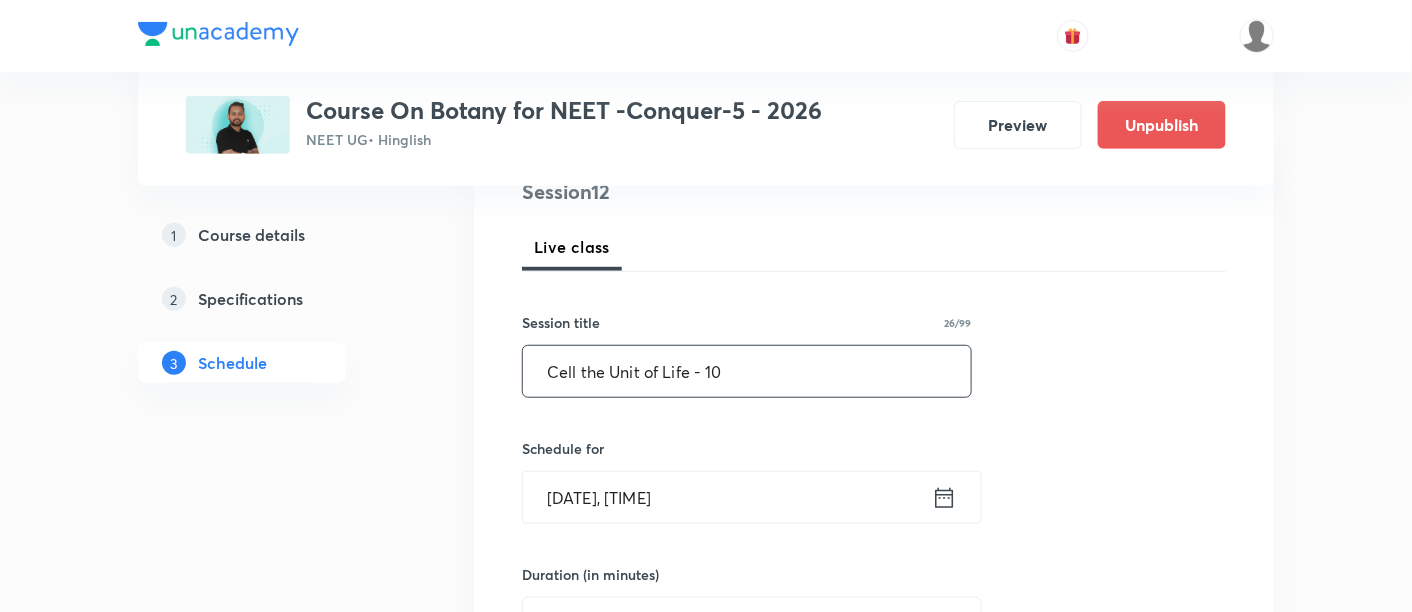 type on "Cell the Unit of Life - 10" 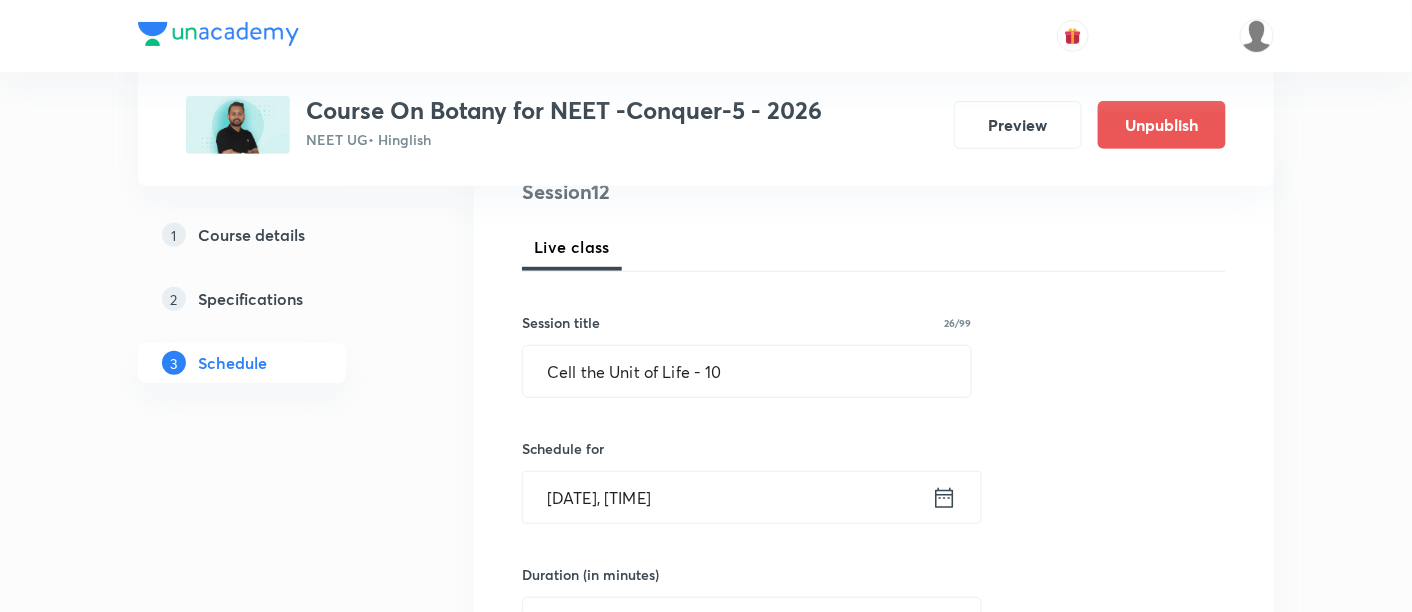 click 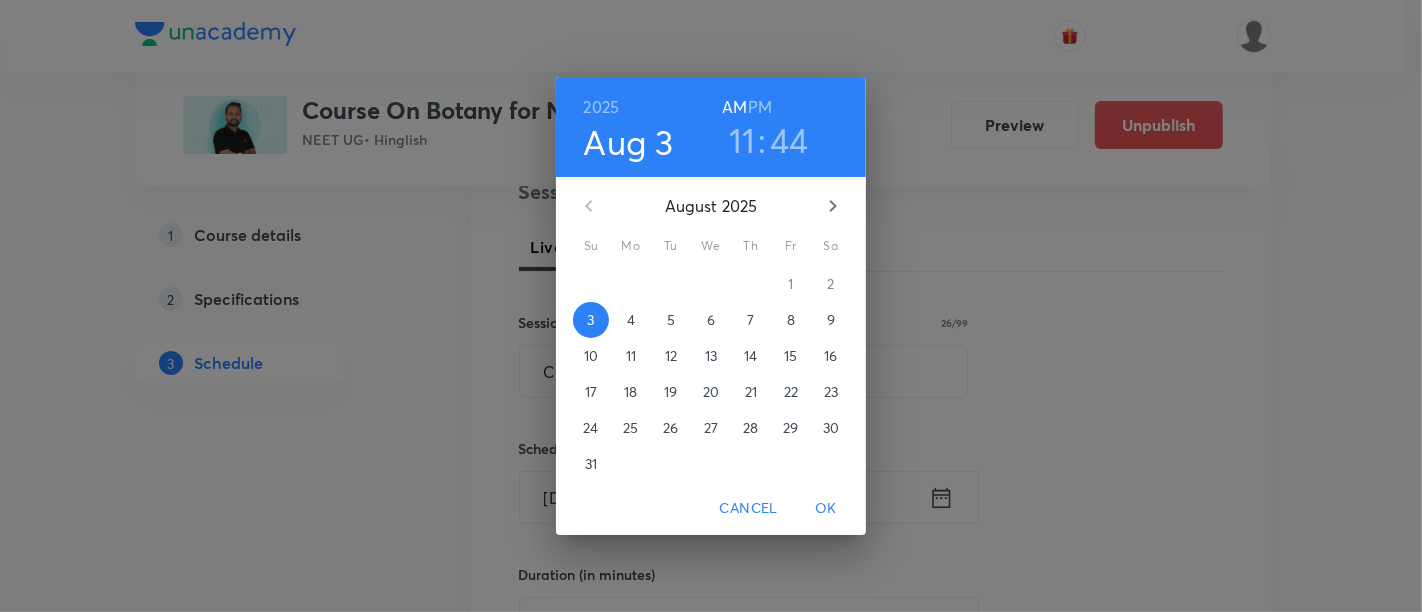 click on "7" at bounding box center [750, 320] 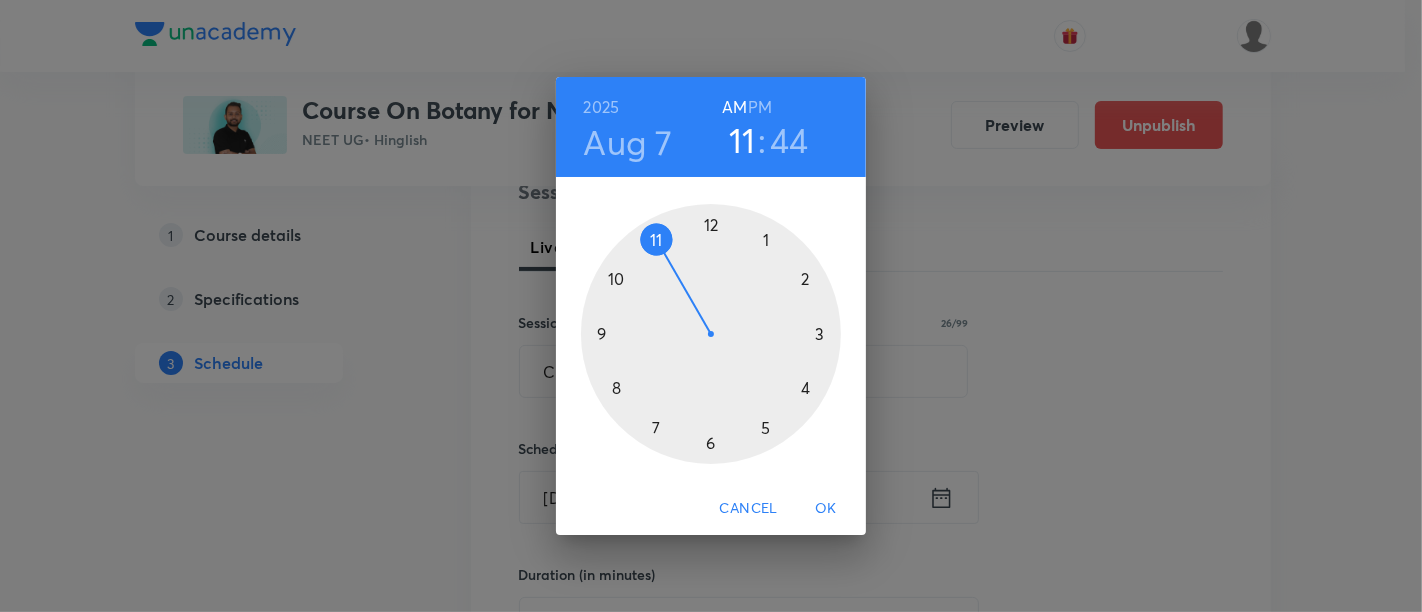 click at bounding box center (711, 334) 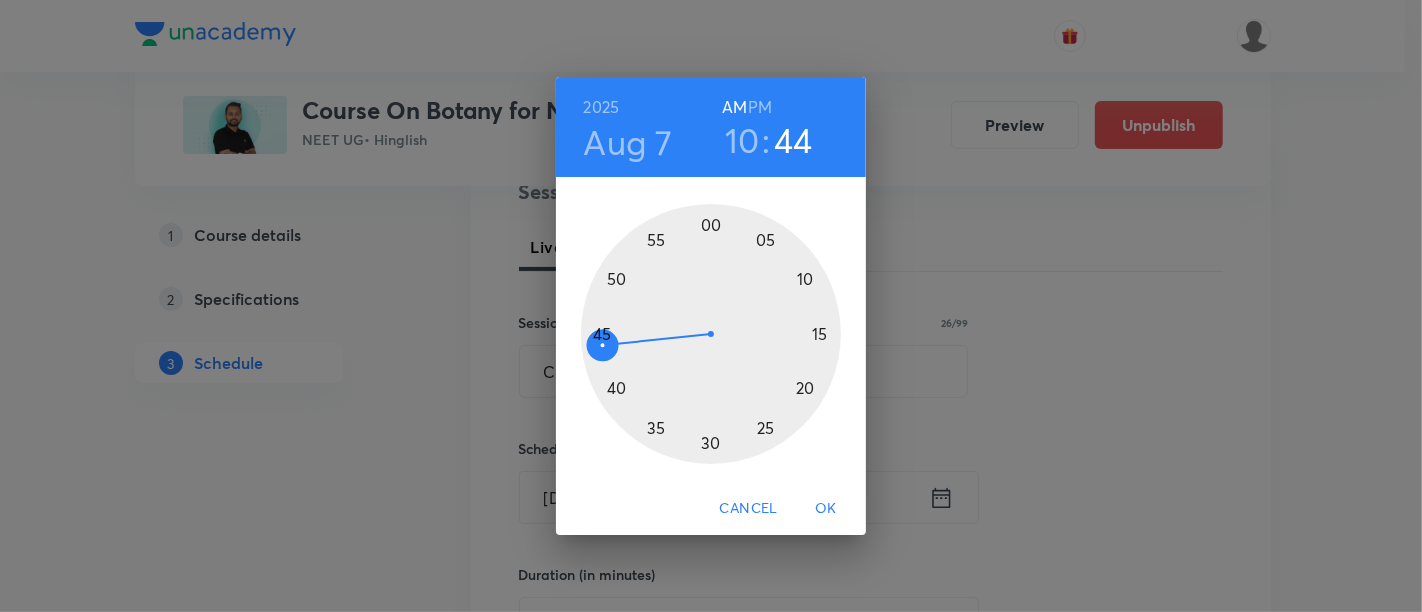 click at bounding box center (711, 334) 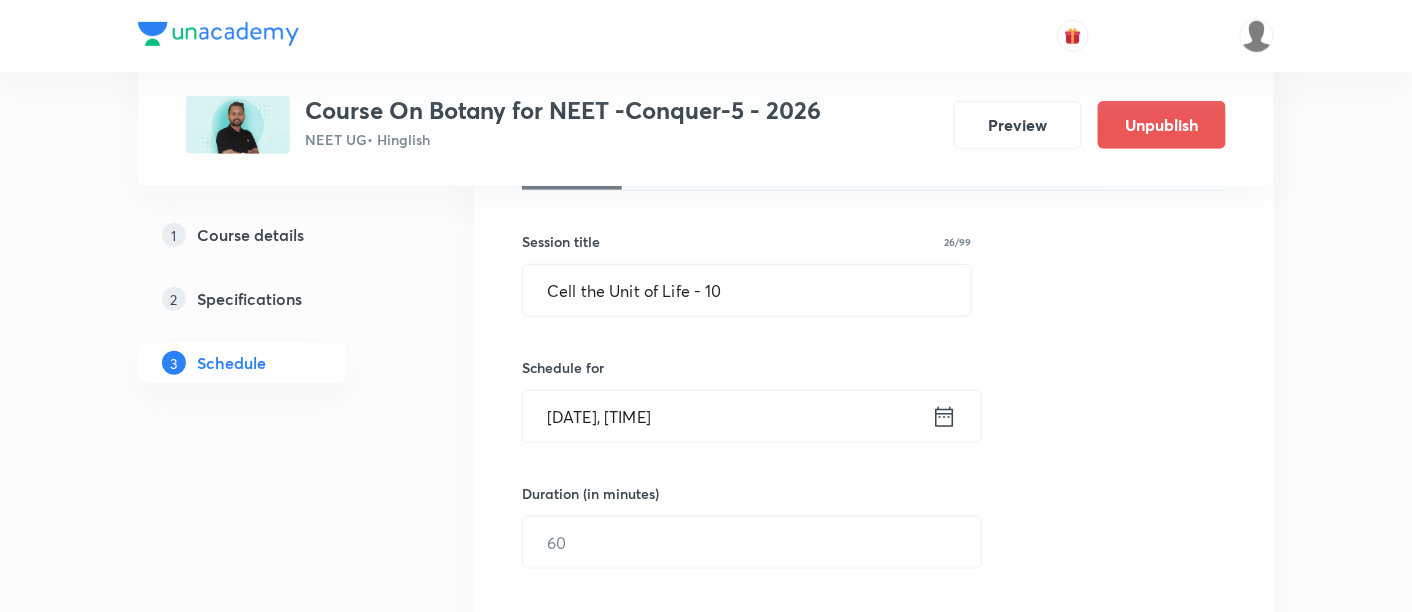 scroll, scrollTop: 359, scrollLeft: 0, axis: vertical 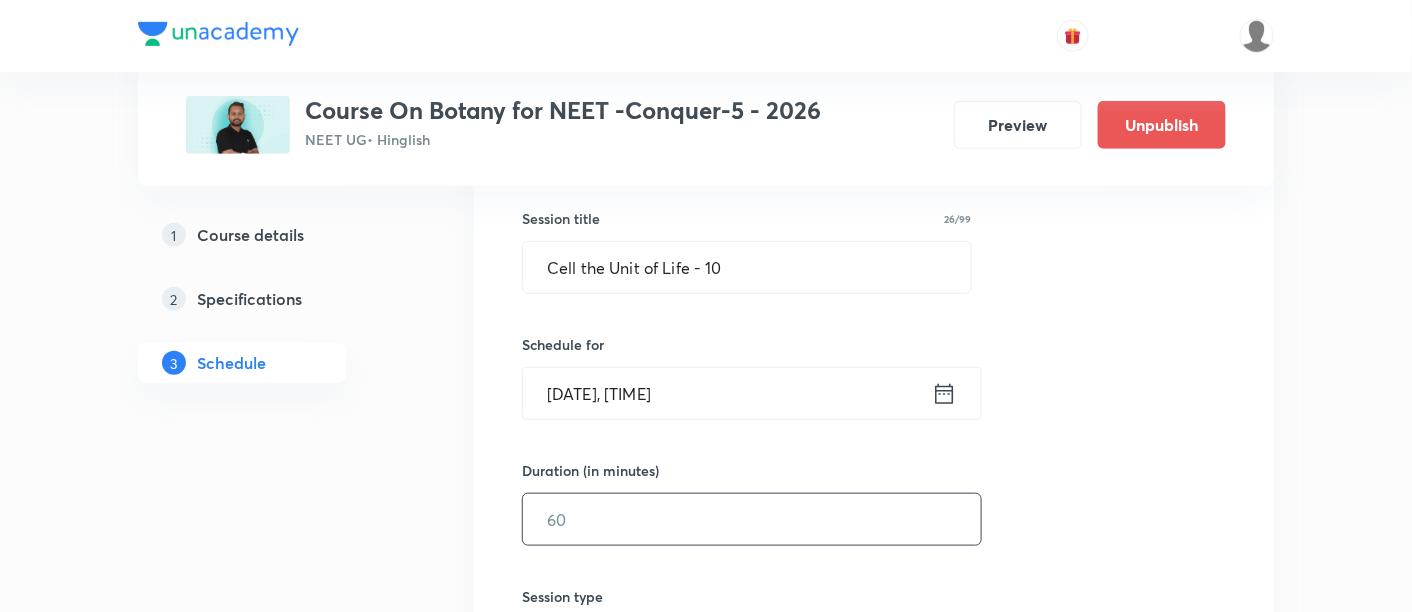 click at bounding box center (752, 519) 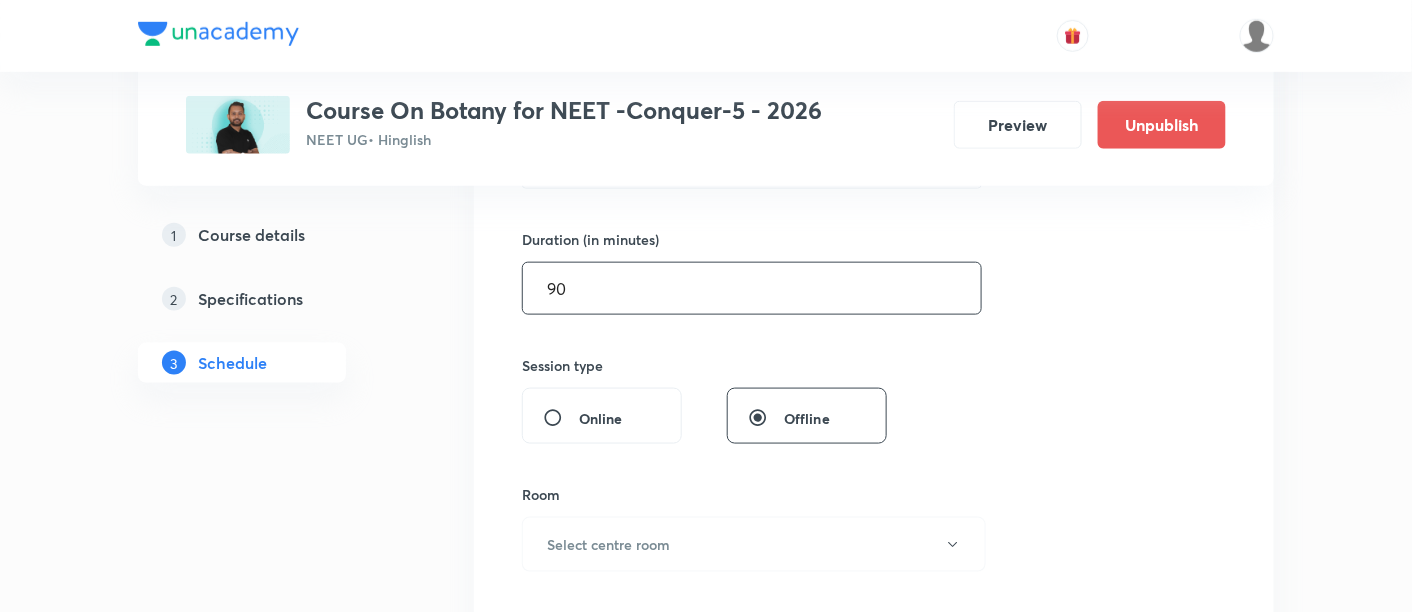scroll, scrollTop: 681, scrollLeft: 0, axis: vertical 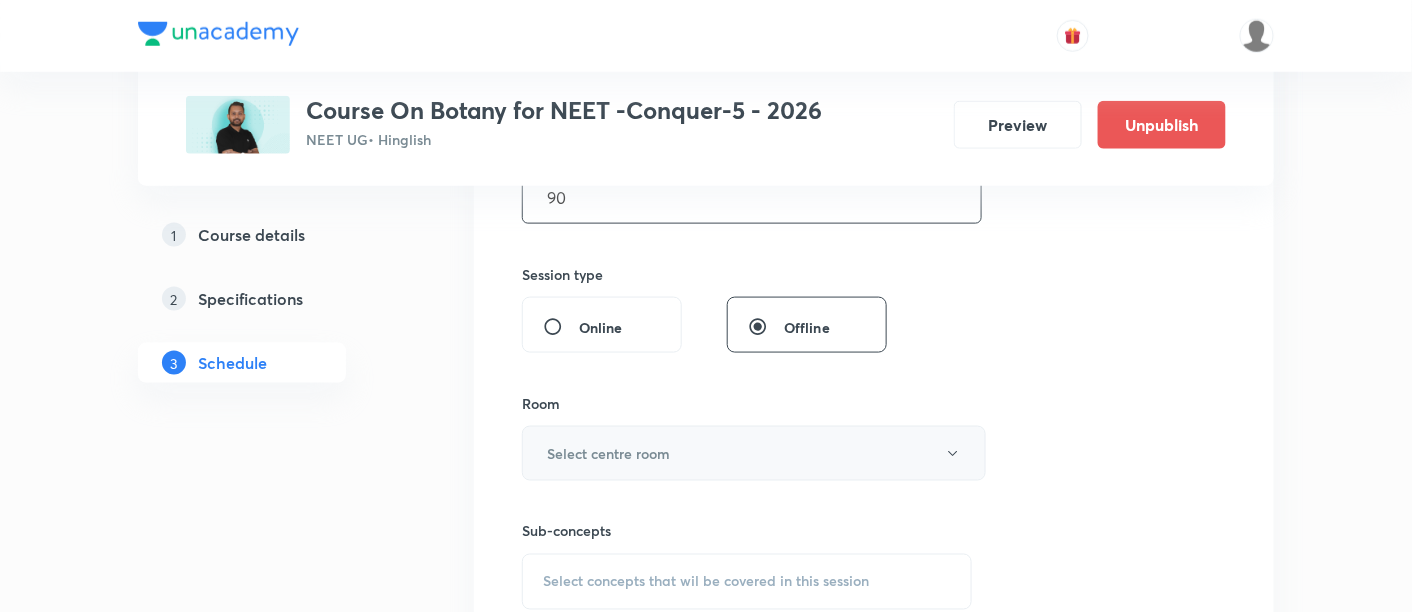 type on "90" 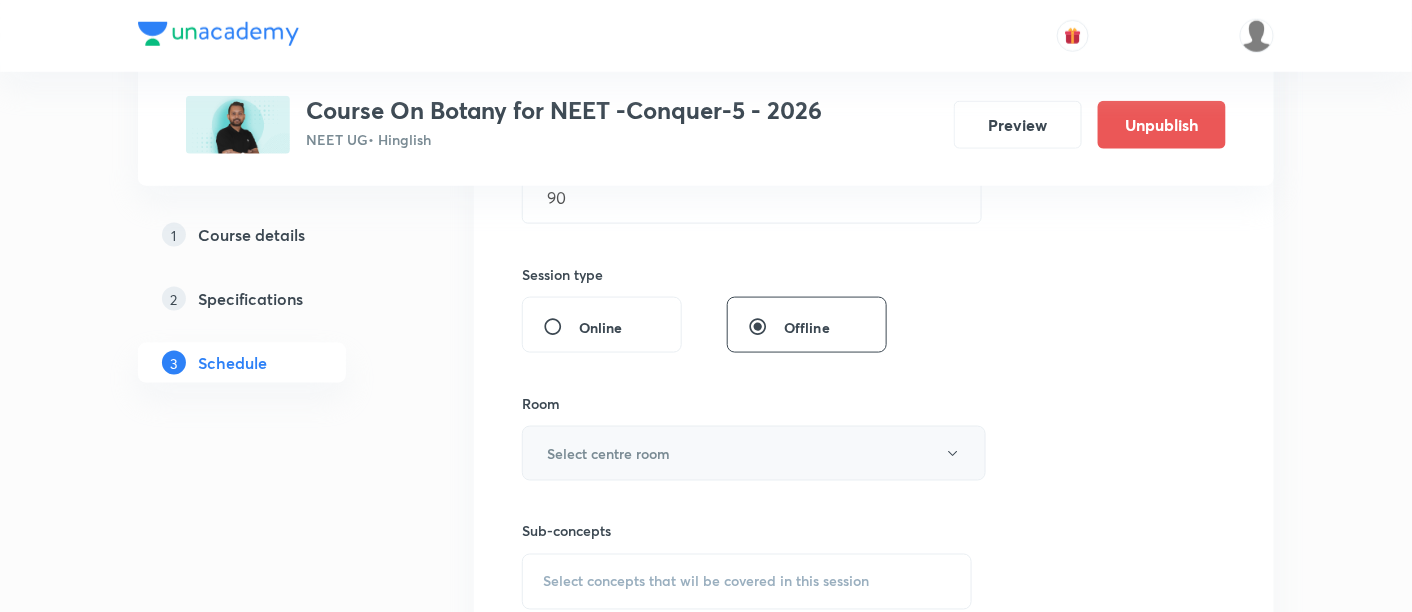 click on "Select centre room" at bounding box center (754, 453) 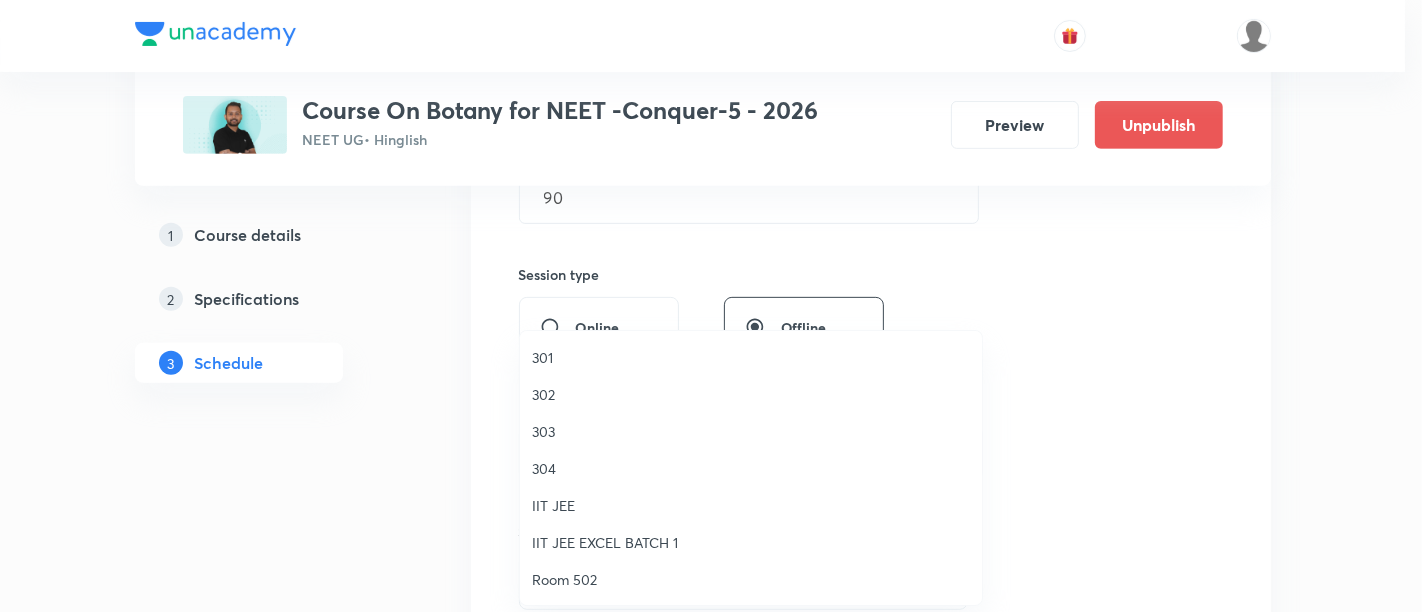 click on "303" at bounding box center [751, 431] 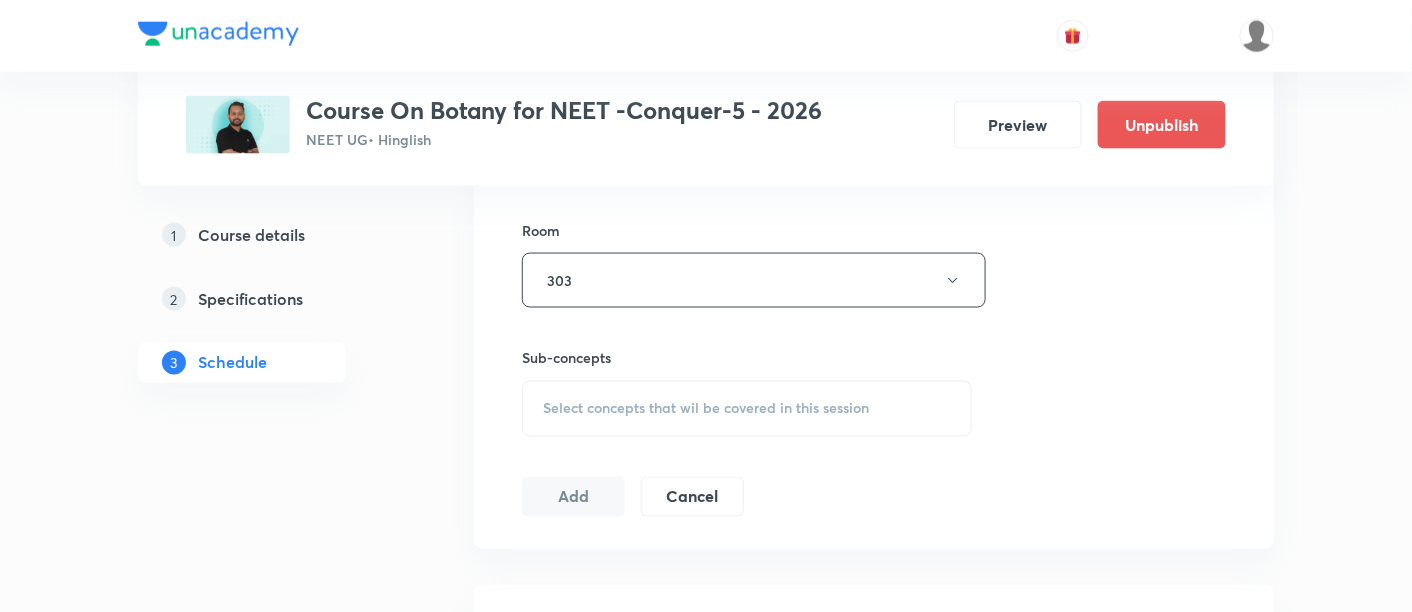 scroll, scrollTop: 895, scrollLeft: 0, axis: vertical 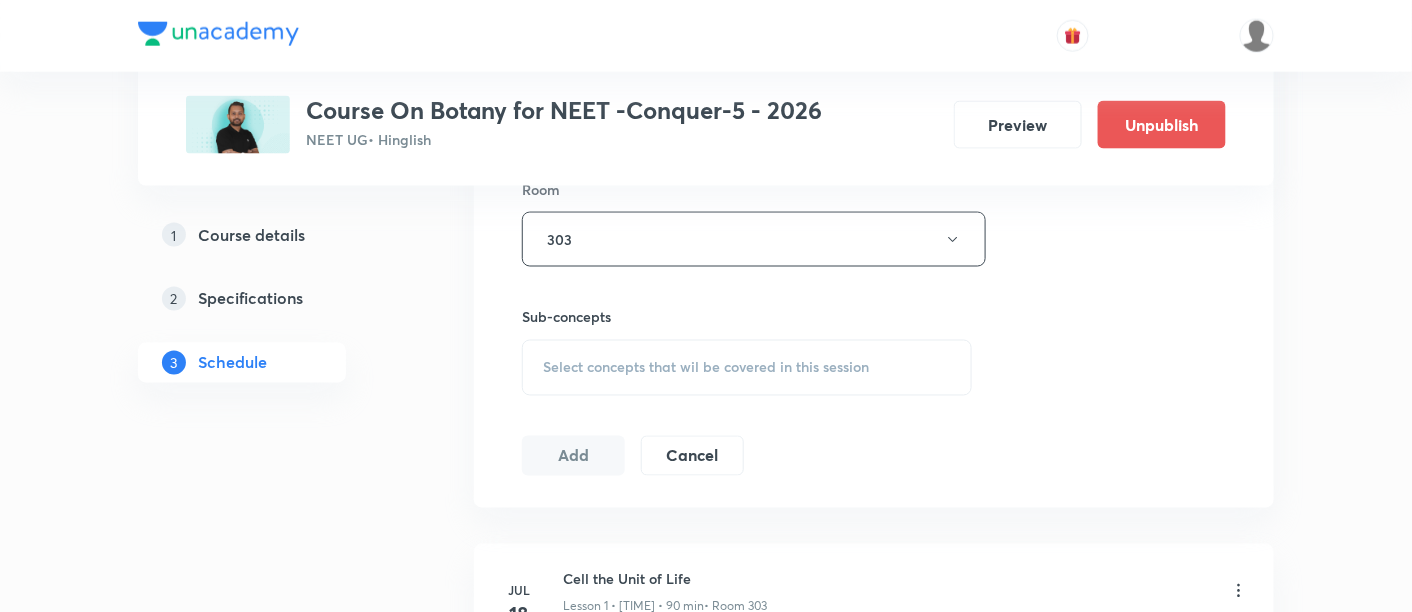 click on "Select concepts that wil be covered in this session" at bounding box center [747, 368] 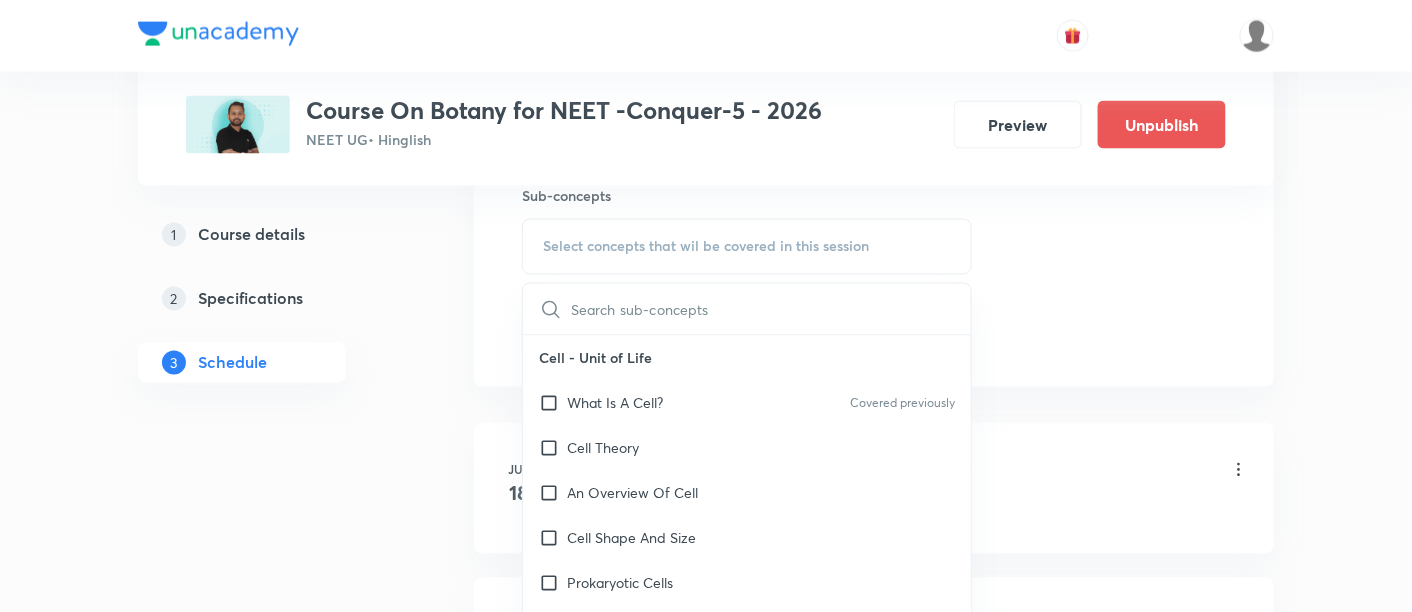 scroll, scrollTop: 1025, scrollLeft: 0, axis: vertical 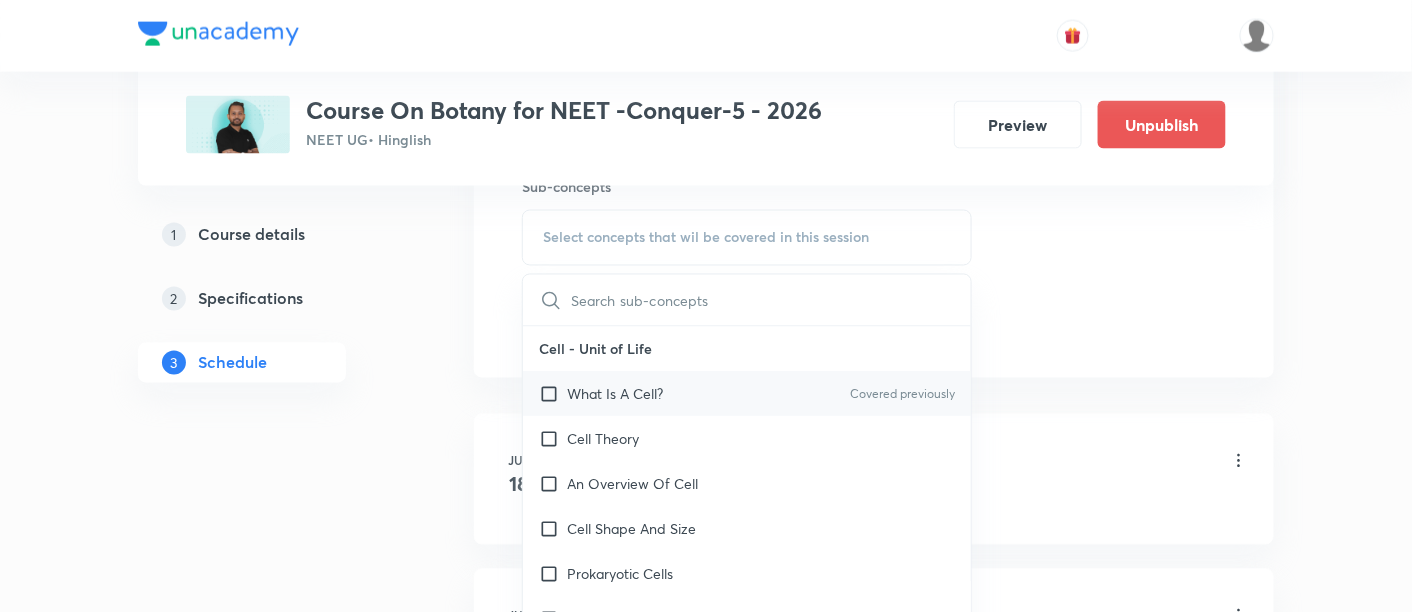 click on "What Is A Cell?" at bounding box center [615, 394] 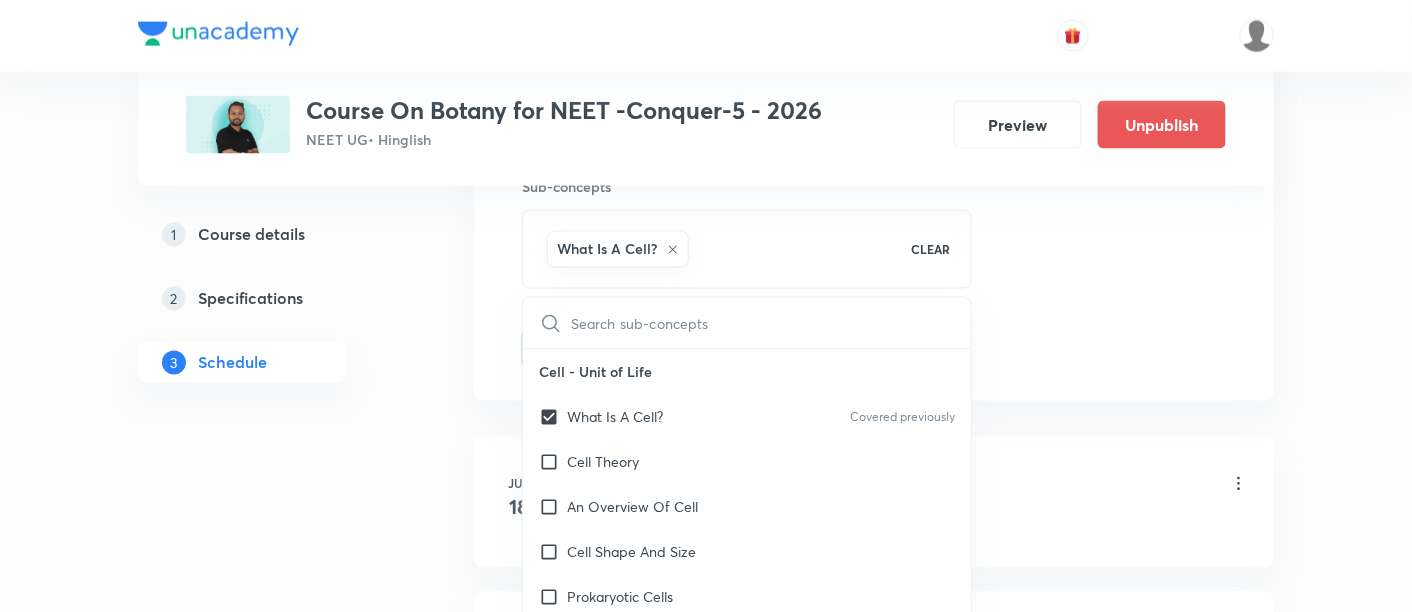 click on "Session  12 Live class Session title 26/99 Cell the Unit of Life - 10 ​ Schedule for Aug 7, 2025, 10:30 AM ​ Duration (in minutes) 90 ​   Session type Online Offline Room 303 Sub-concepts What Is A Cell? CLEAR ​ Cell - Unit of Life What Is A Cell? Covered previously Cell Theory An Overview Of Cell Cell Shape And Size Prokaryotic Cells Eukaryotic Cells Ribosome and Inclusion Bodies Cell - Unit of Life Biomolecules How To Analyse Chemical Composition? Primary And Secondary Metabolites Biomacromolecules Proteins and Amino acids Polysaccharides / Carbohydrates Lipids Nucleic Acids Structure Of Proteins Nature Of Bond Linking Monomers In A Polymer Dynamic State Of Body Constituents - Concept Of Metabolism Metabolic Basis For Living Living State Enzymes Structure of Ribose, Glucose, Disaccharides Structure of Compound Lipids Nitrogen Bases Saturated and Unsaturated Fatty Acids Classification of Amino Acids Enzyme Classification Enzymes: Chemical Reactions Enzymes: Nature Of Enzyme Action Enzyme Inhibitions" at bounding box center [874, -112] 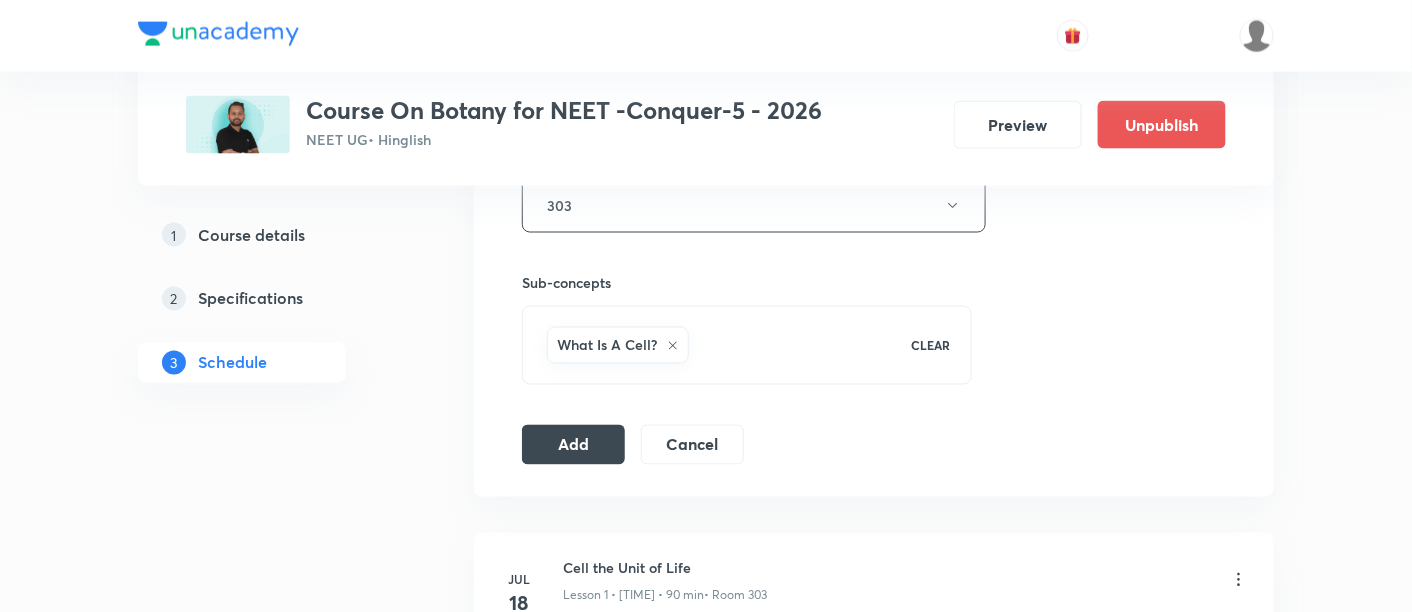 scroll, scrollTop: 932, scrollLeft: 0, axis: vertical 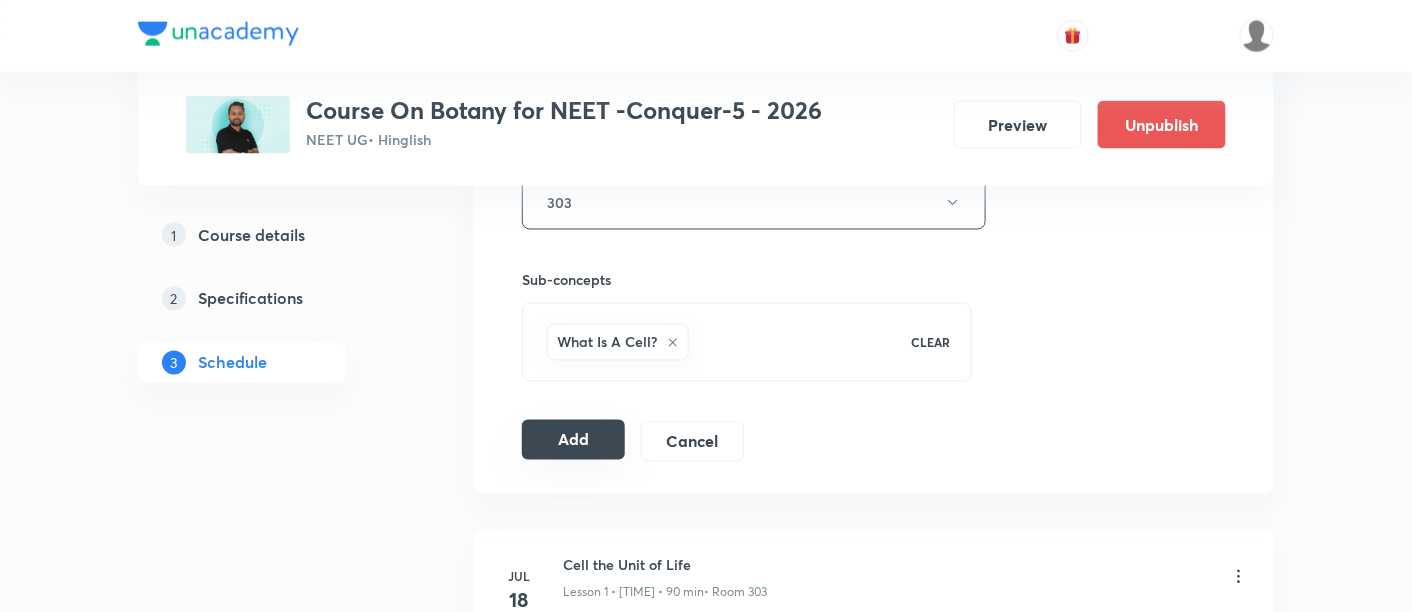 click on "Add" at bounding box center (573, 440) 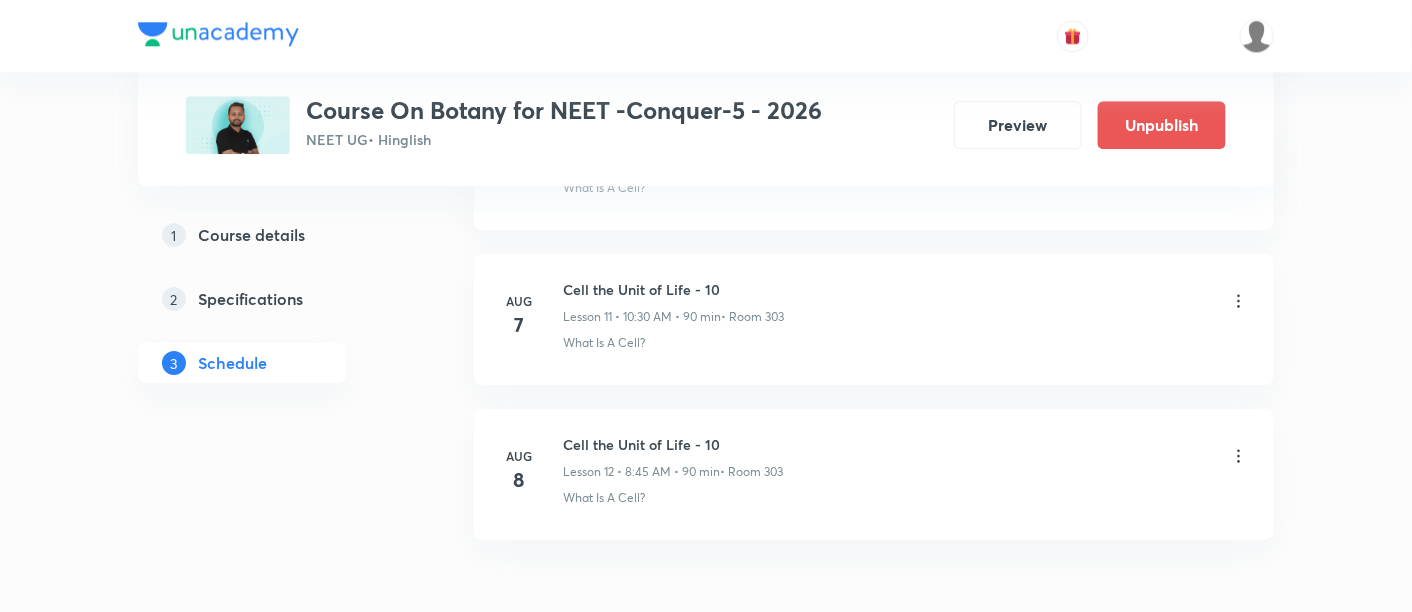 scroll, scrollTop: 1813, scrollLeft: 0, axis: vertical 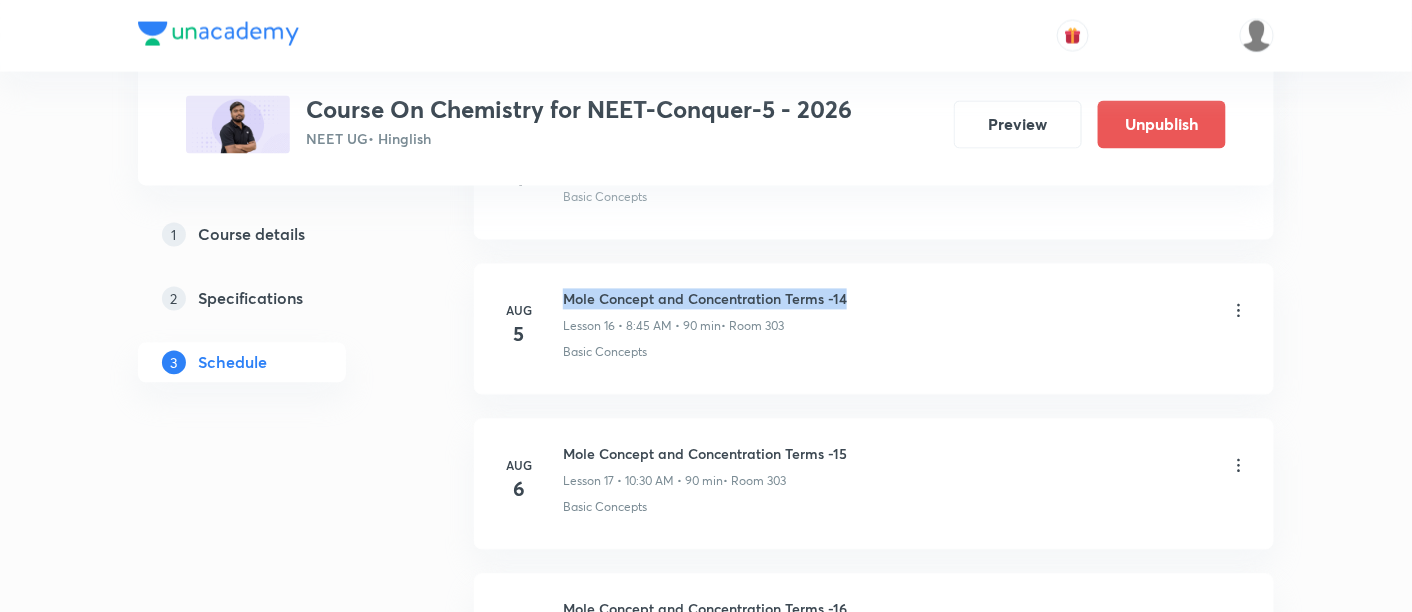 drag, startPoint x: 562, startPoint y: 284, endPoint x: 868, endPoint y: 287, distance: 306.0147 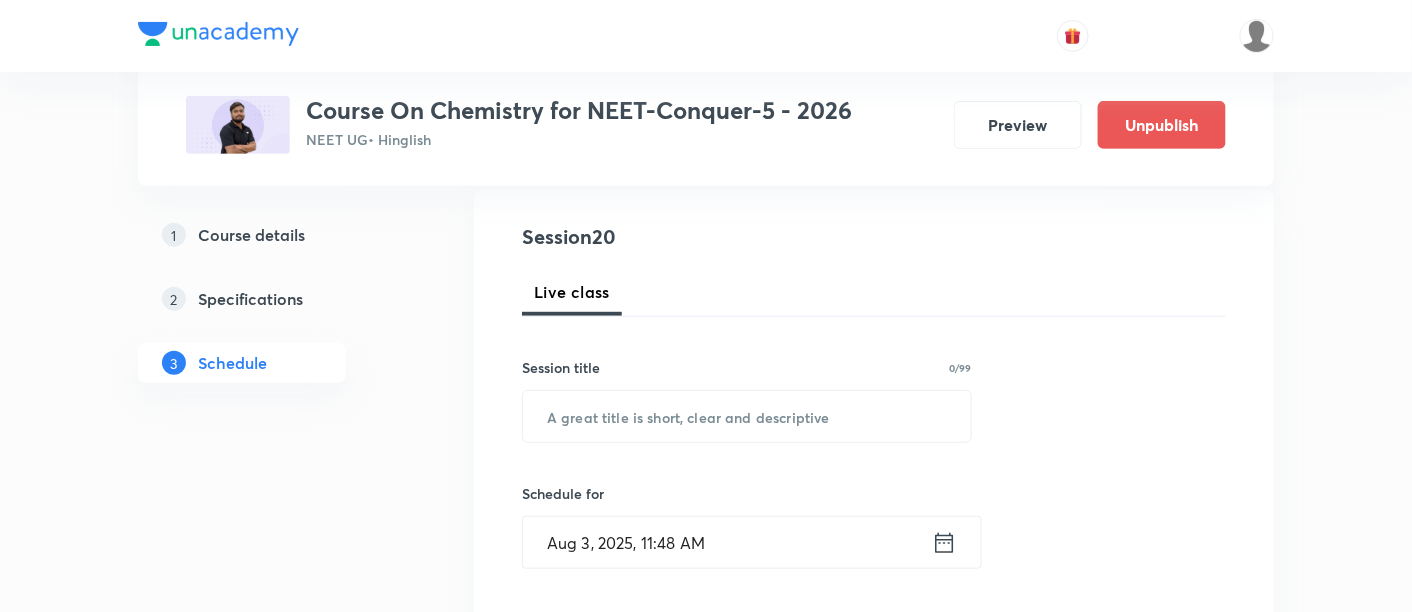 scroll, scrollTop: 225, scrollLeft: 0, axis: vertical 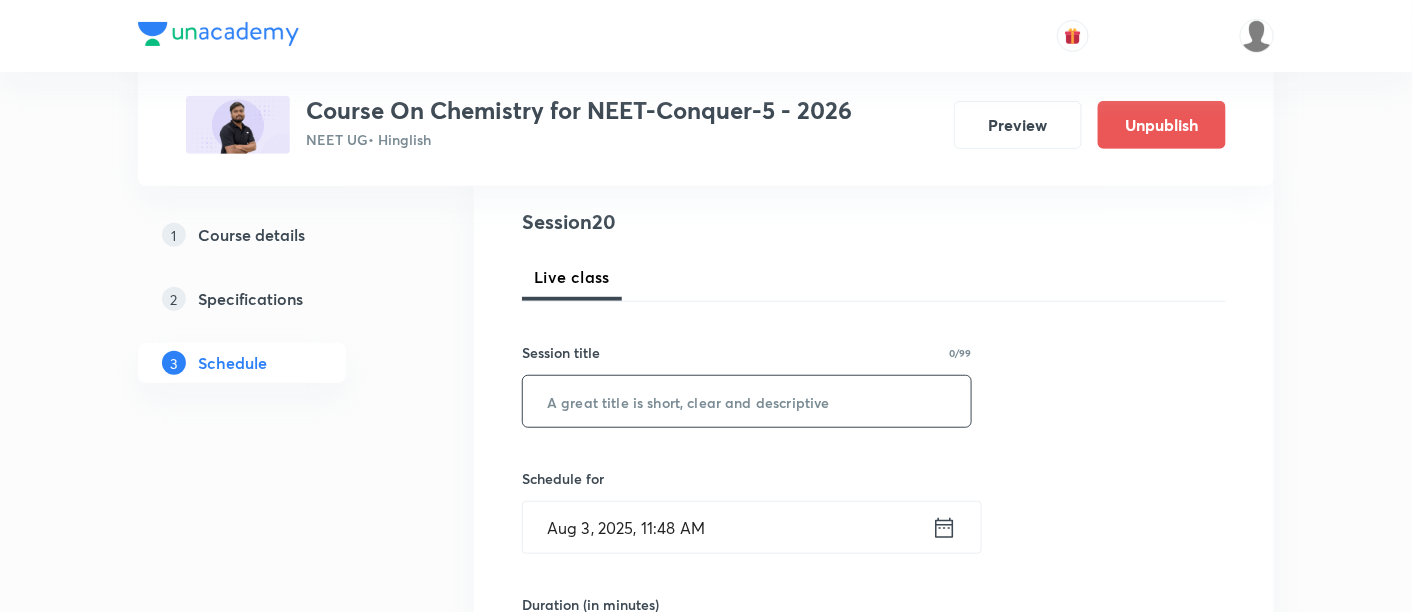 click at bounding box center [747, 401] 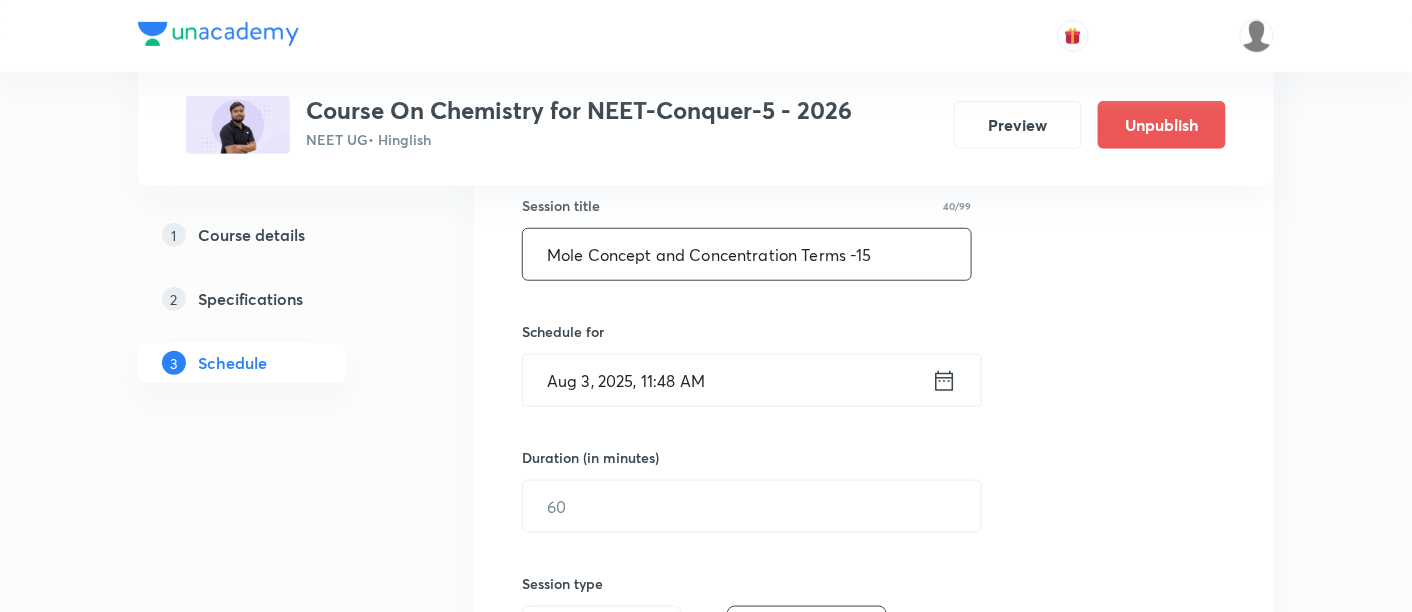 scroll, scrollTop: 388, scrollLeft: 0, axis: vertical 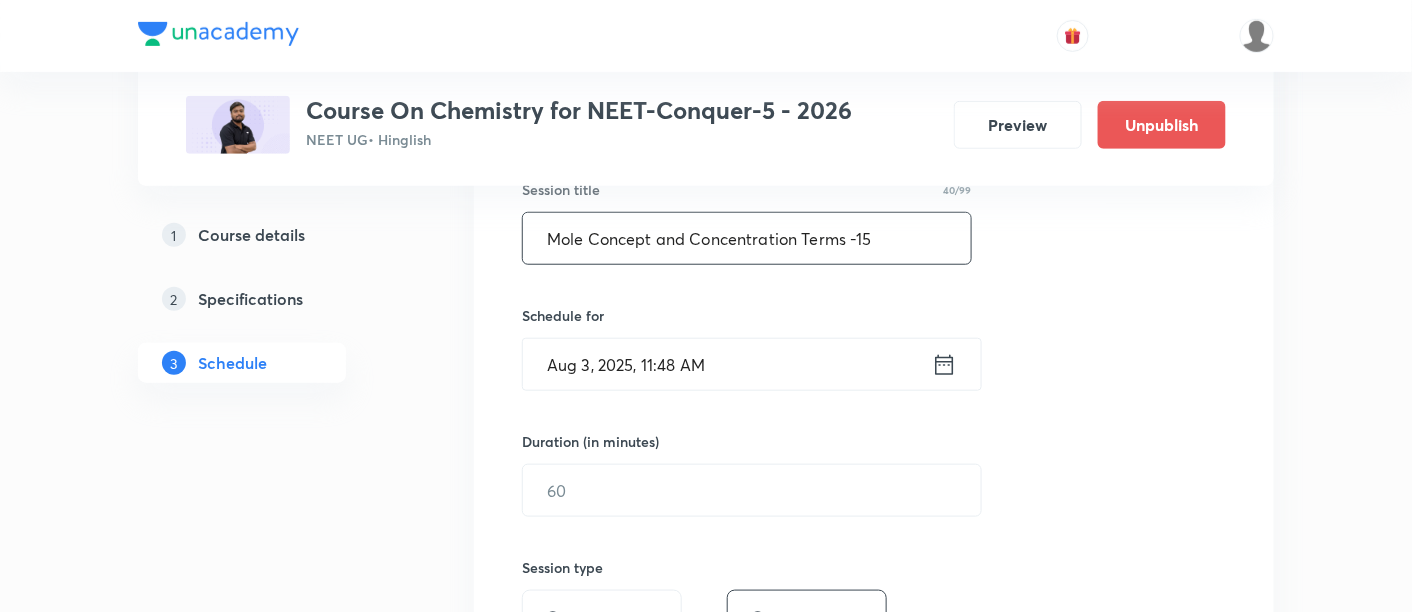 type on "Mole Concept and Concentration Terms -15" 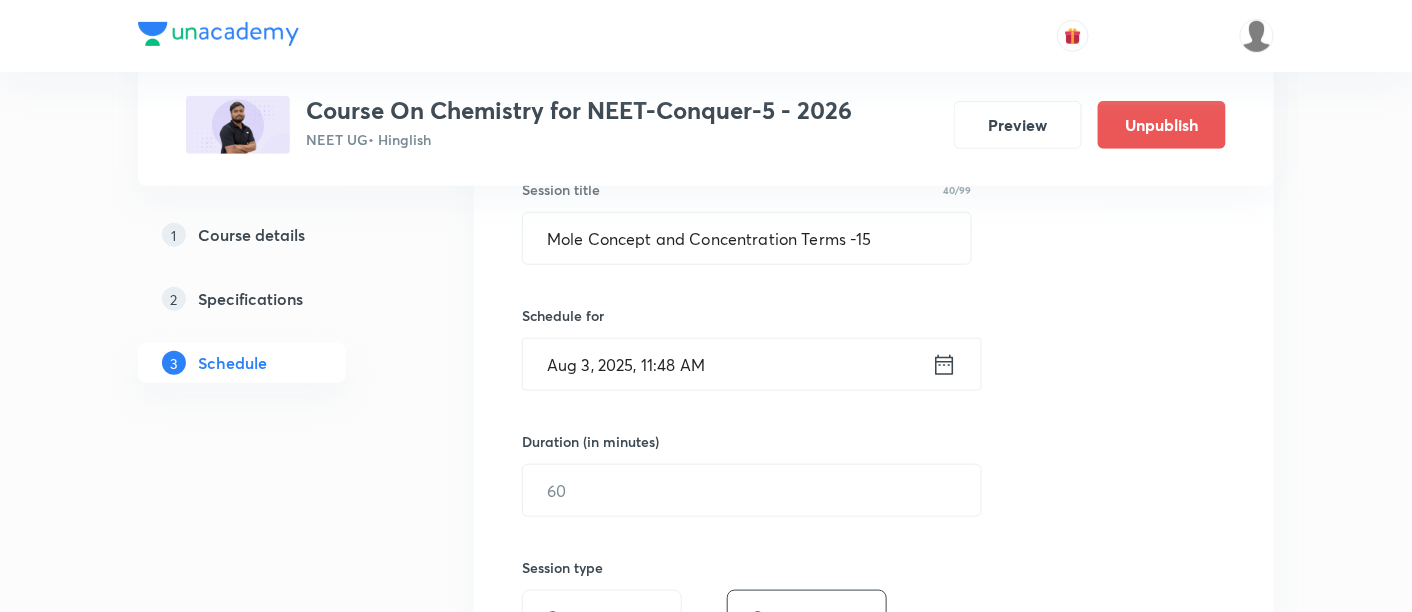 click 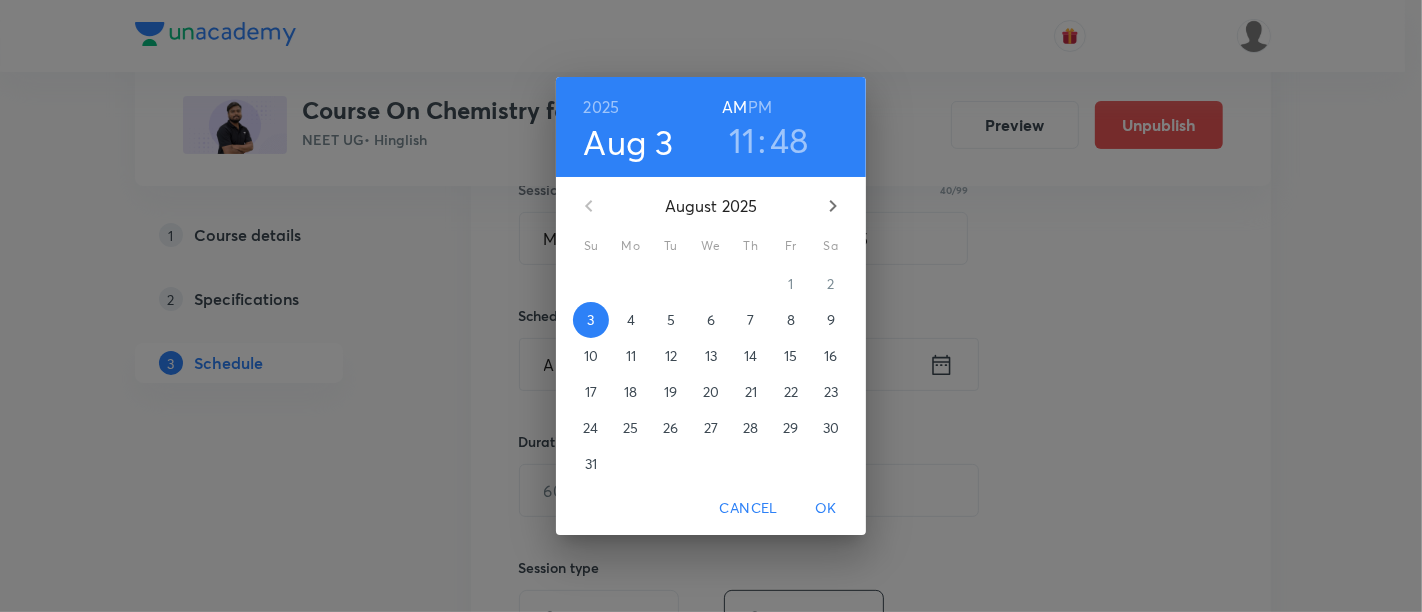 click on "5" at bounding box center (671, 320) 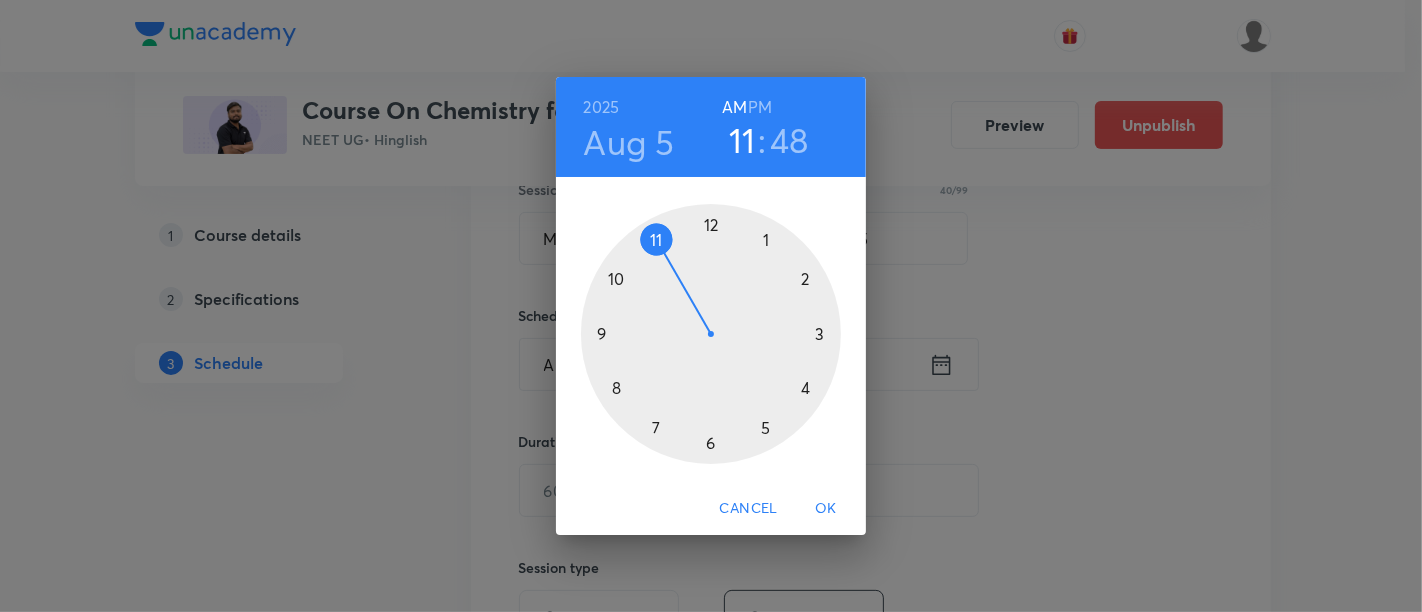 click on "PM" at bounding box center [760, 107] 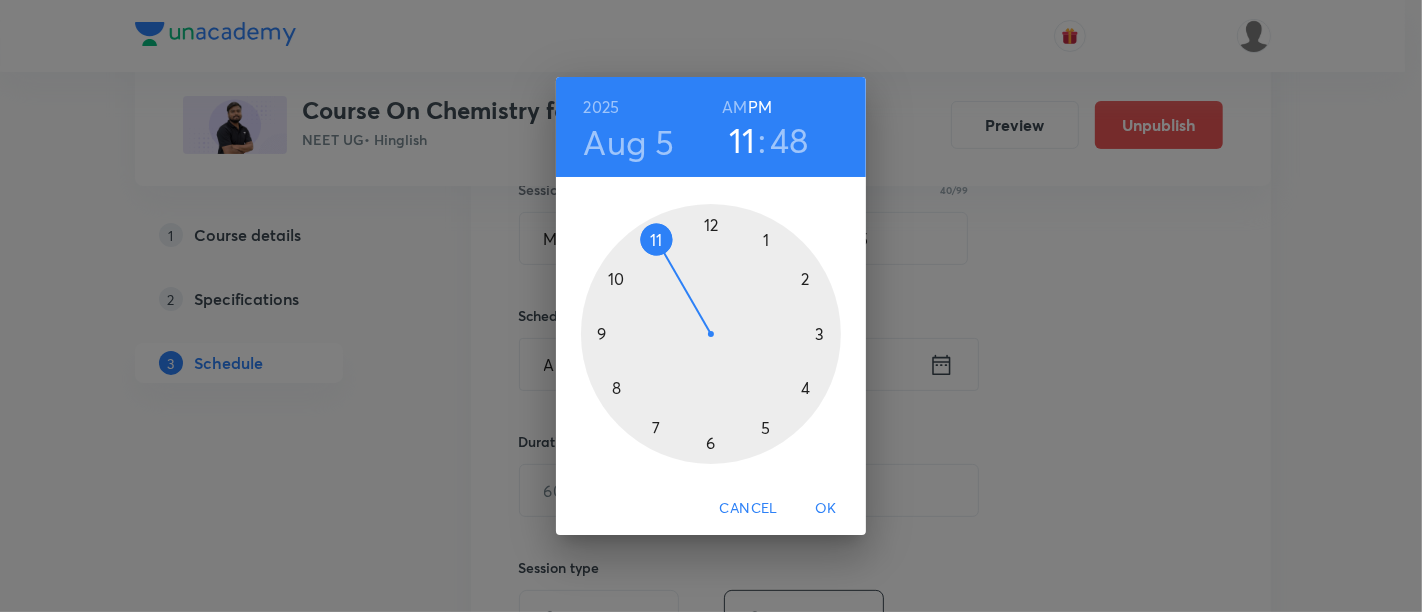 click at bounding box center (711, 334) 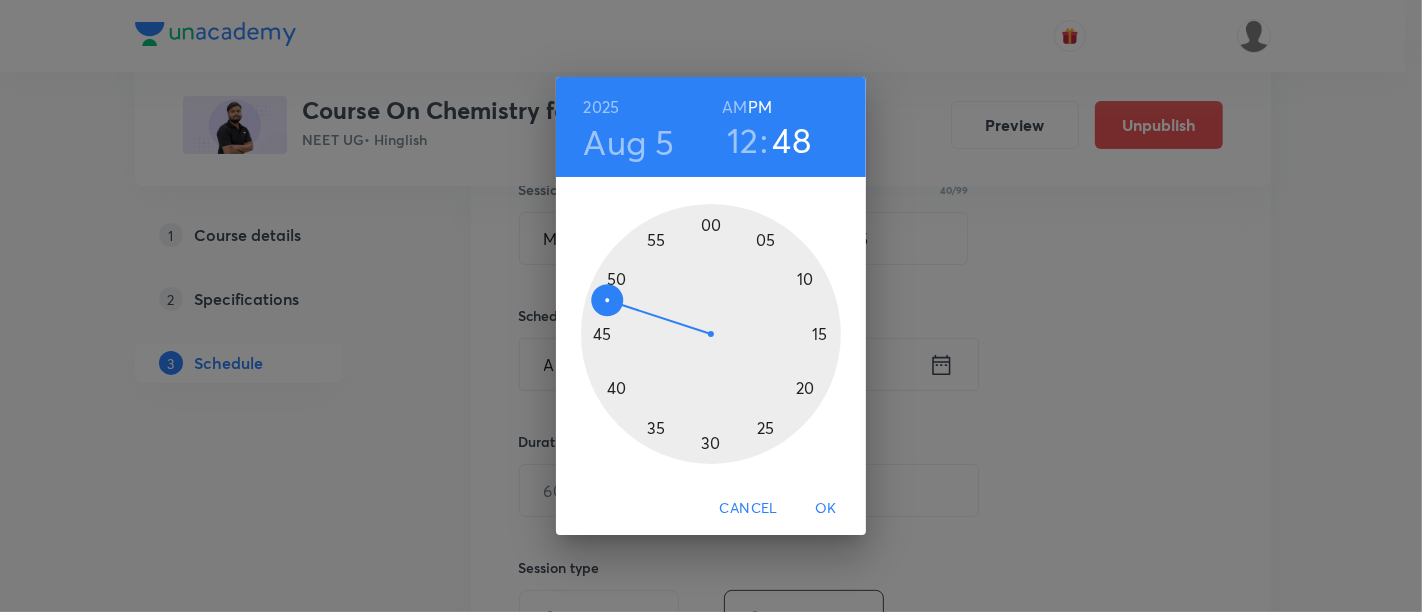 click at bounding box center (711, 334) 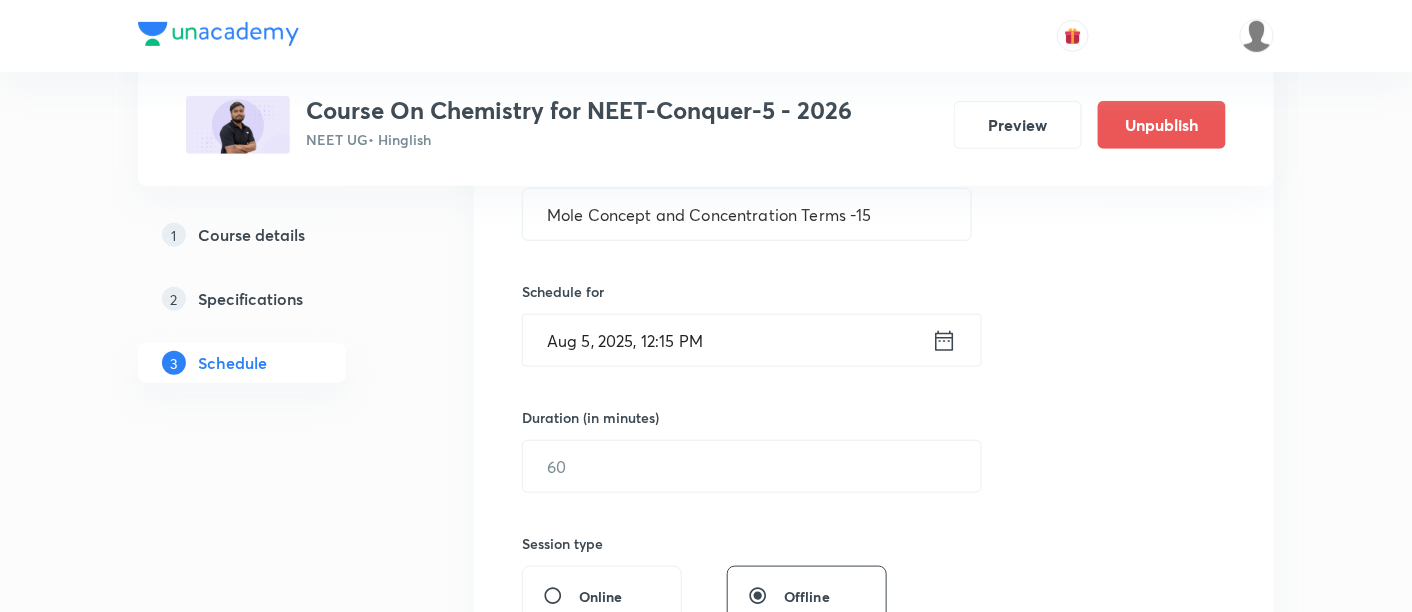 scroll, scrollTop: 440, scrollLeft: 0, axis: vertical 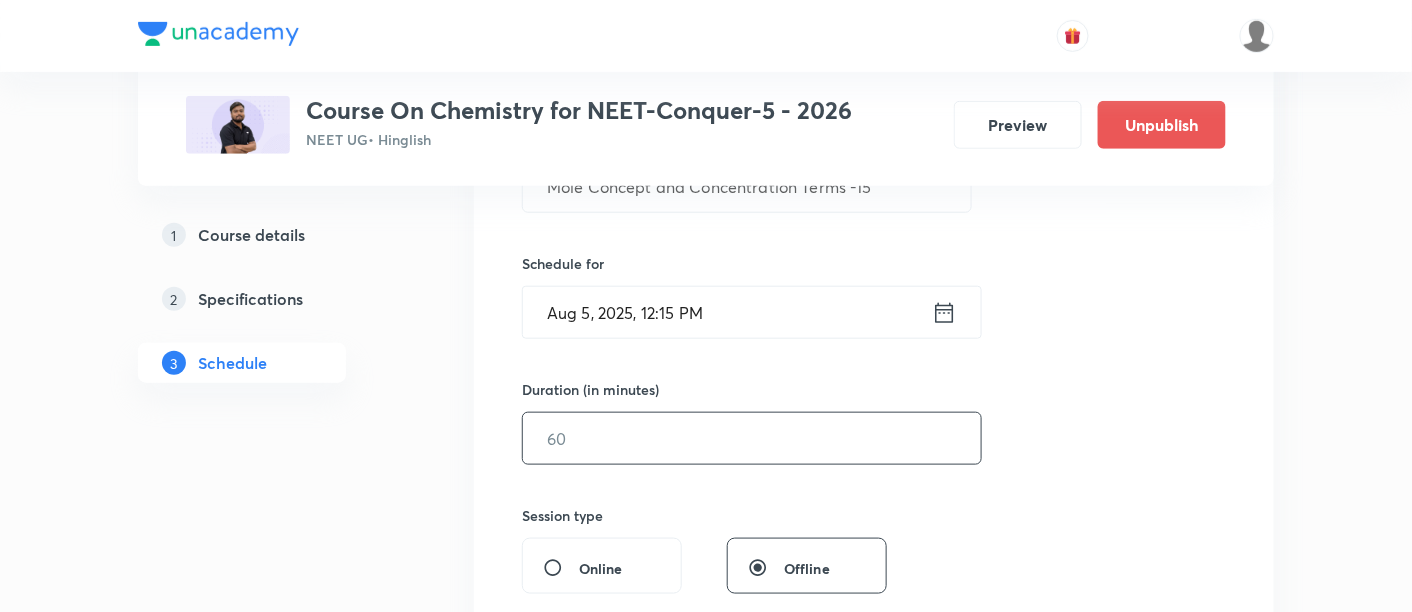 click at bounding box center [752, 438] 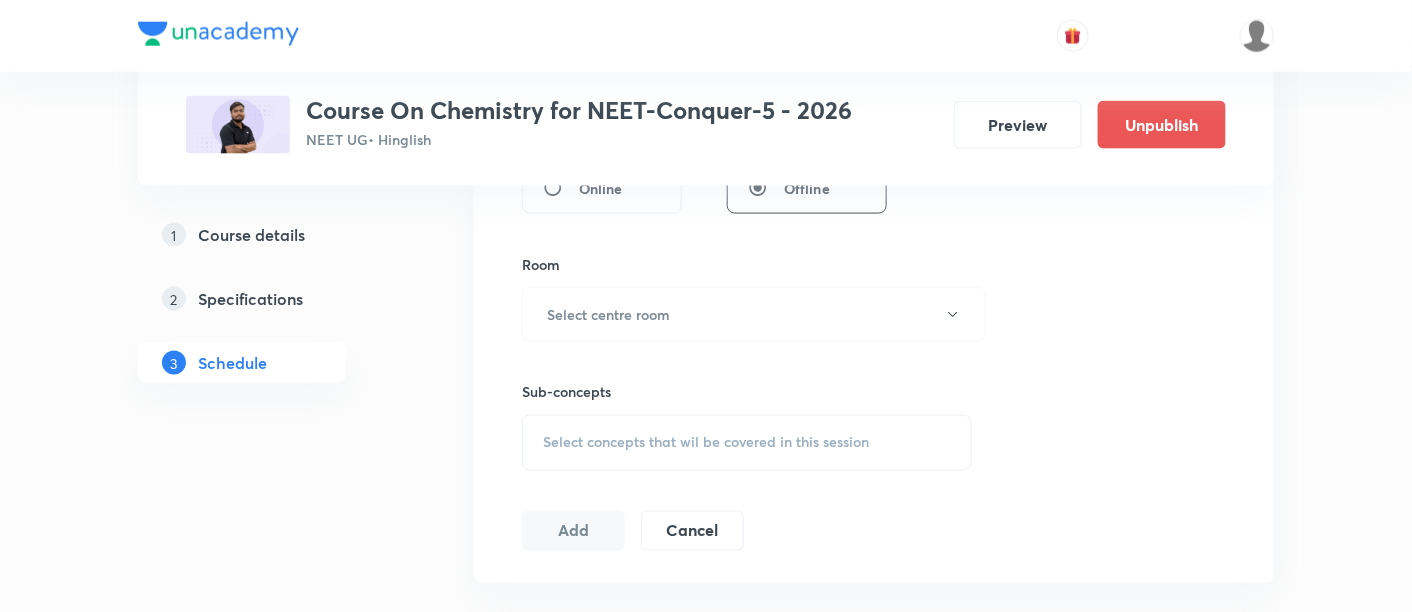 scroll, scrollTop: 828, scrollLeft: 0, axis: vertical 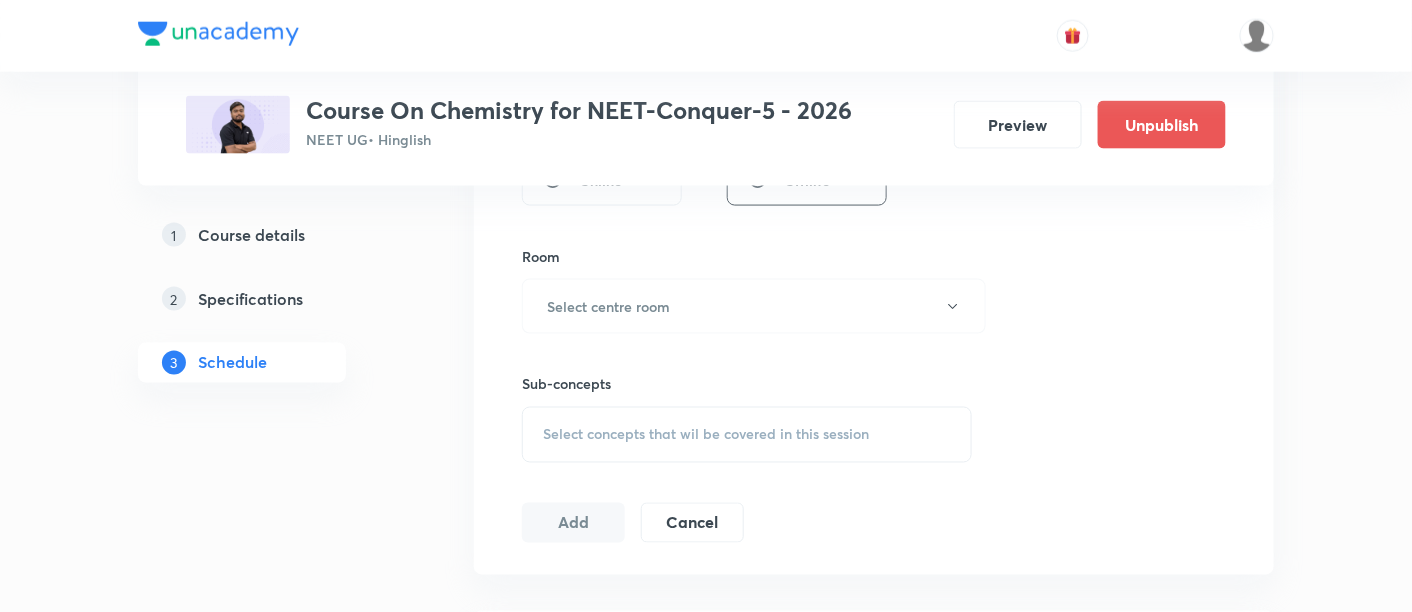type on "90" 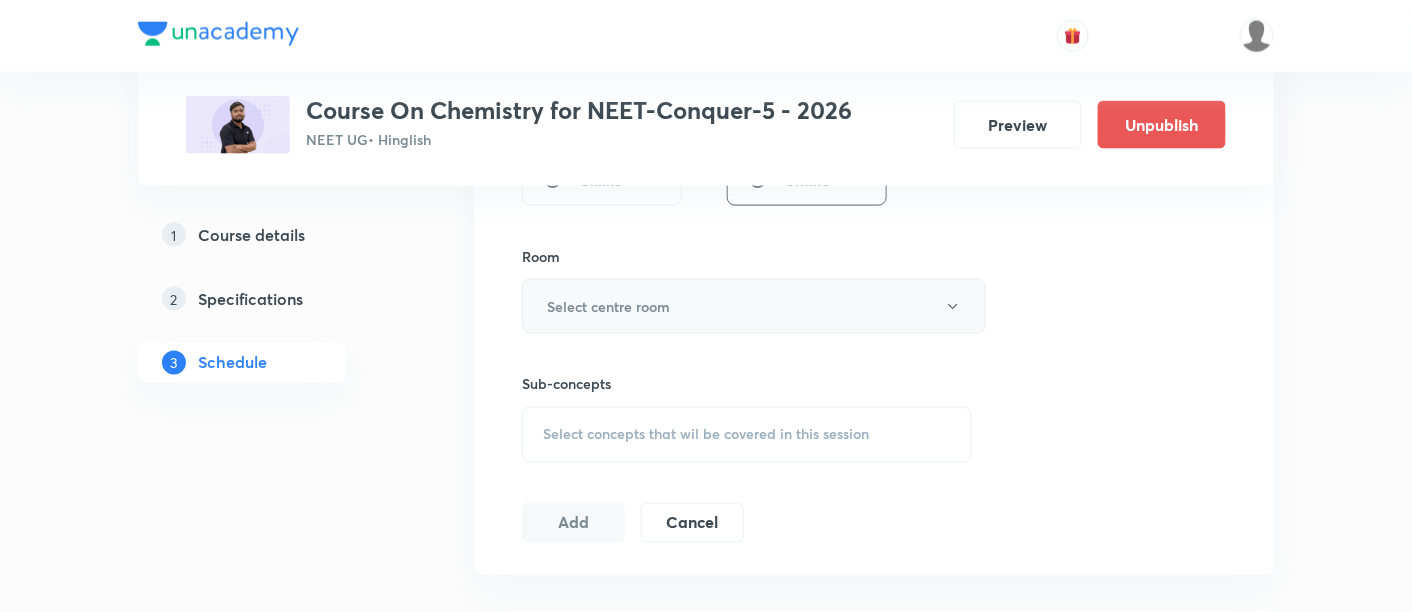 click on "Select centre room" at bounding box center [754, 306] 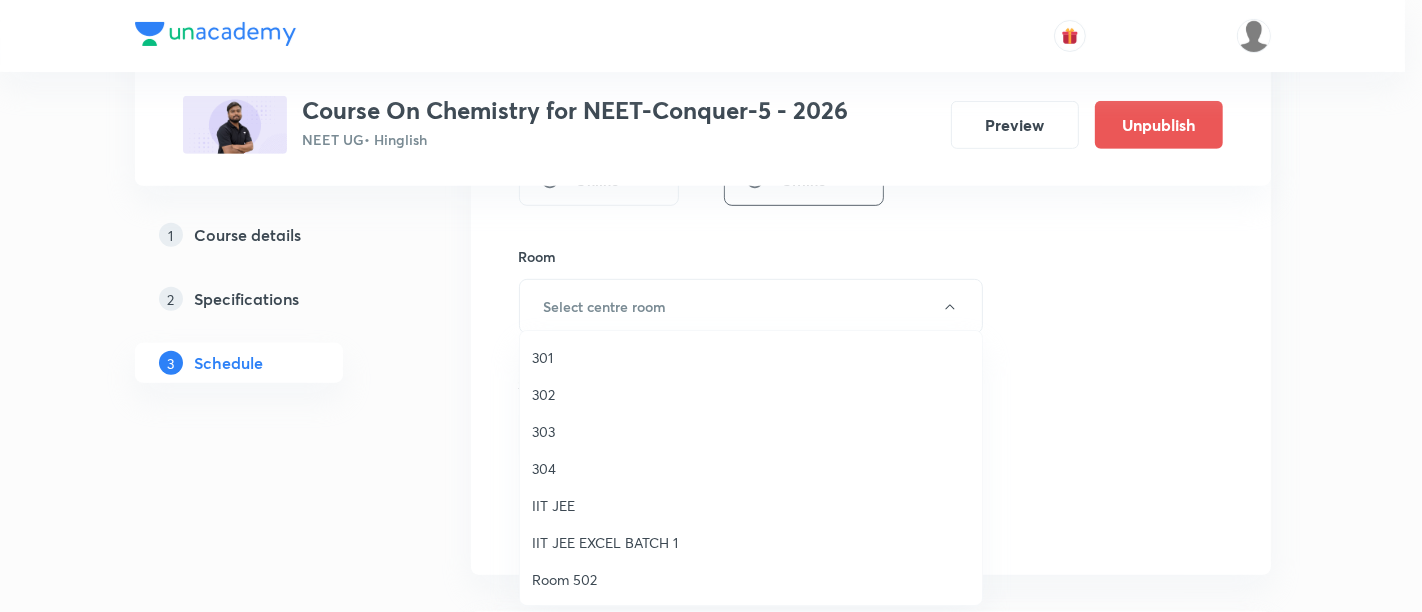 click on "303" at bounding box center [751, 431] 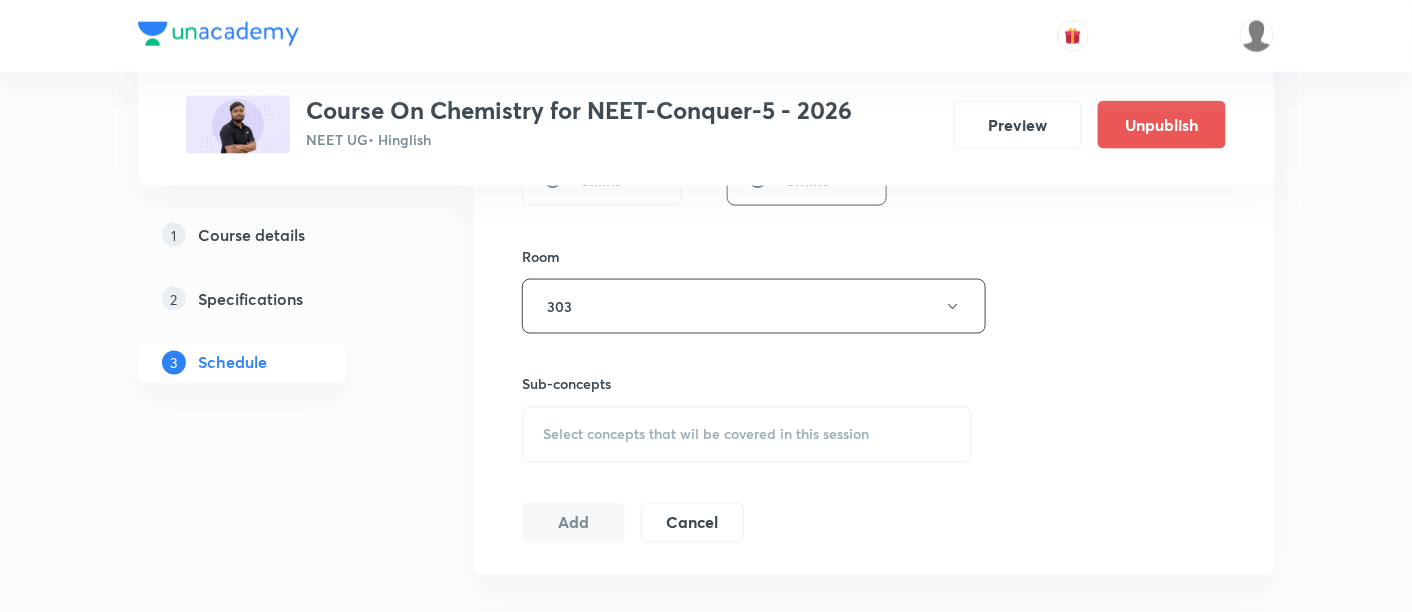 click on "Select concepts that wil be covered in this session" at bounding box center (706, 435) 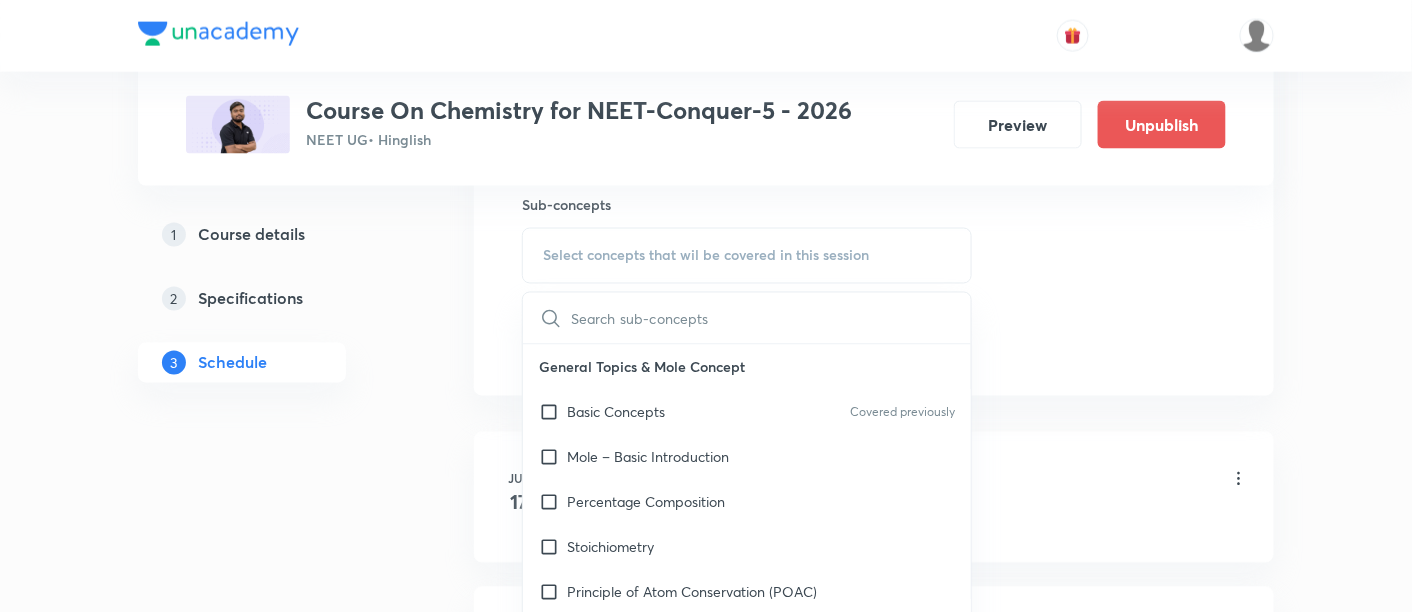 scroll, scrollTop: 1021, scrollLeft: 0, axis: vertical 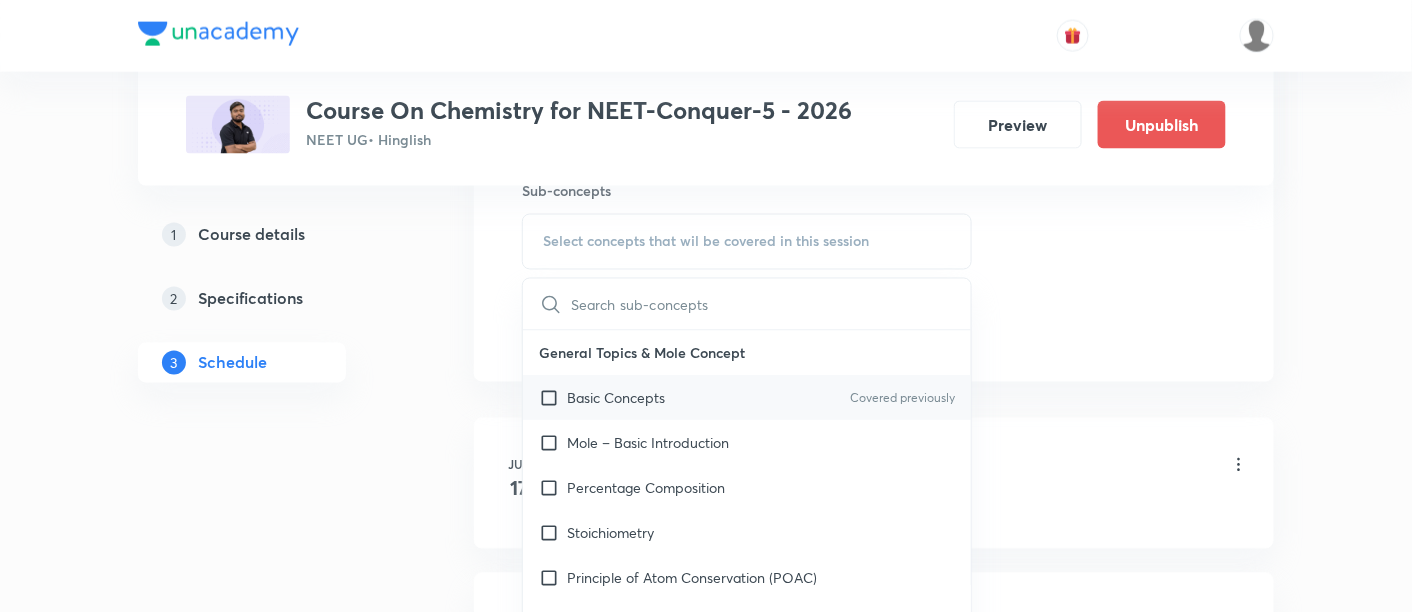 click on "Basic Concepts Covered previously" at bounding box center [747, 398] 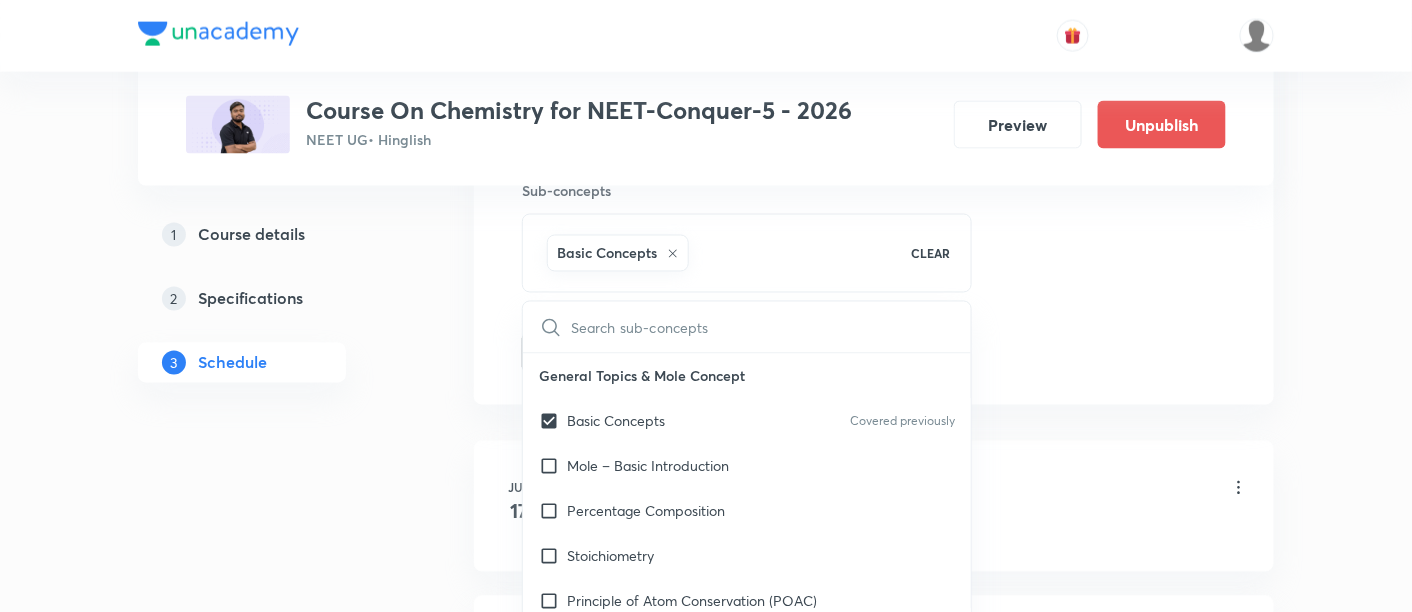 click on "Session  20 Live class Session title 40/99 Mole Concept and Concentration Terms -15 ​ Schedule for Aug 5, 2025, 12:15 PM ​ Duration (in minutes) 90 ​   Session type Online Offline Room 303 Sub-concepts Basic Concepts CLEAR ​ General Topics & Mole Concept Basic Concepts Covered previously Mole – Basic Introduction Percentage Composition Stoichiometry Principle of Atom Conservation (POAC) Relation between Stoichiometric Quantities Application of Mole Concept: Gravimetric Analysis Electronic Configuration Of Atoms (Hund's rule)  Quantum Numbers (Magnetic Quantum no.) Quantum Numbers(Pauli's Exclusion law) Mean Molar Mass or Molecular Mass Variation of Conductivity with Concentration Mechanism of Corrosion Atomic Structure Discovery Of Electron Some Prerequisites of Physics Discovery Of Protons And Neutrons Atomic Models Representation Of Atom With Electrons And Neutrons Nature of Waves Nature Of Electromagnetic Radiation Planck’S Quantum Theory Spectra-Continuous and Discontinuous Spectrum Spectrum" at bounding box center (874, -108) 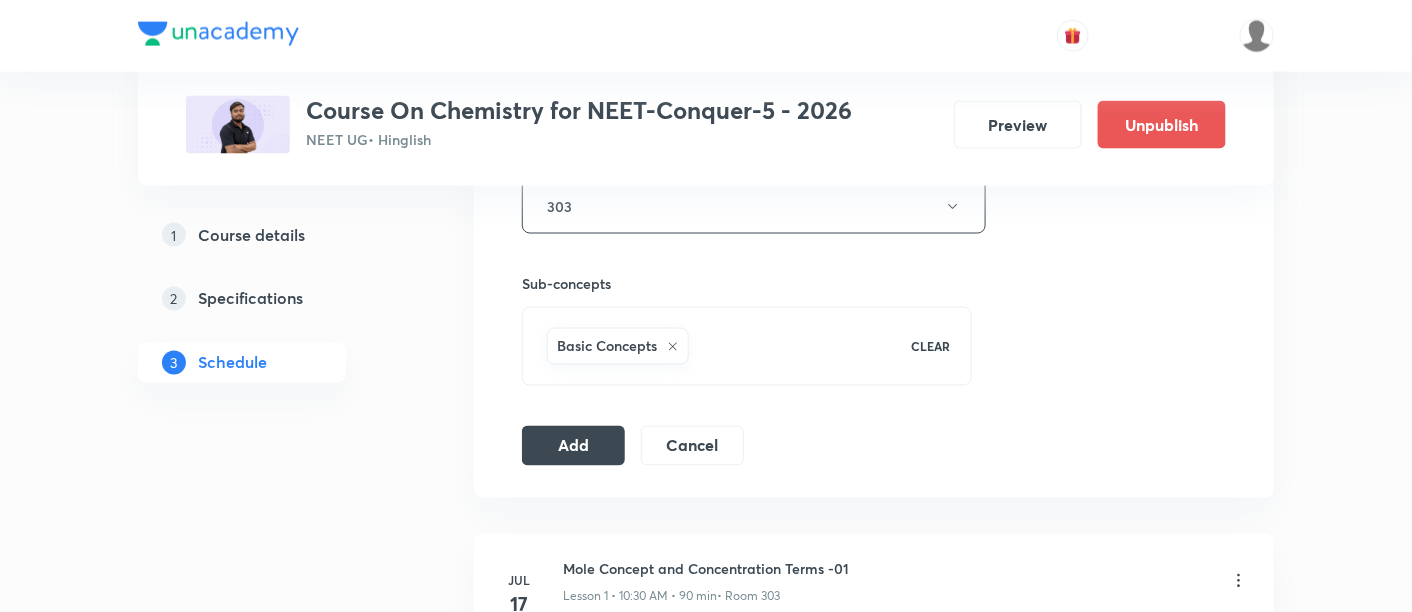 scroll, scrollTop: 954, scrollLeft: 0, axis: vertical 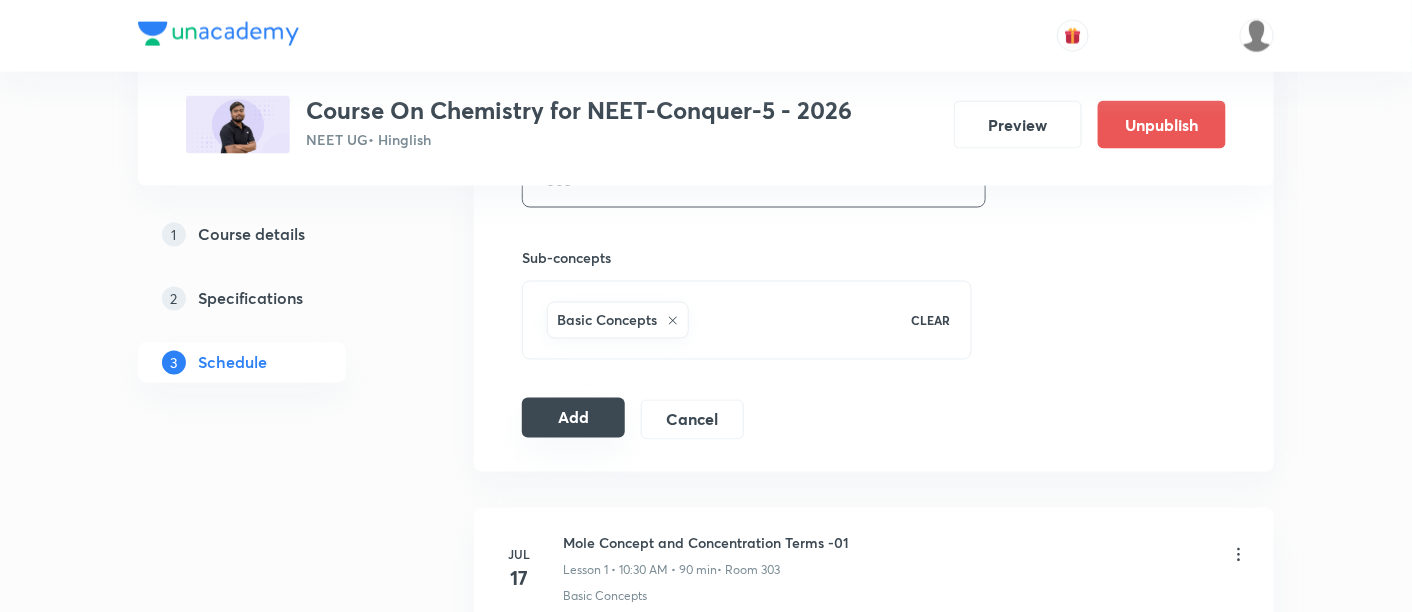 click on "Add" at bounding box center (573, 418) 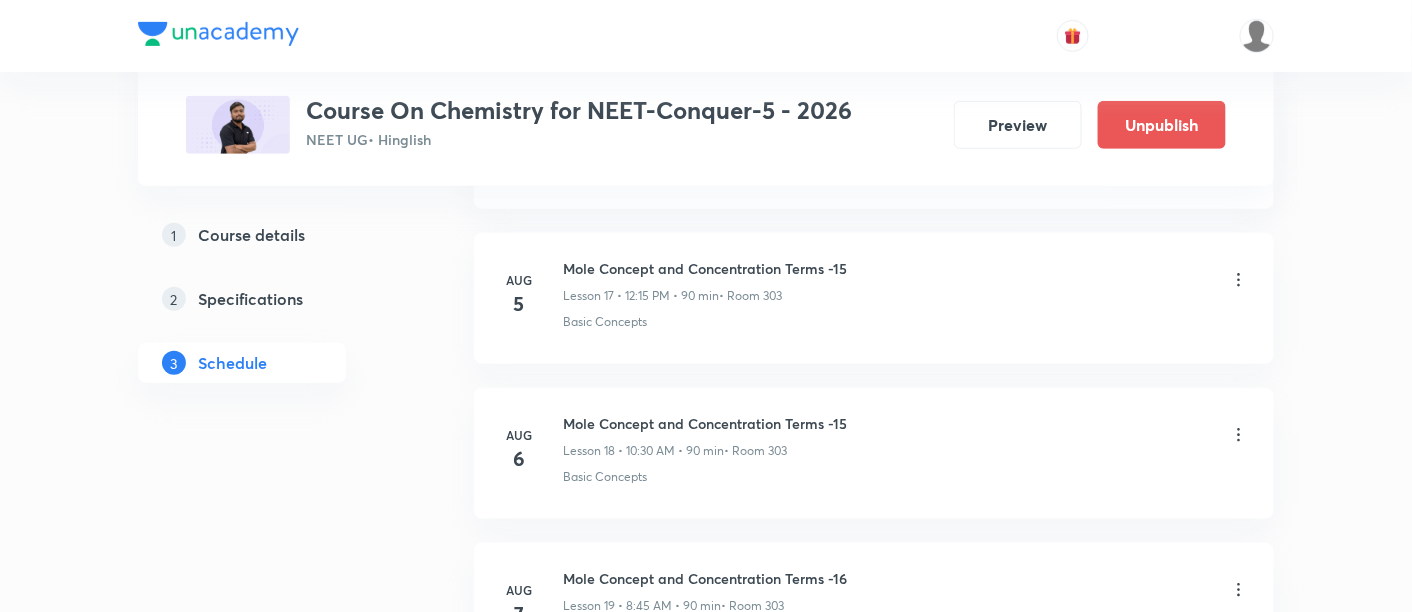 scroll, scrollTop: 2771, scrollLeft: 0, axis: vertical 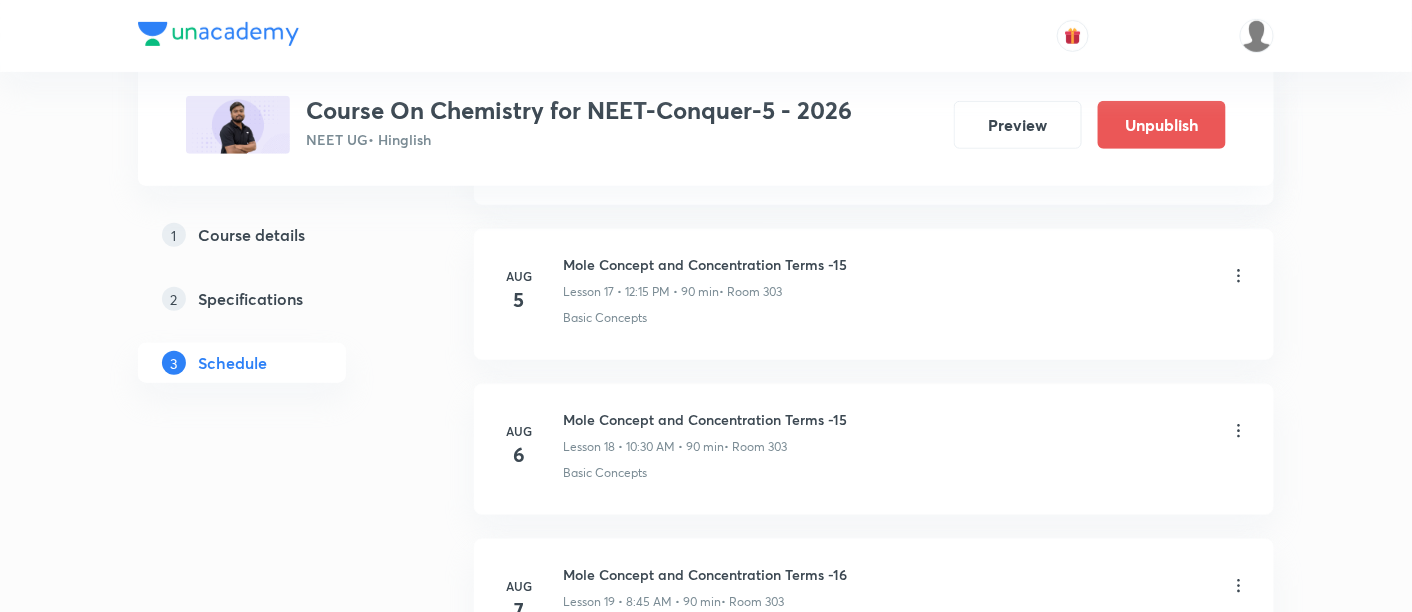 click 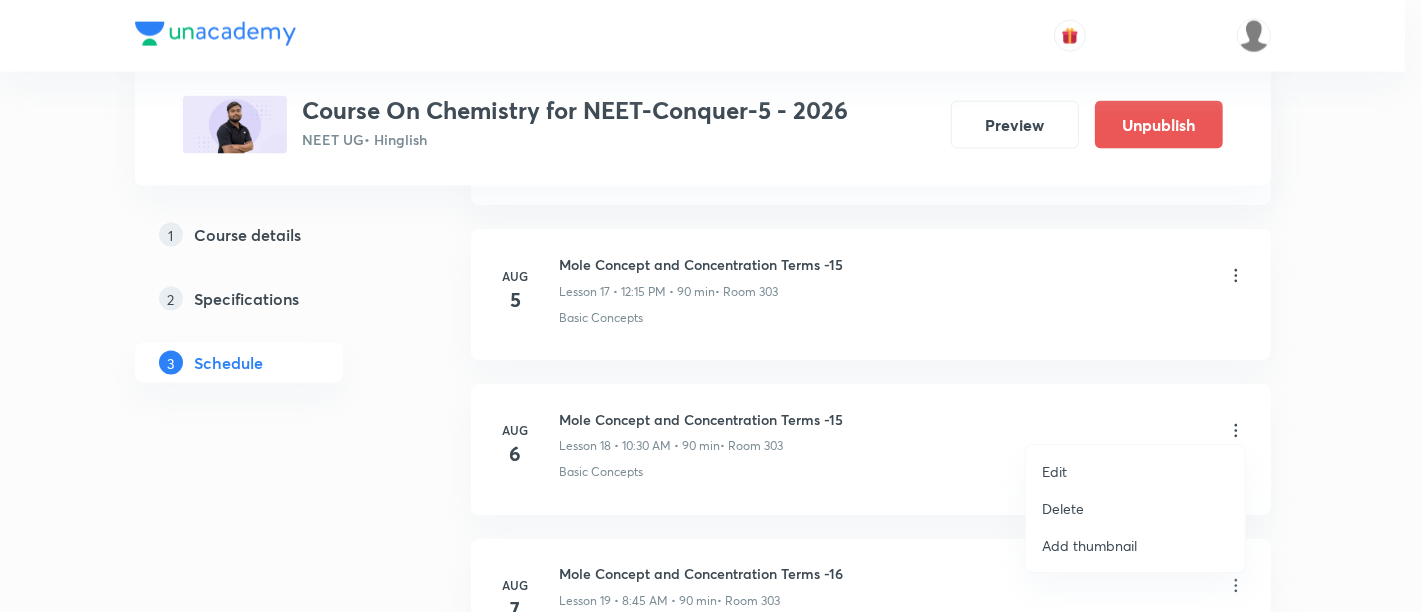 click on "Edit" at bounding box center [1054, 471] 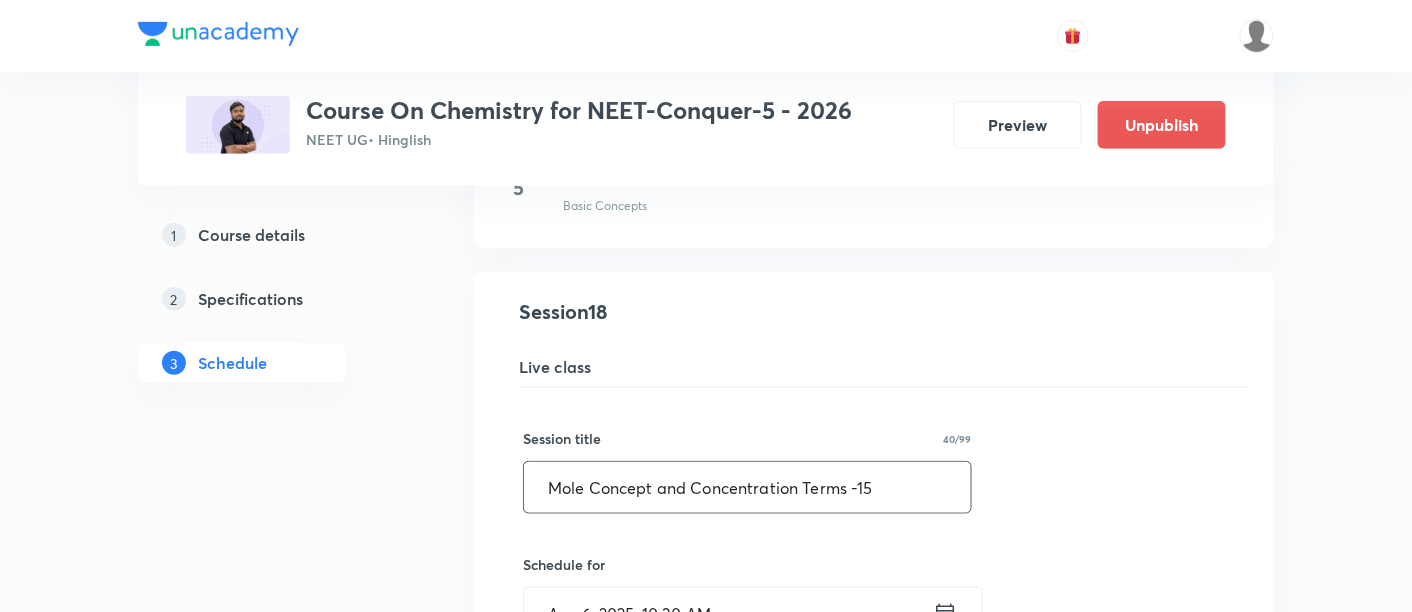 click on "Mole Concept and Concentration Terms -15" at bounding box center [747, 487] 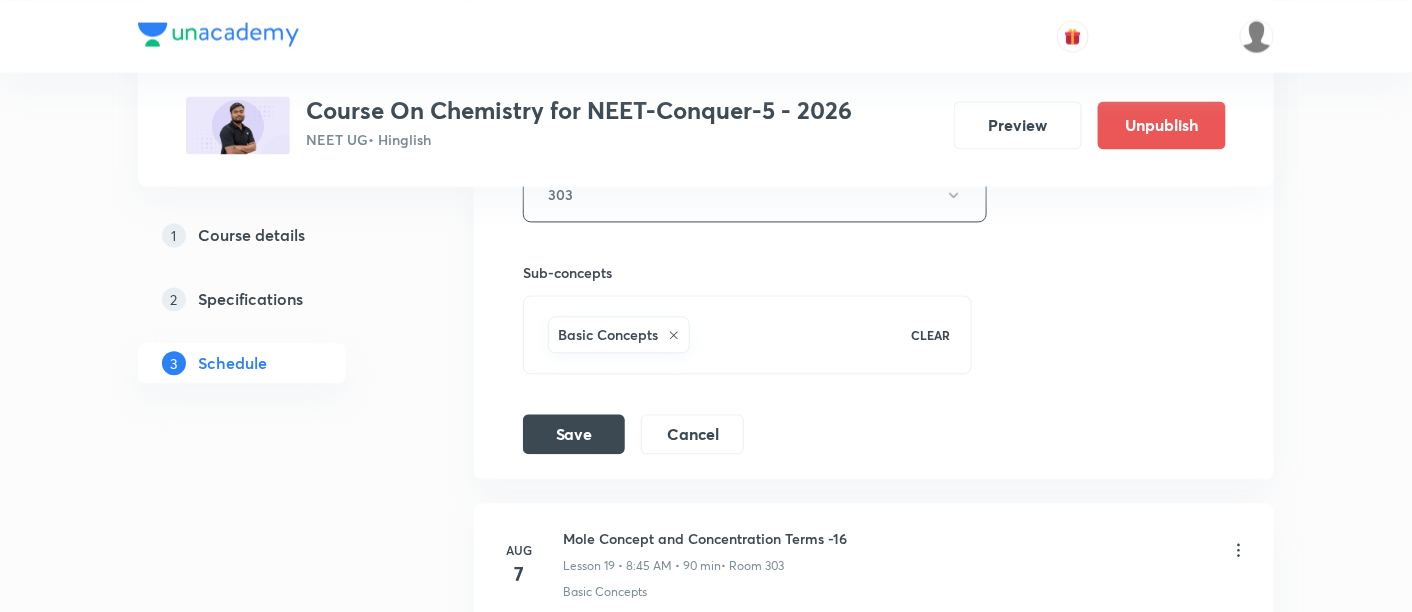 scroll, scrollTop: 3615, scrollLeft: 0, axis: vertical 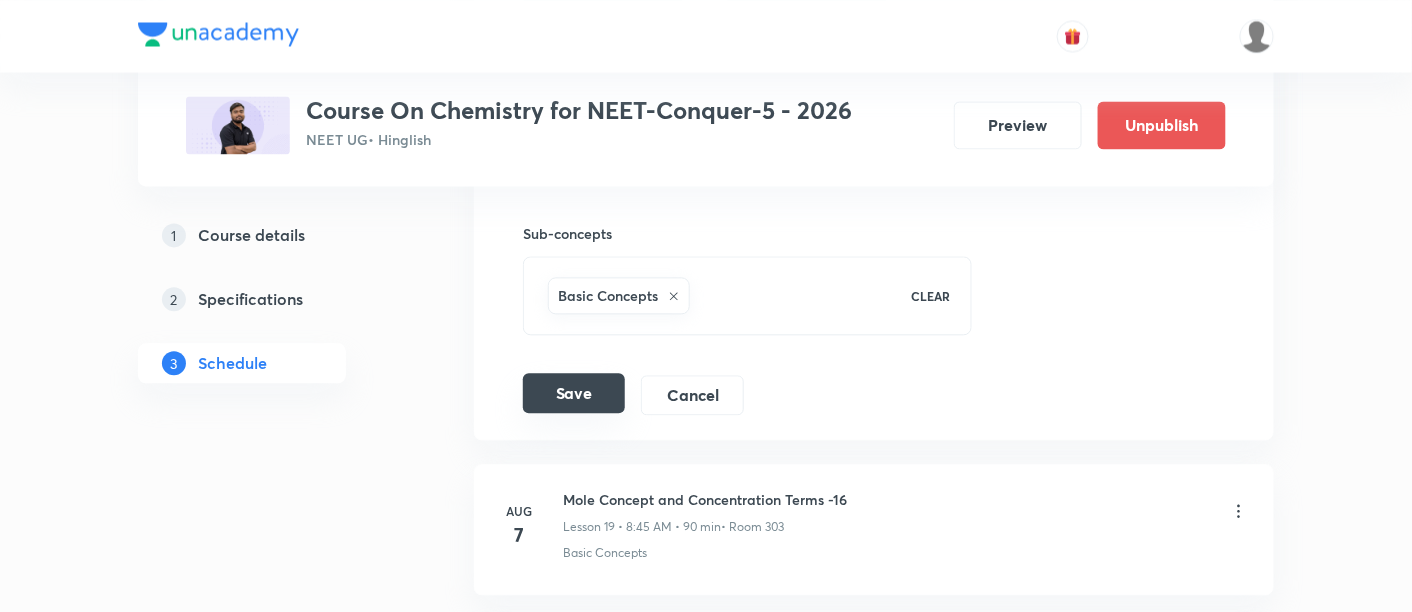 type on "Mole Concept and Concentration Terms -16" 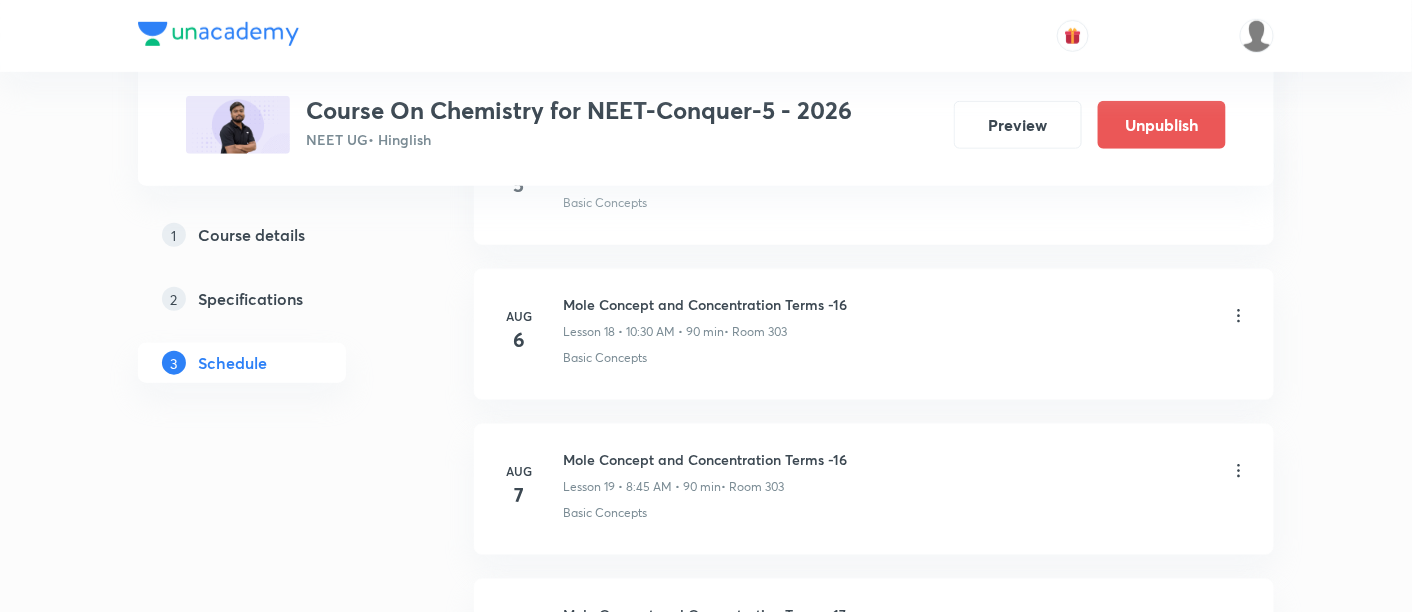 scroll, scrollTop: 2885, scrollLeft: 0, axis: vertical 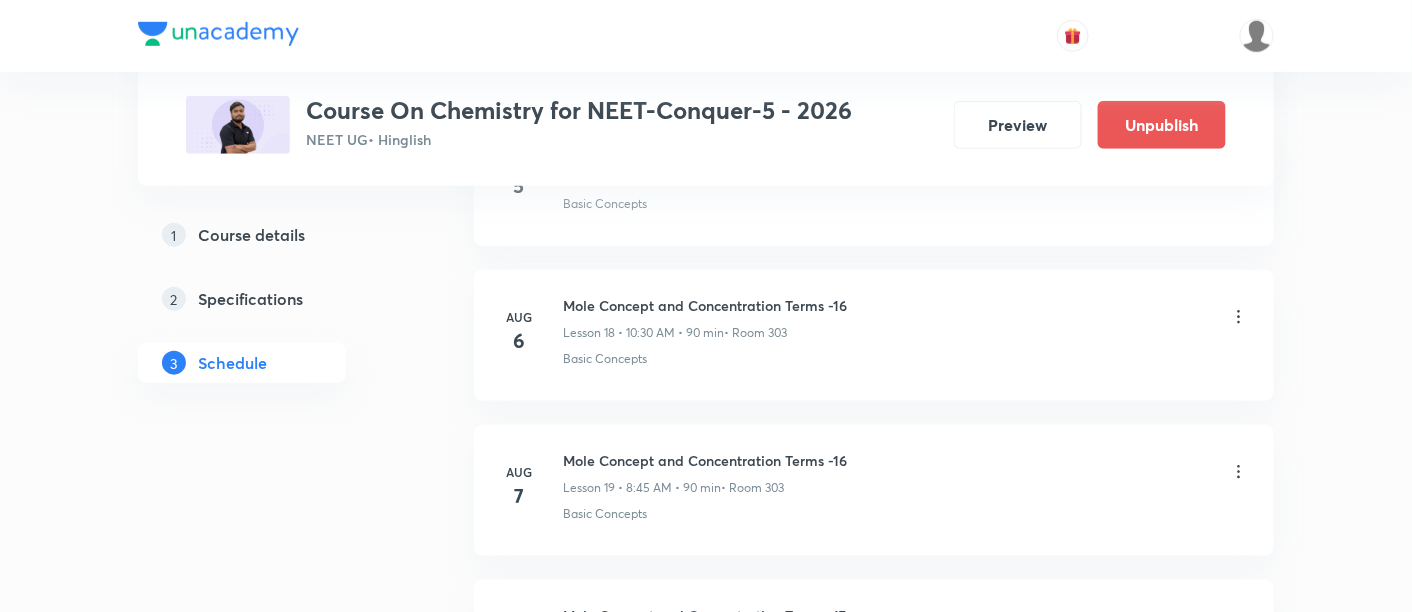 click 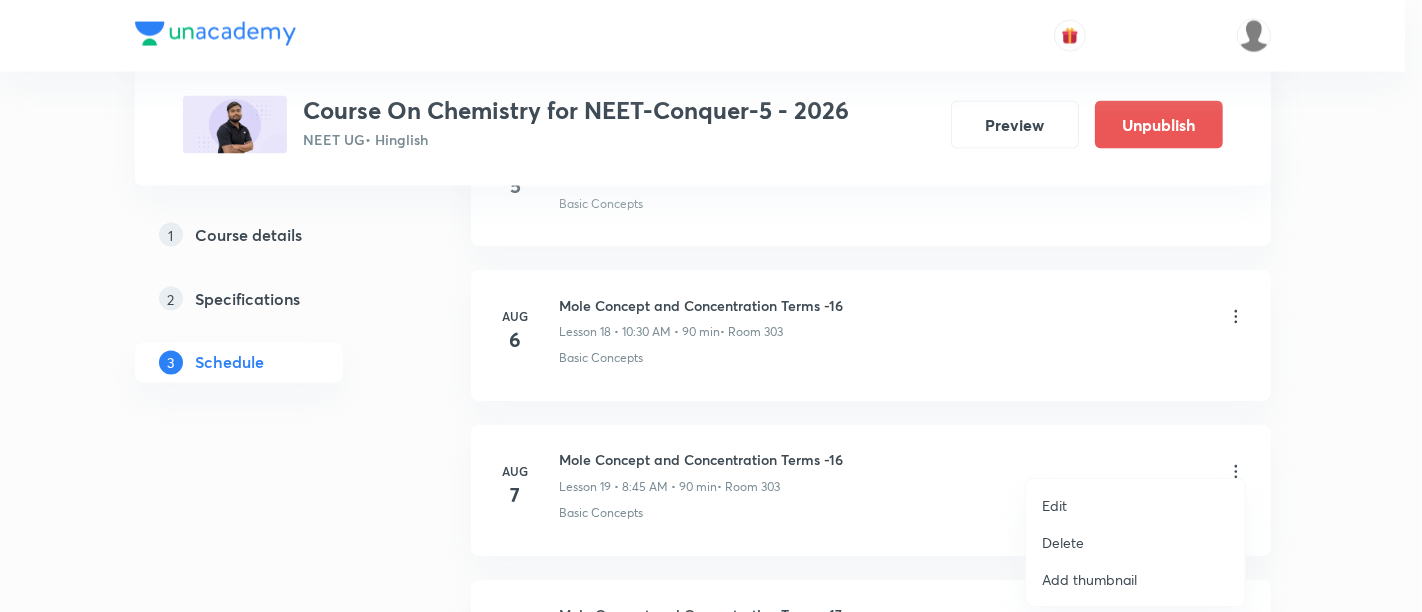 click on "Edit" at bounding box center (1054, 505) 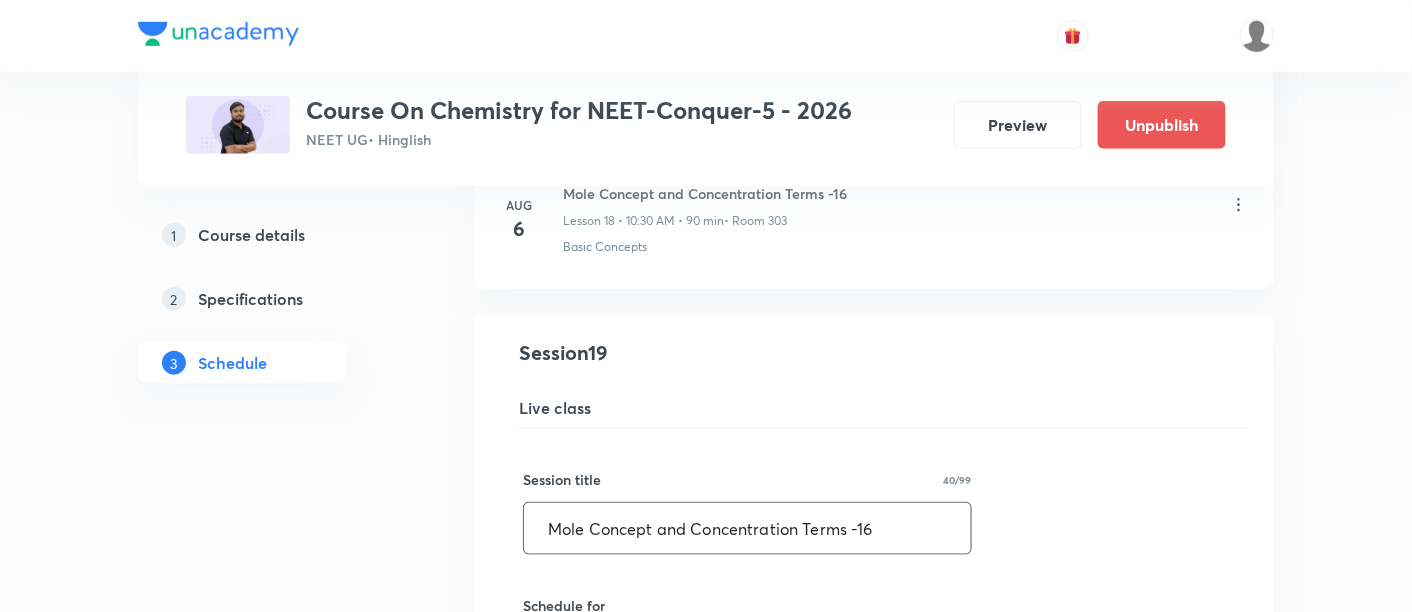 click on "Mole Concept and Concentration Terms -16" at bounding box center [747, 528] 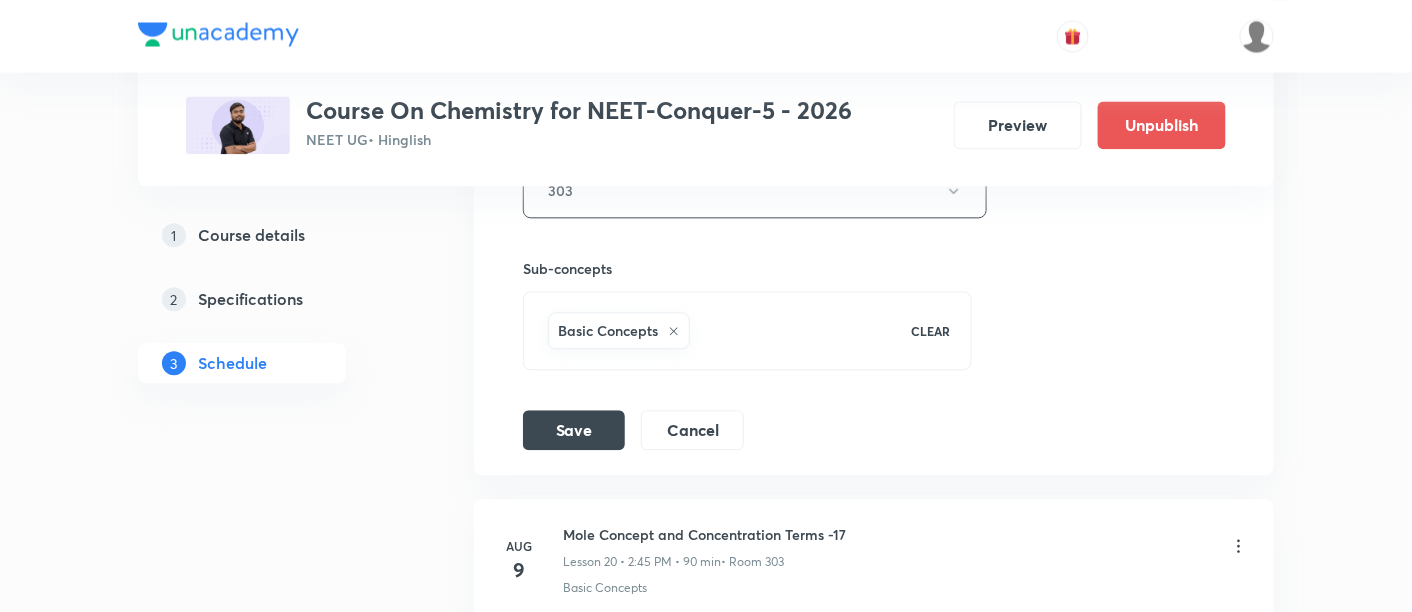 scroll, scrollTop: 3741, scrollLeft: 0, axis: vertical 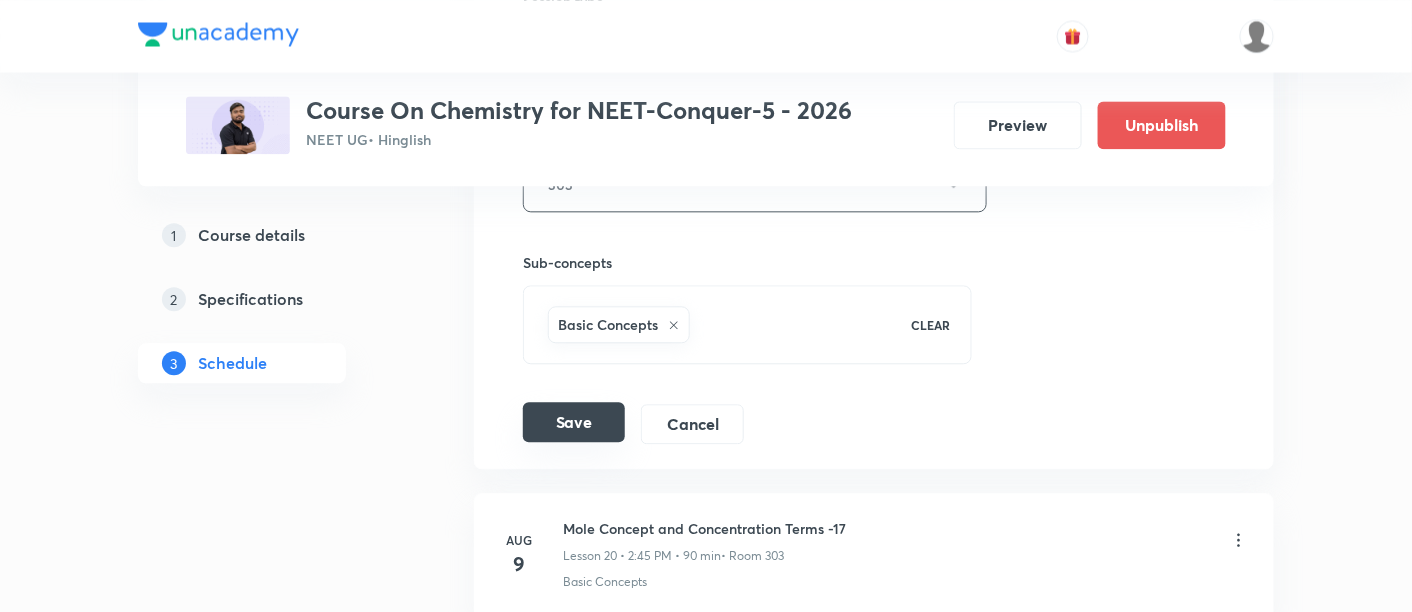 type on "Mole Concept and Concentration Terms -17" 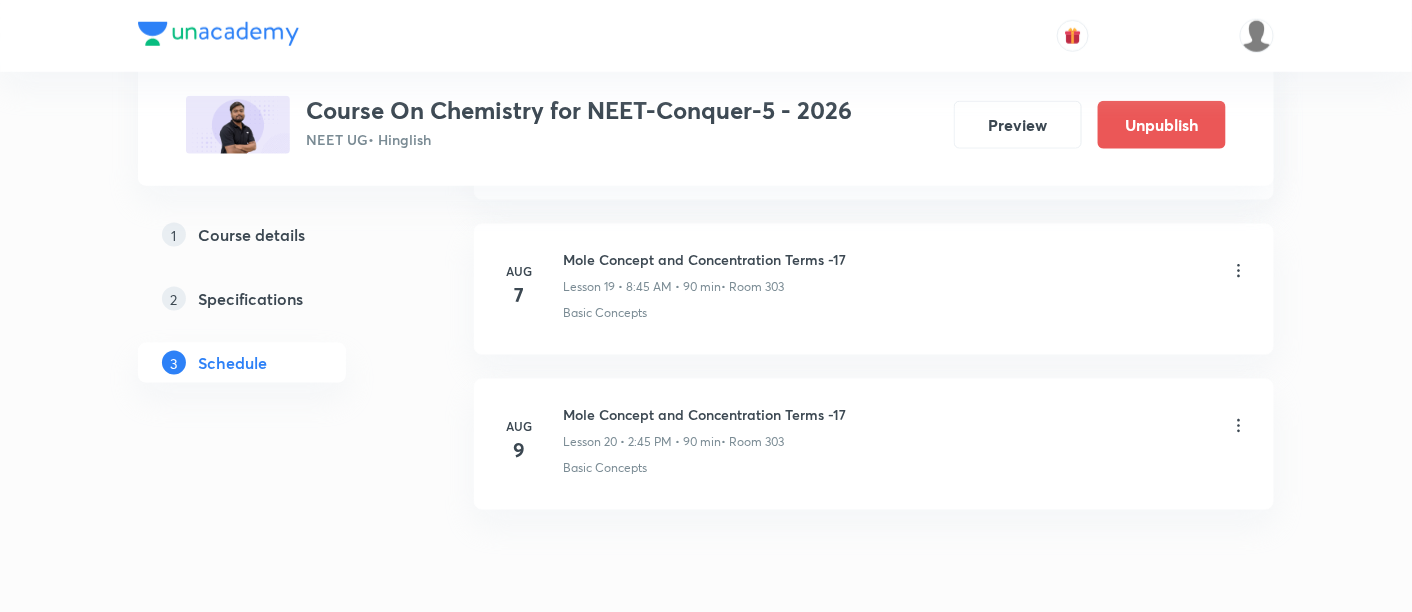 scroll, scrollTop: 3085, scrollLeft: 0, axis: vertical 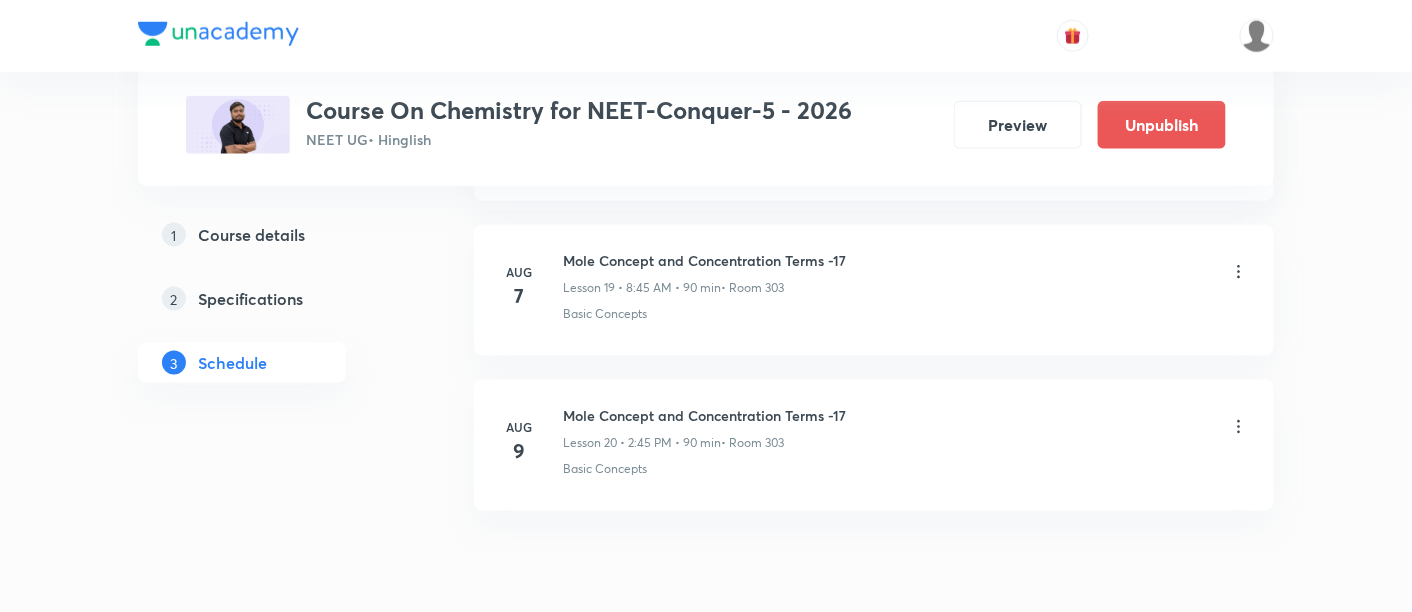 click 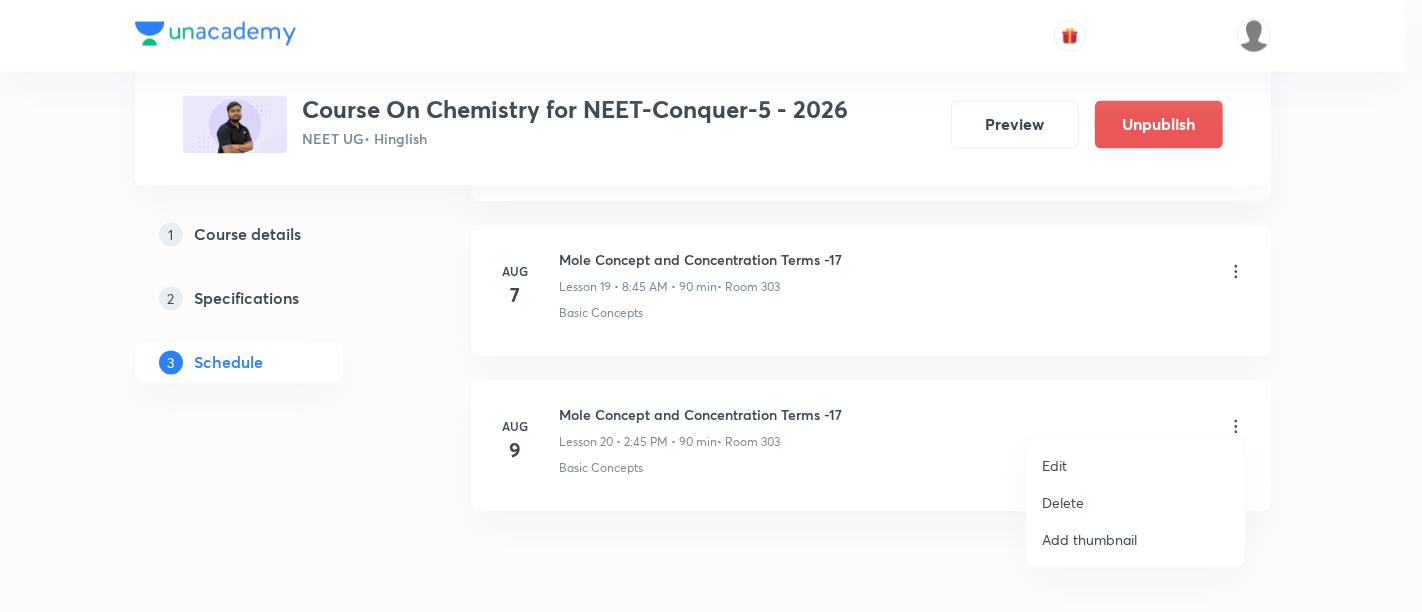 click on "Edit" at bounding box center (1054, 465) 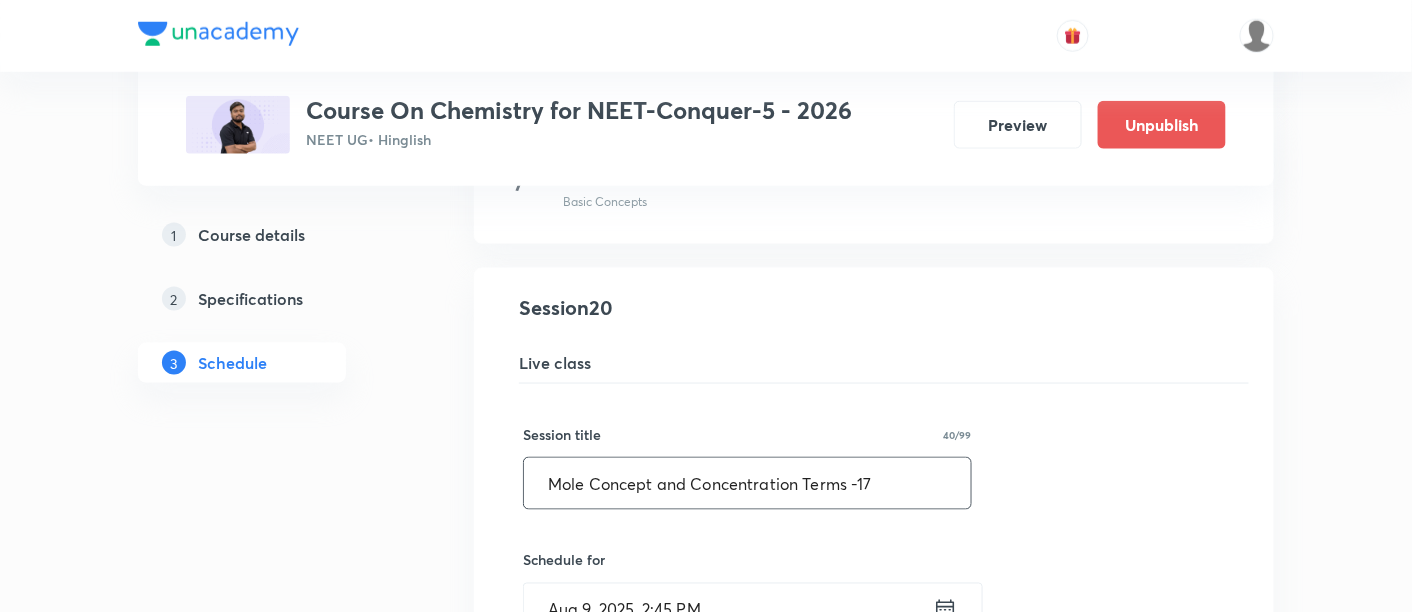 click on "Mole Concept and Concentration Terms -17" at bounding box center (747, 483) 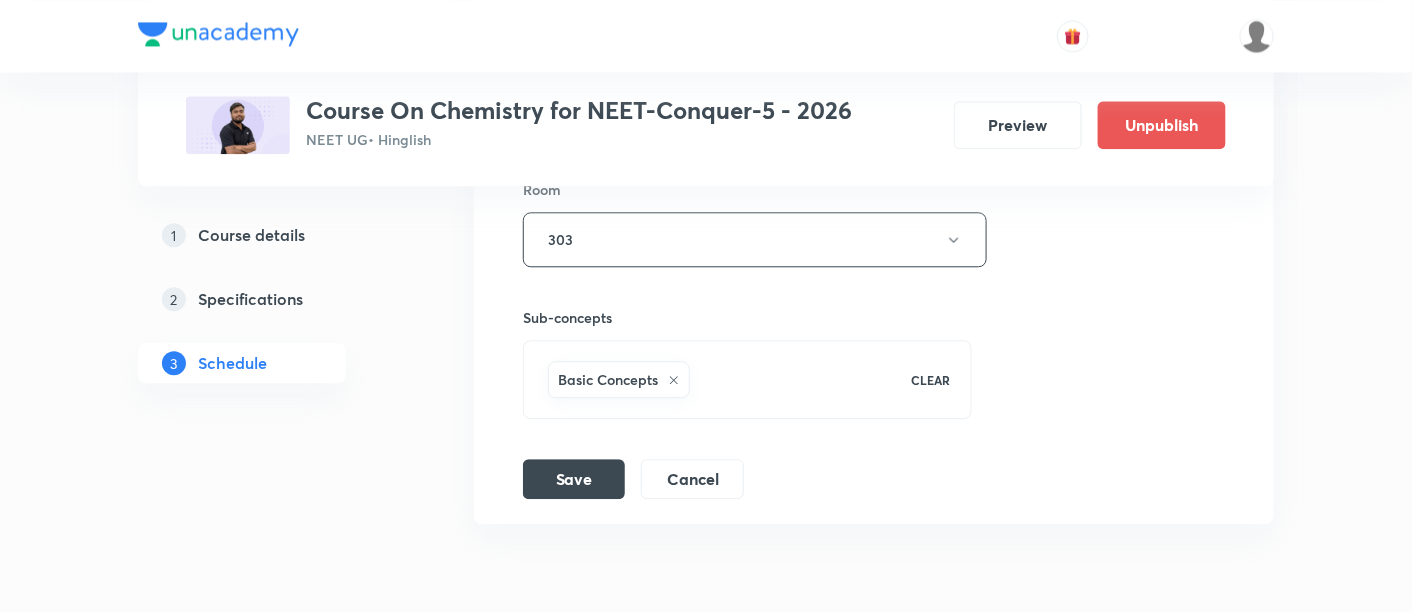 scroll, scrollTop: 3860, scrollLeft: 0, axis: vertical 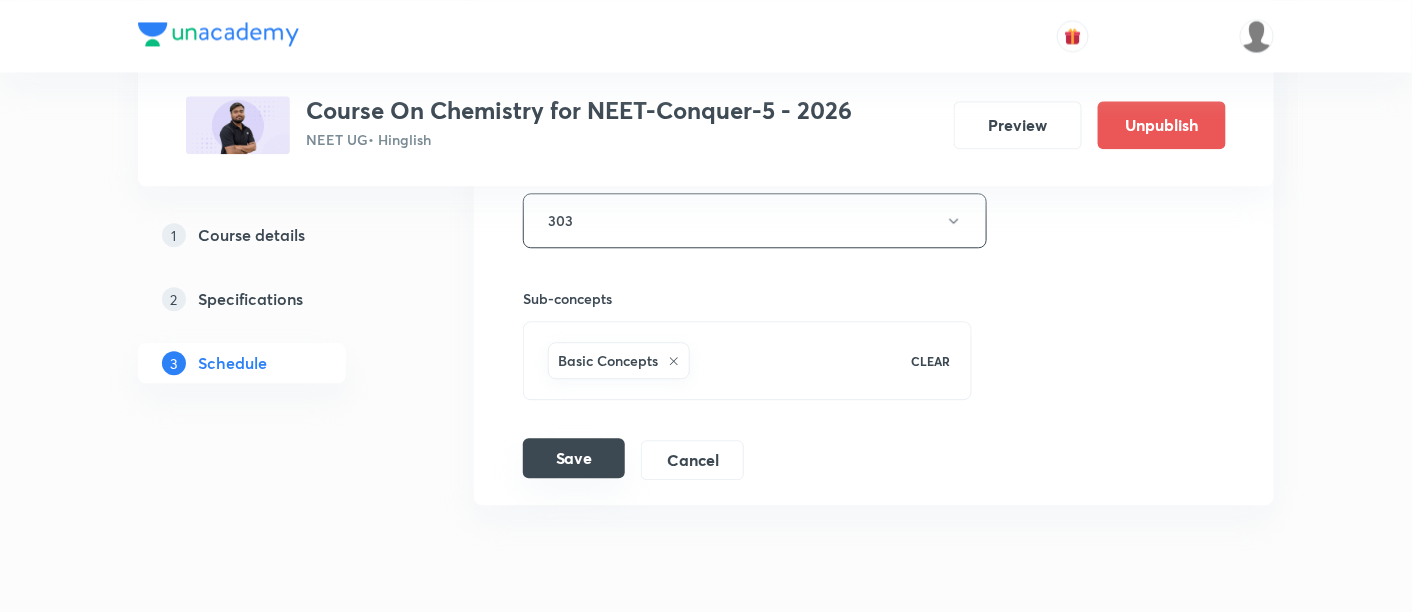 type on "Mole Concept and Concentration Terms -18" 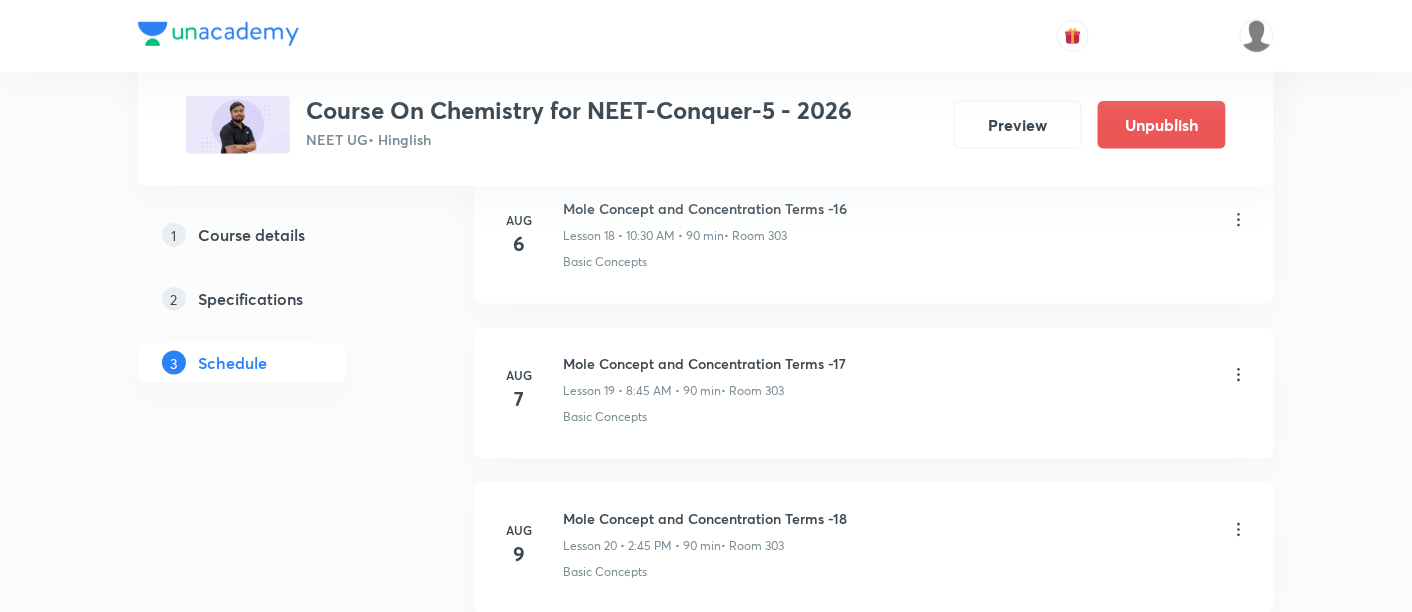 scroll, scrollTop: 3160, scrollLeft: 0, axis: vertical 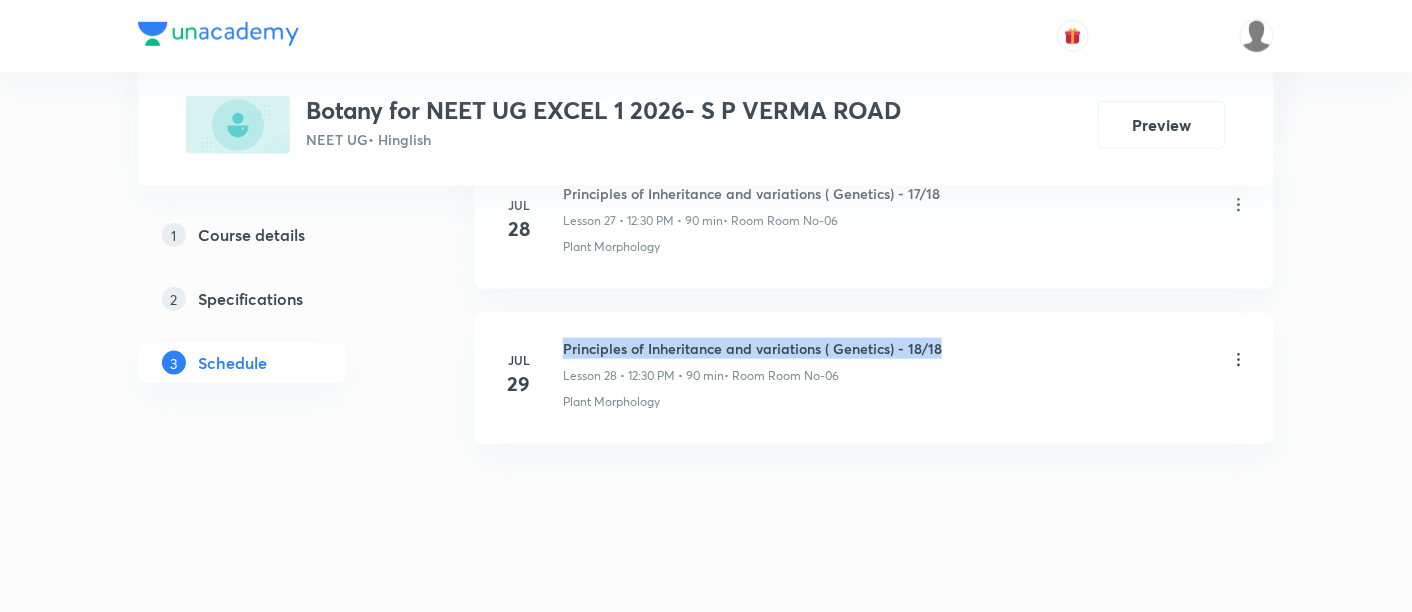 drag, startPoint x: 564, startPoint y: 327, endPoint x: 1000, endPoint y: 325, distance: 436.00458 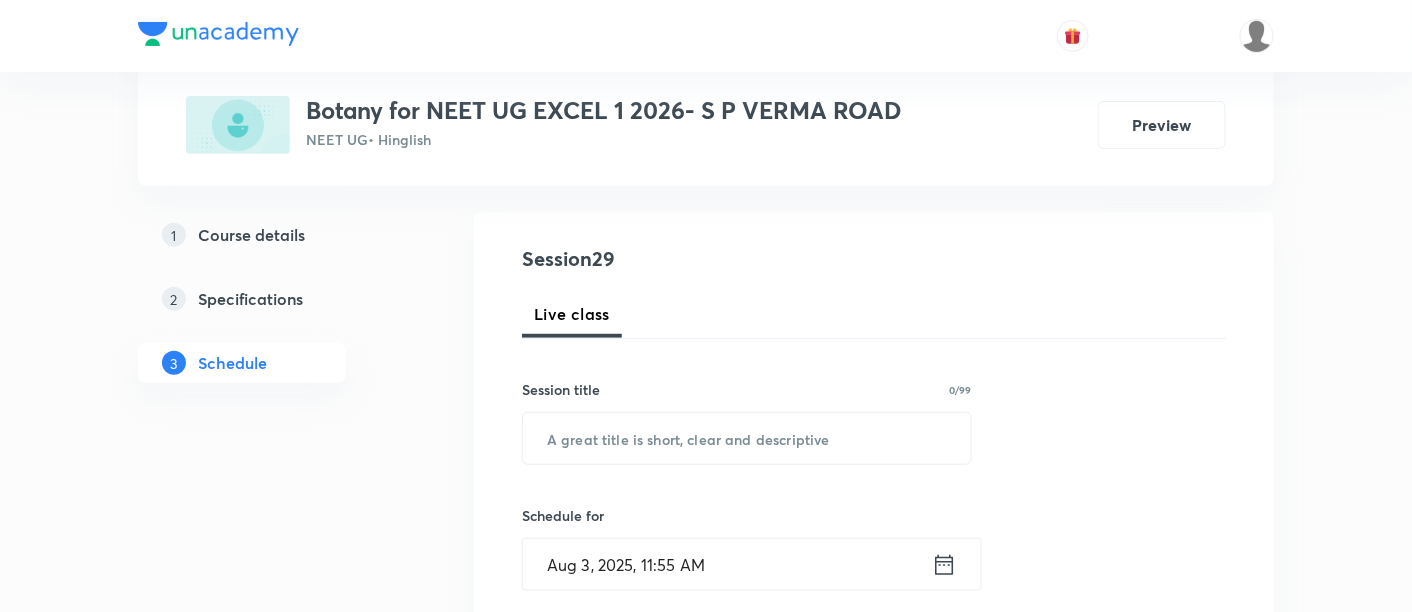 scroll, scrollTop: 188, scrollLeft: 0, axis: vertical 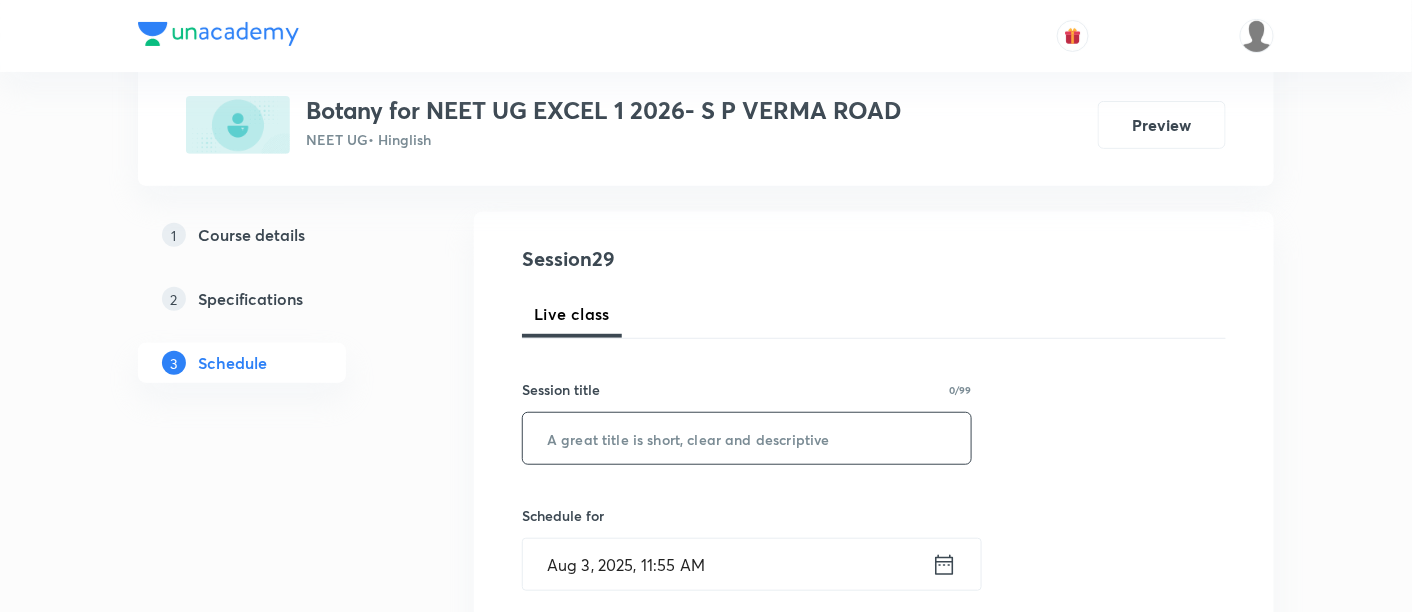 click at bounding box center (747, 438) 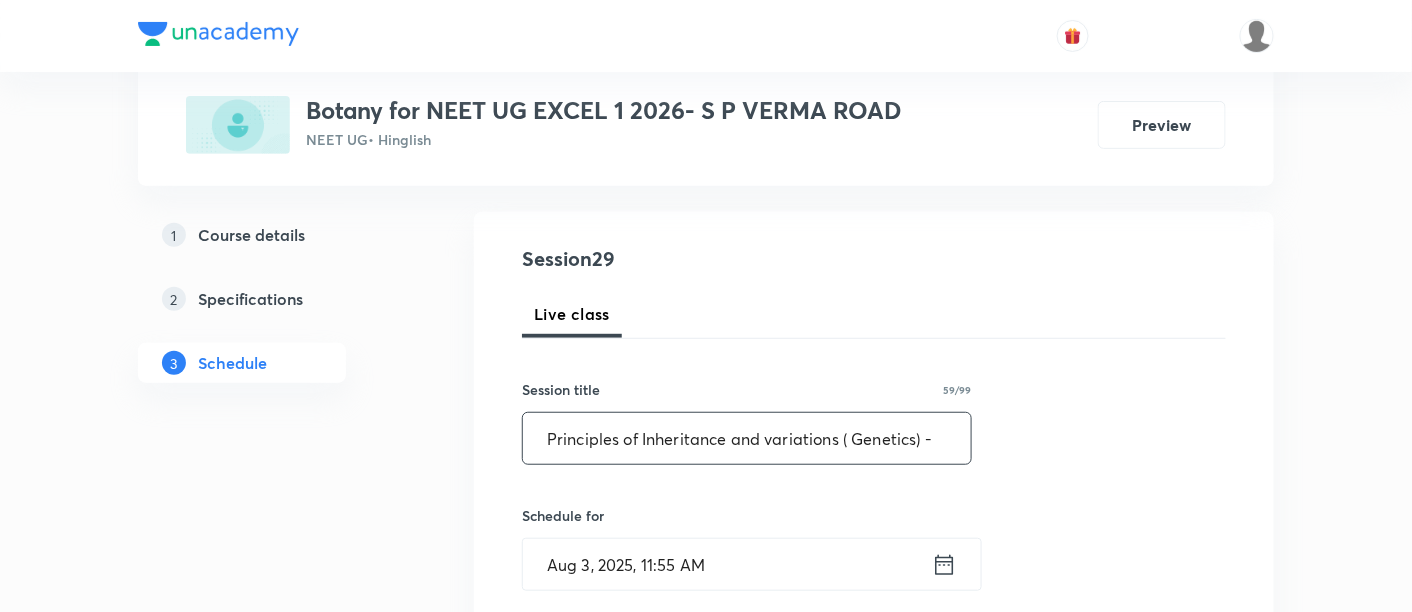 scroll, scrollTop: 0, scrollLeft: 0, axis: both 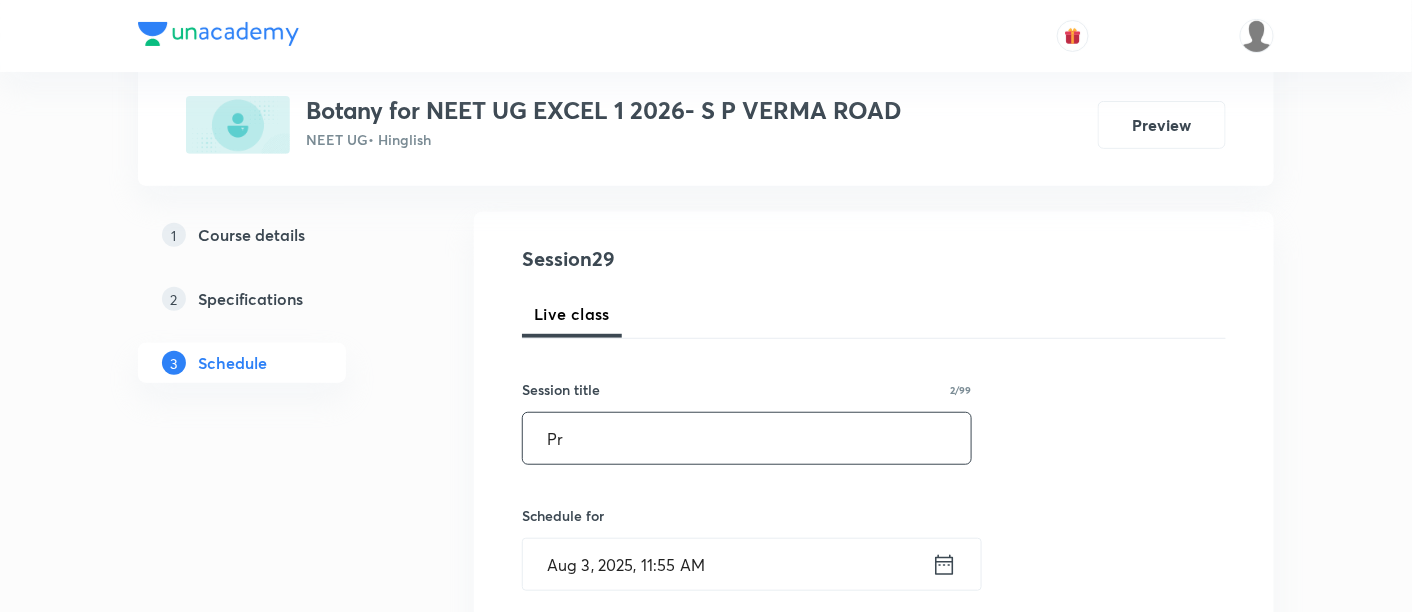 type on "P" 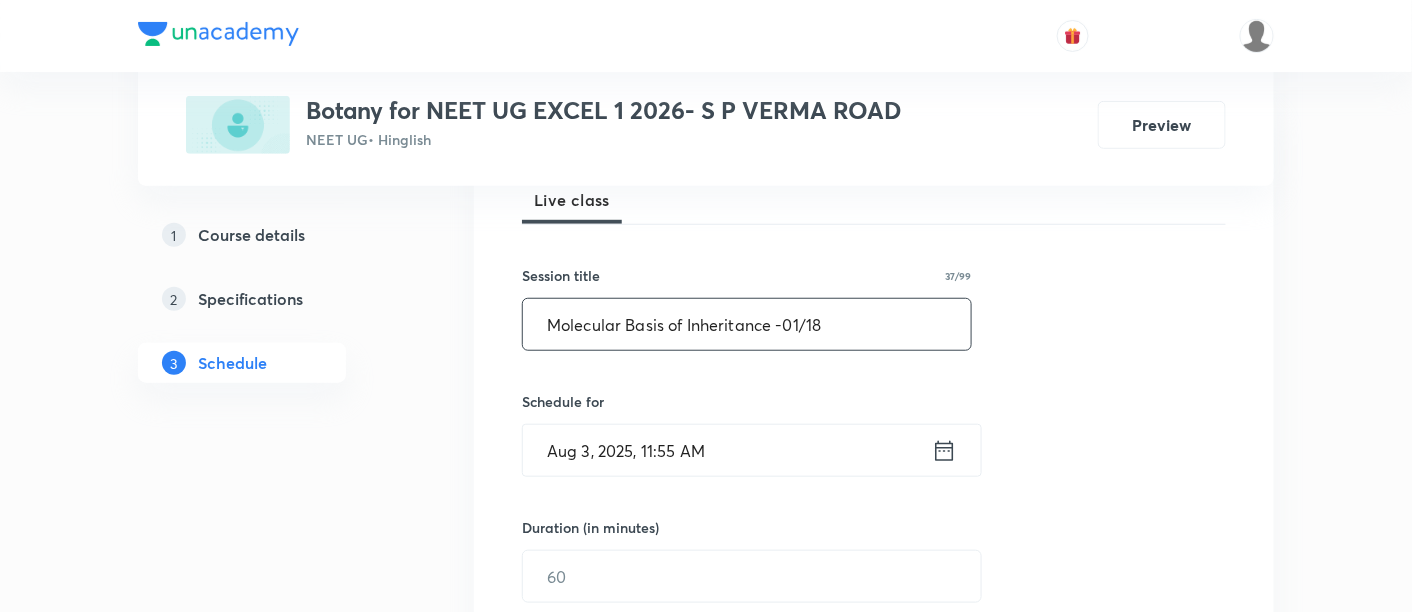 scroll, scrollTop: 303, scrollLeft: 0, axis: vertical 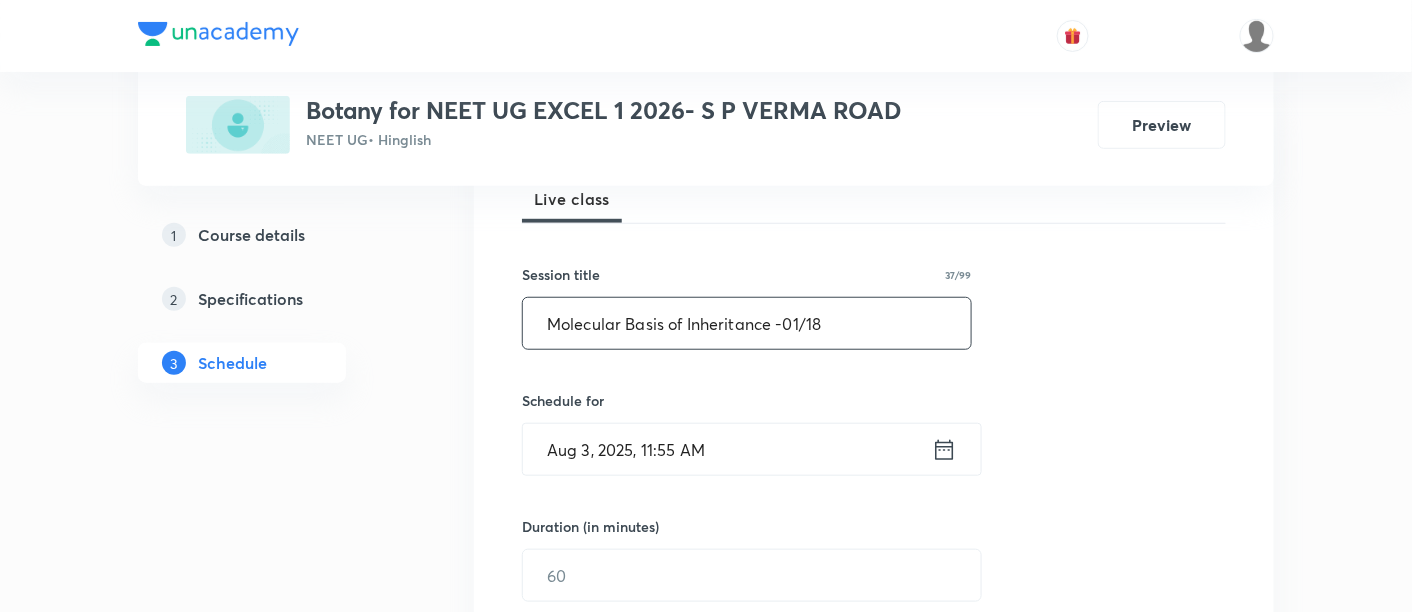 type on "Molecular Basis of Inheritance -01/18" 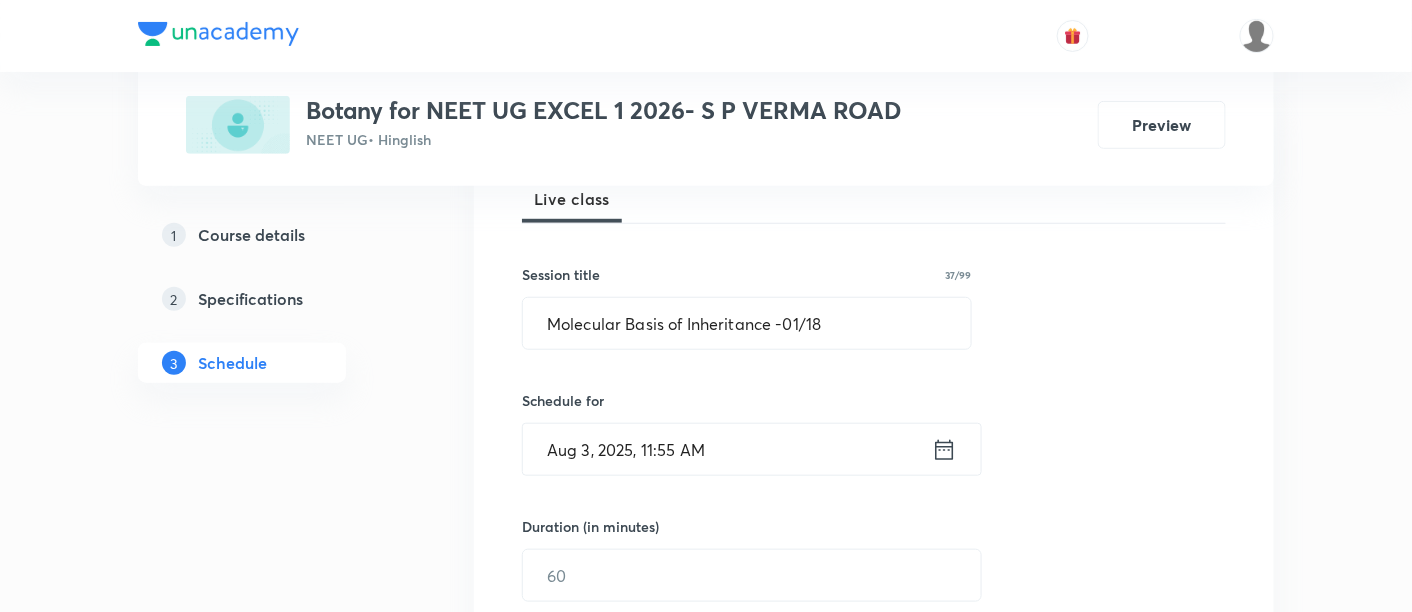 click 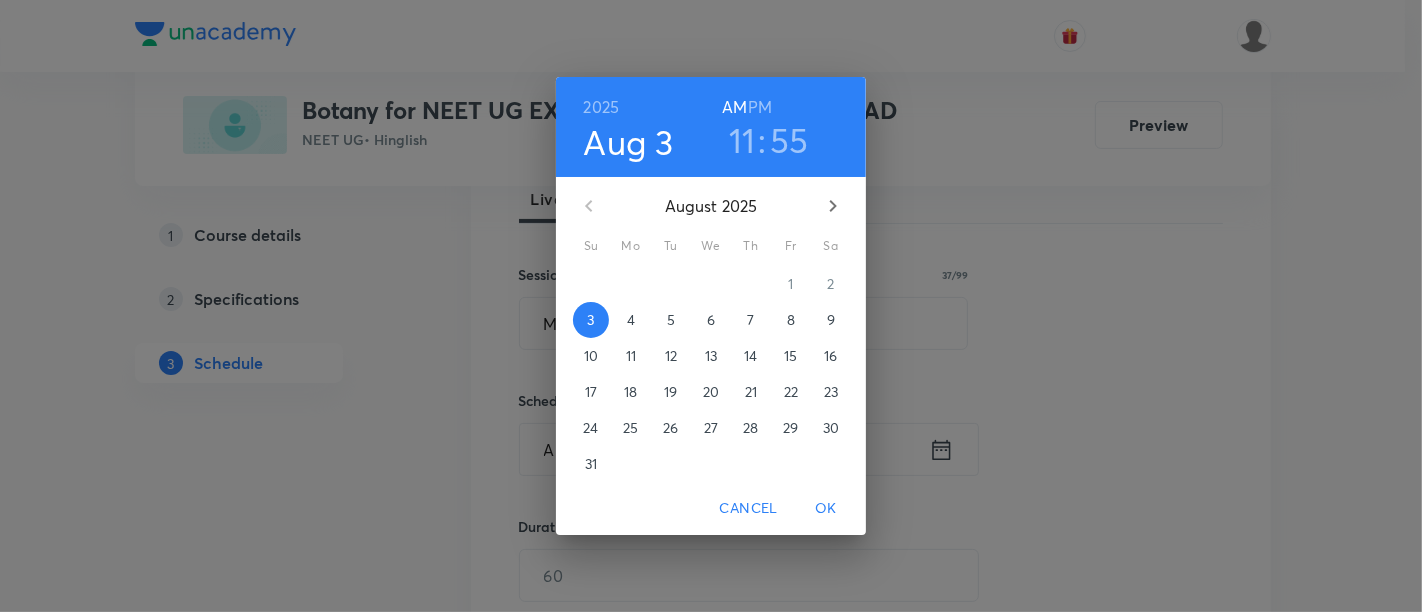click on "4" at bounding box center (631, 320) 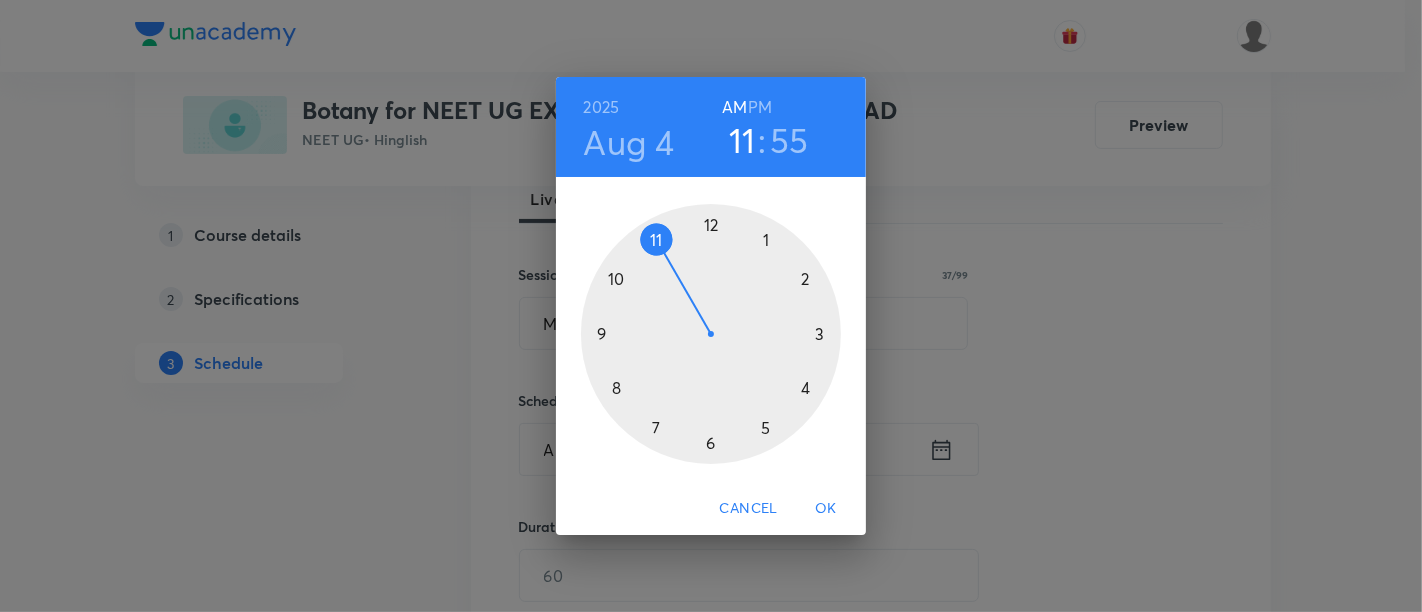 click on "PM" at bounding box center (760, 107) 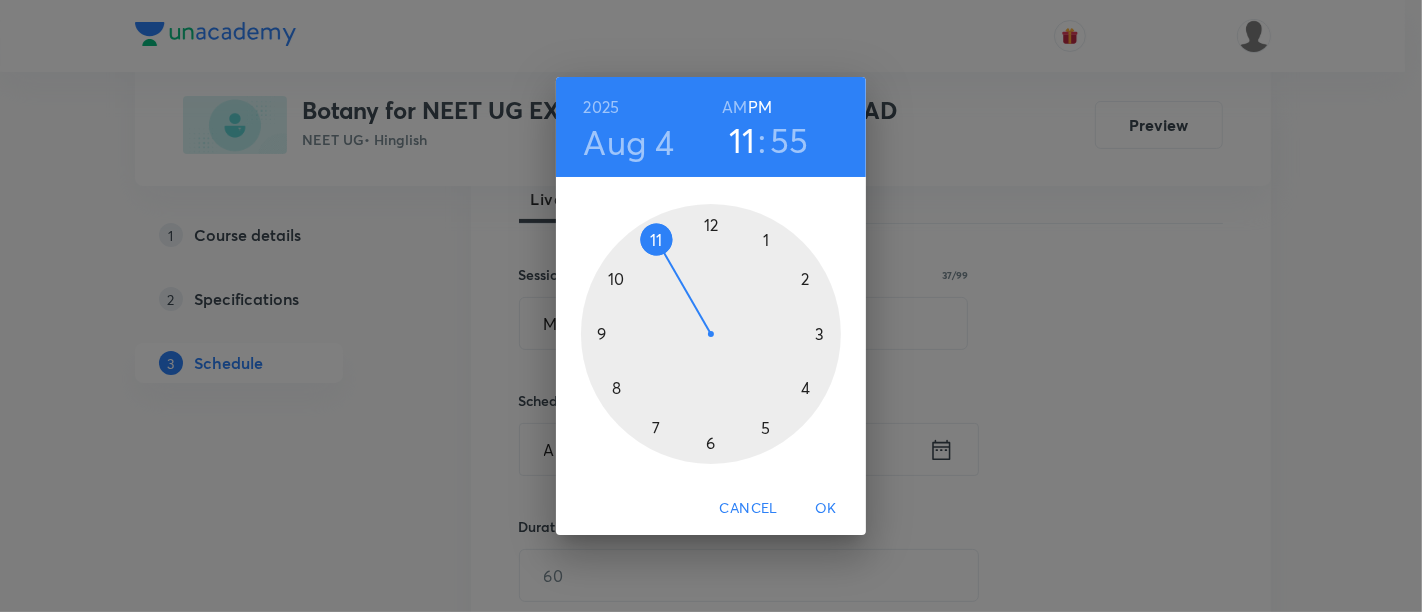 click at bounding box center [711, 334] 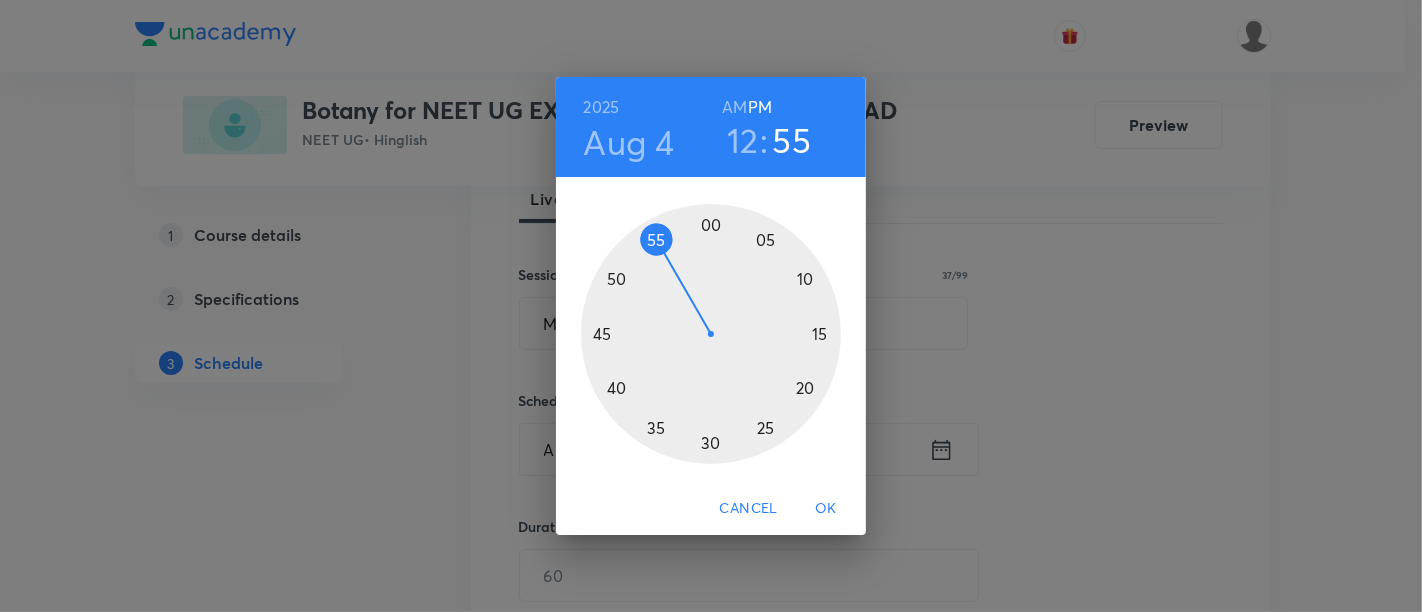 click at bounding box center [711, 334] 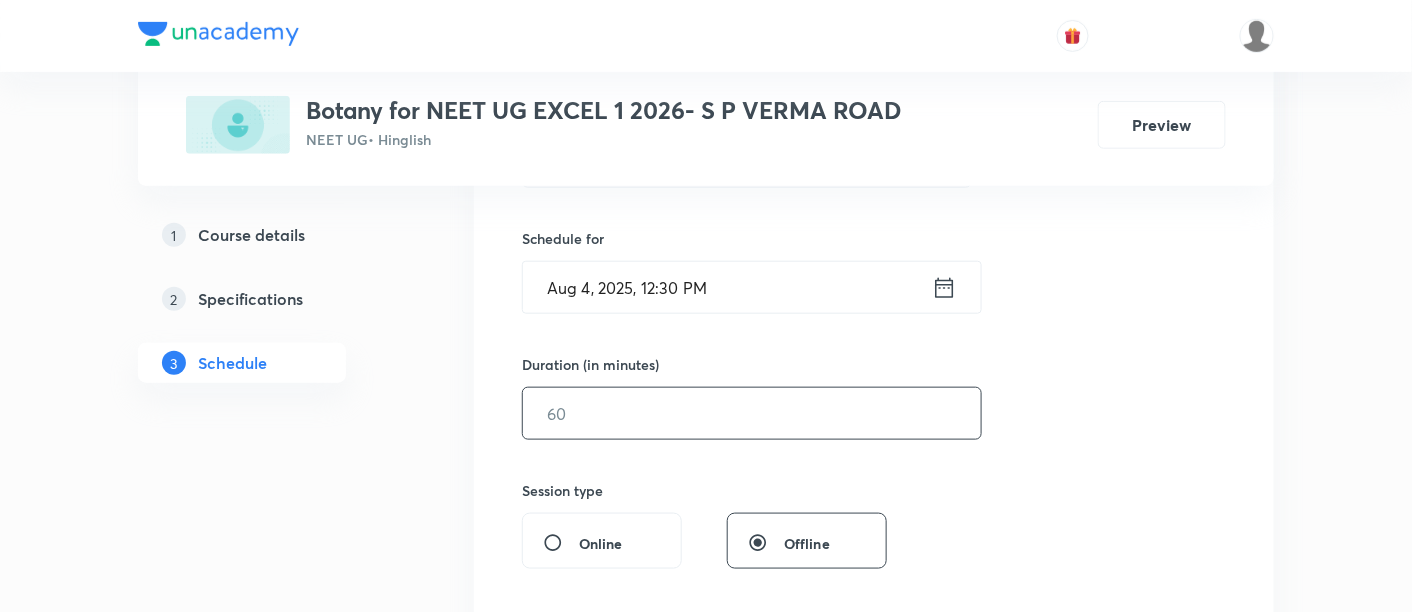 scroll, scrollTop: 466, scrollLeft: 0, axis: vertical 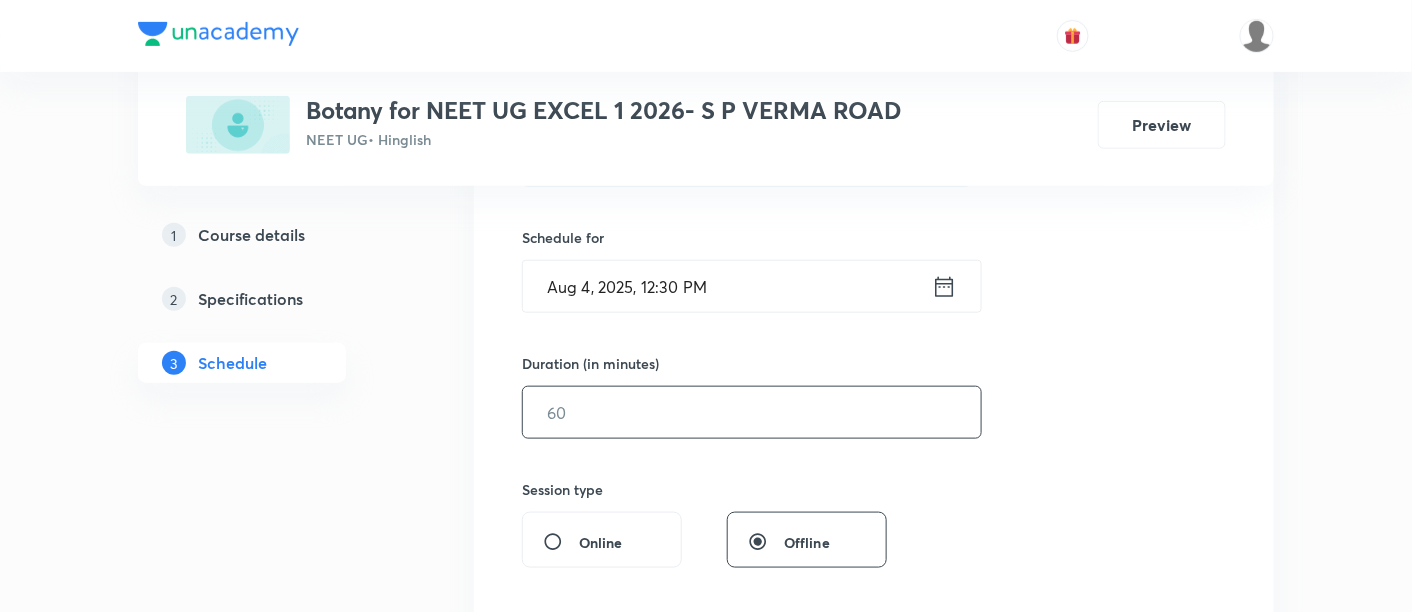 click at bounding box center (752, 412) 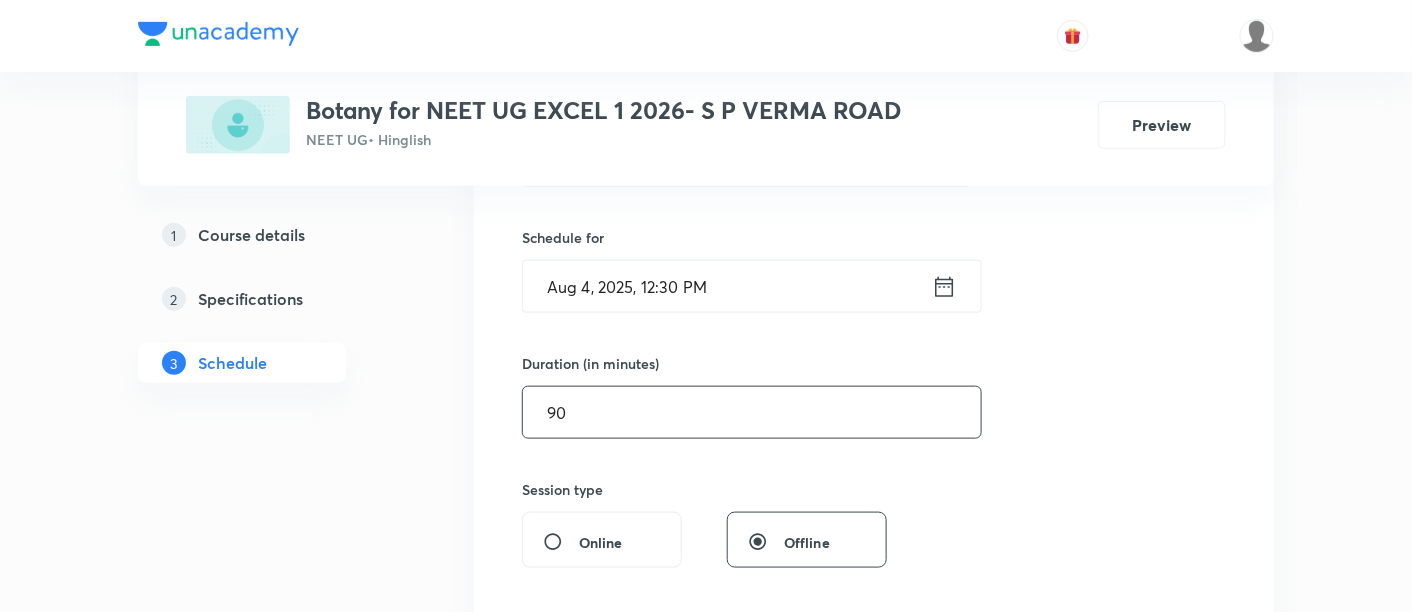 type on "90" 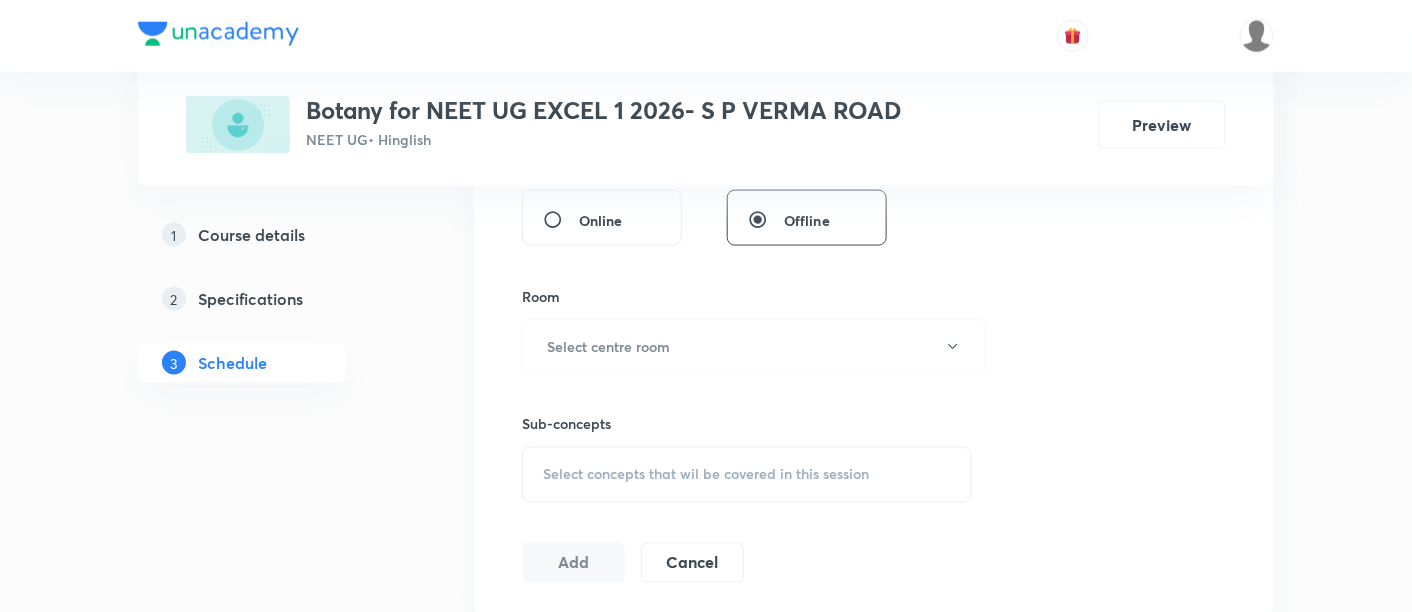 scroll, scrollTop: 788, scrollLeft: 0, axis: vertical 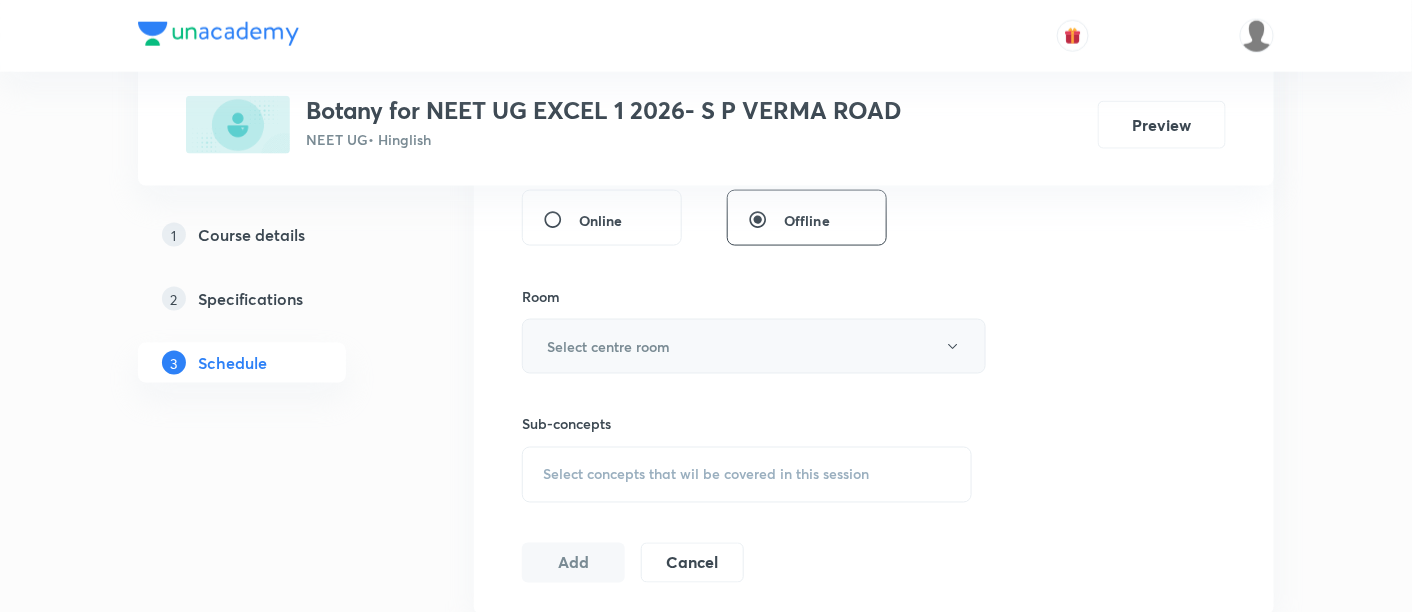 click on "Select centre room" at bounding box center [754, 346] 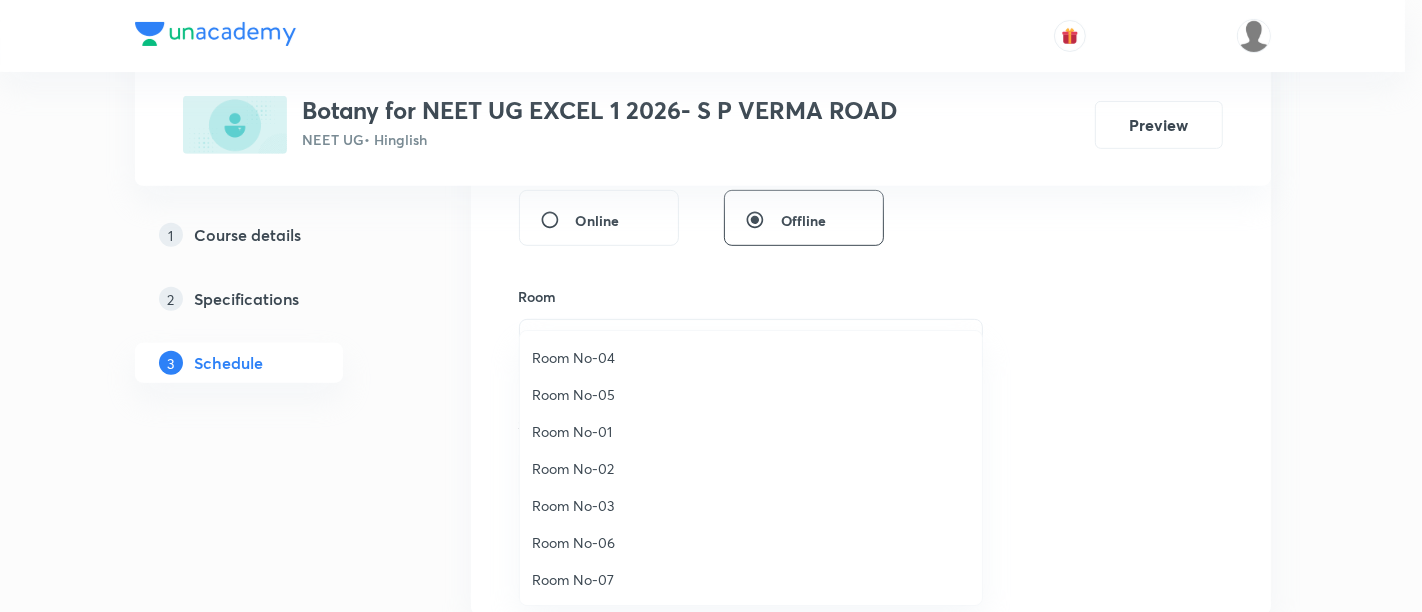 click on "Room No-06" at bounding box center [751, 542] 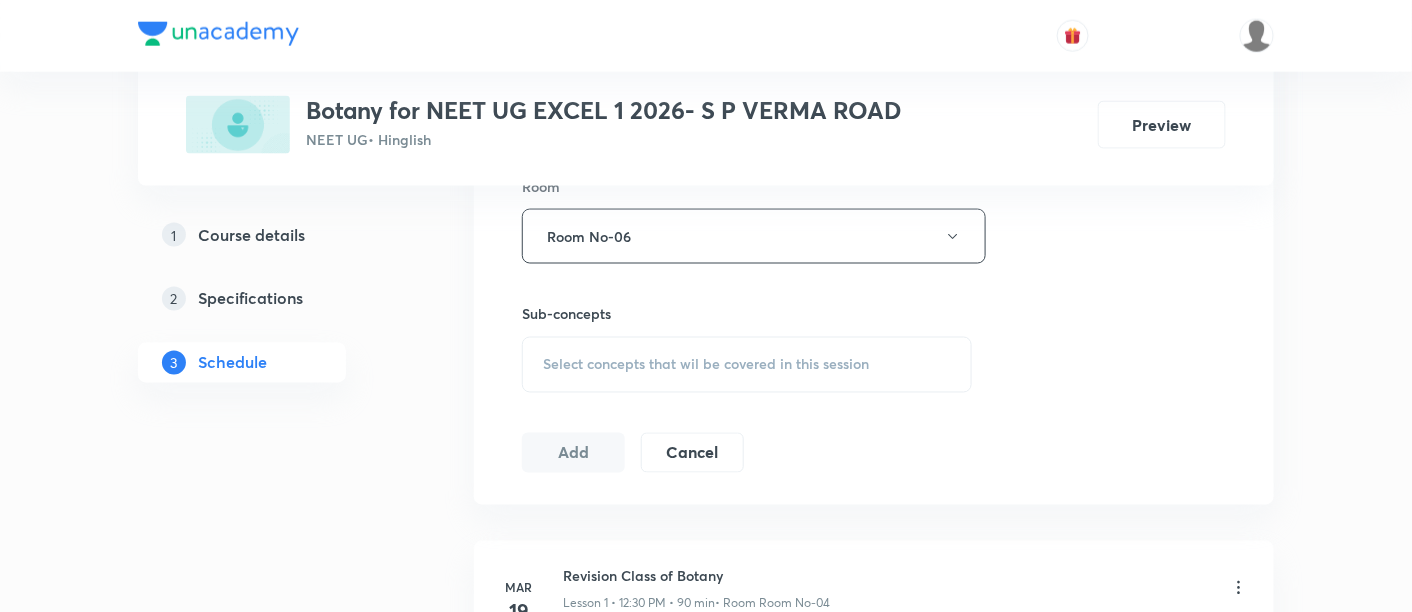 scroll, scrollTop: 903, scrollLeft: 0, axis: vertical 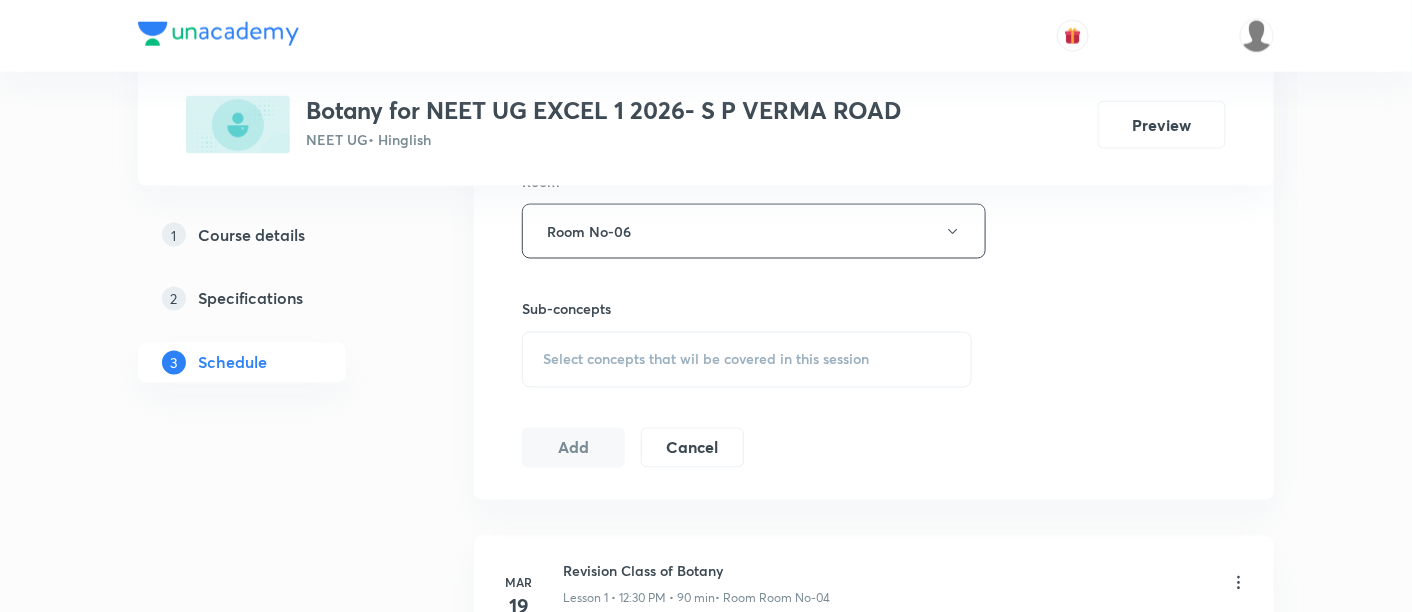 click on "Select concepts that wil be covered in this session" at bounding box center [706, 360] 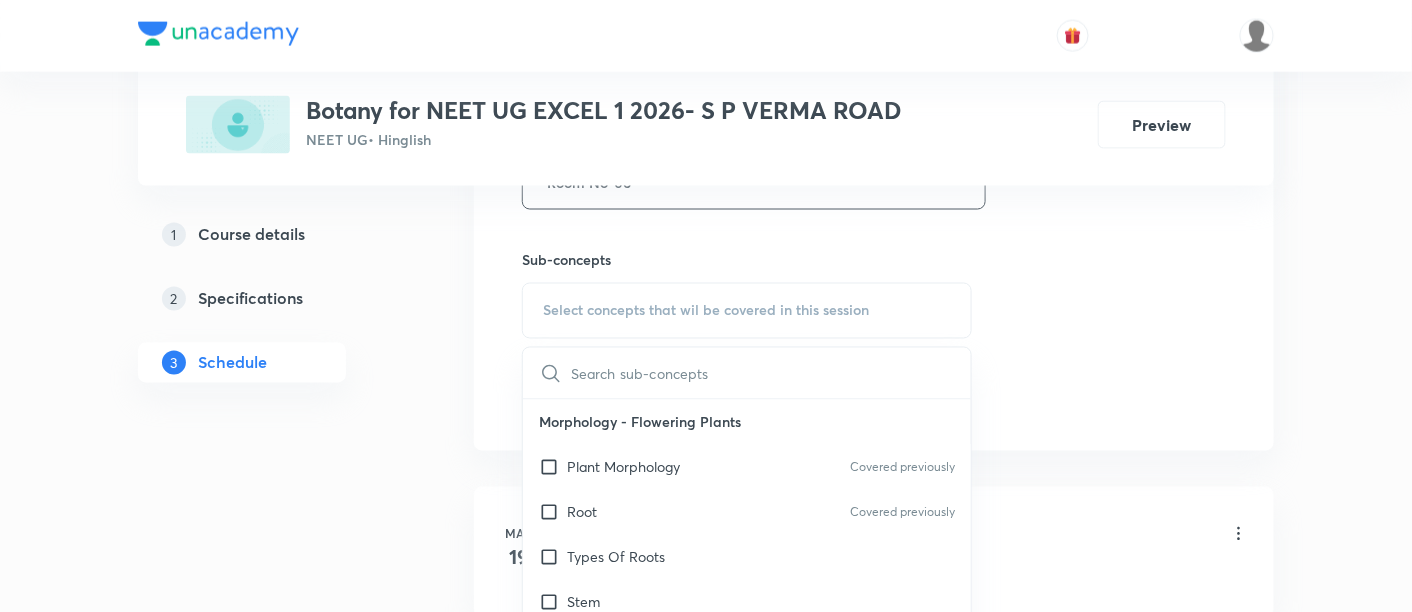 scroll, scrollTop: 959, scrollLeft: 0, axis: vertical 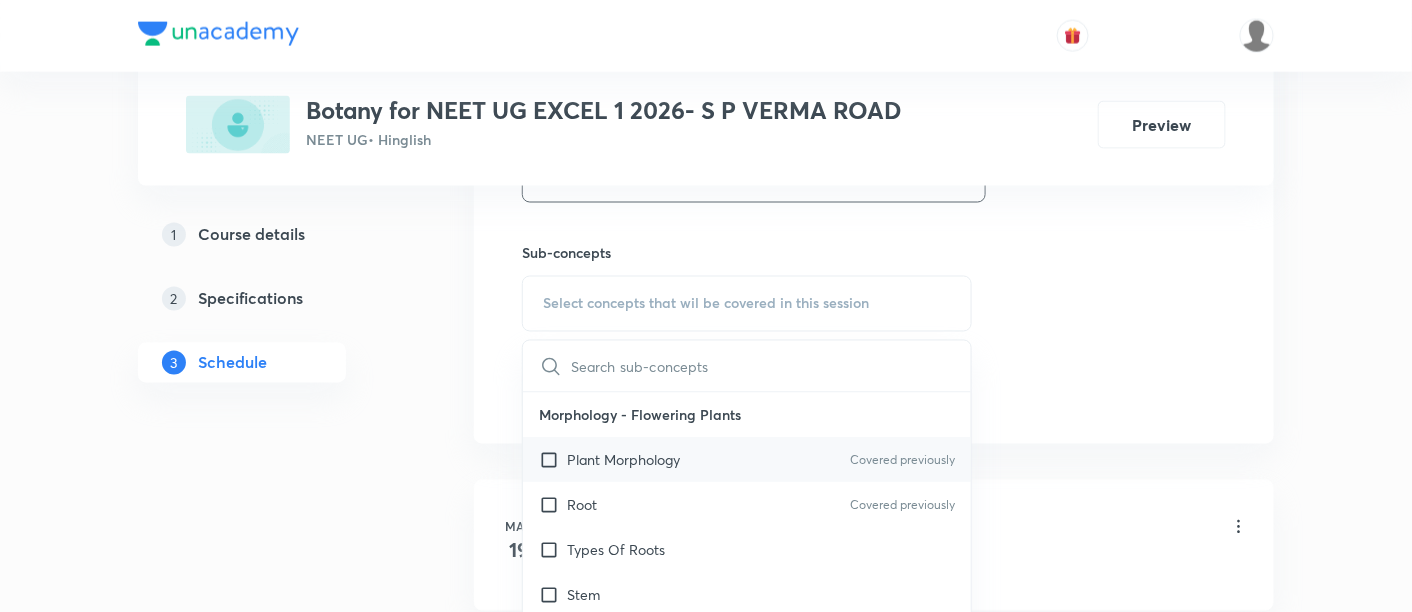 click on "Plant Morphology" at bounding box center [623, 460] 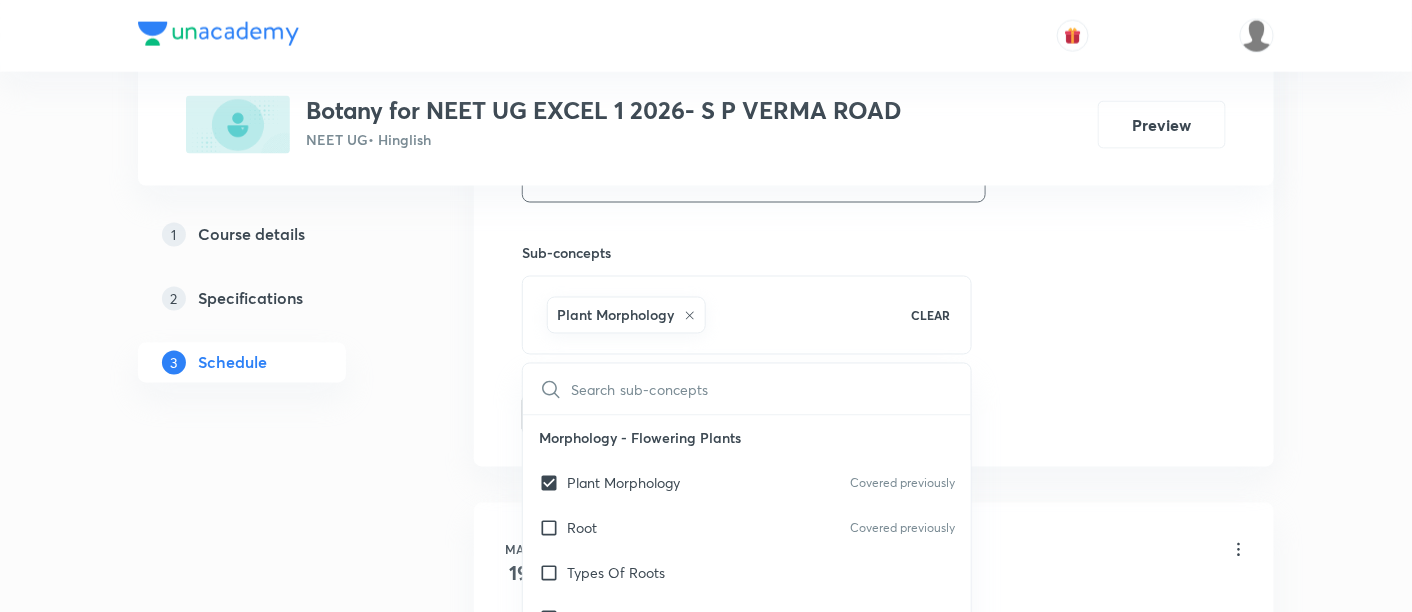 click on "Session  29 Live class Session title 37/99 Molecular Basis of Inheritance -01/18 ​ Schedule for Aug 4, 2025, 12:30 PM ​ Duration (in minutes) 90 ​   Session type Online Offline Room Room No-06 Sub-concepts Plant Morphology CLEAR ​ Morphology - Flowering Plants Plant Morphology Covered previously Root Covered previously Types Of Roots Stem Types Of Stem  Leaf Inflorescence Flower Fruit Seed Semi-Technical Description Of A Typical Flowering Plant Description Of Some Important Families Anatomy - Flowering Plants The Tissues  Tissue System Anatomy Of Dicotyledonous And Monocotyledonous Plants Secondary Growth Structural Organisation in Animals Animal Tissues Covered previously Organ And Organ System Earthworm Cockroach Frogs Structural Organization in Animals Cockroach General Features  Frog General Features Cell - Unit of Life What Is A Cell? Cell Theory An Overview Of Cell Cell Shape And Size Prokaryotic Cells Eukaryotic Cells Ribosome and Inclusion Bodies Cell - Unit of Life Biomolecules Lipids Enzymes" at bounding box center [874, -46] 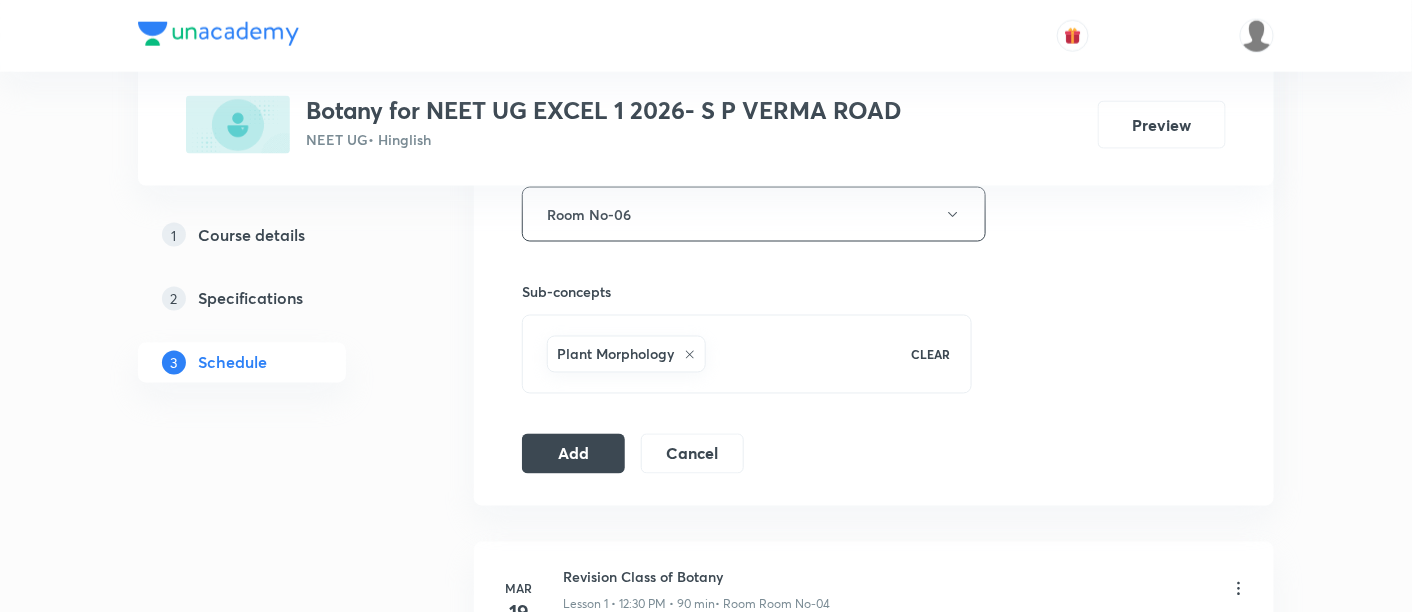 scroll, scrollTop: 925, scrollLeft: 0, axis: vertical 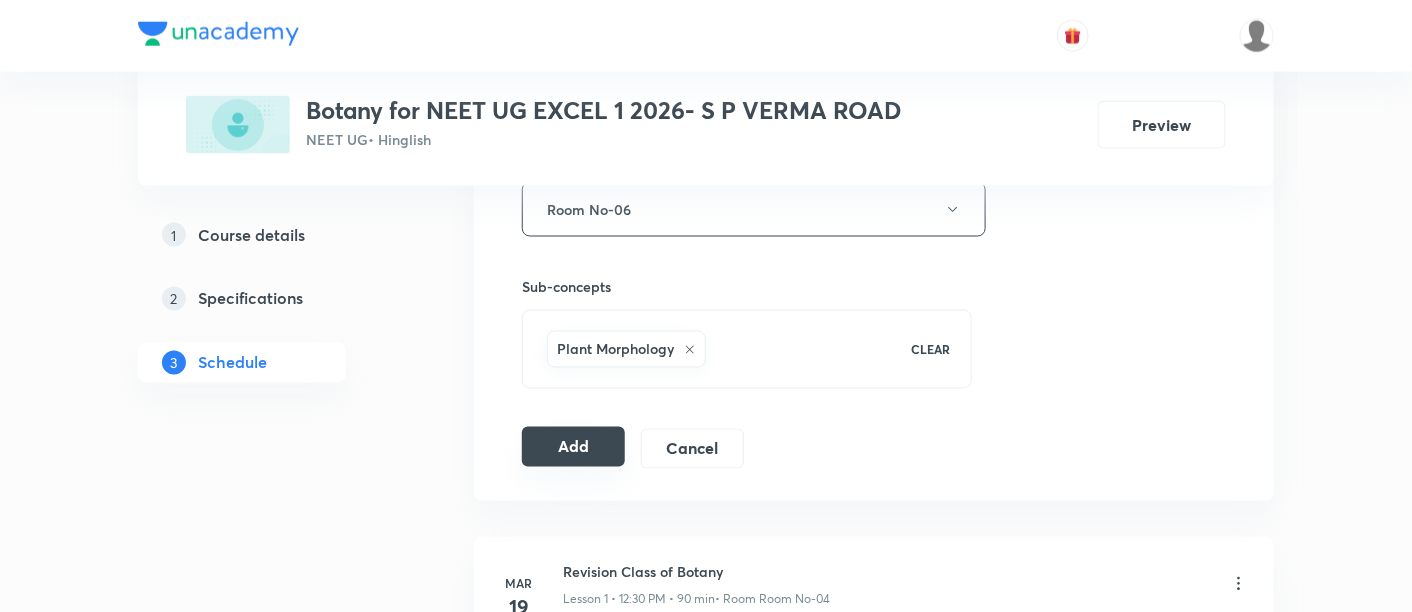 click on "Add" at bounding box center [573, 447] 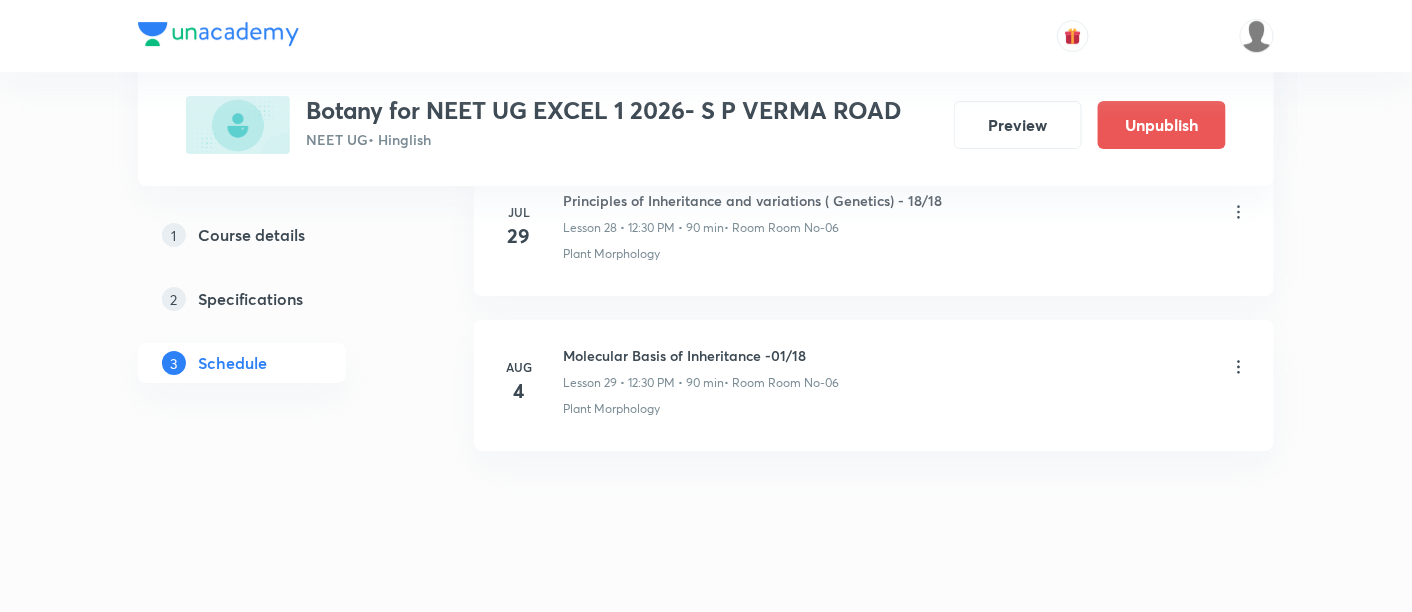 scroll, scrollTop: 4550, scrollLeft: 0, axis: vertical 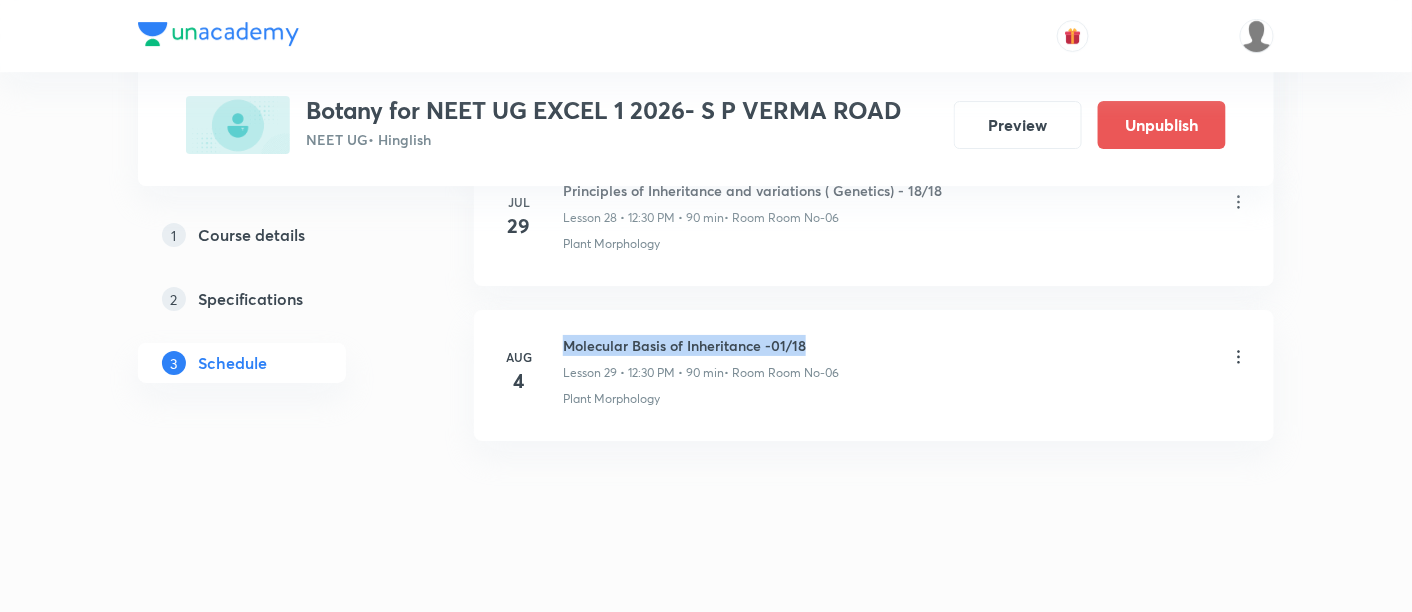 drag, startPoint x: 565, startPoint y: 322, endPoint x: 821, endPoint y: 323, distance: 256.00195 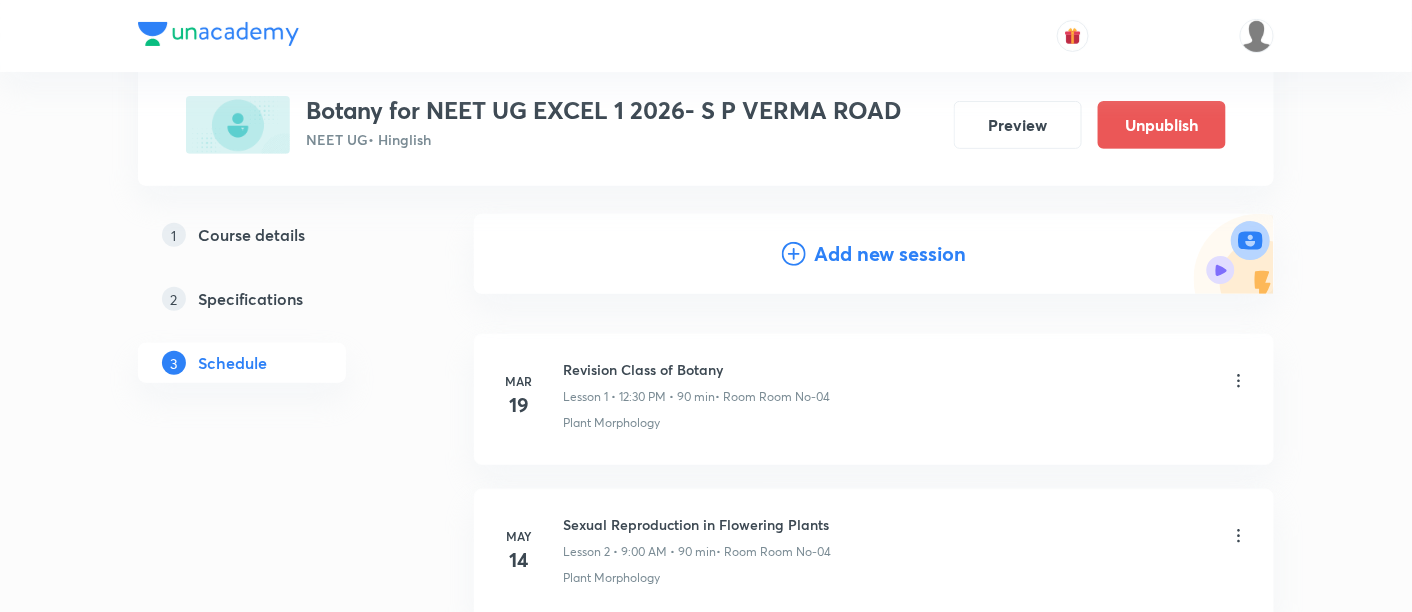 scroll, scrollTop: 188, scrollLeft: 0, axis: vertical 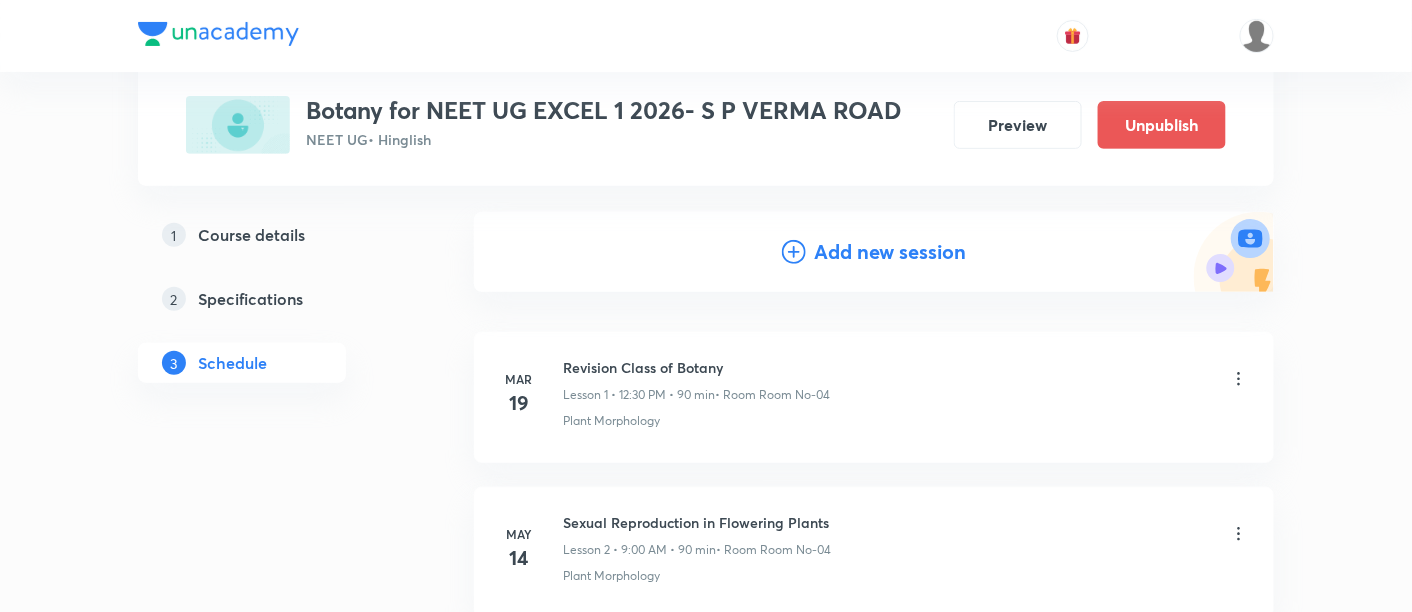 click on "Add new session" at bounding box center (890, 252) 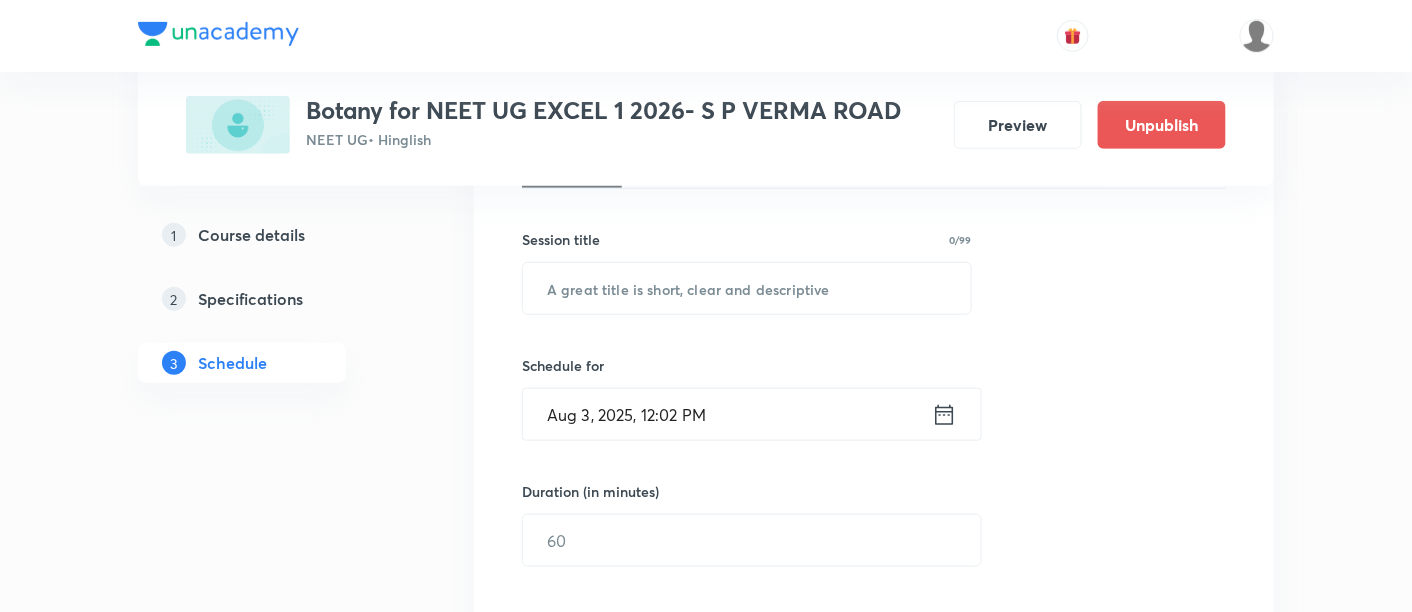scroll, scrollTop: 325, scrollLeft: 0, axis: vertical 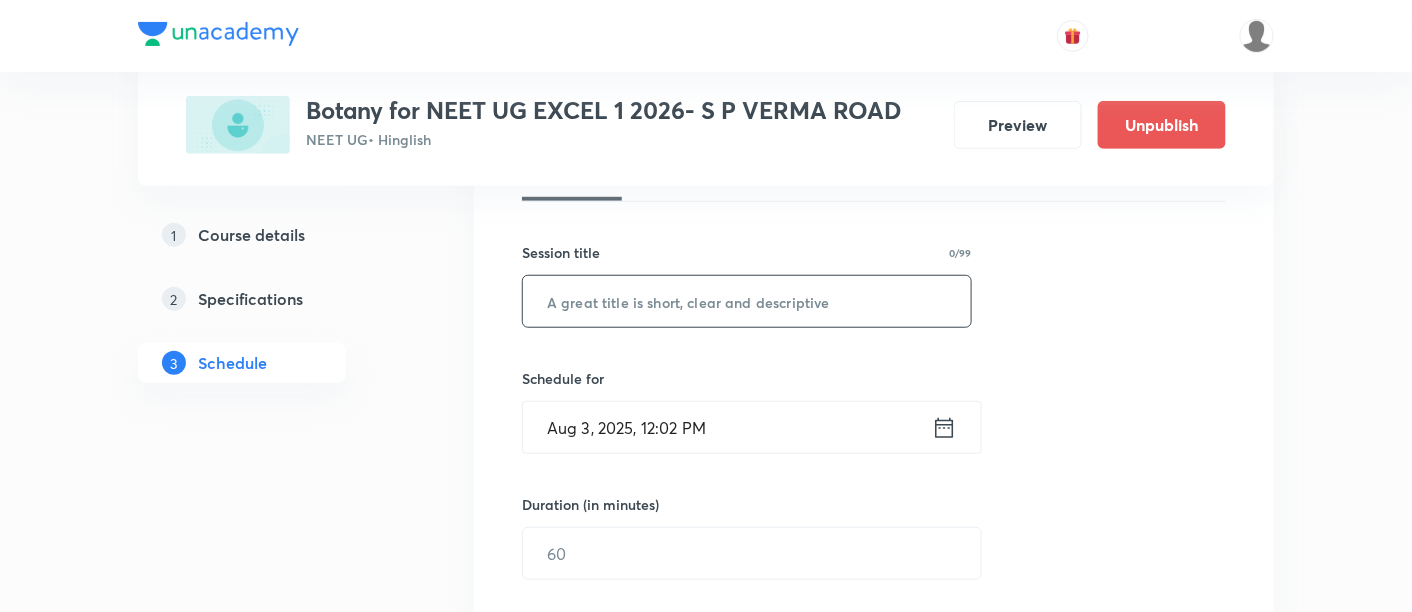 click at bounding box center [747, 301] 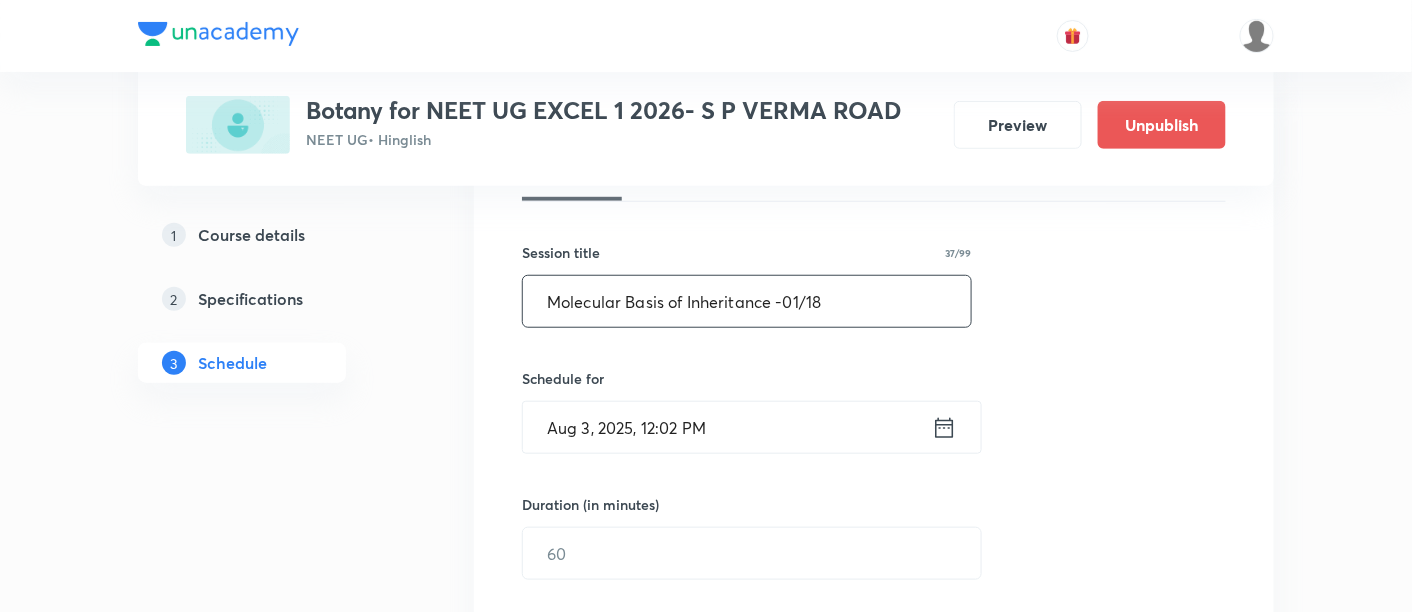click on "Molecular Basis of Inheritance -01/18" at bounding box center [747, 301] 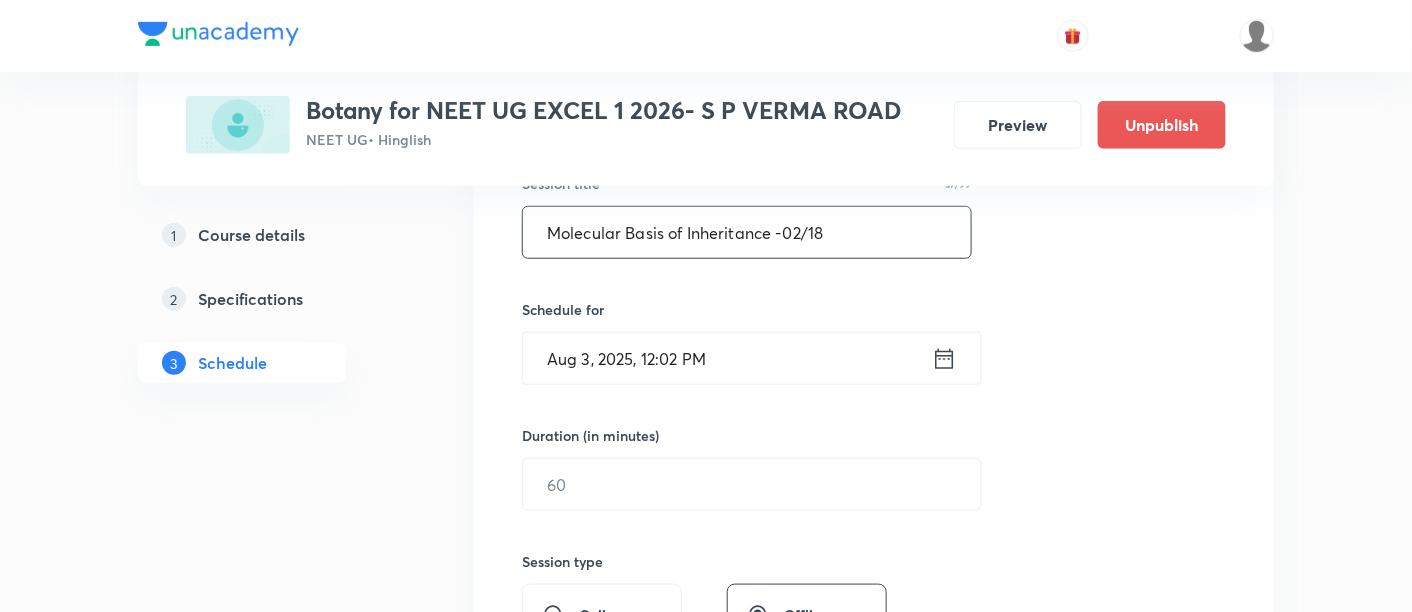 scroll, scrollTop: 418, scrollLeft: 0, axis: vertical 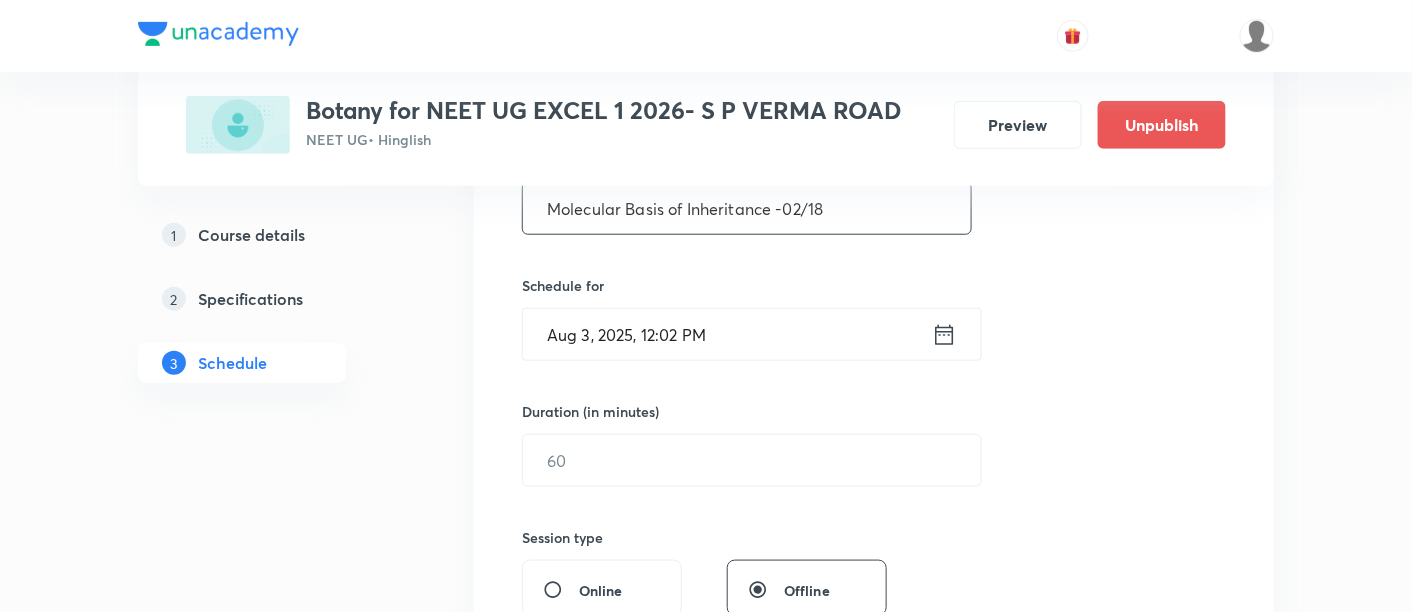 type on "Molecular Basis of Inheritance -02/18" 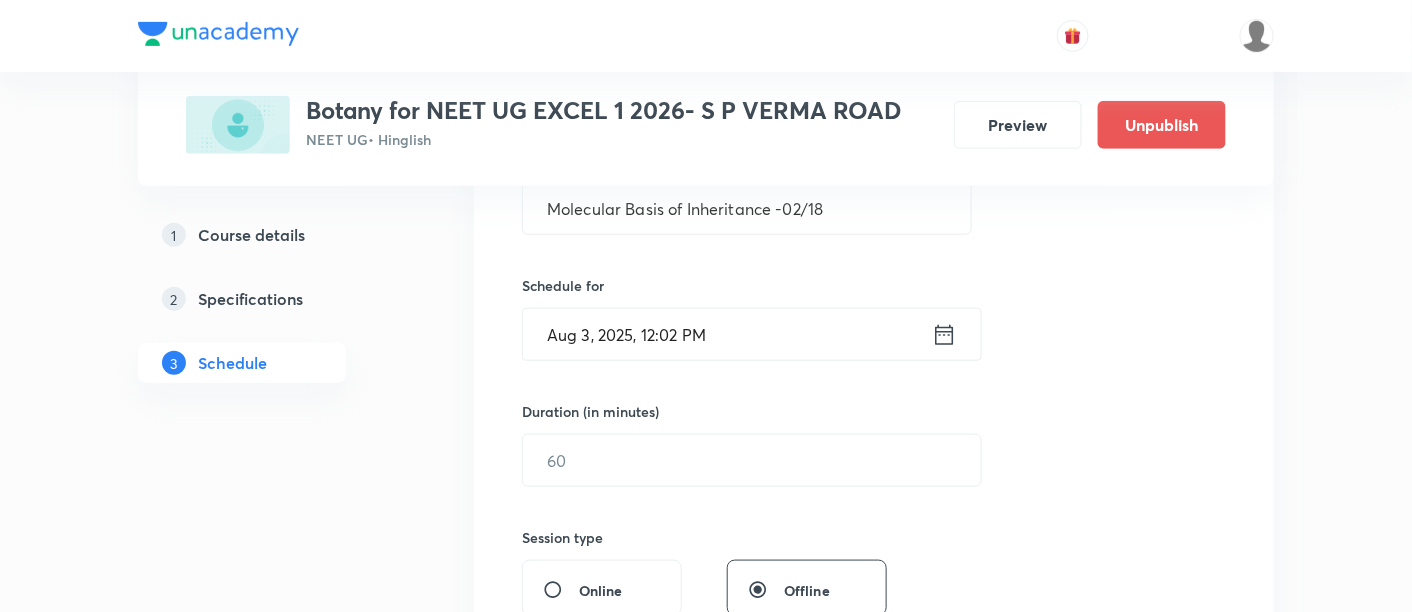 click 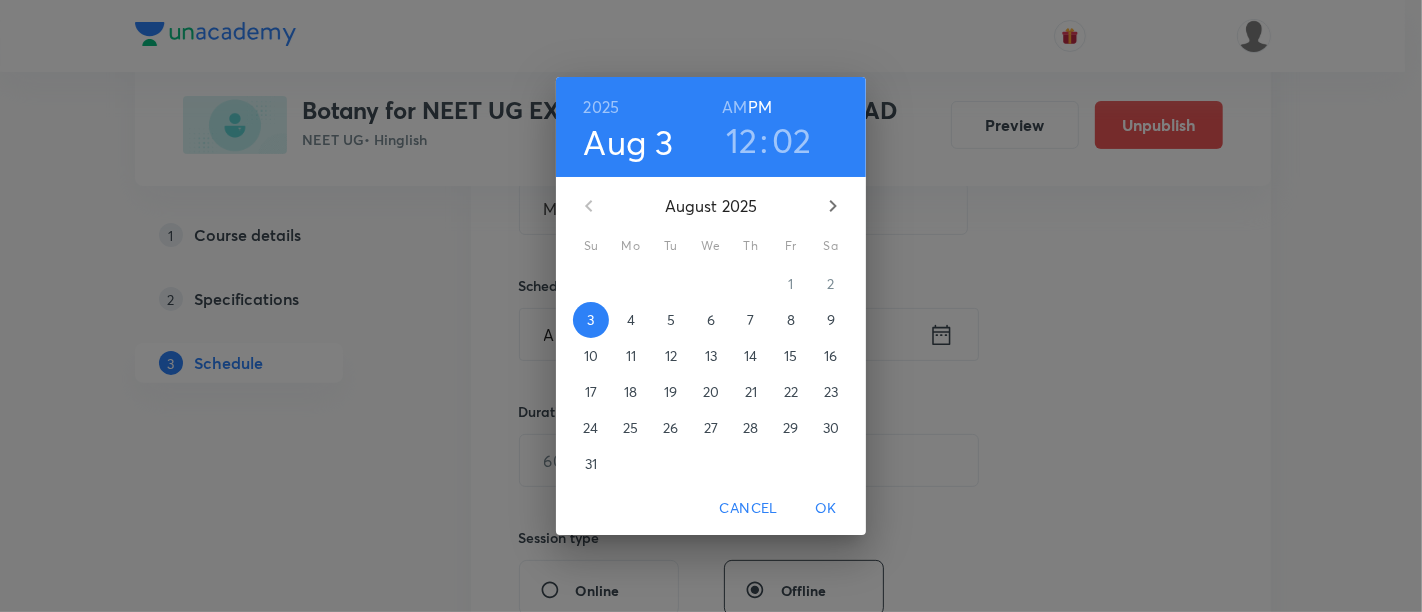 click on "5" at bounding box center (671, 320) 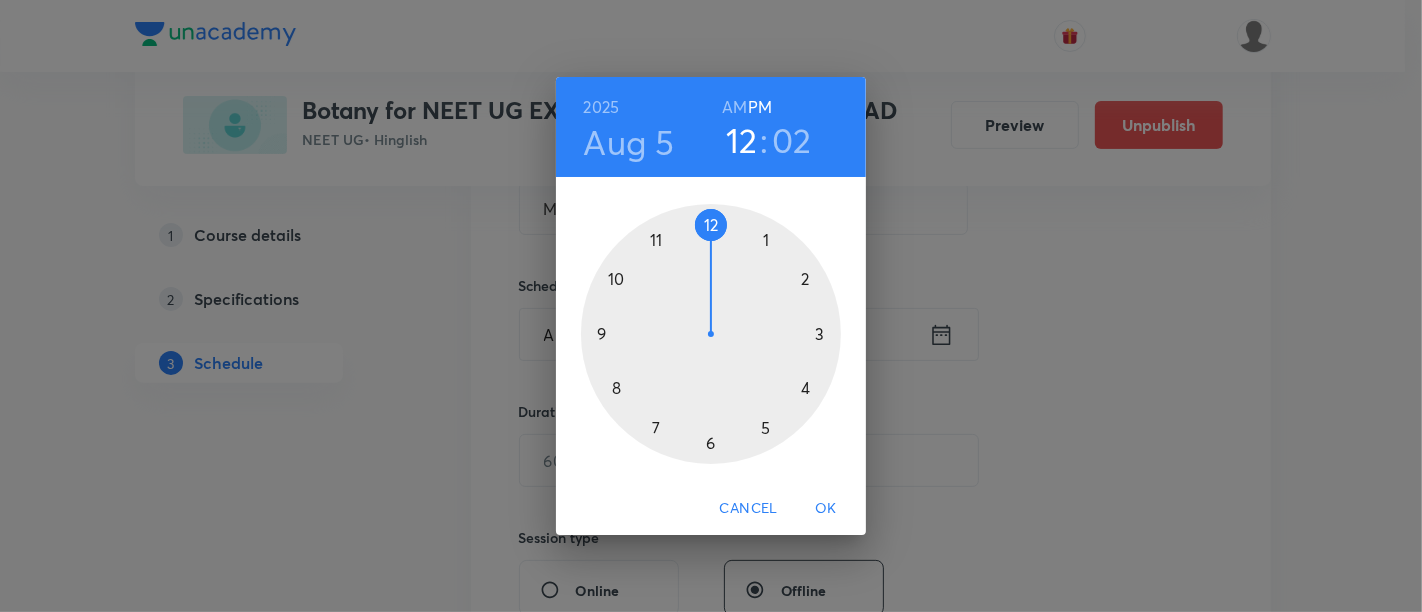 click at bounding box center [711, 334] 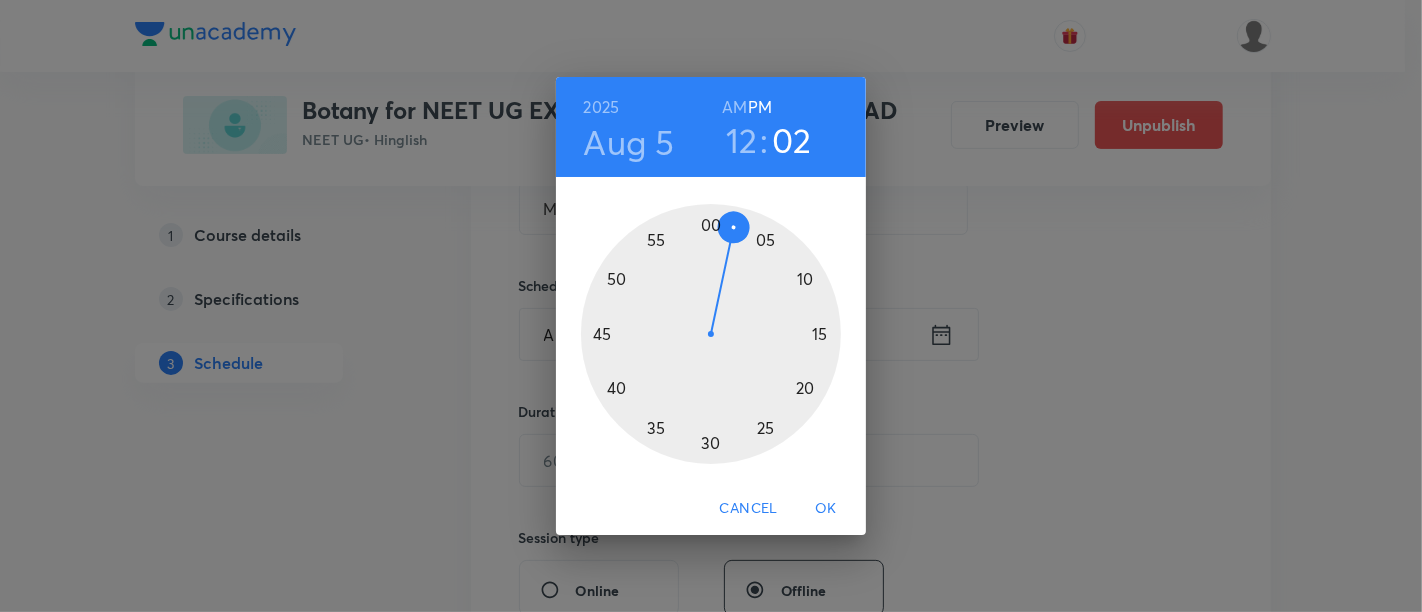 click at bounding box center (711, 334) 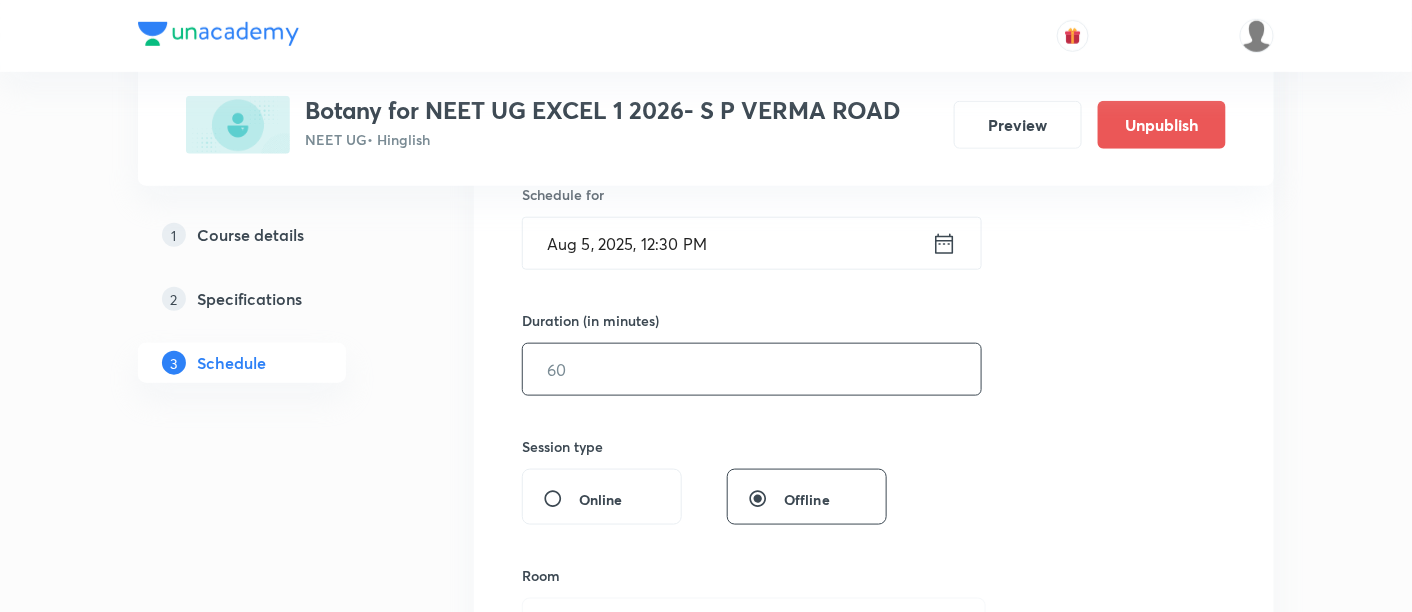 scroll, scrollTop: 518, scrollLeft: 0, axis: vertical 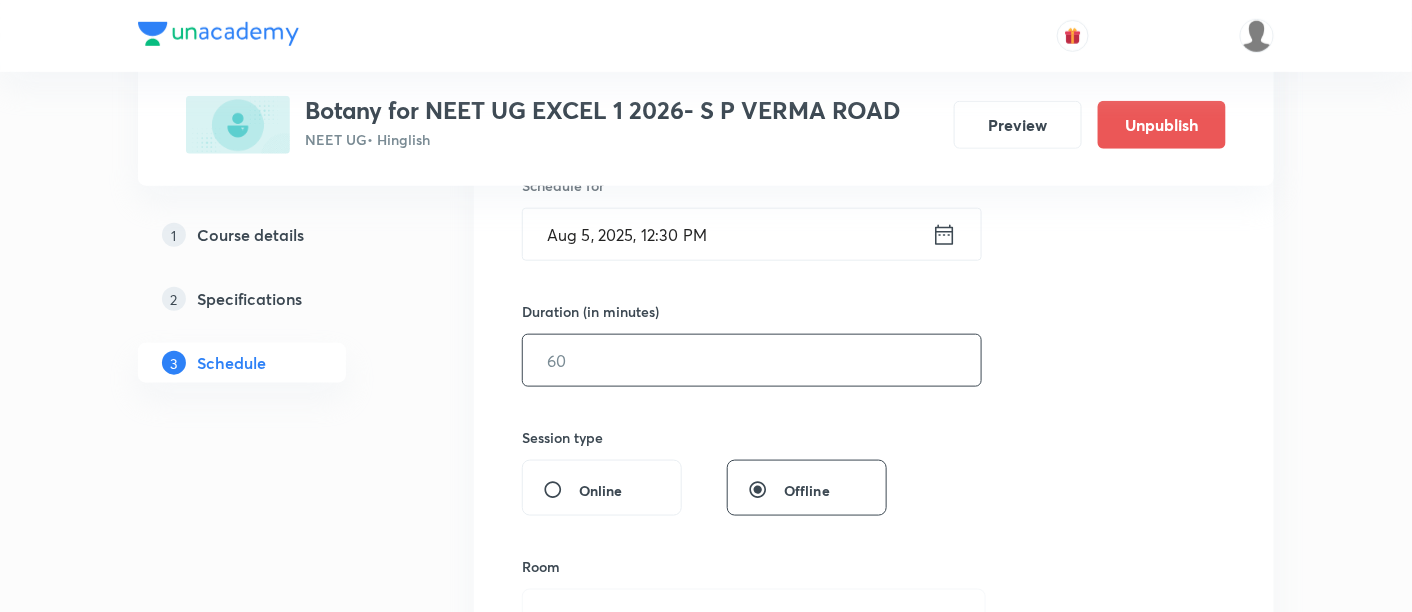 click at bounding box center [752, 360] 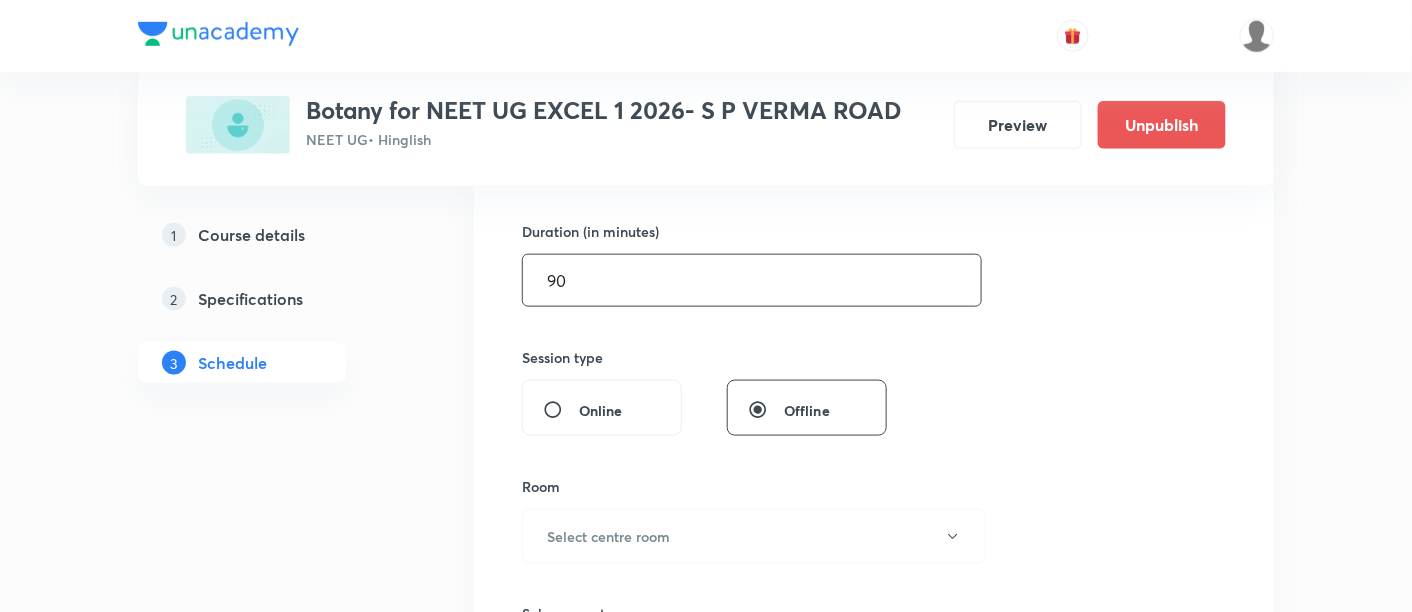 scroll, scrollTop: 685, scrollLeft: 0, axis: vertical 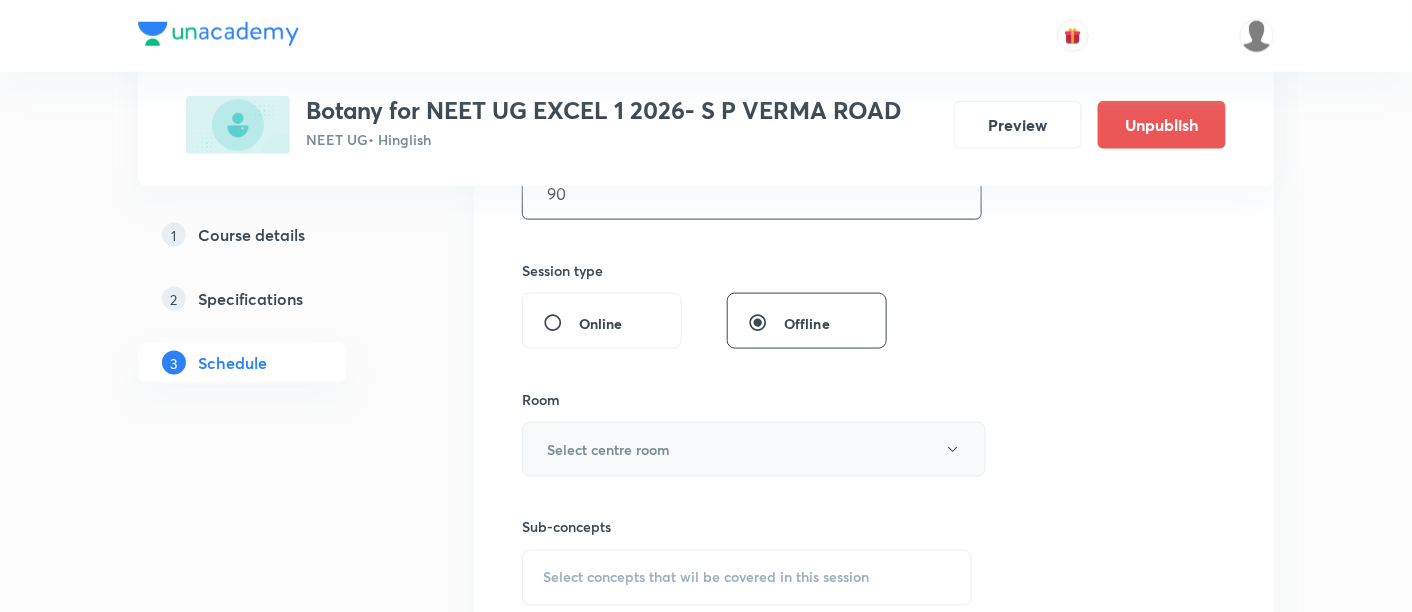 type on "90" 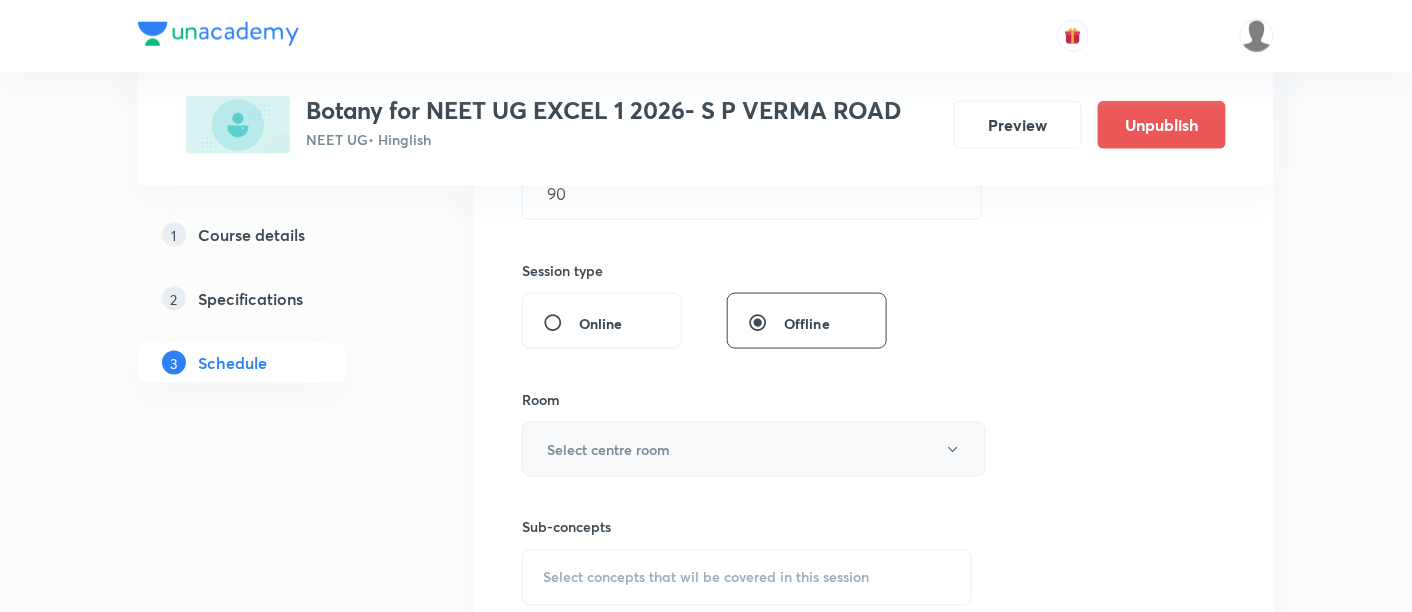 click on "Select centre room" at bounding box center [608, 449] 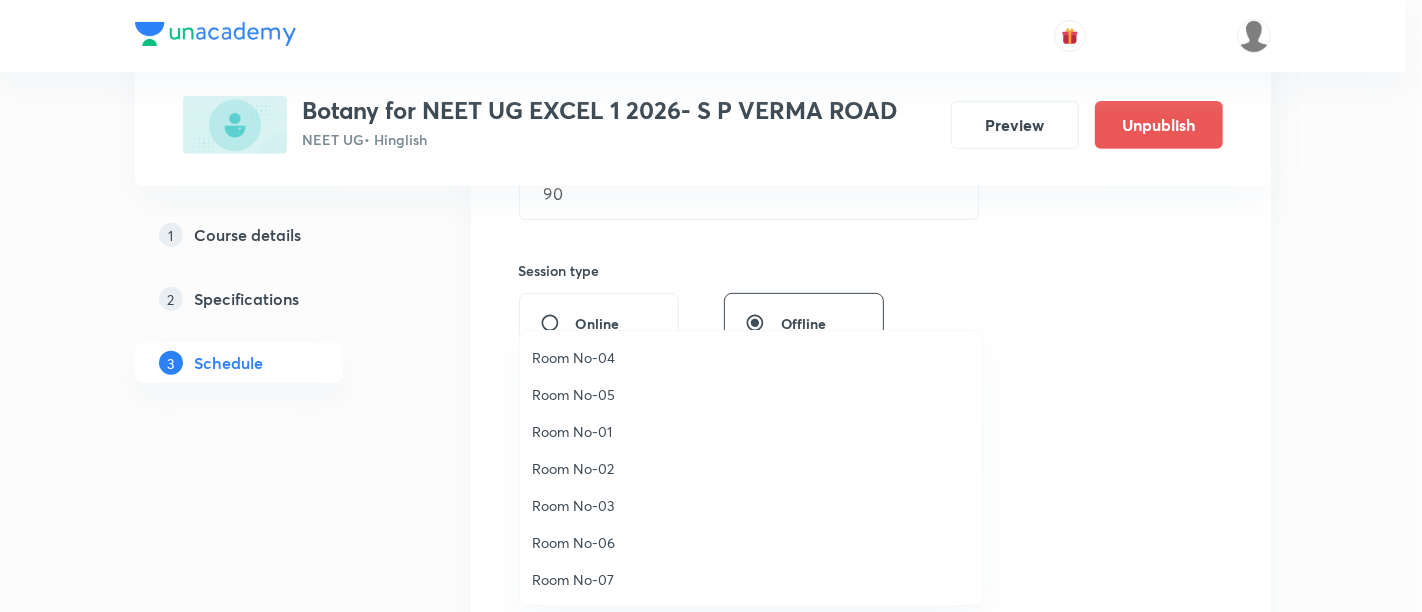 click on "Room No-06" at bounding box center [751, 542] 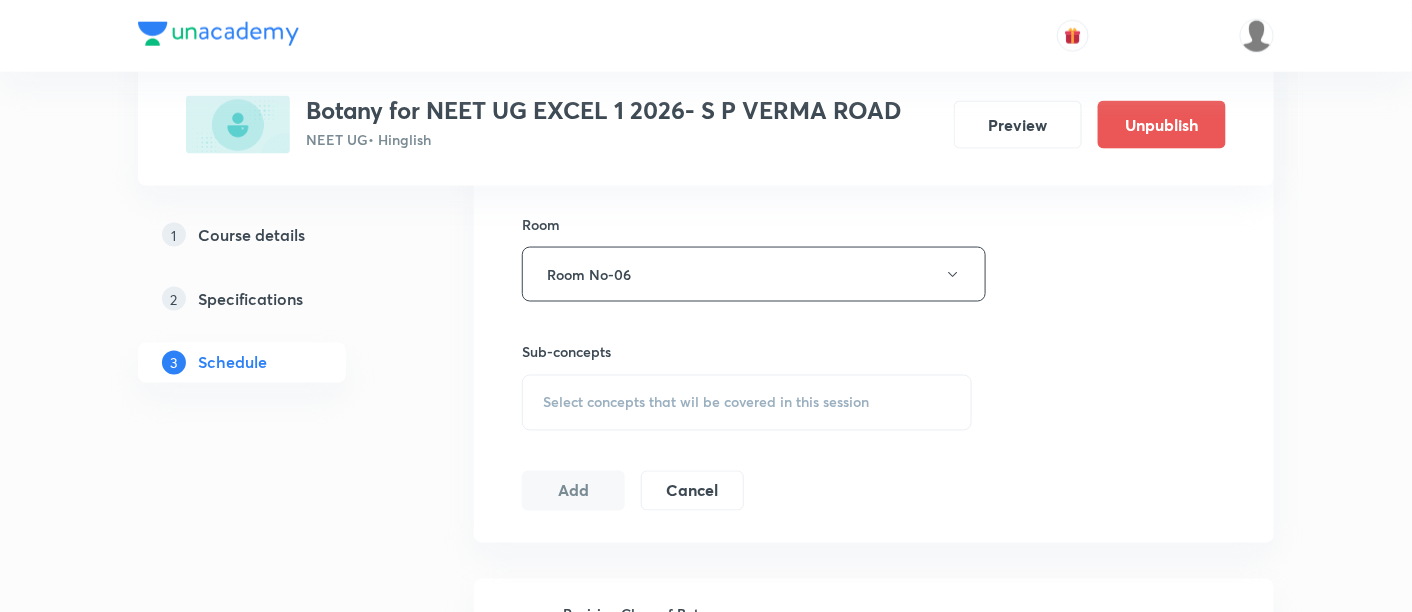 scroll, scrollTop: 862, scrollLeft: 0, axis: vertical 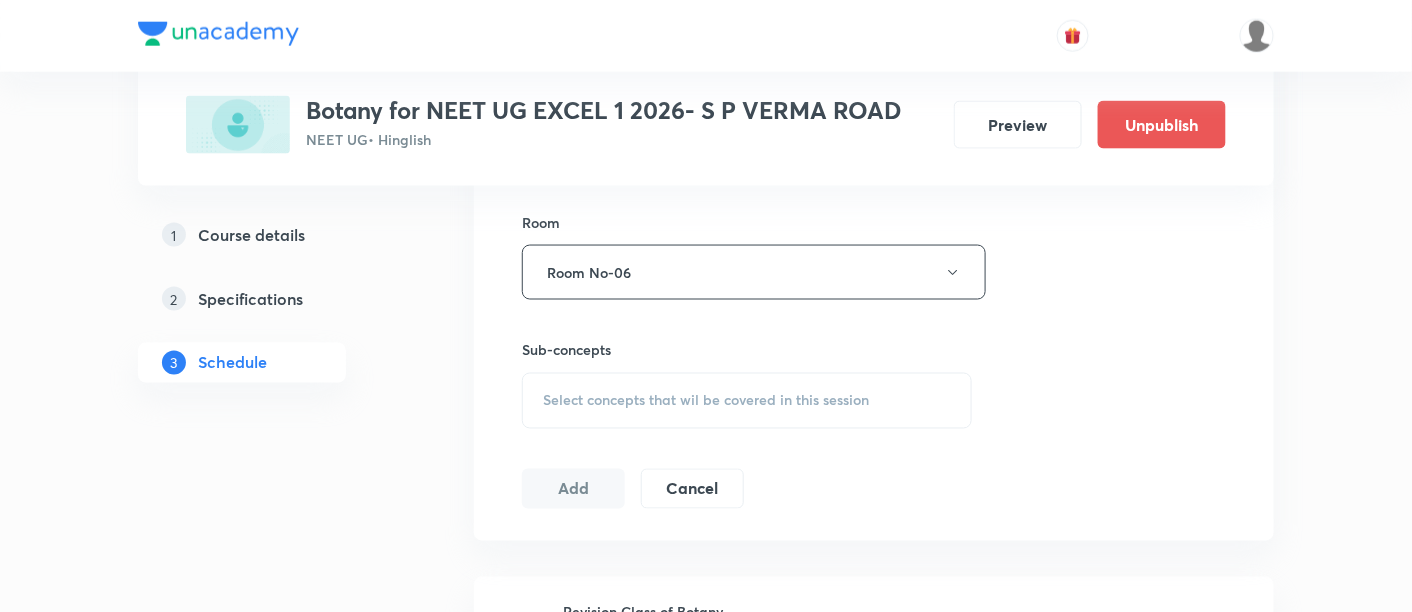 click on "Select concepts that wil be covered in this session" at bounding box center (706, 401) 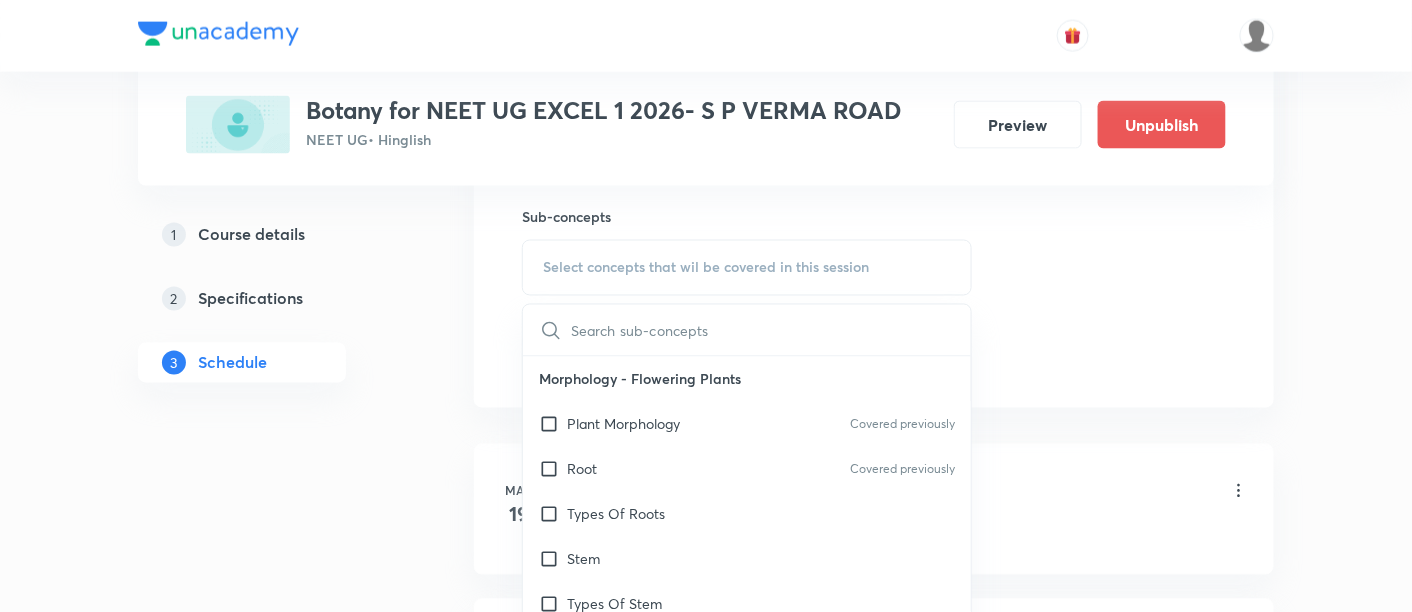scroll, scrollTop: 1010, scrollLeft: 0, axis: vertical 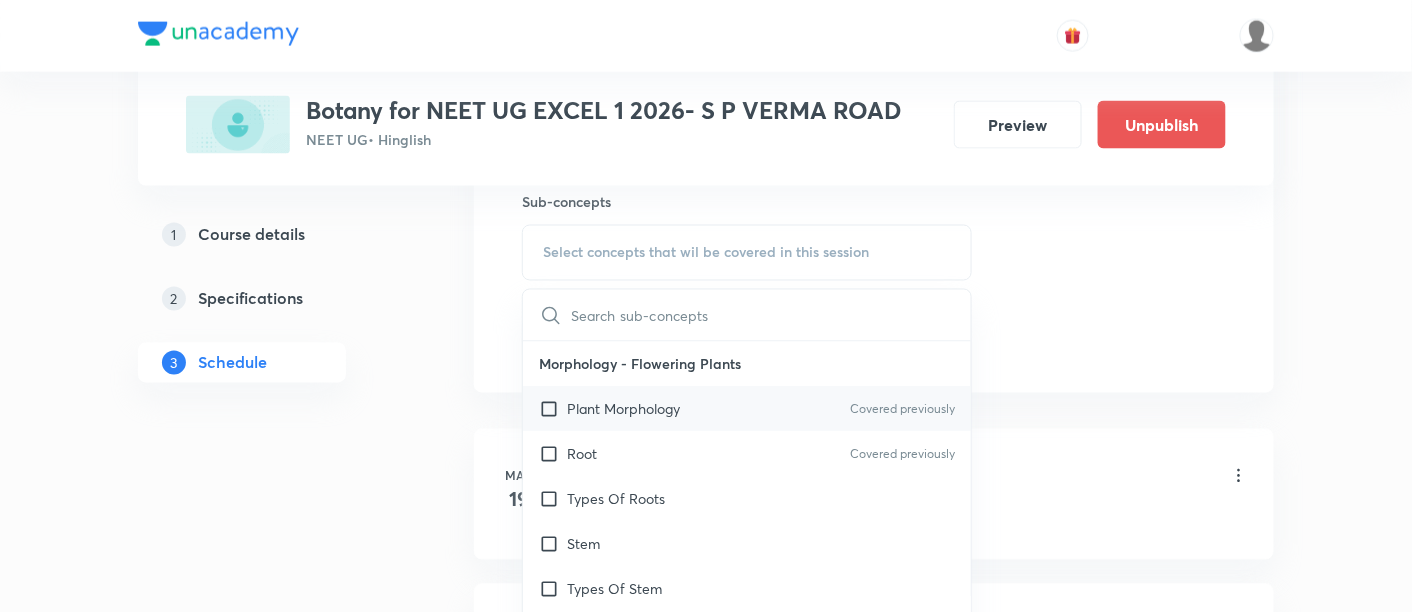 click on "Plant Morphology" at bounding box center [623, 409] 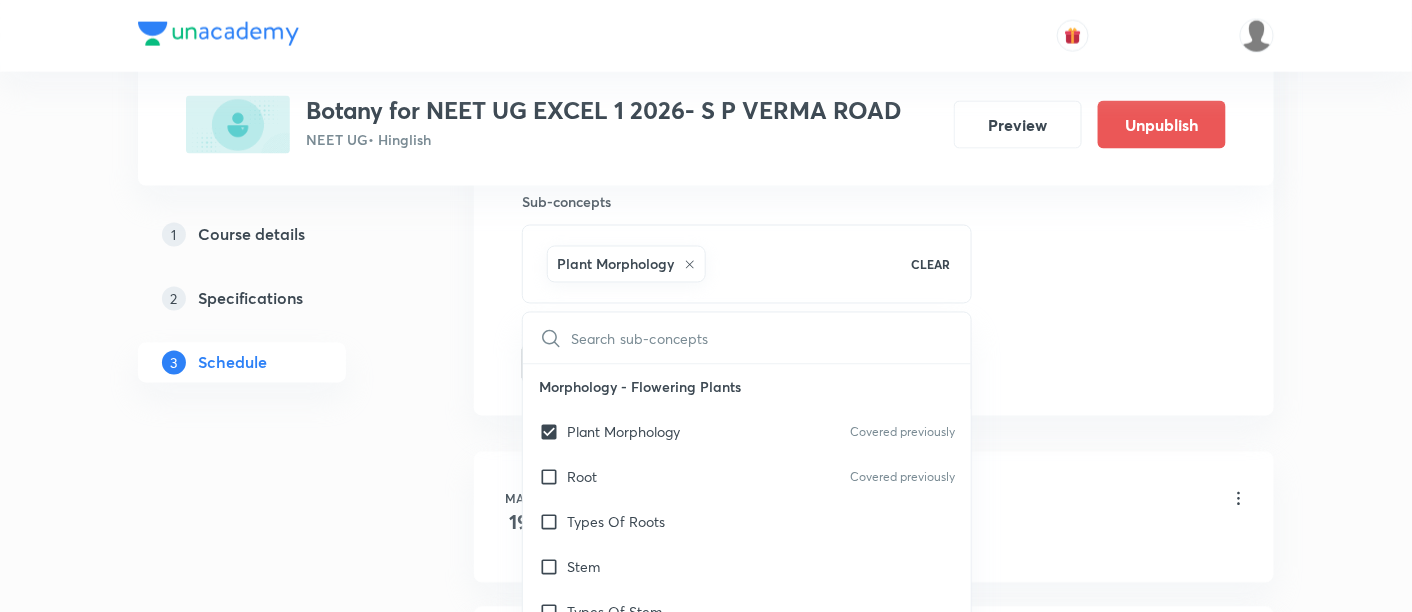 click on "Session  30 Live class Session title 37/99 Molecular Basis of Inheritance -02/18 ​ Schedule for Aug 5, 2025, 12:30 PM ​ Duration (in minutes) 90 ​   Session type Online Offline Room Room No-06 Sub-concepts Plant Morphology CLEAR ​ Morphology - Flowering Plants Plant Morphology Covered previously Root Covered previously Types Of Roots Stem Types Of Stem  Leaf Inflorescence Flower Fruit Seed Semi-Technical Description Of A Typical Flowering Plant Description Of Some Important Families Anatomy - Flowering Plants The Tissues  Tissue System Anatomy Of Dicotyledonous And Monocotyledonous Plants Secondary Growth Structural Organisation in Animals Animal Tissues Covered previously Organ And Organ System Earthworm Cockroach Frogs Structural Organization in Animals Cockroach General Features  Frog General Features Cell - Unit of Life What Is A Cell? Cell Theory An Overview Of Cell Cell Shape And Size Prokaryotic Cells Eukaryotic Cells Ribosome and Inclusion Bodies Cell - Unit of Life Biomolecules Lipids Enzymes" at bounding box center (874, -97) 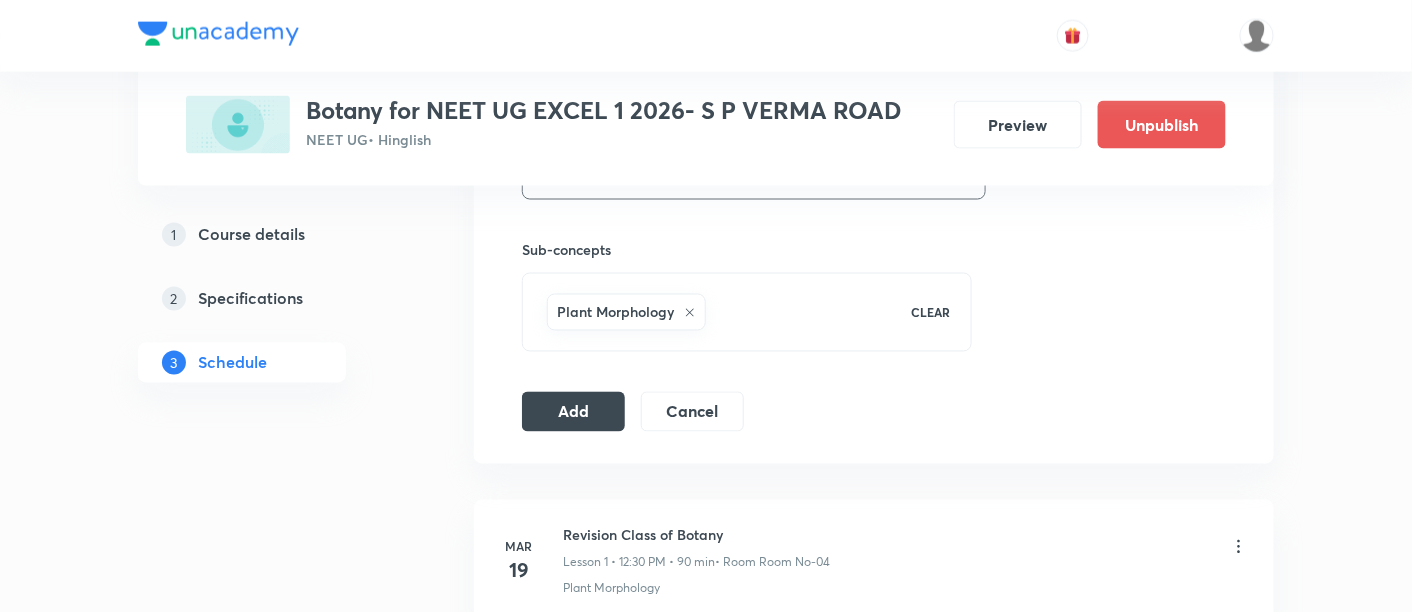 scroll, scrollTop: 969, scrollLeft: 0, axis: vertical 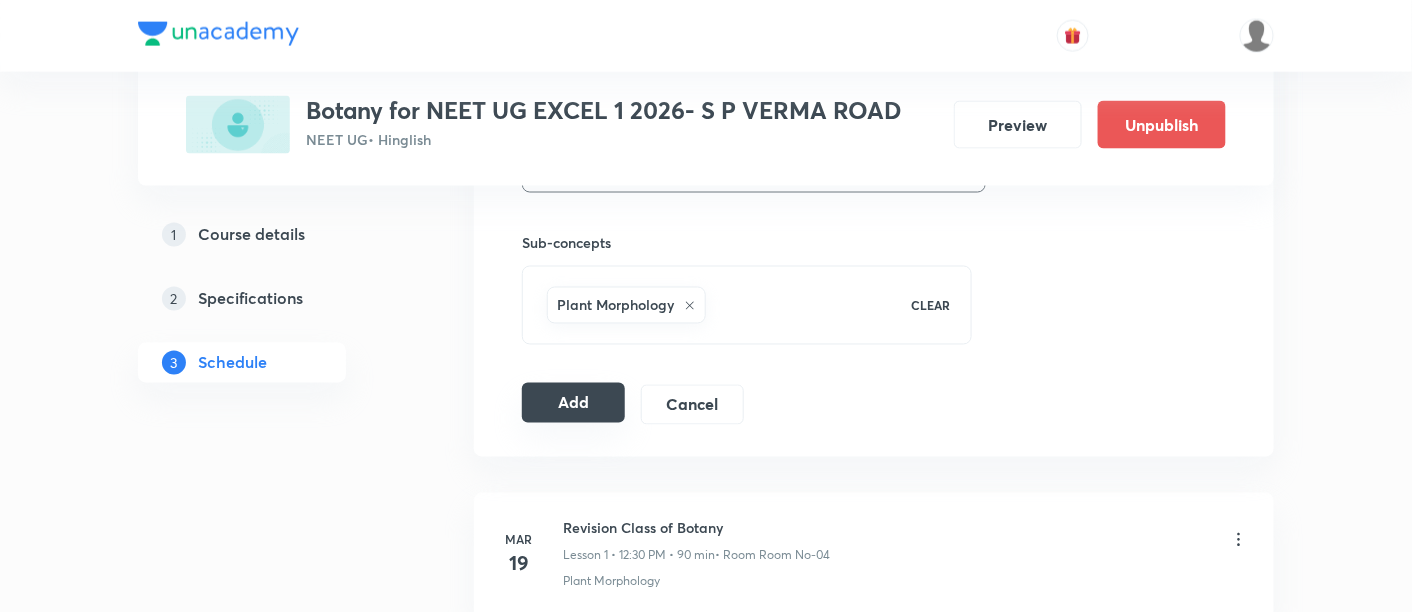 click on "Add" at bounding box center [573, 403] 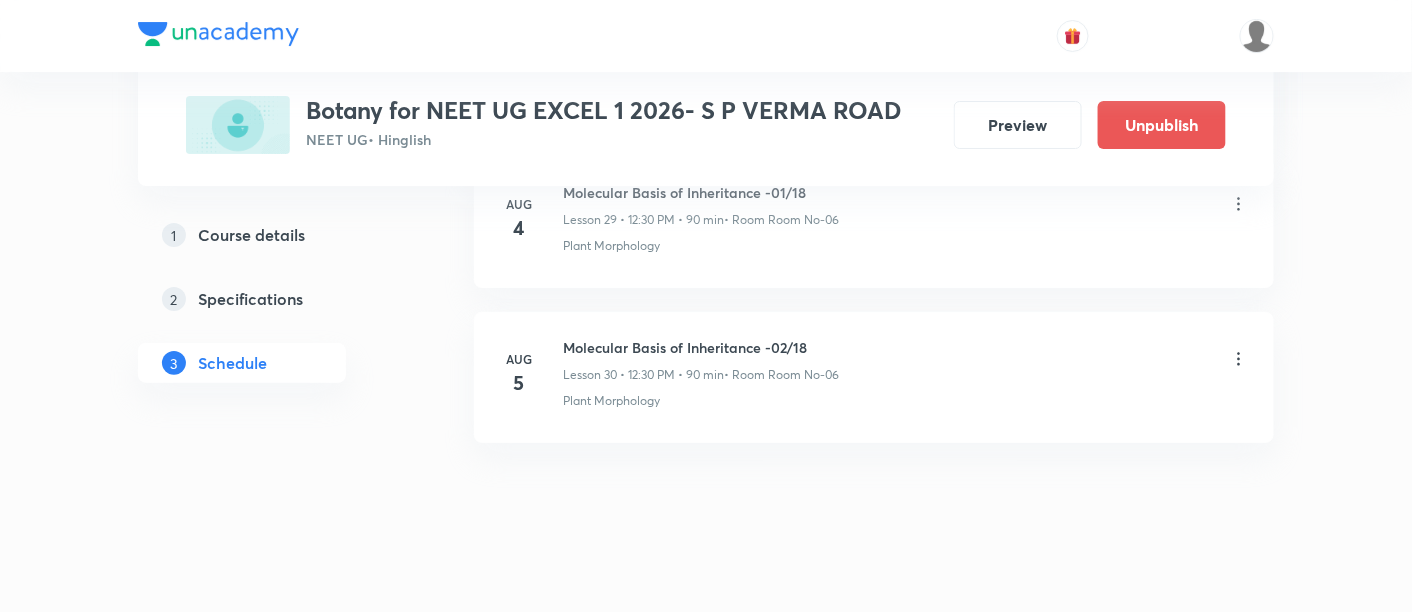 scroll, scrollTop: 4704, scrollLeft: 0, axis: vertical 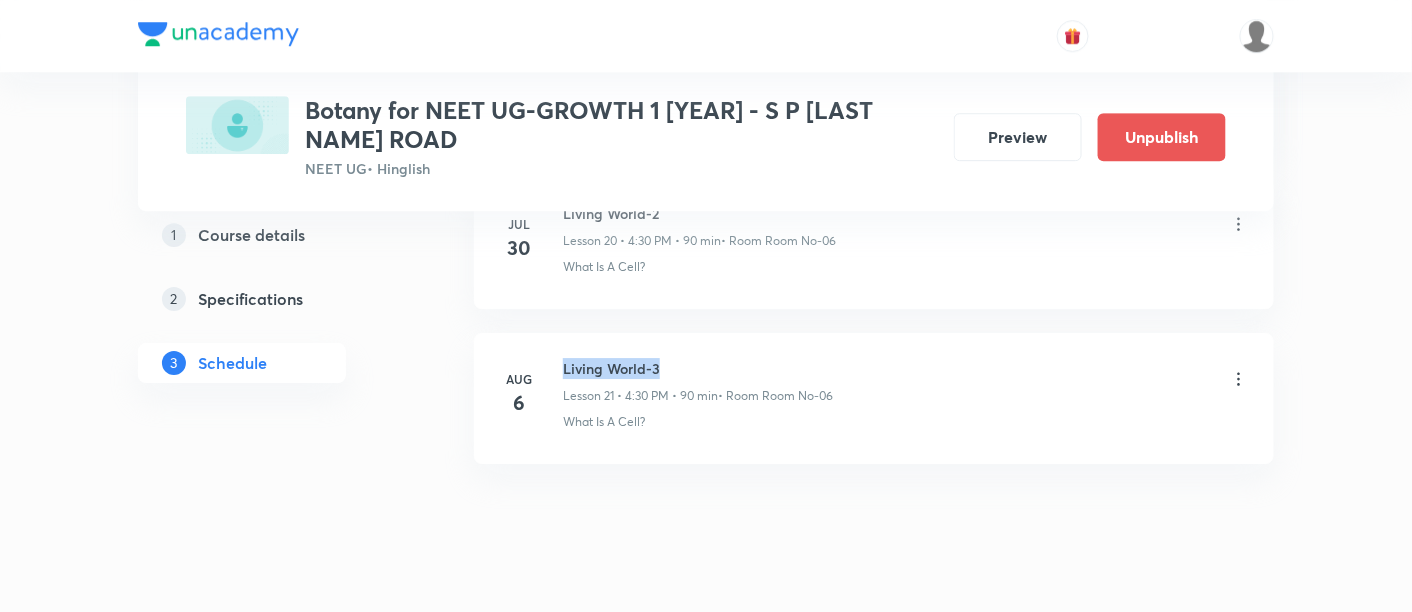 drag, startPoint x: 564, startPoint y: 326, endPoint x: 674, endPoint y: 332, distance: 110.16351 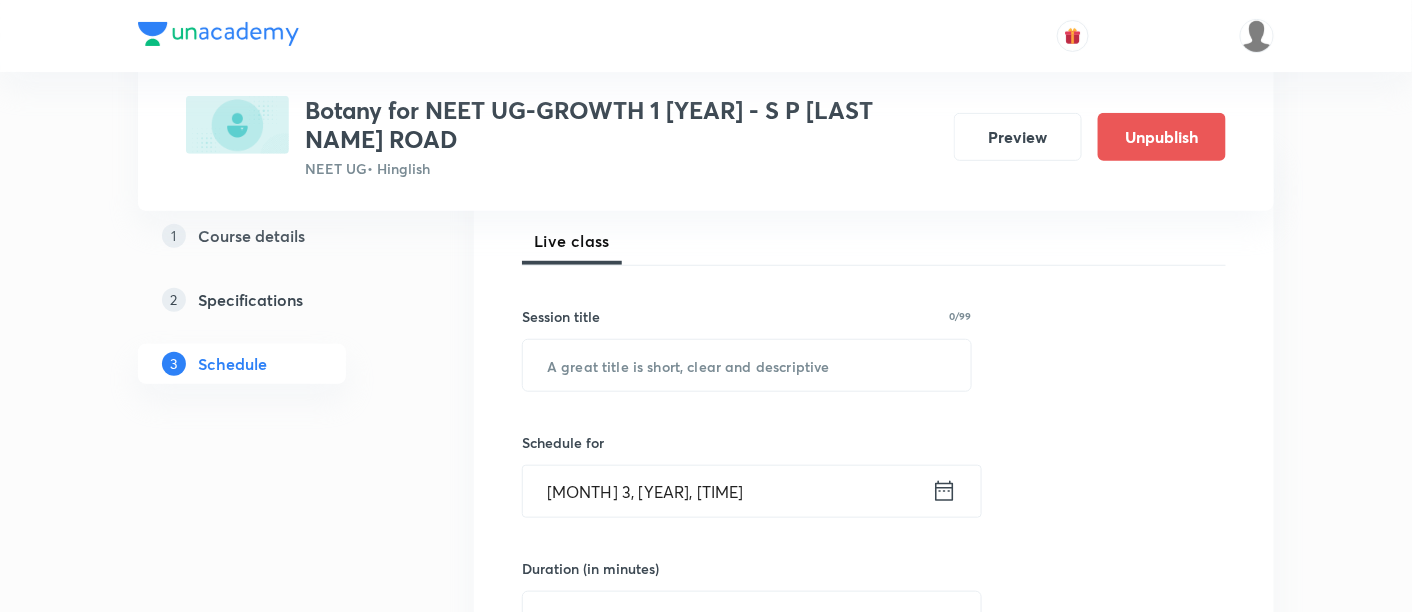 scroll, scrollTop: 317, scrollLeft: 0, axis: vertical 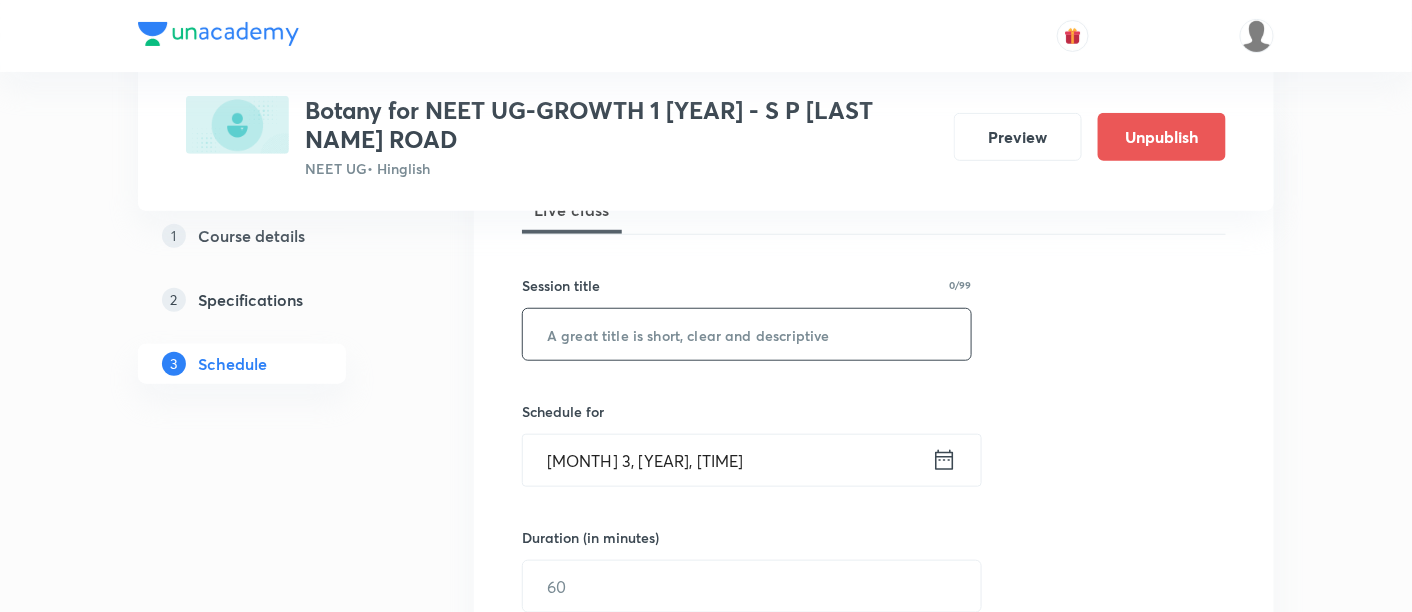click at bounding box center (747, 334) 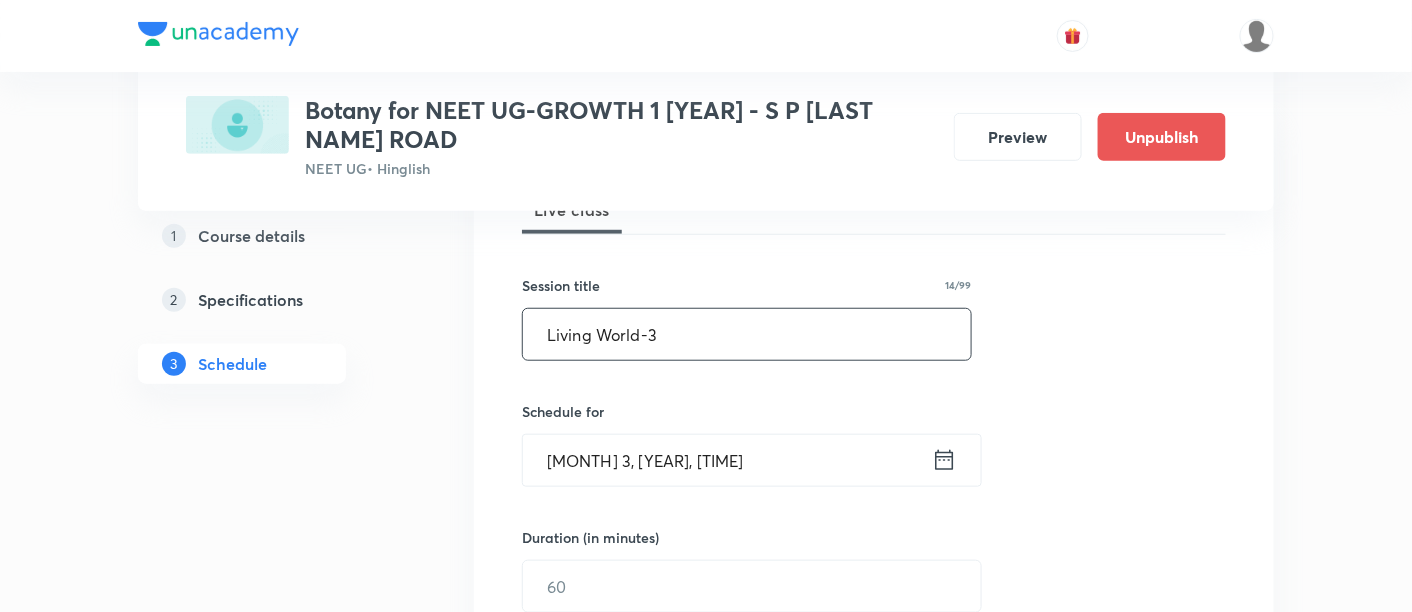 type on "Living World-3" 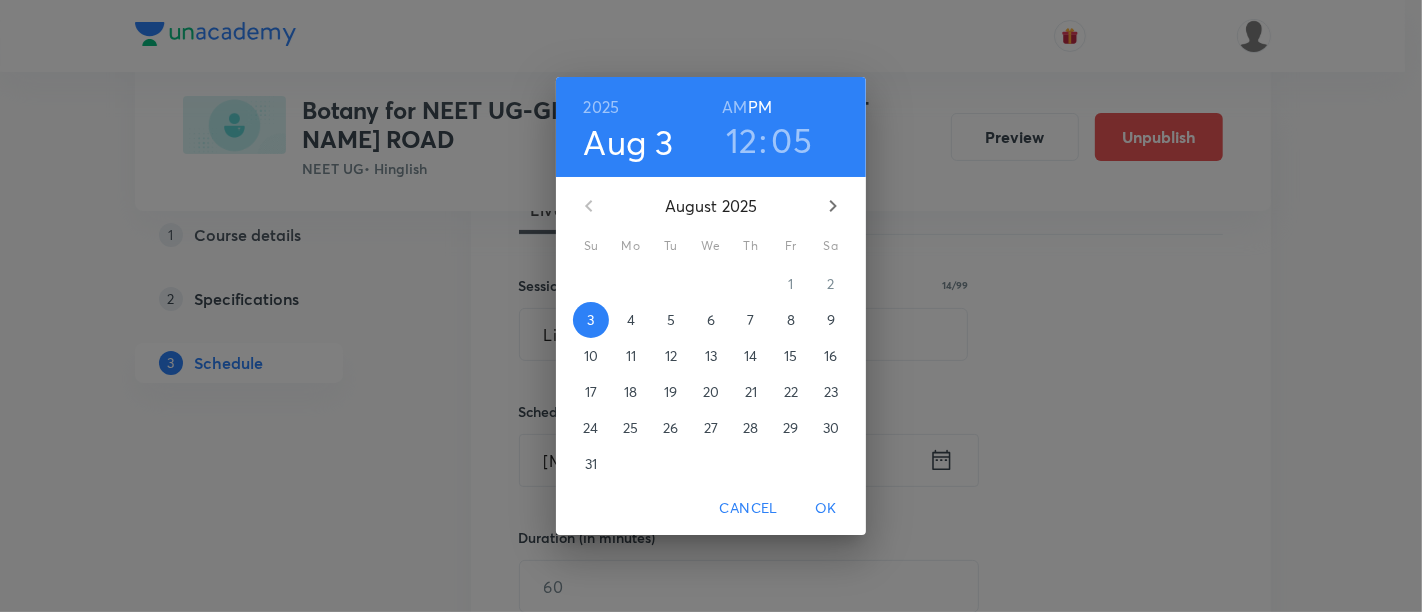 click on "4" at bounding box center (631, 320) 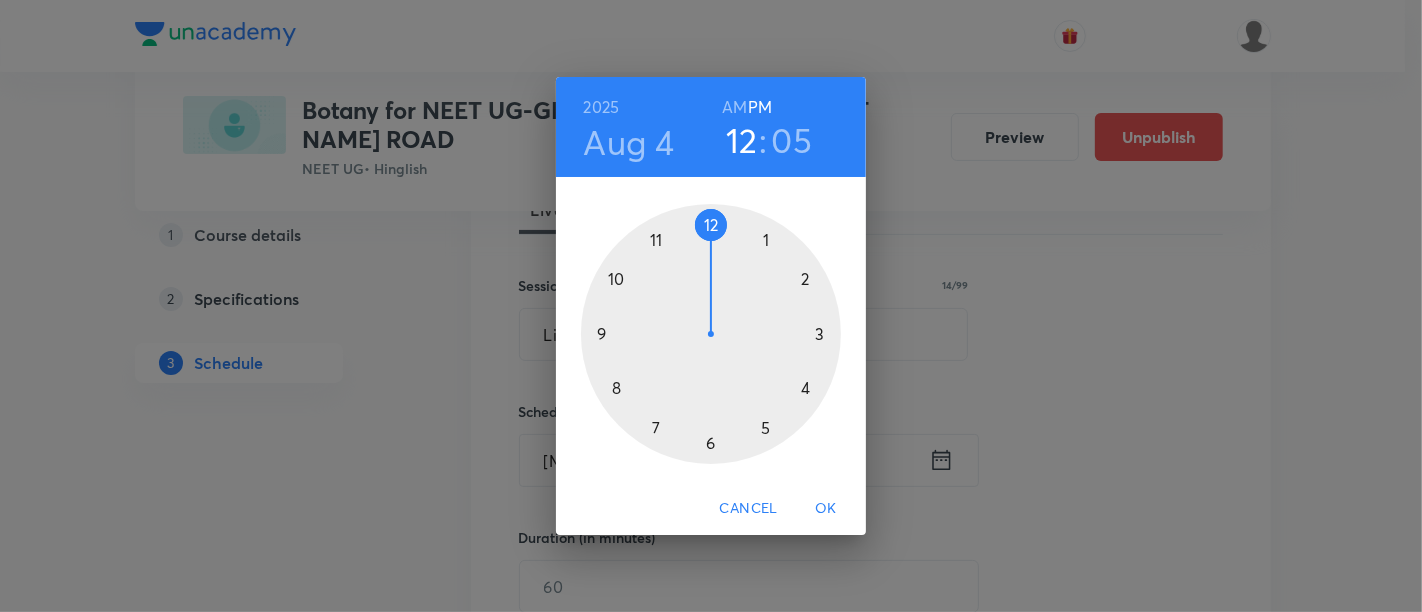 click at bounding box center (711, 334) 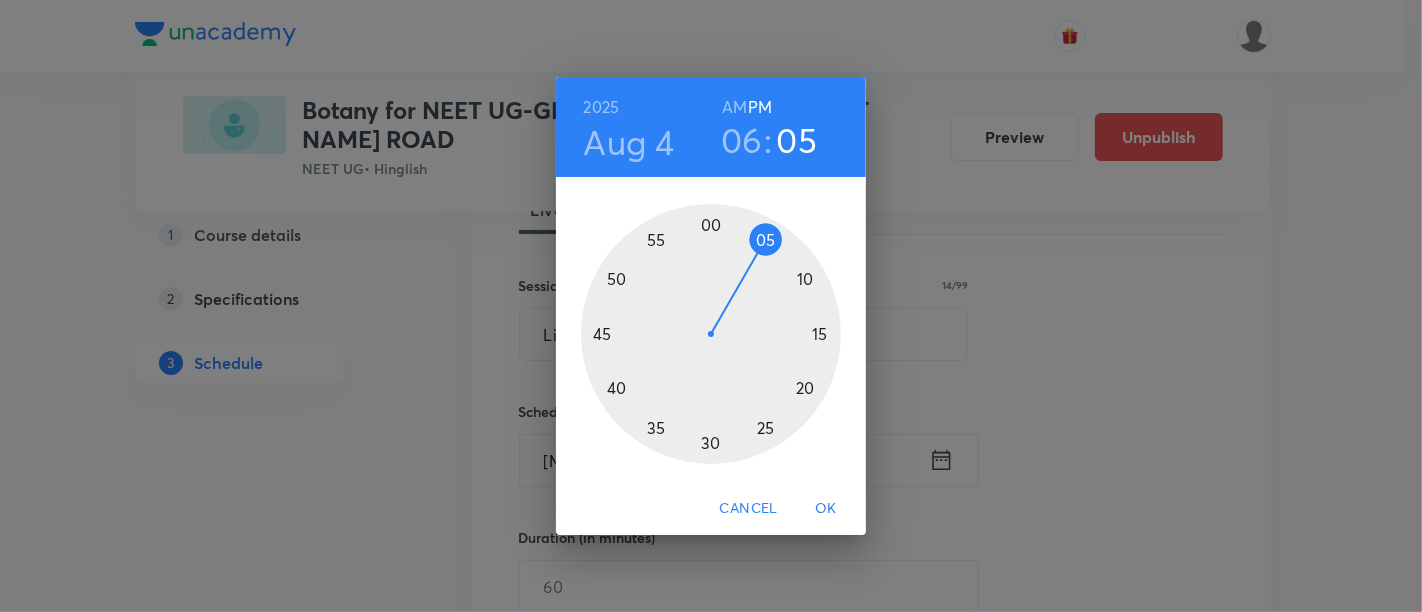 click at bounding box center (711, 334) 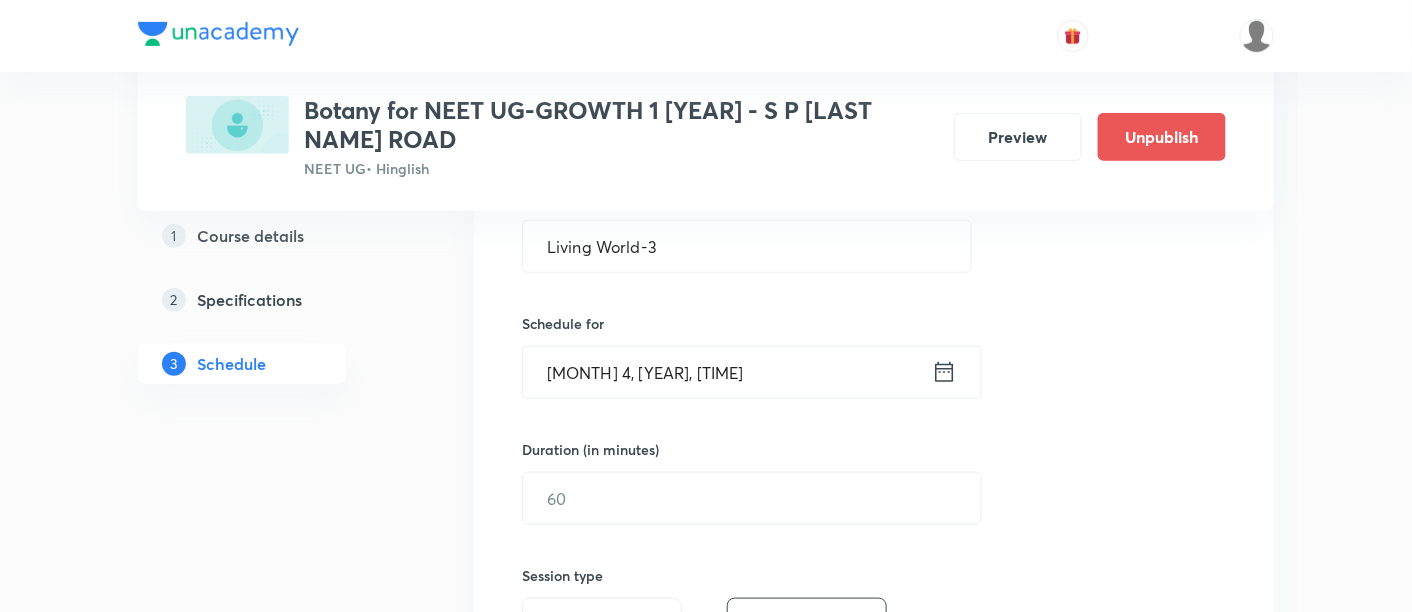 scroll, scrollTop: 406, scrollLeft: 0, axis: vertical 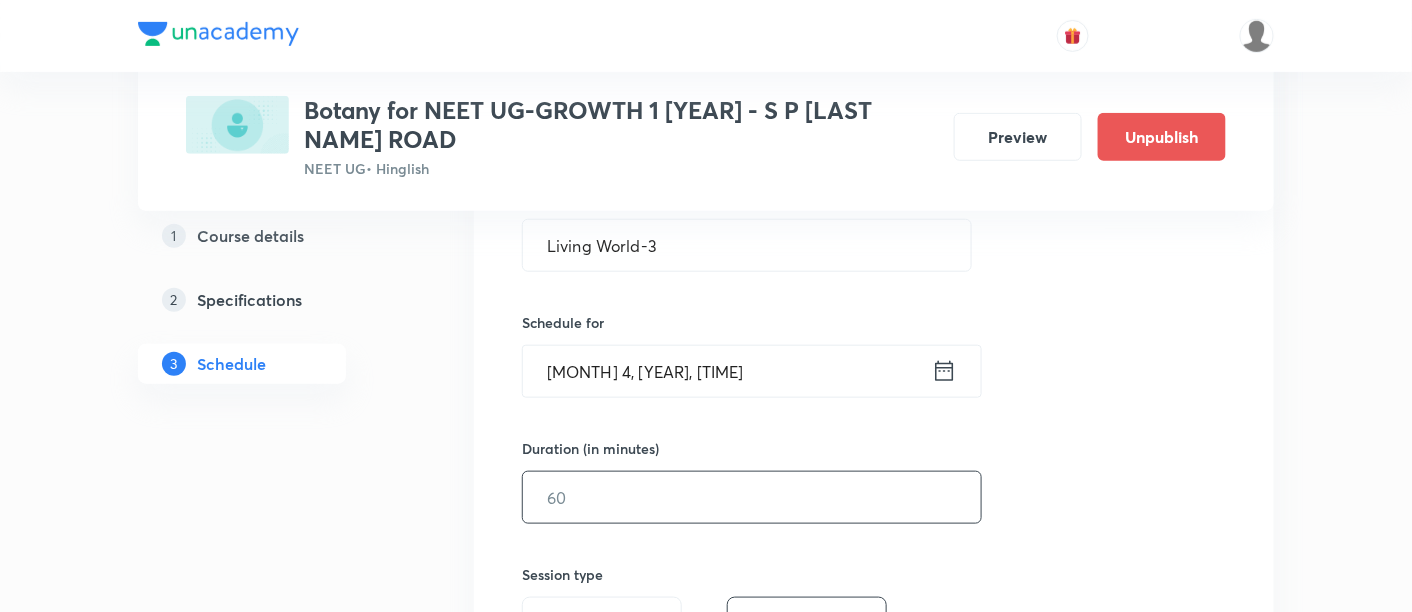 click at bounding box center [752, 497] 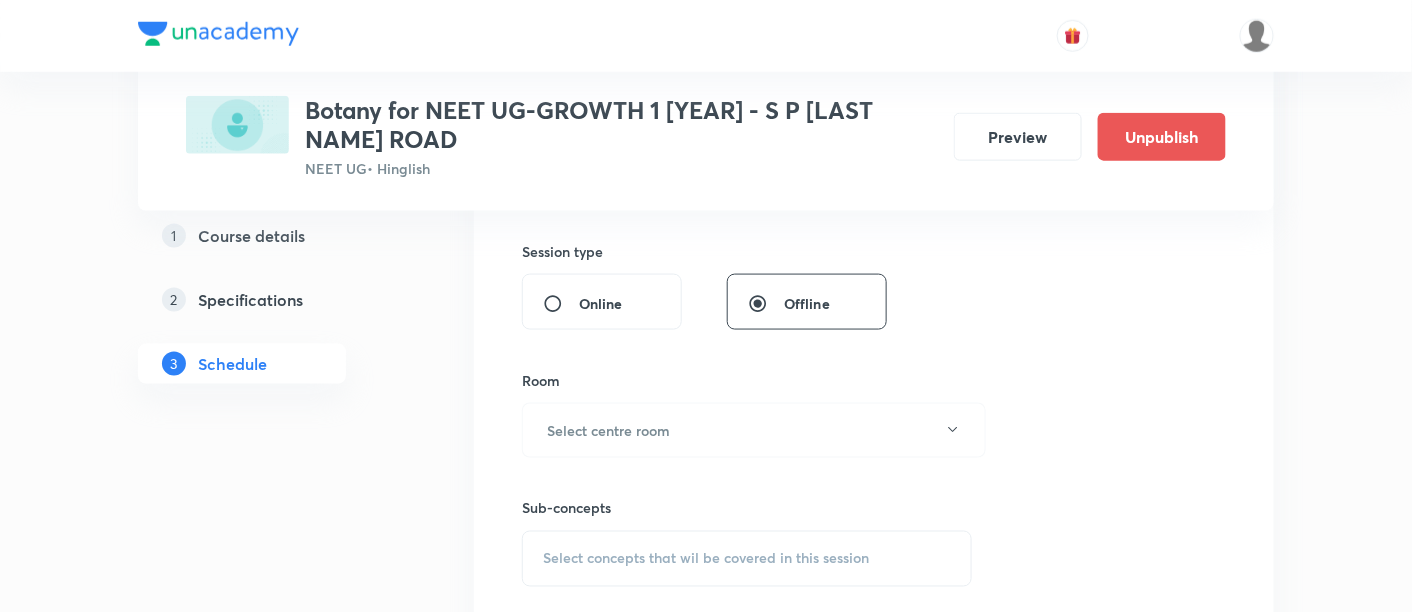 scroll, scrollTop: 732, scrollLeft: 0, axis: vertical 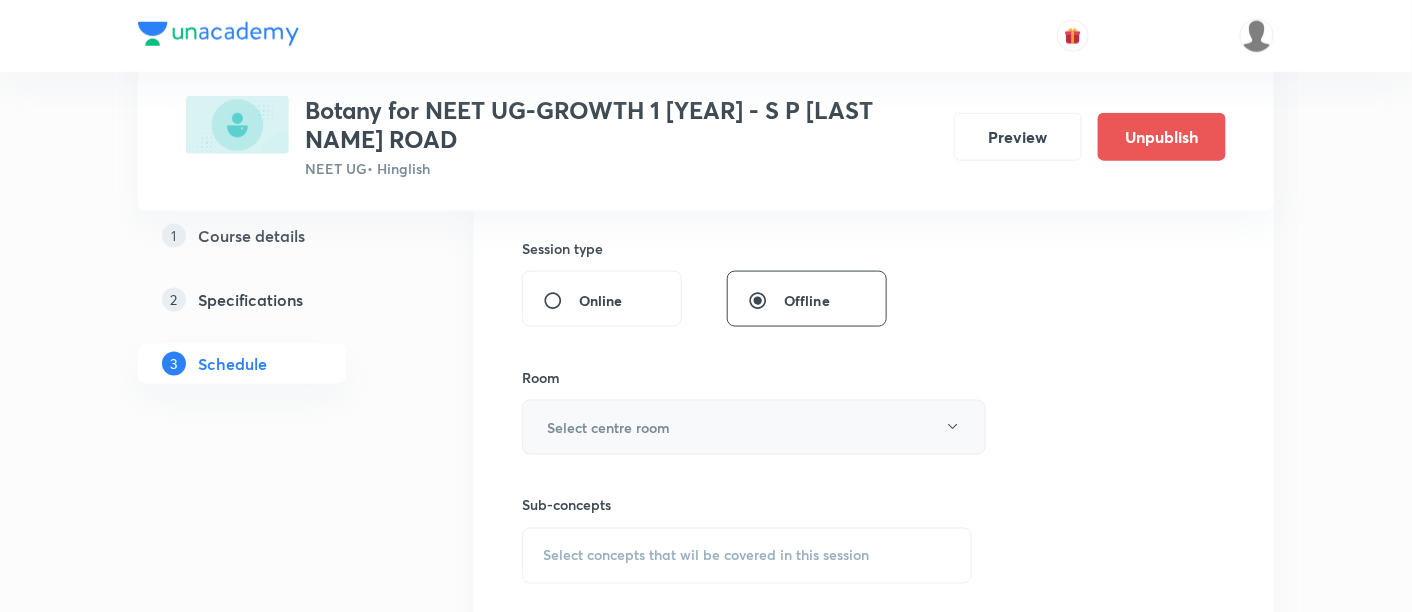 type on "90" 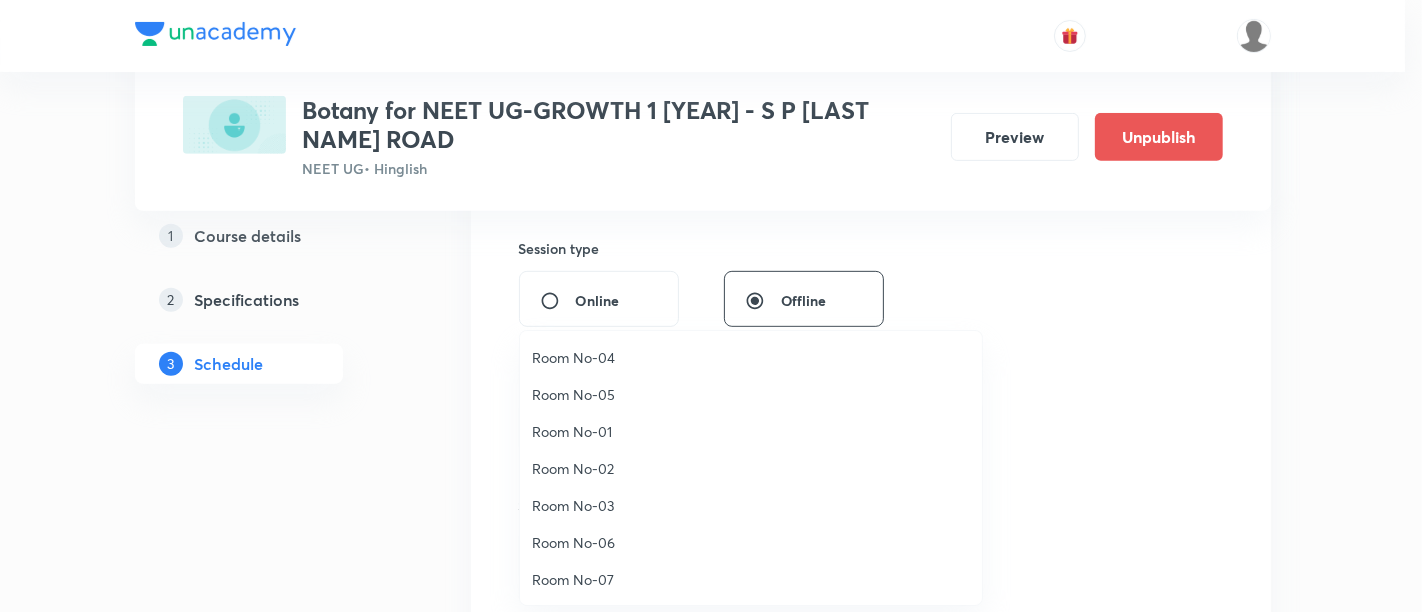 click on "Room No-06" at bounding box center [751, 542] 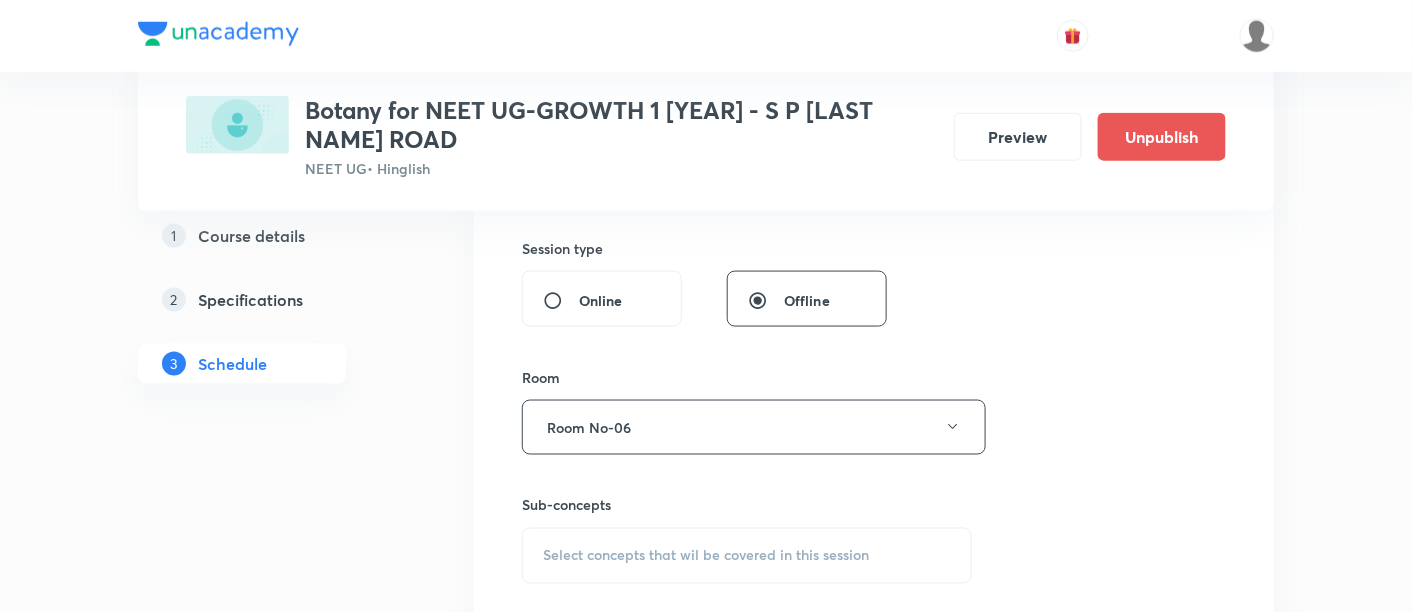 click on "Select concepts that wil be covered in this session" at bounding box center (706, 556) 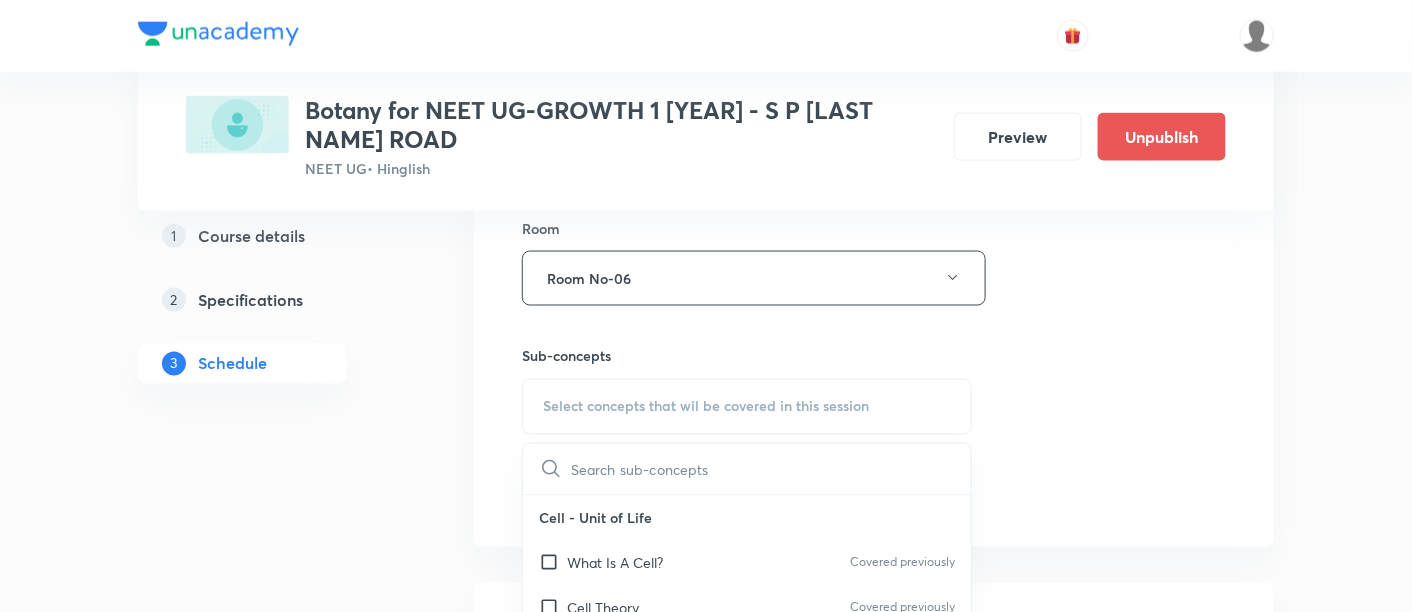 scroll, scrollTop: 891, scrollLeft: 0, axis: vertical 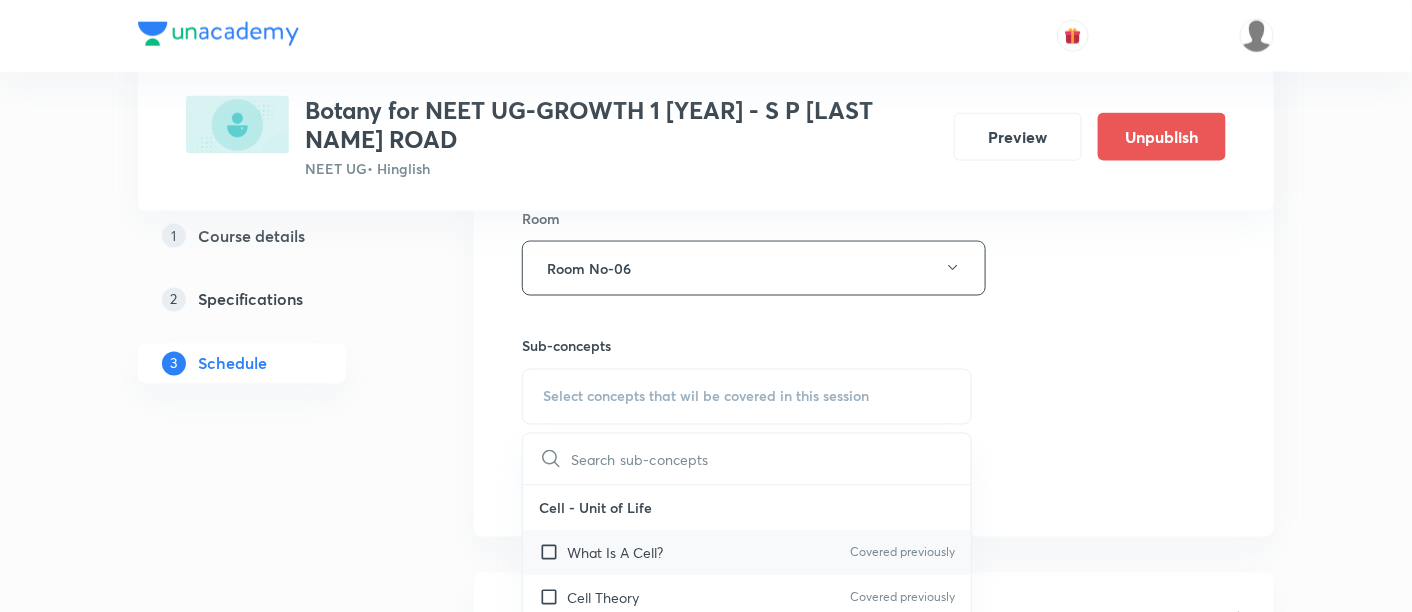 click on "What Is A Cell?" at bounding box center (615, 553) 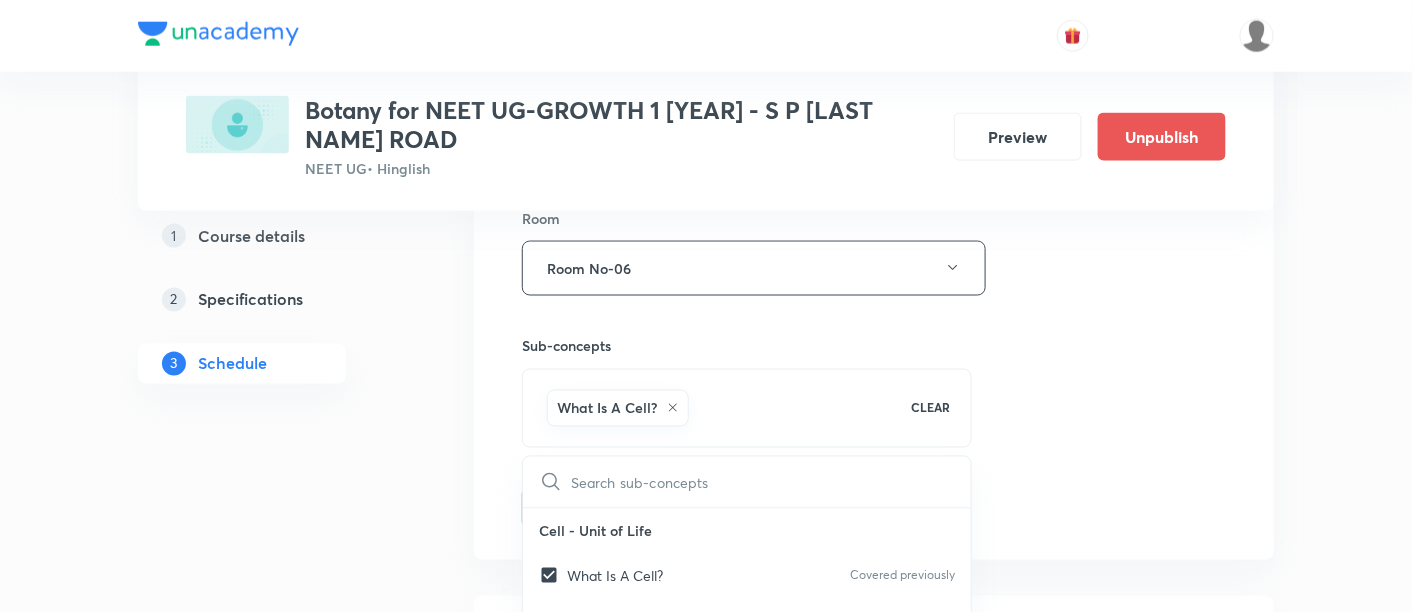 click on "Session  22 Live class Session title 14/99 Living World-3 ​ Schedule for [MONTH] 4, [YEAR], [TIME] ​ Duration (in minutes) 90 ​   Session type Online Offline Room Room No-06 Sub-concepts What Is A Cell? CLEAR ​ Cell - Unit of Life What Is A Cell? Covered previously Cell Theory Covered previously An Overview Of Cell Cell Shape And Size Prokaryotic Cells Eukaryotic Cells Ribosome and Inclusion Bodies Cell - Unit of Life Biomolecules How To Analyse Chemical Composition? Primary And Secondary Metabolites Biomacromolecules Proteins and Amino acids Polysaccharides / Carbohydrates Lipids Nucleic Acids Structure Of Proteins Nature Of Bond Linking Monomers In A Polymer Dynamic State Of Body Constituents - Concept Of Metabolism Metabolic Basis For Living Living State Enzymes Structure of Ribose, Glucose, Disaccharides Structure of Compound Lipids Nitrogen Bases Saturated and Unsaturated Fatty Acids Classification of Amino Acids Enzyme Classification Enzymes: Chemical Reactions Enzymes: Nature Of Enzyme Action Growth" at bounding box center (874, 47) 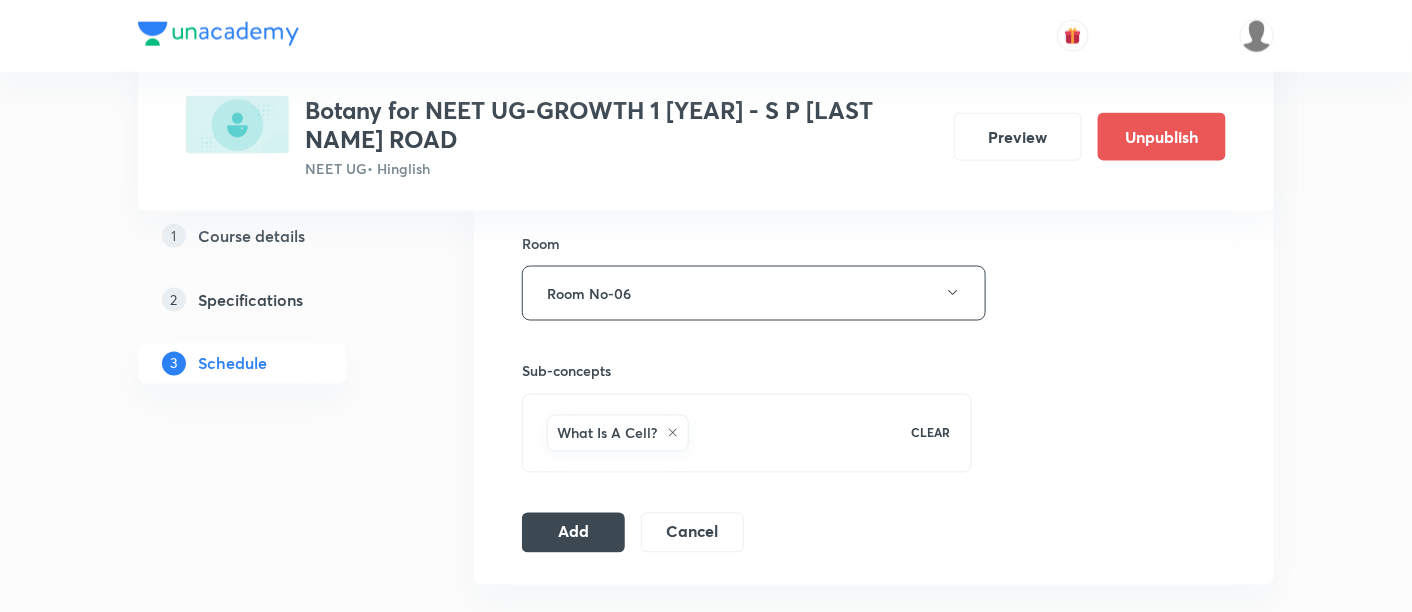 scroll, scrollTop: 888, scrollLeft: 0, axis: vertical 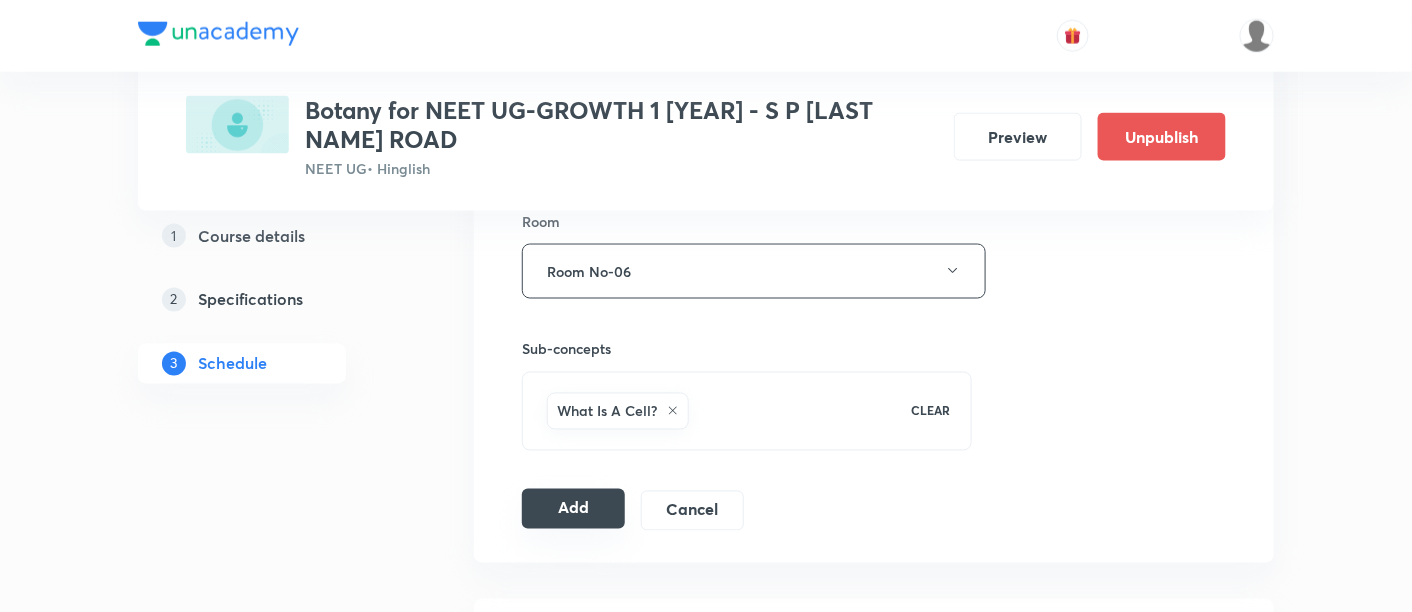 click on "Add" at bounding box center [573, 509] 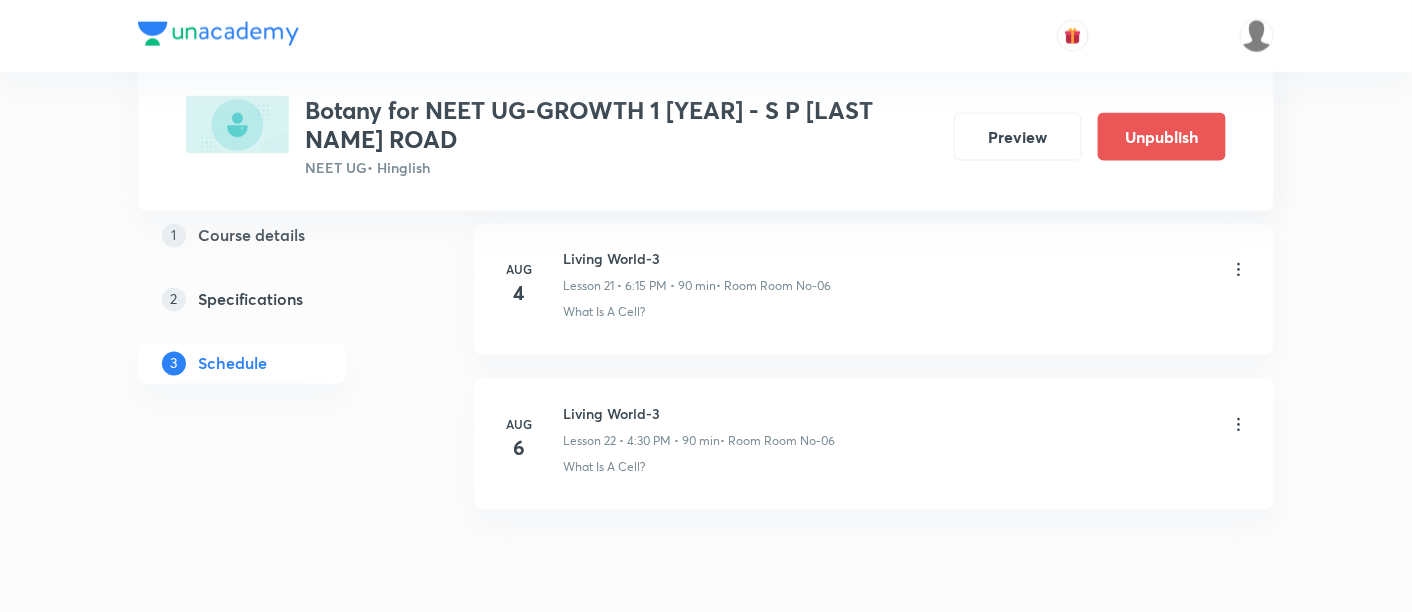 scroll, scrollTop: 3420, scrollLeft: 0, axis: vertical 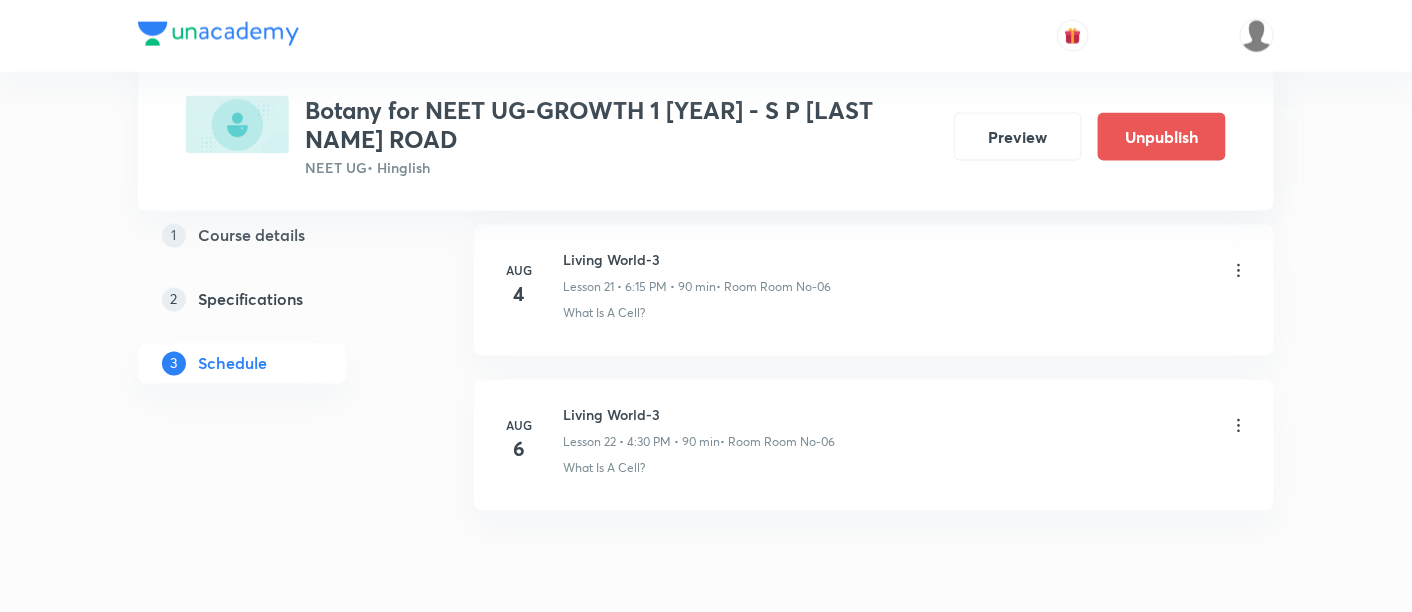 click 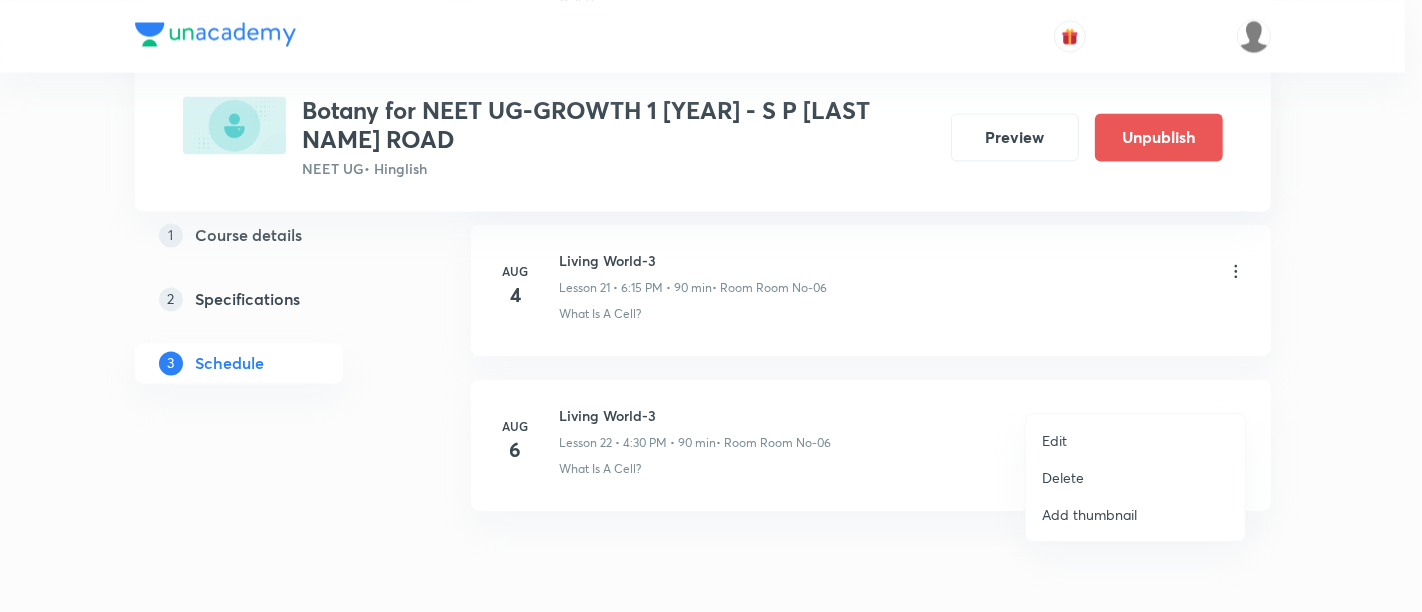 click on "Edit" at bounding box center (1054, 440) 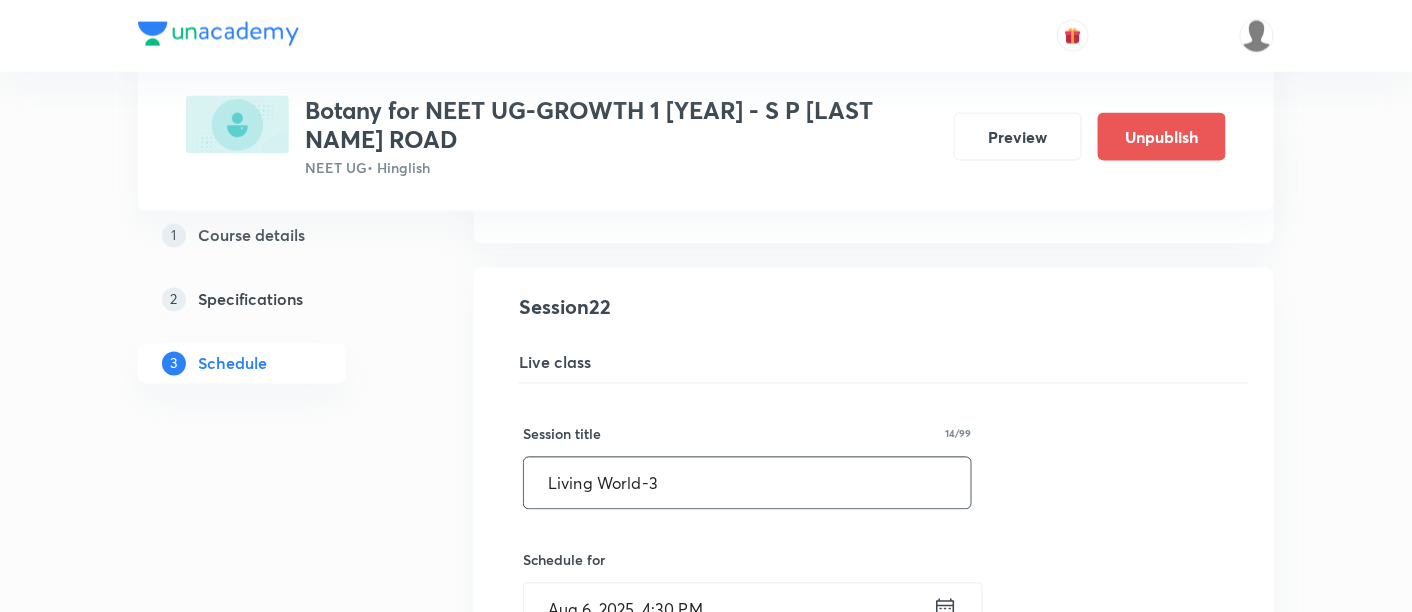 click on "Living World-3" at bounding box center (747, 483) 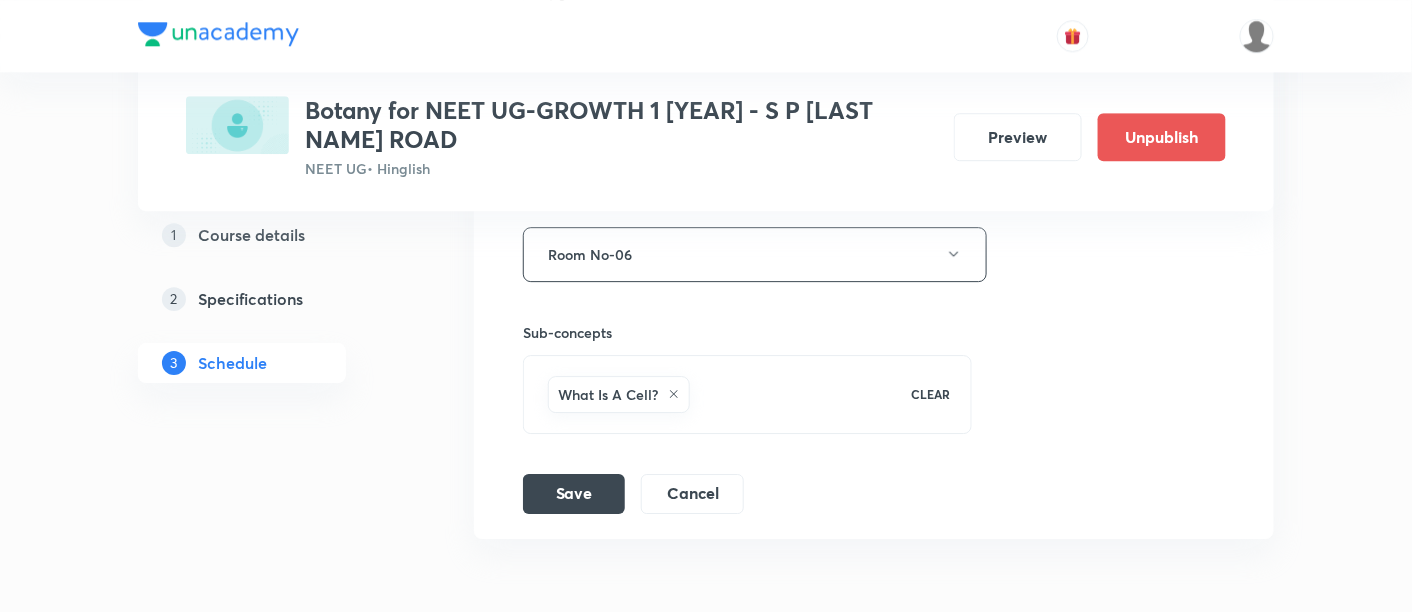 scroll, scrollTop: 4179, scrollLeft: 0, axis: vertical 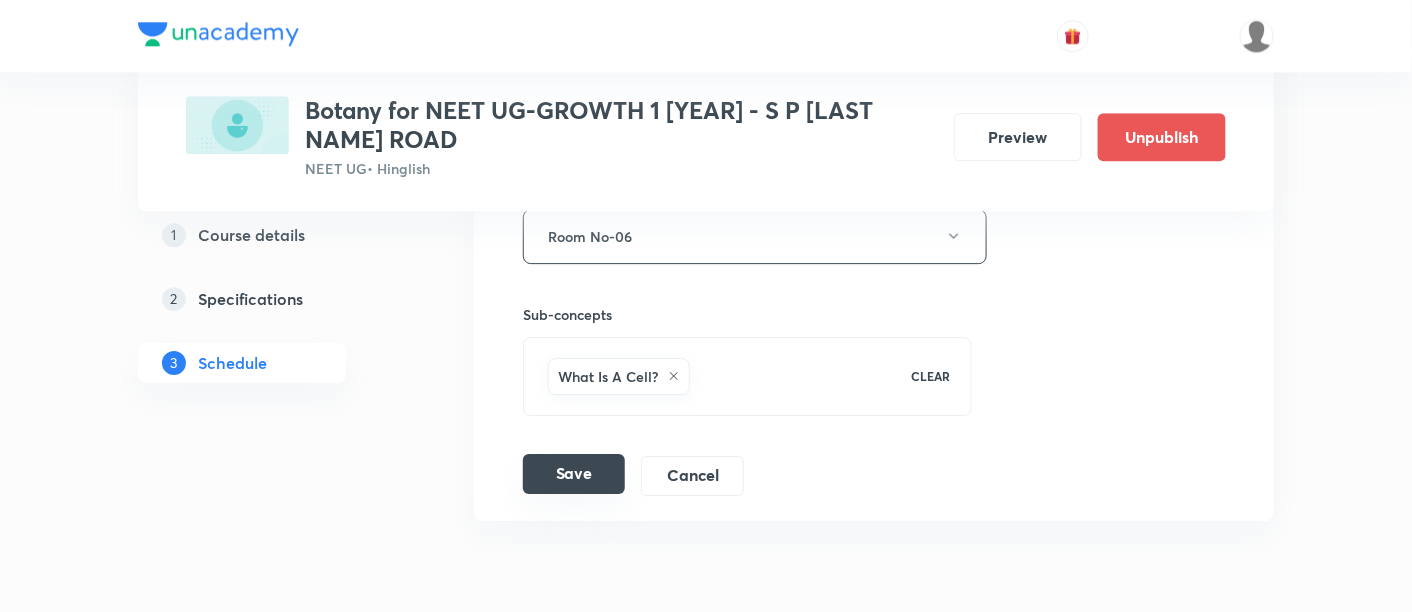 type on "Living World-4" 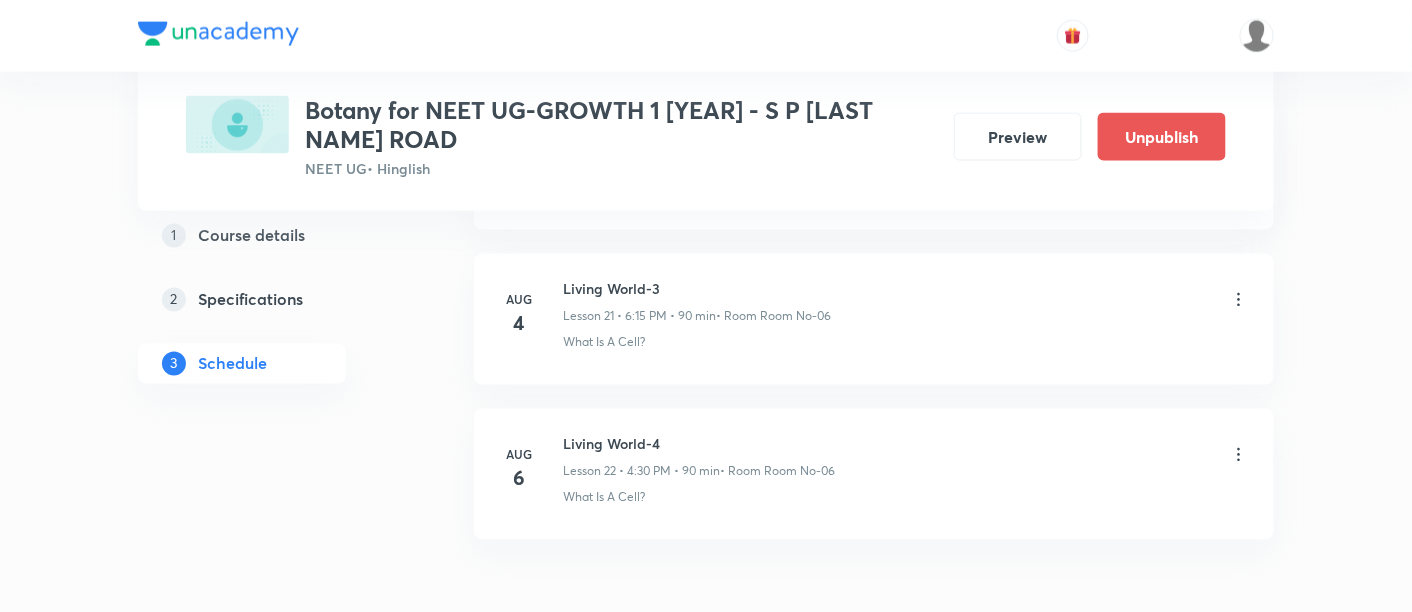 scroll, scrollTop: 3387, scrollLeft: 0, axis: vertical 